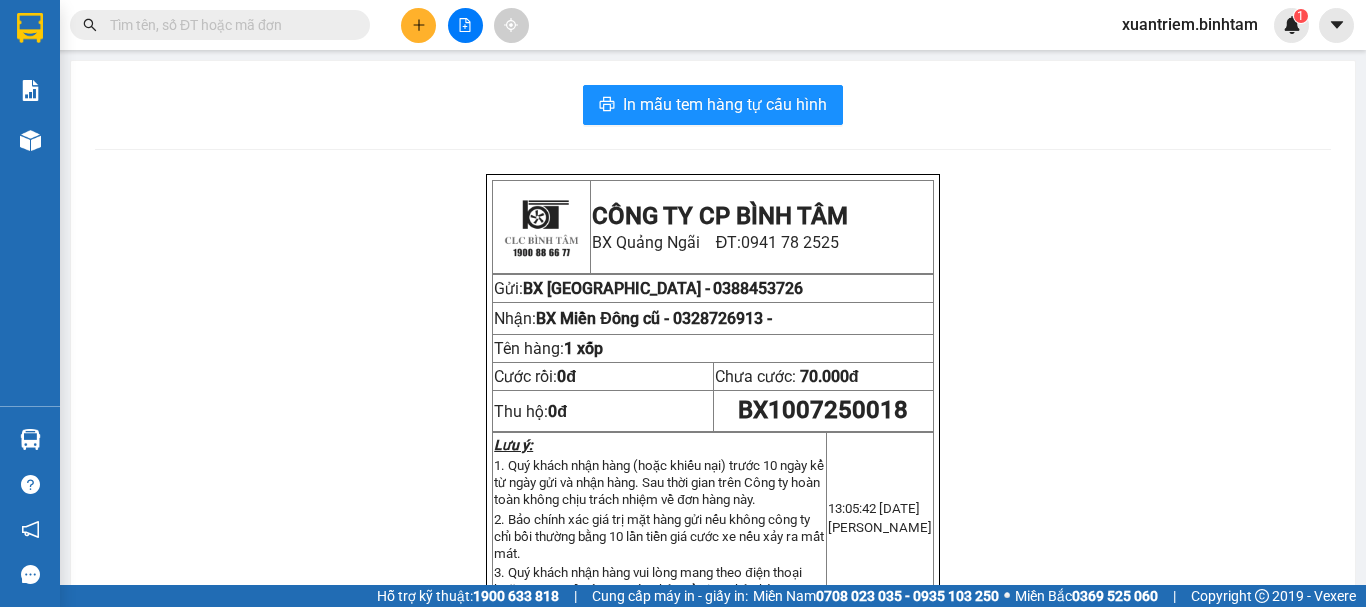 scroll, scrollTop: 0, scrollLeft: 0, axis: both 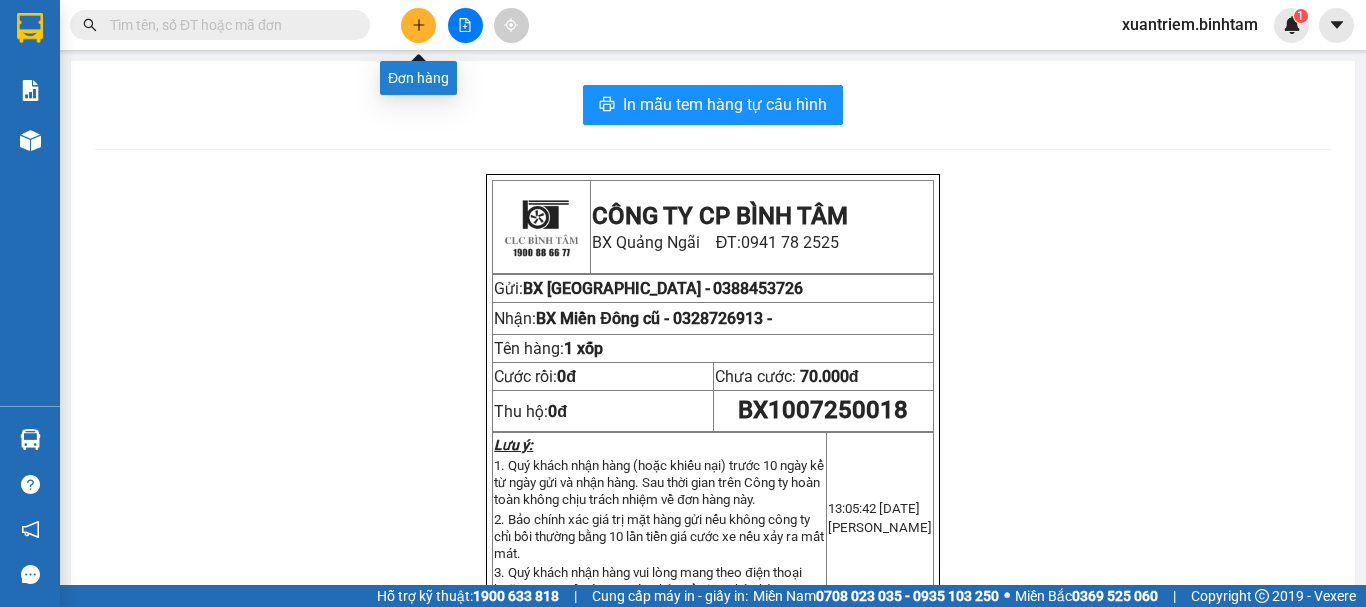 click 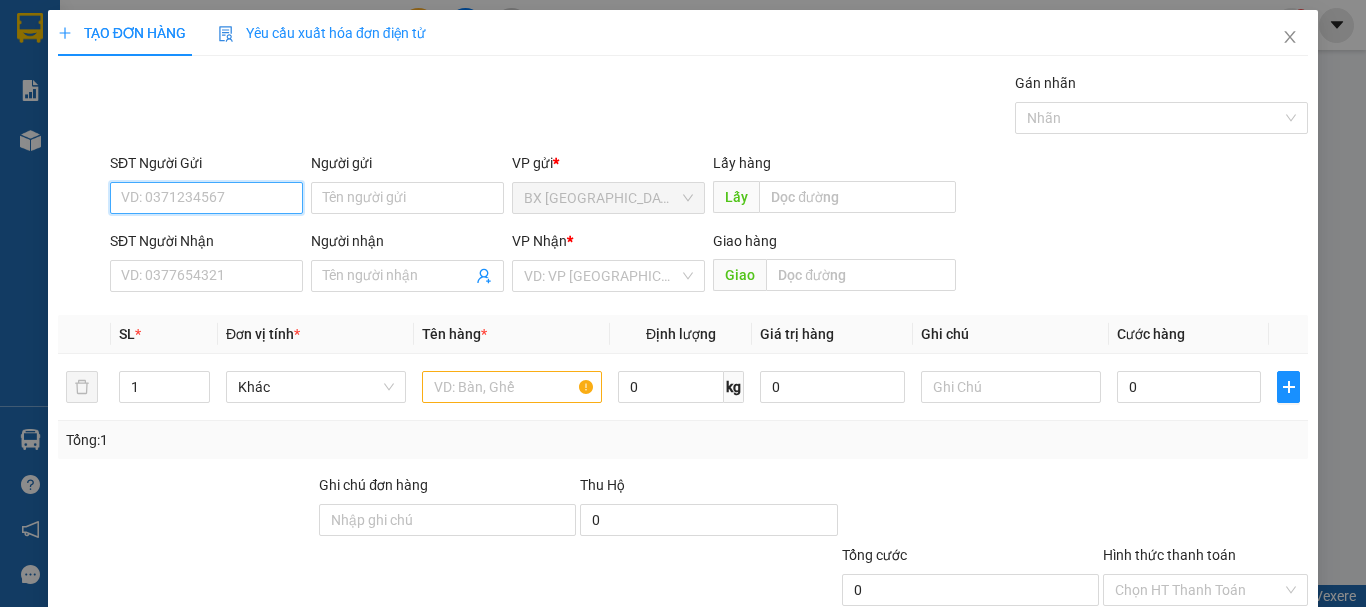 click on "SĐT Người Gửi" at bounding box center (206, 198) 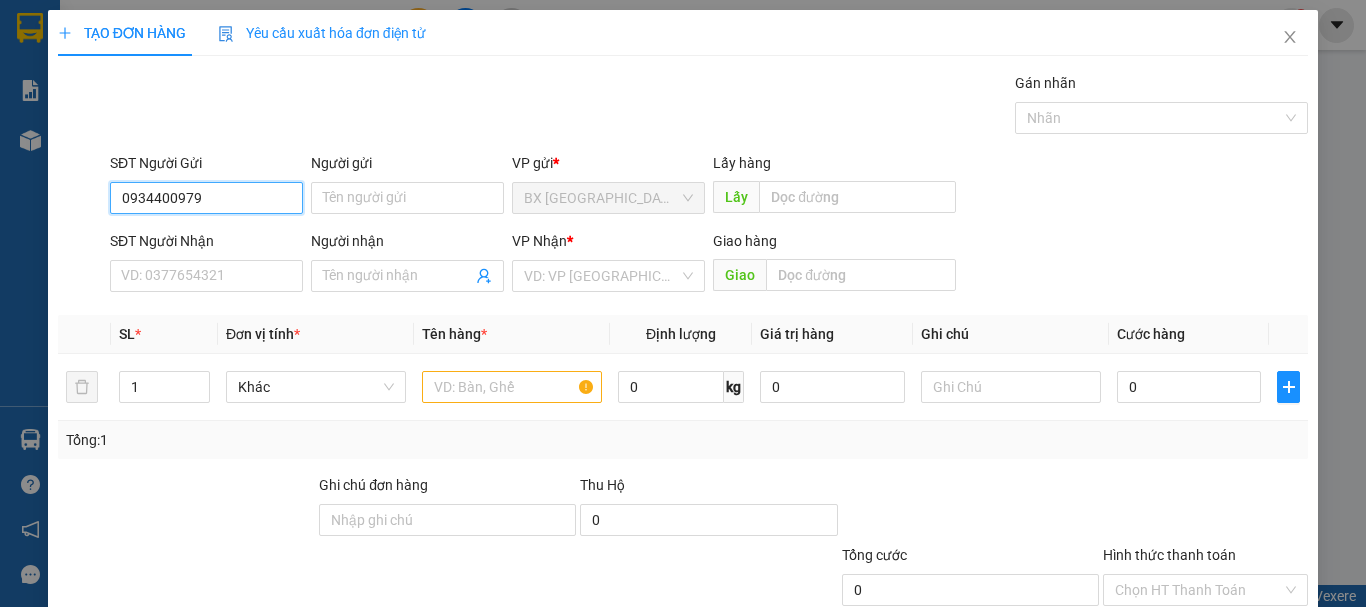 click on "0934400979" at bounding box center [206, 198] 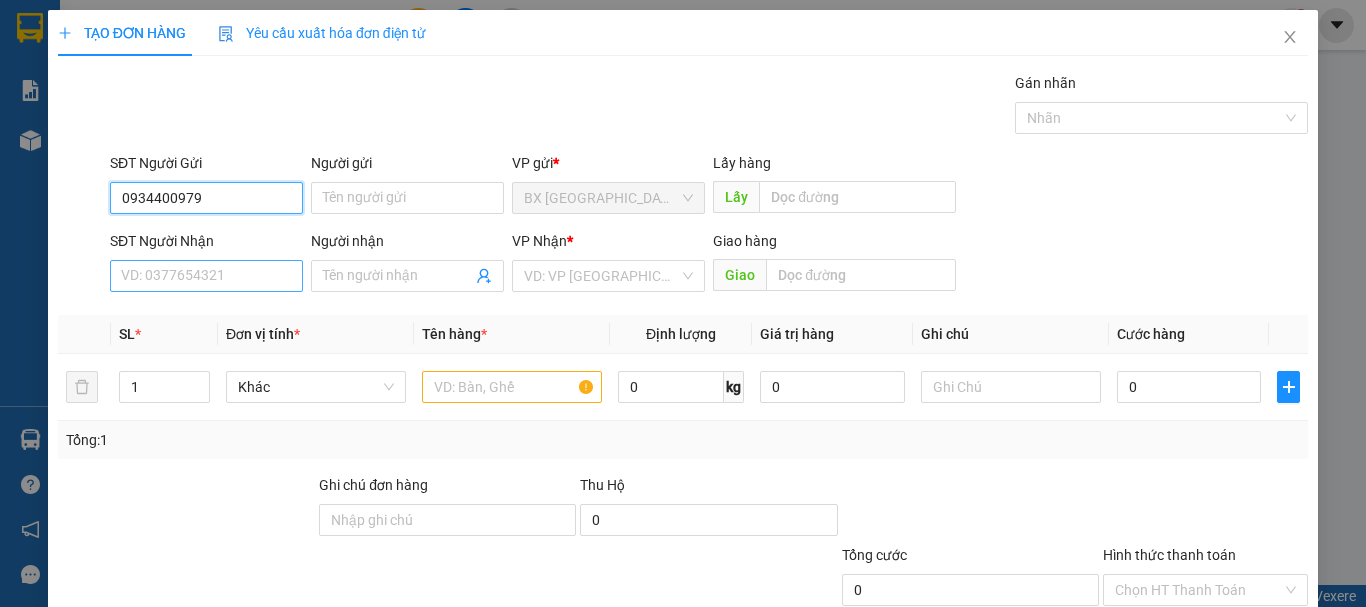 type on "0934400979" 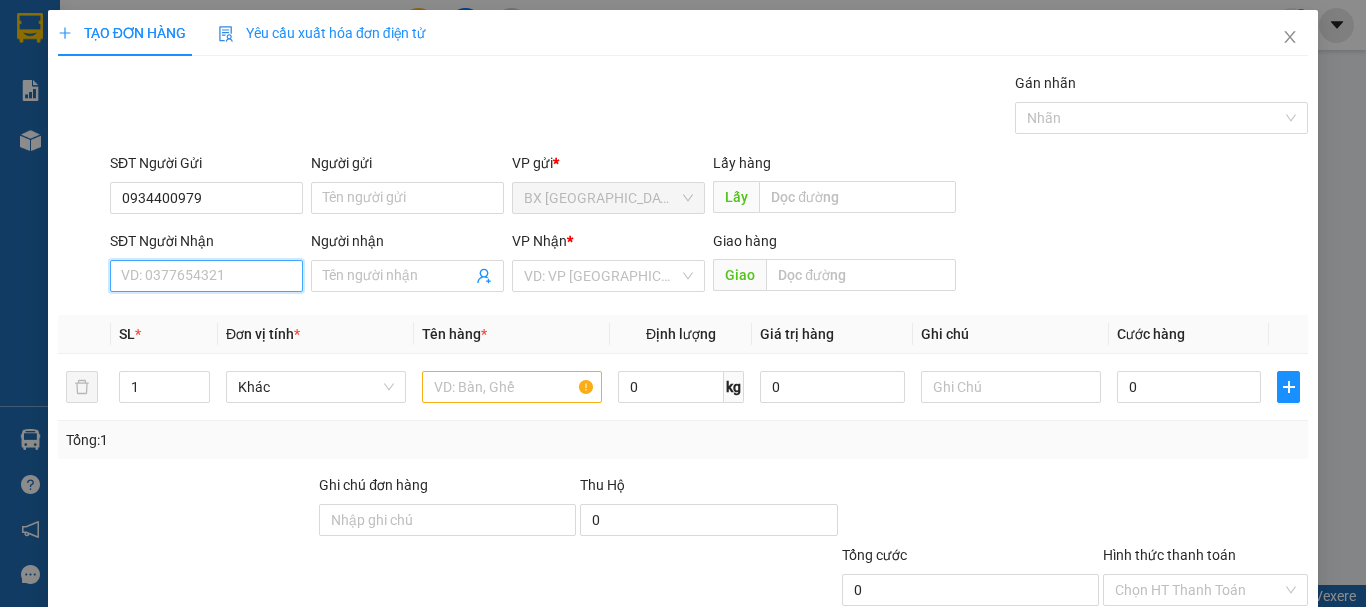 click on "SĐT Người Nhận" at bounding box center [206, 276] 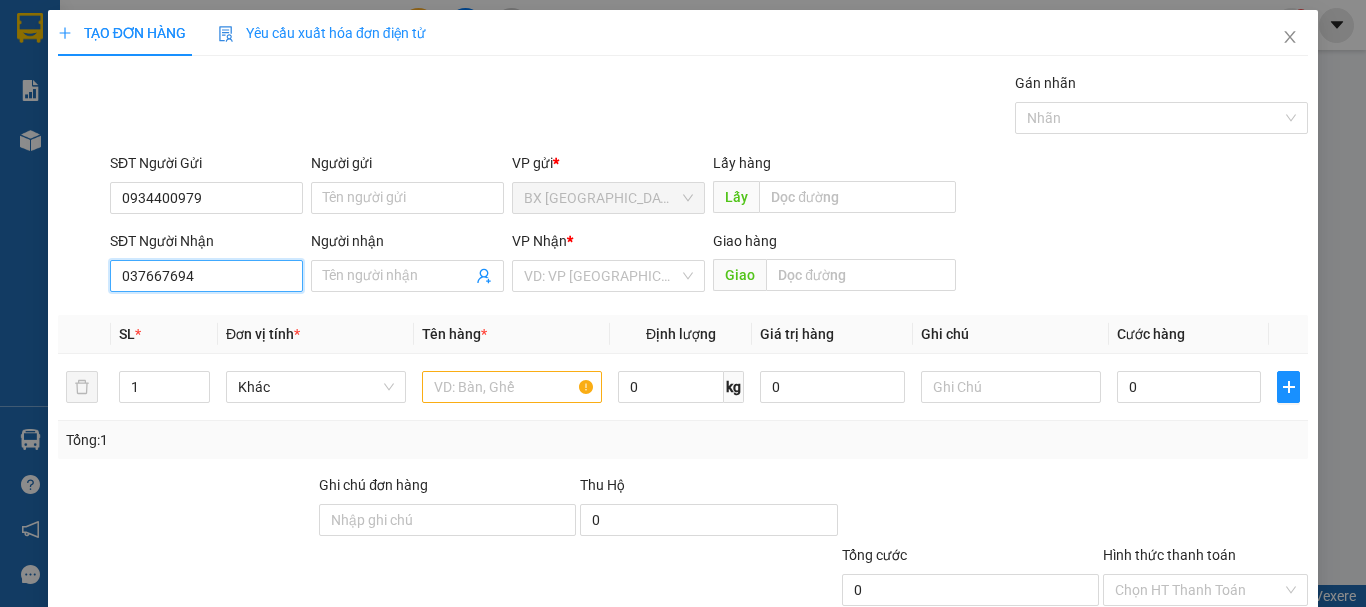 type on "0376676946" 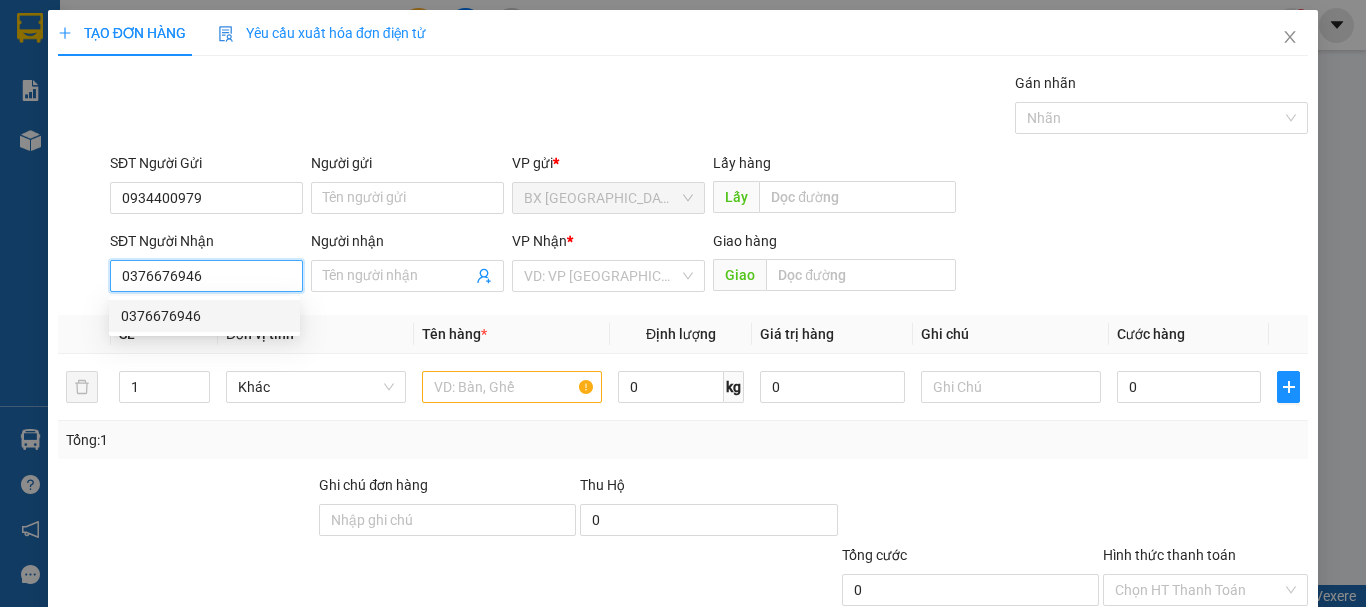 click on "0376676946" at bounding box center (204, 316) 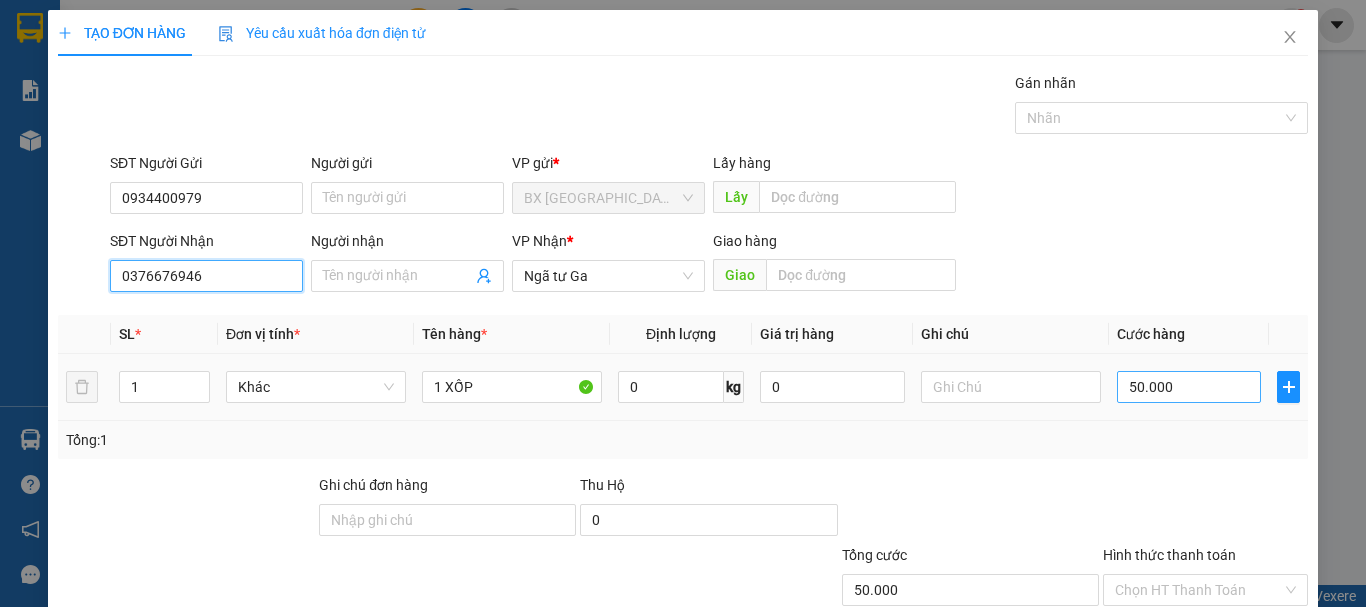 type on "0376676946" 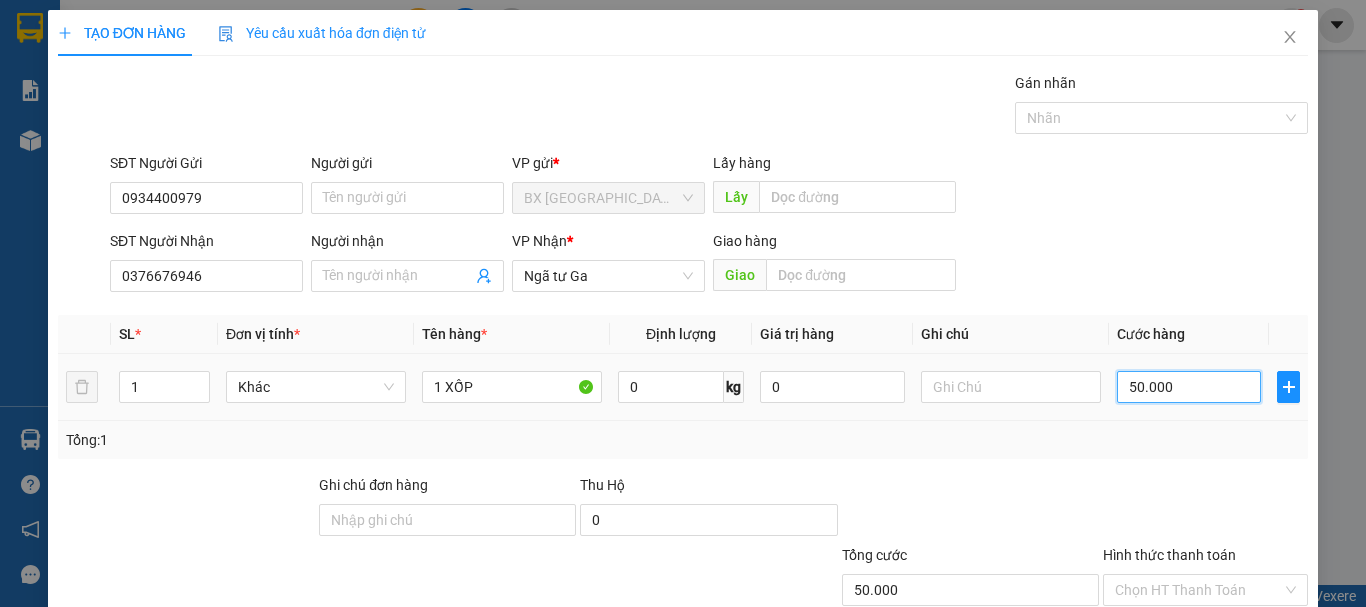 click on "50.000" at bounding box center [1189, 387] 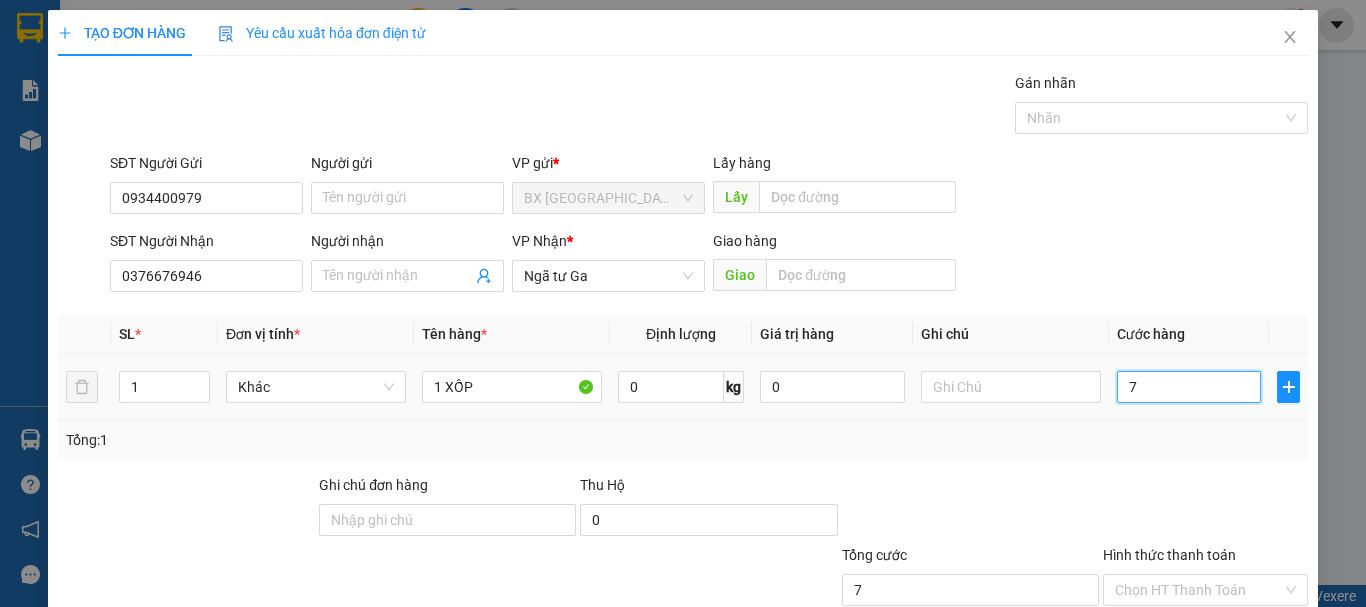 type on "70" 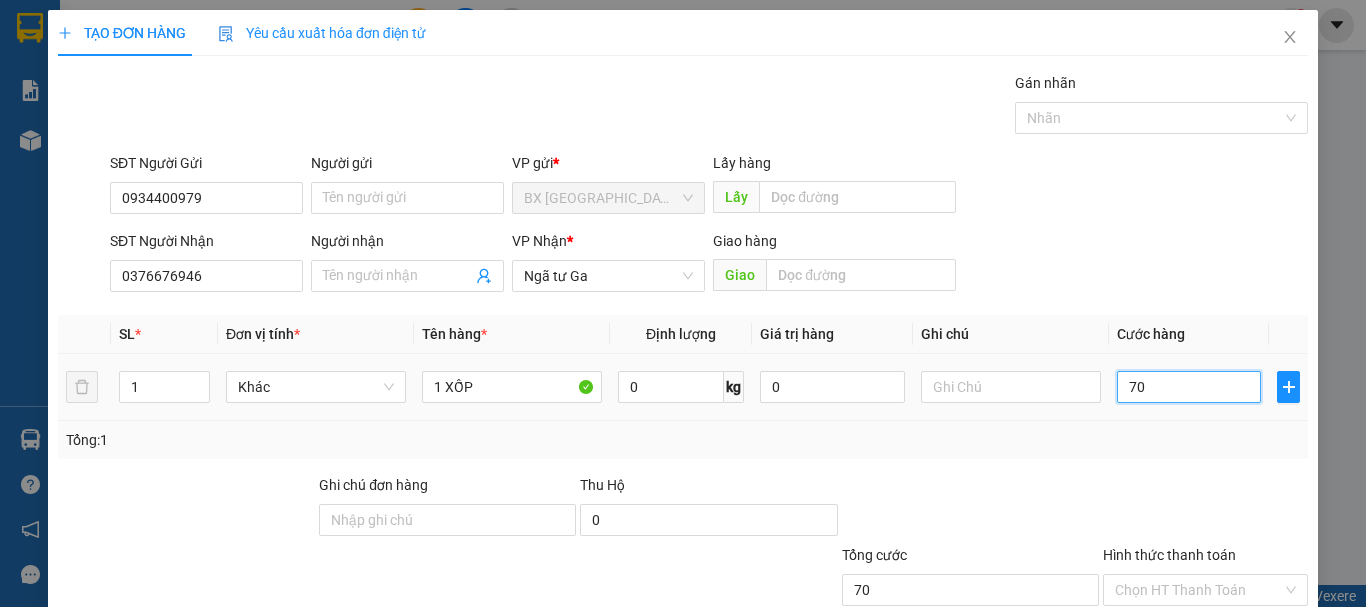 type on "700" 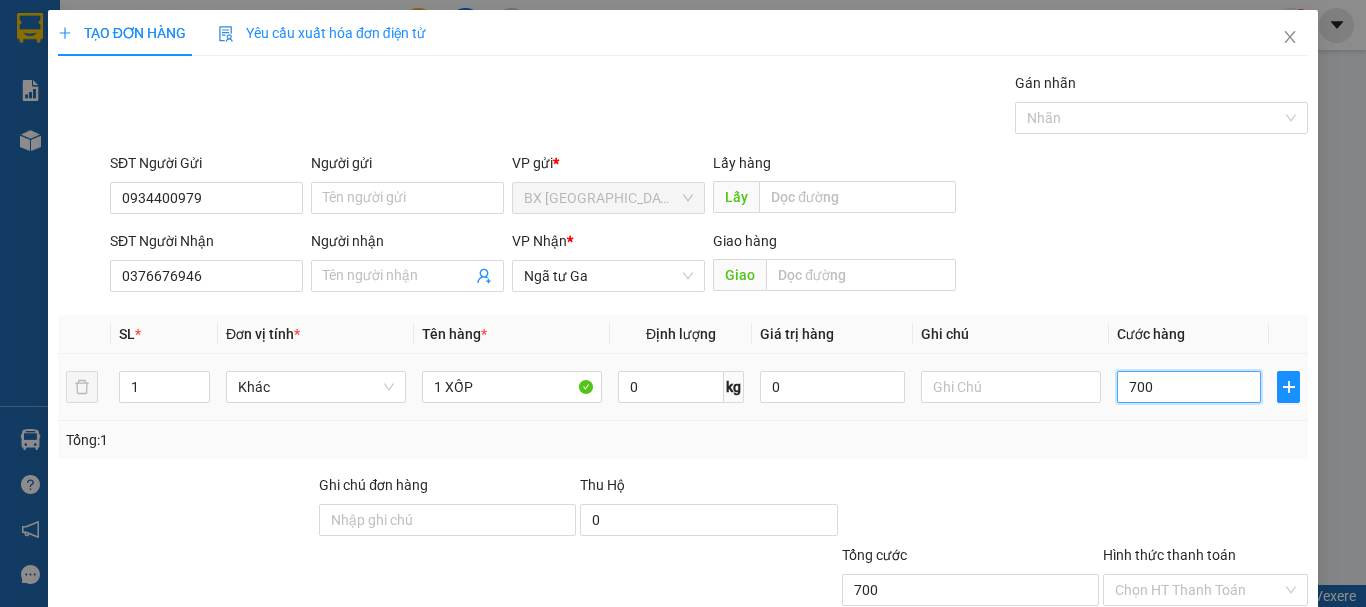 type on "7.000" 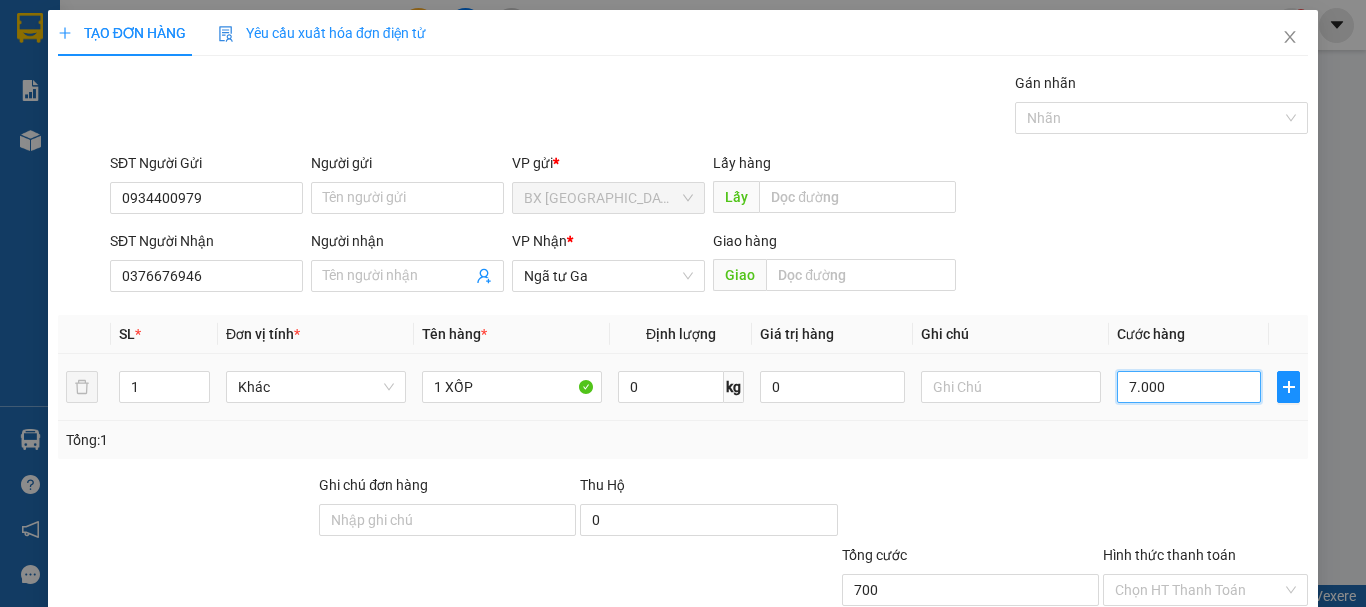 type on "7.000" 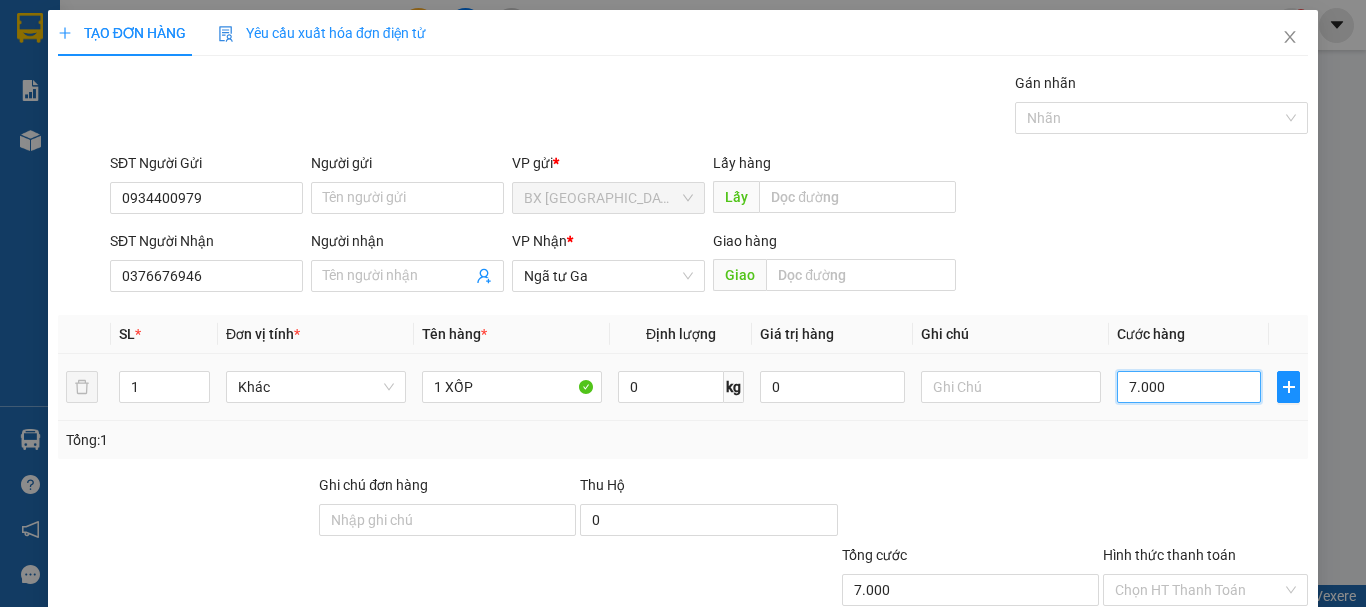 type on "70.000" 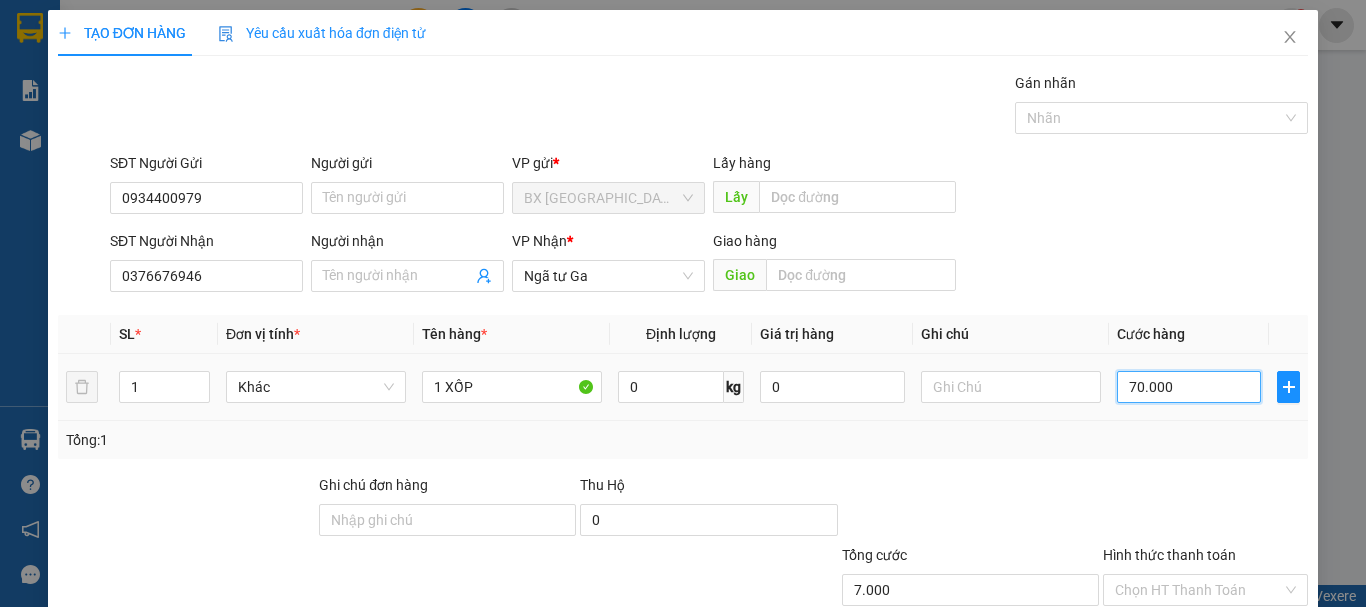 type on "70.000" 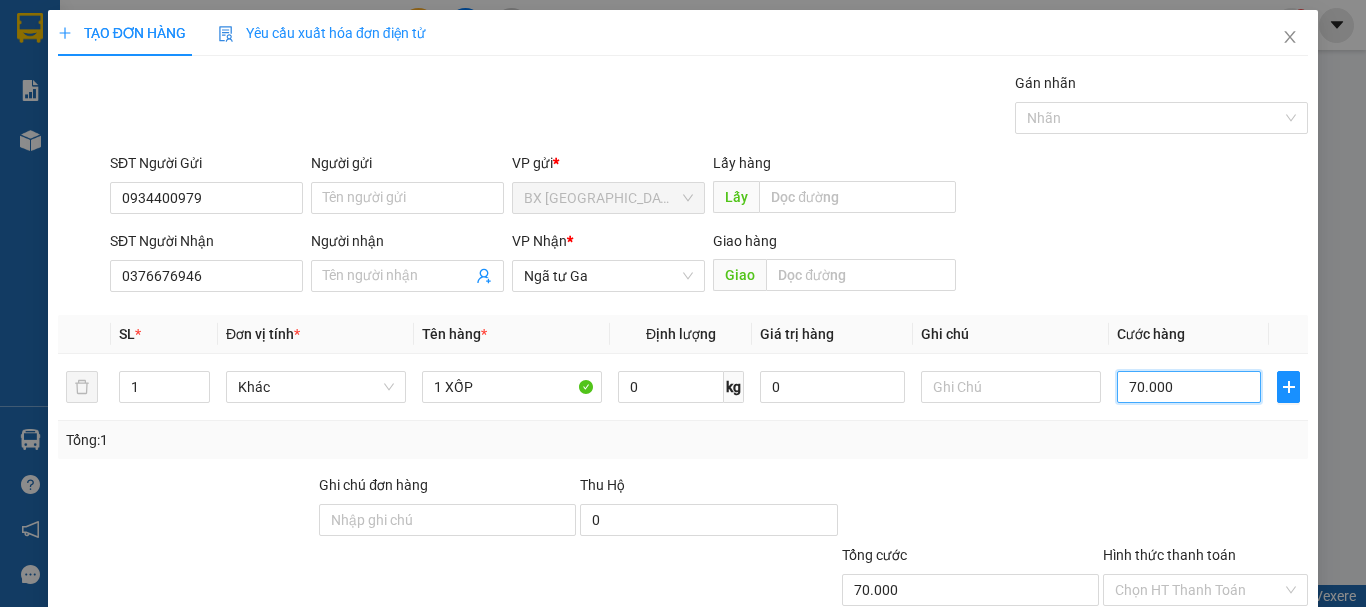 type on "70.000" 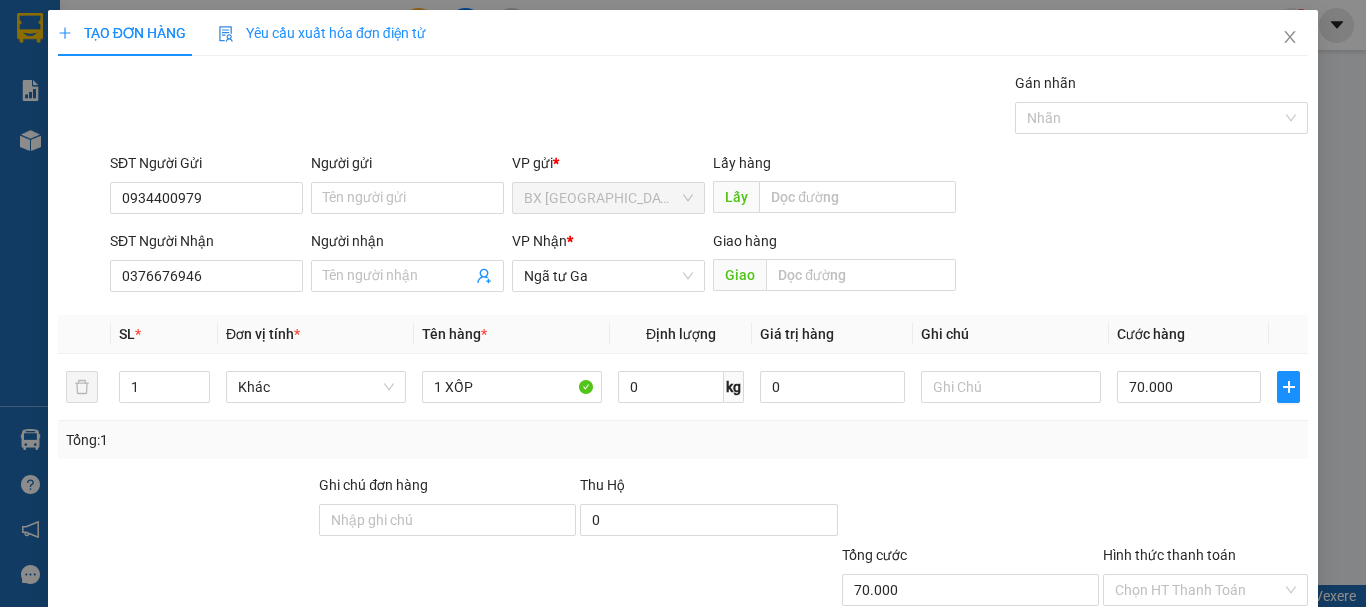 scroll, scrollTop: 133, scrollLeft: 0, axis: vertical 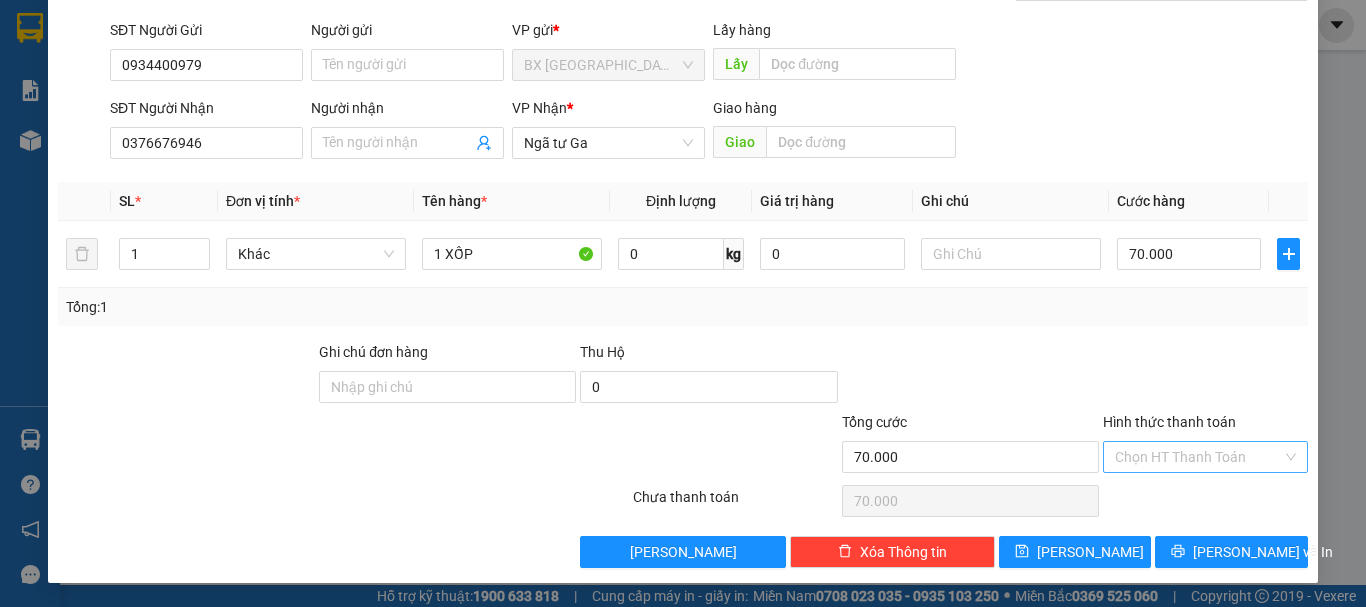 click on "Hình thức thanh toán" at bounding box center (1198, 457) 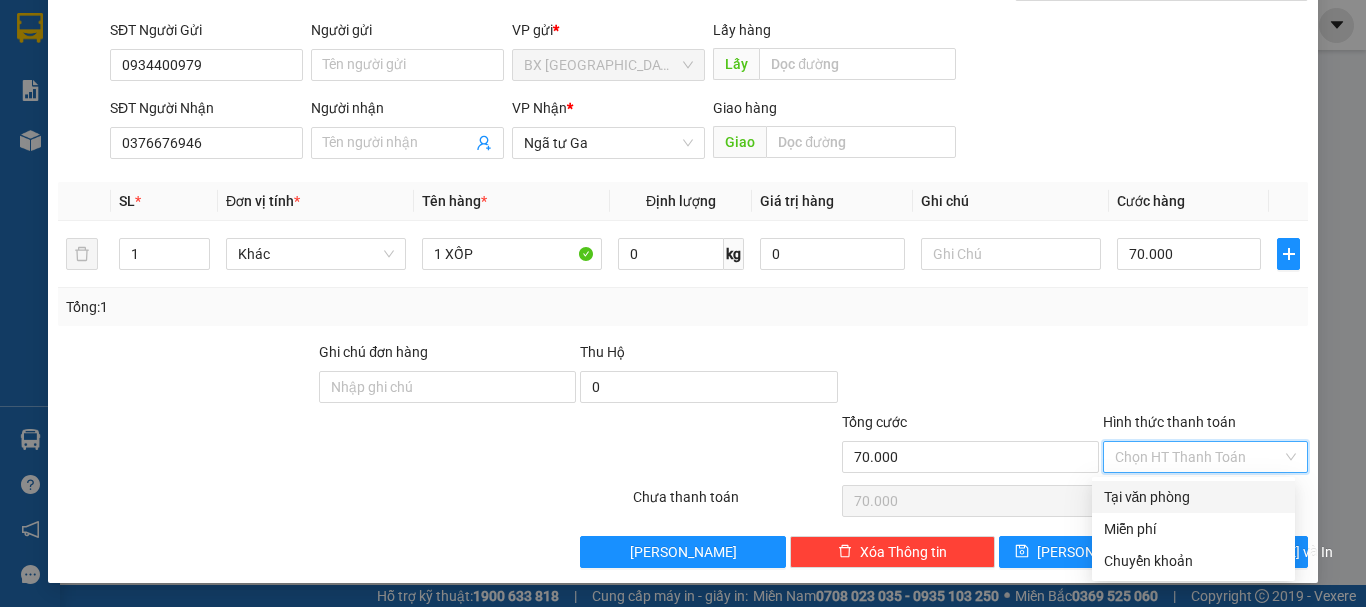 click on "Tại văn phòng" at bounding box center (1193, 497) 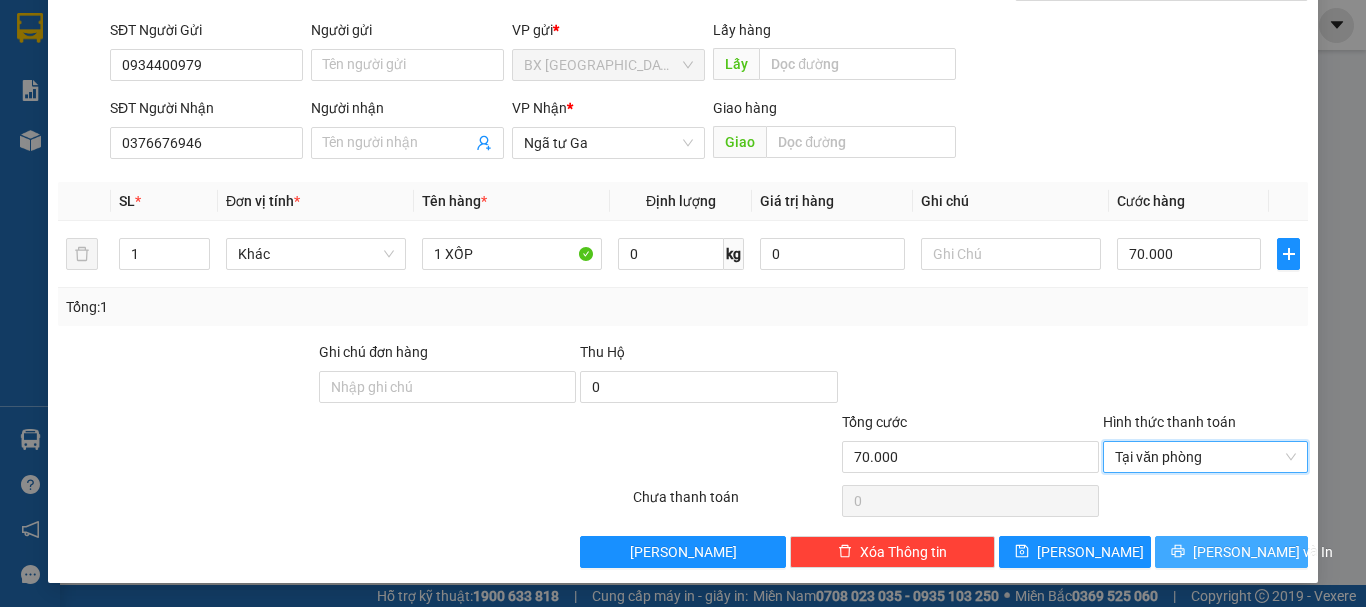 click on "[PERSON_NAME] và In" at bounding box center [1231, 552] 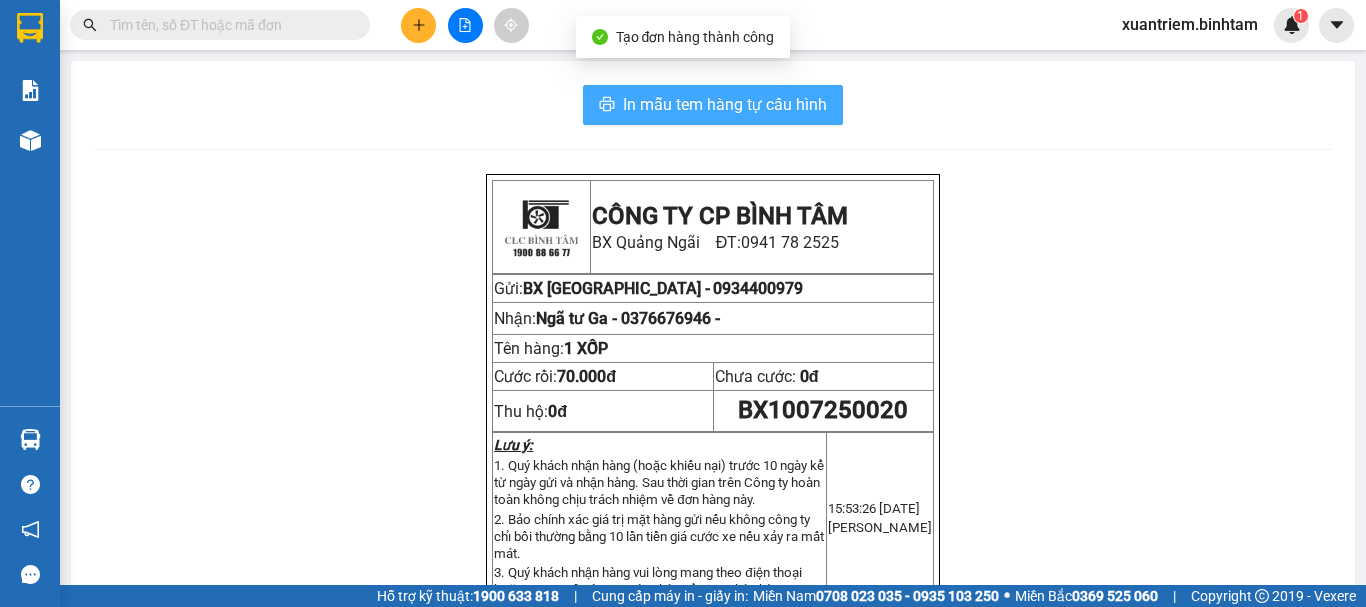 click on "In mẫu tem hàng tự cấu hình" at bounding box center [725, 104] 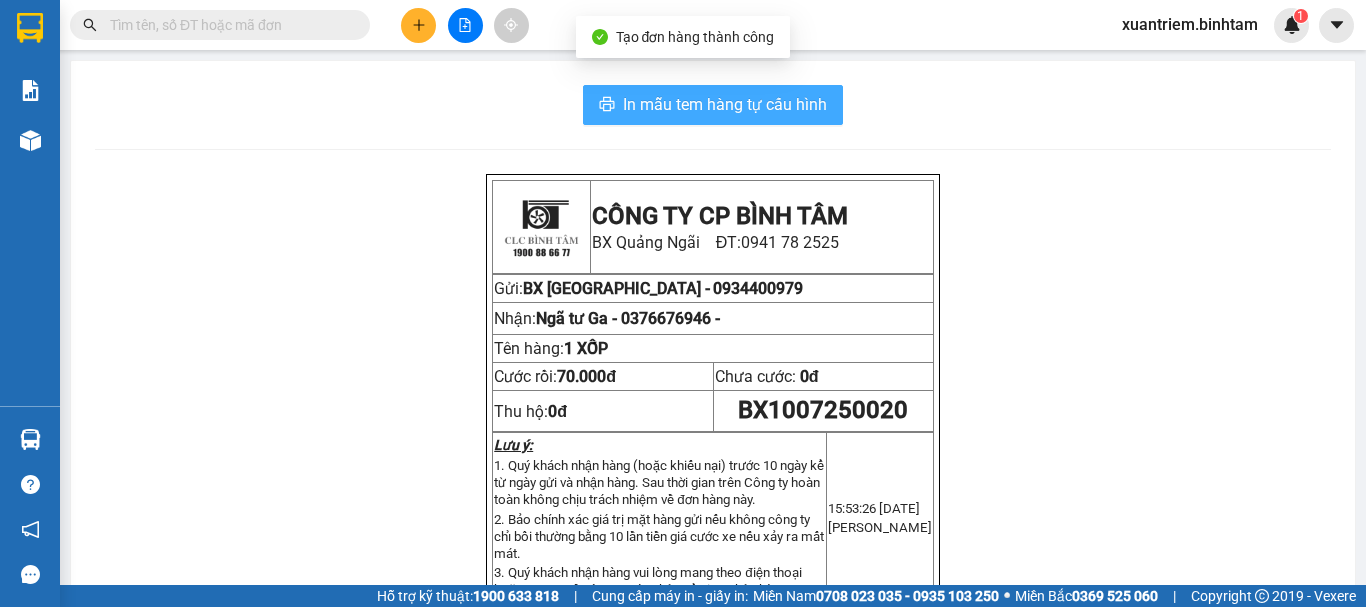scroll, scrollTop: 0, scrollLeft: 0, axis: both 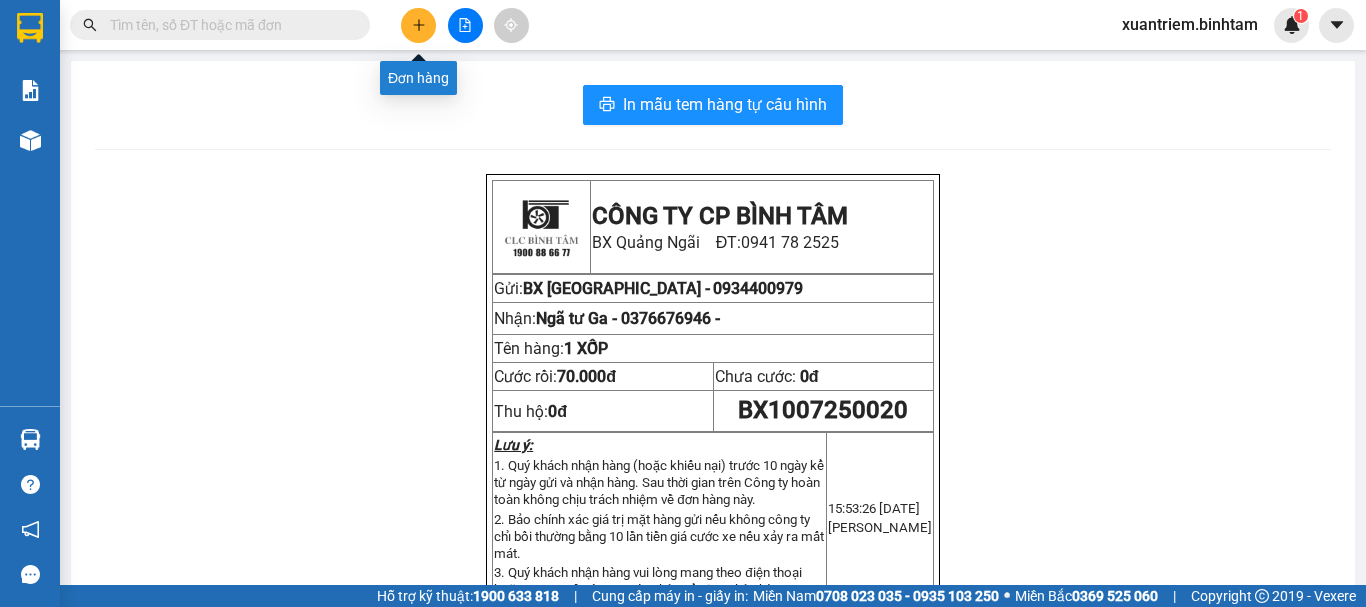 click 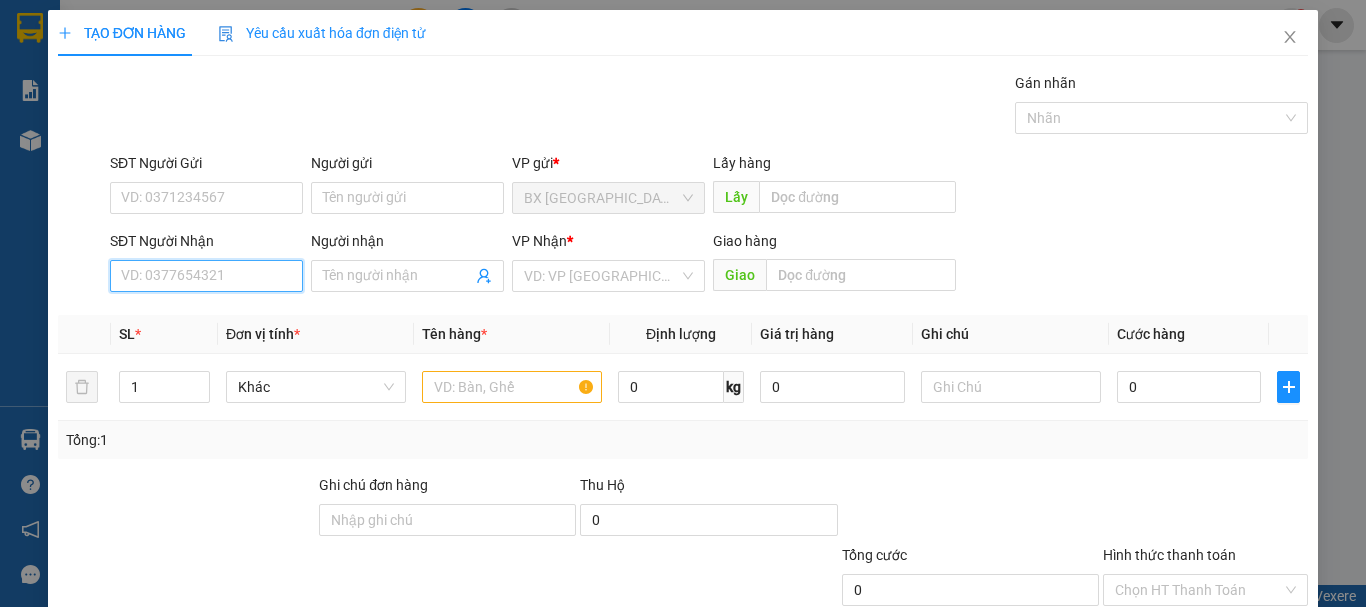 click on "SĐT Người Nhận" at bounding box center (206, 276) 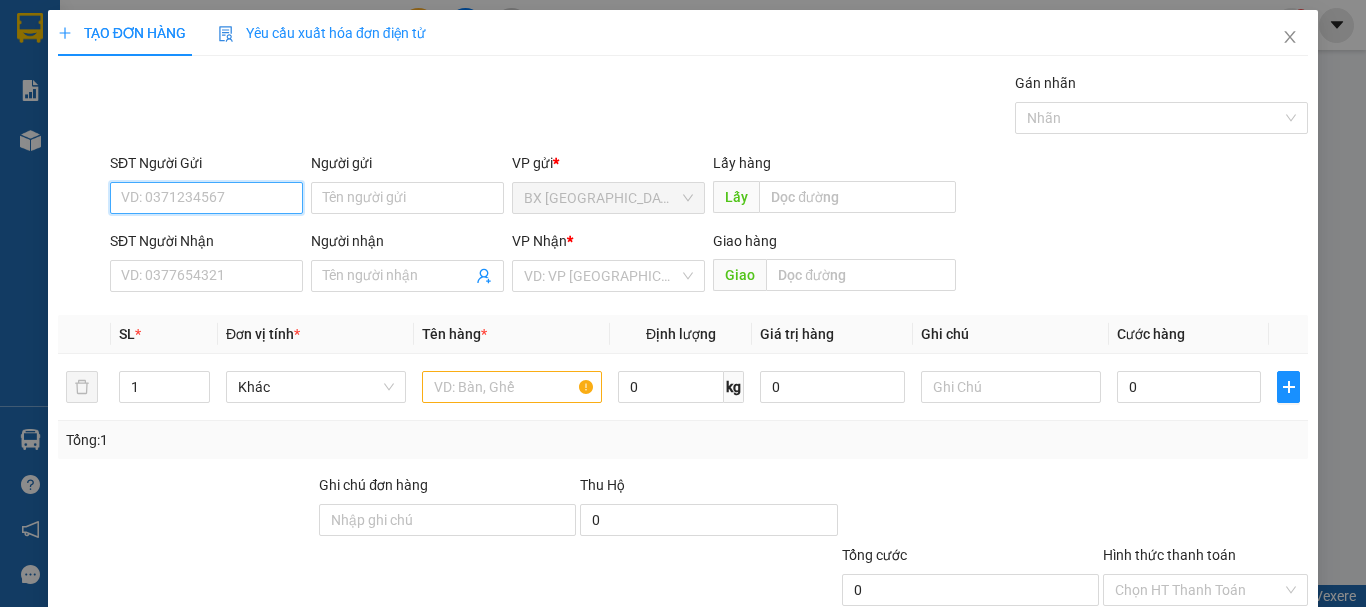 click on "SĐT Người Gửi" at bounding box center [206, 198] 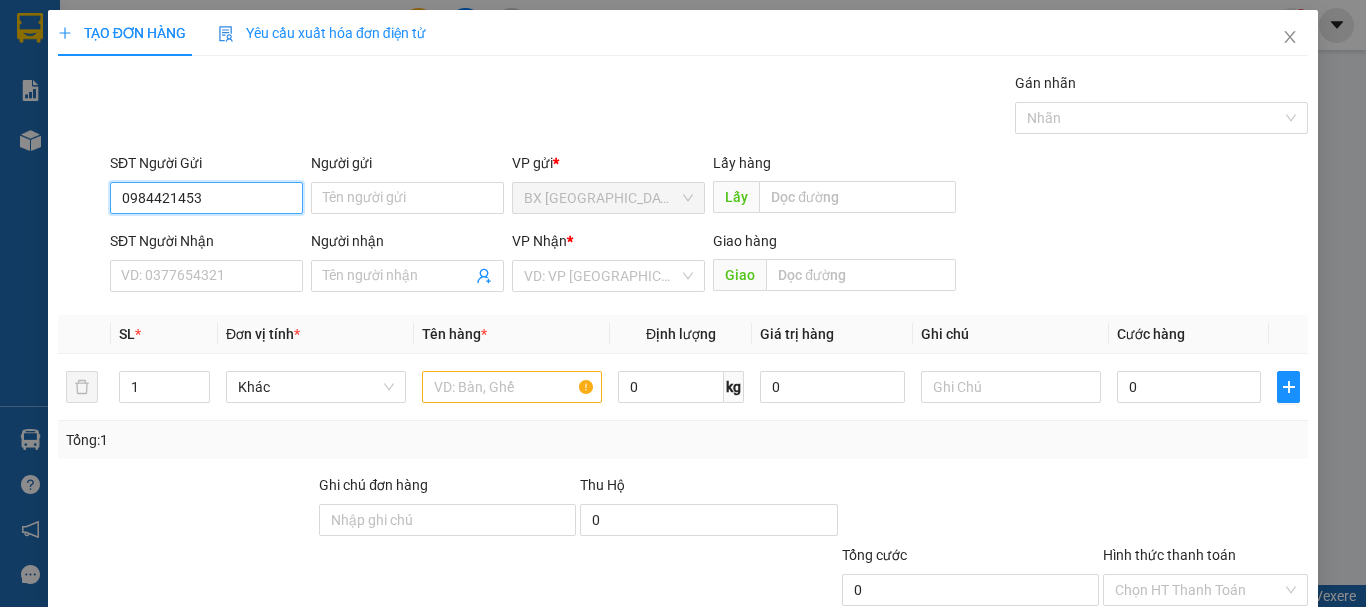 click on "0984421453" at bounding box center (206, 198) 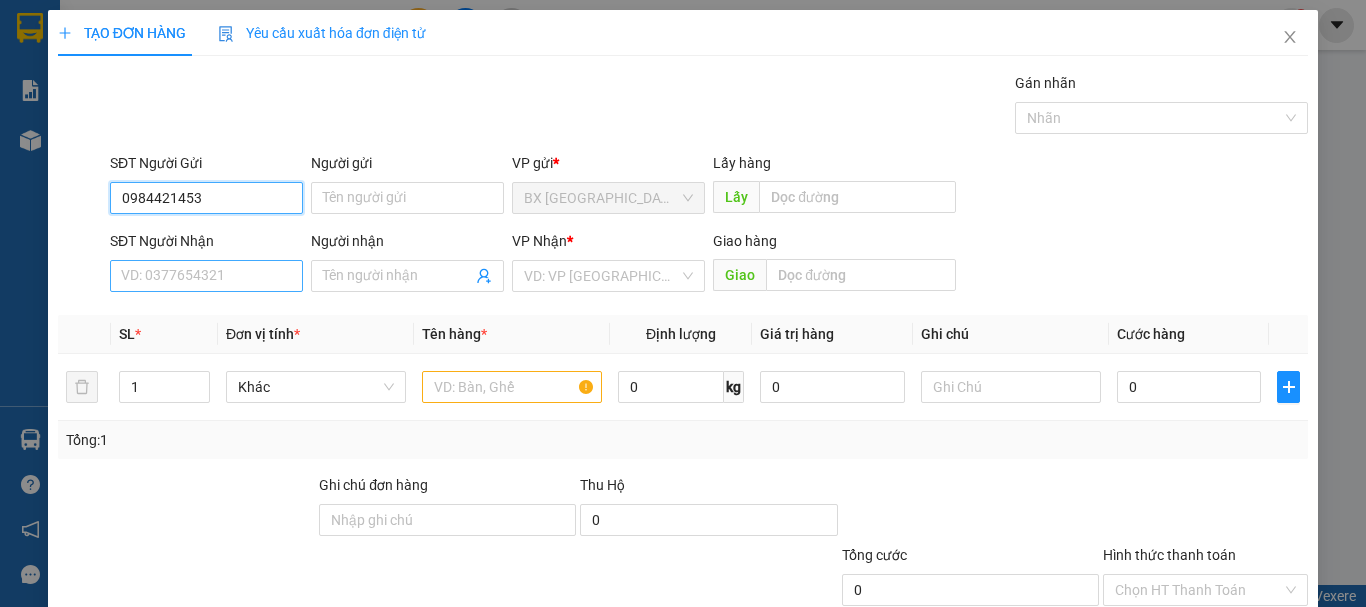 type on "0984421453" 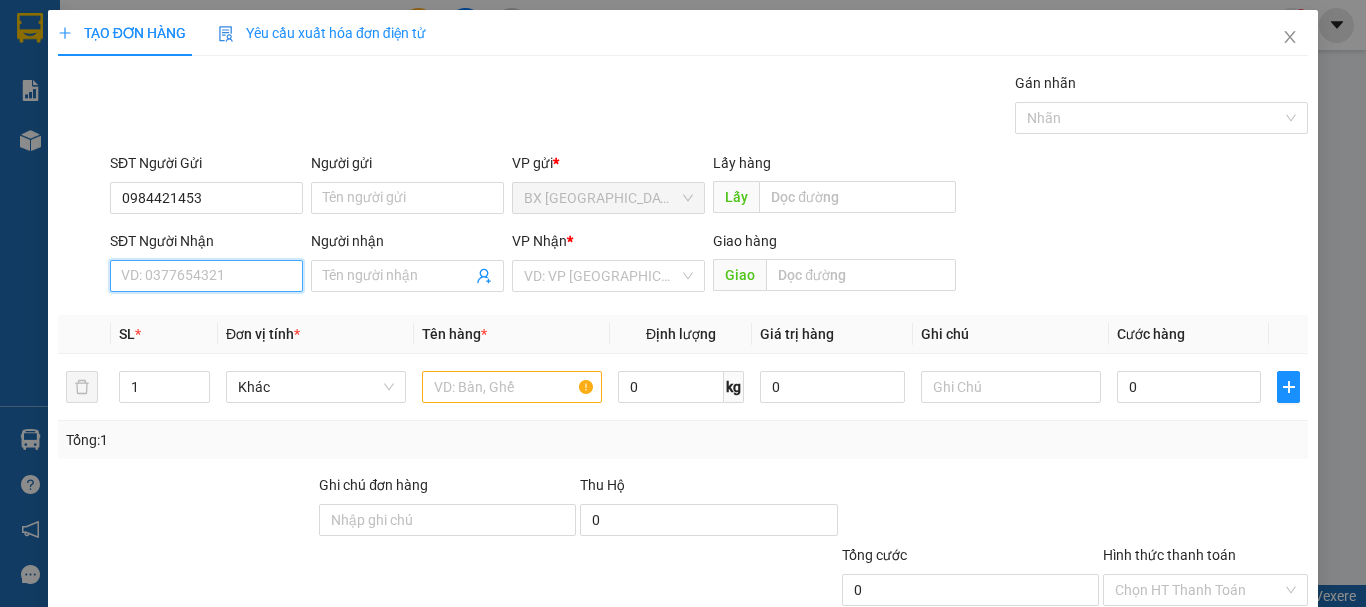 click on "SĐT Người Nhận" at bounding box center [206, 276] 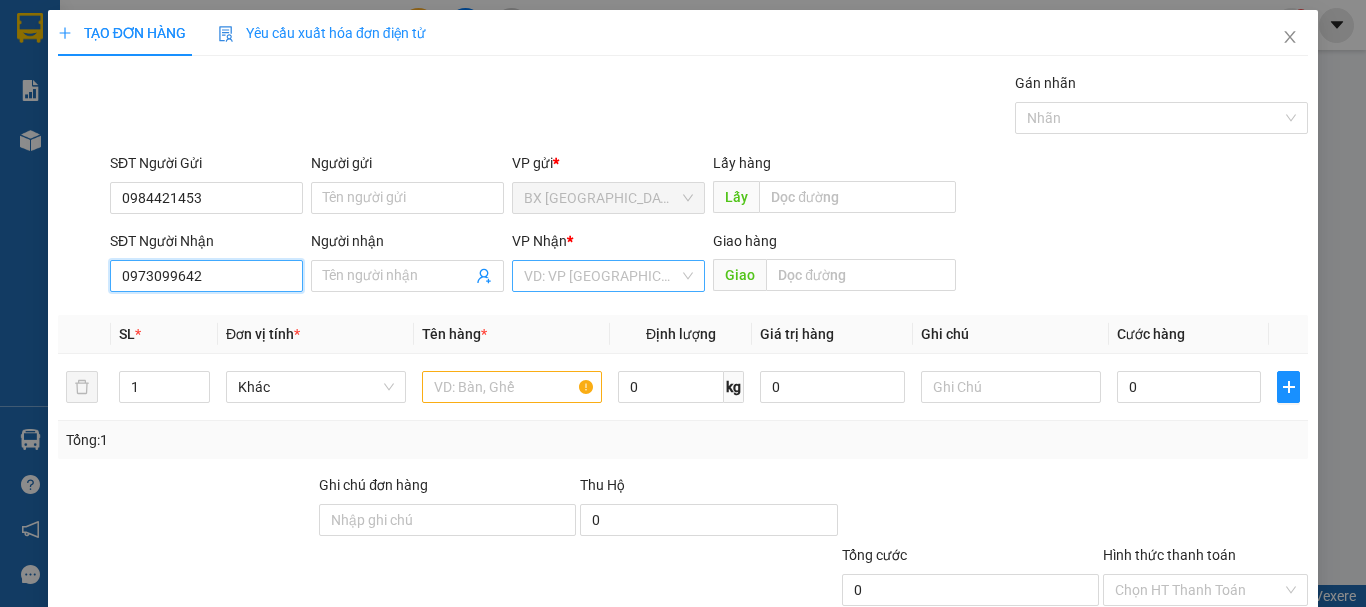 type on "0973099642" 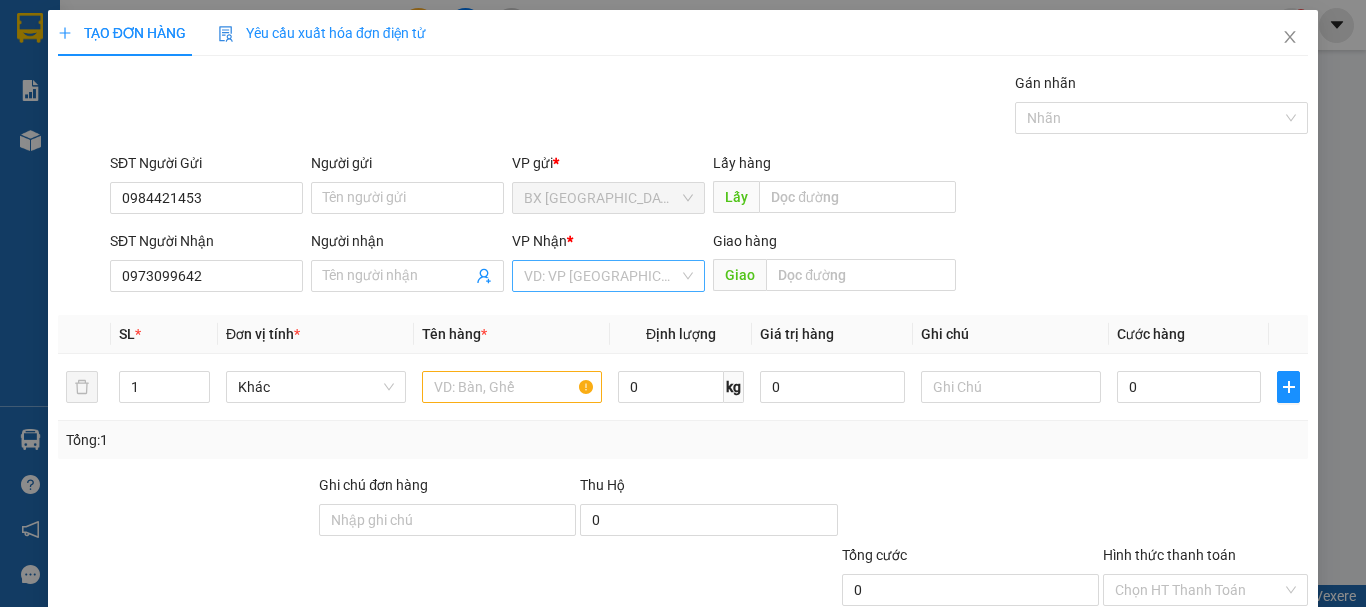 click at bounding box center (601, 276) 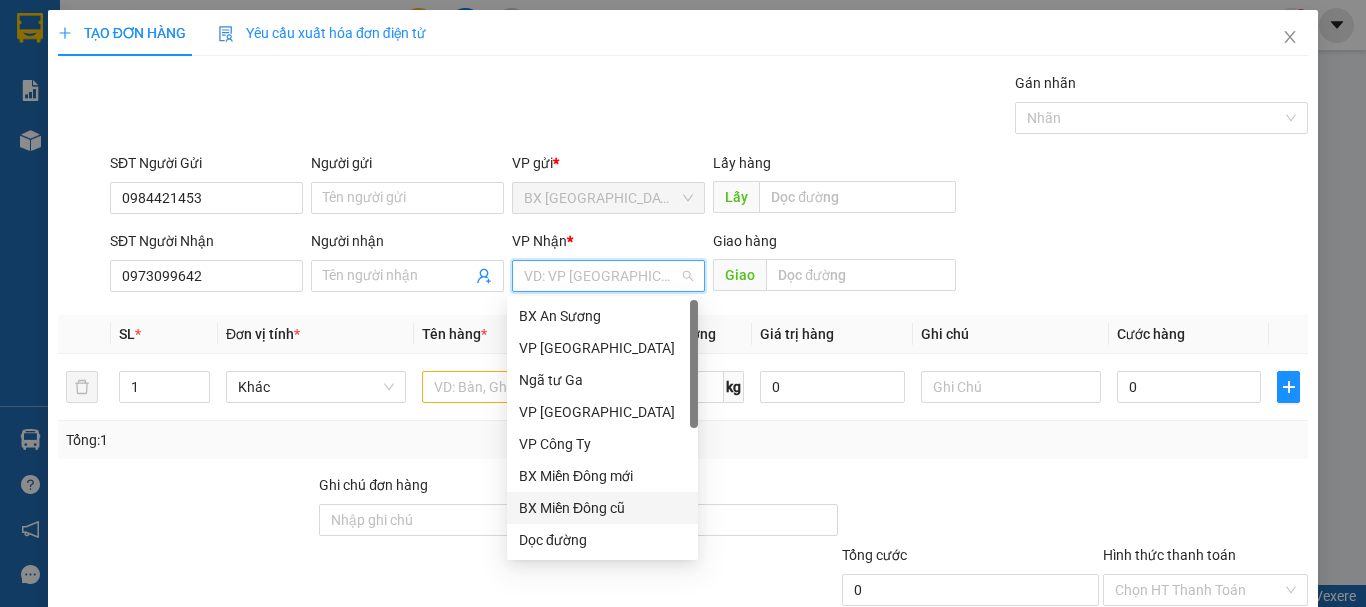 click on "BX Miền Đông cũ" at bounding box center [602, 508] 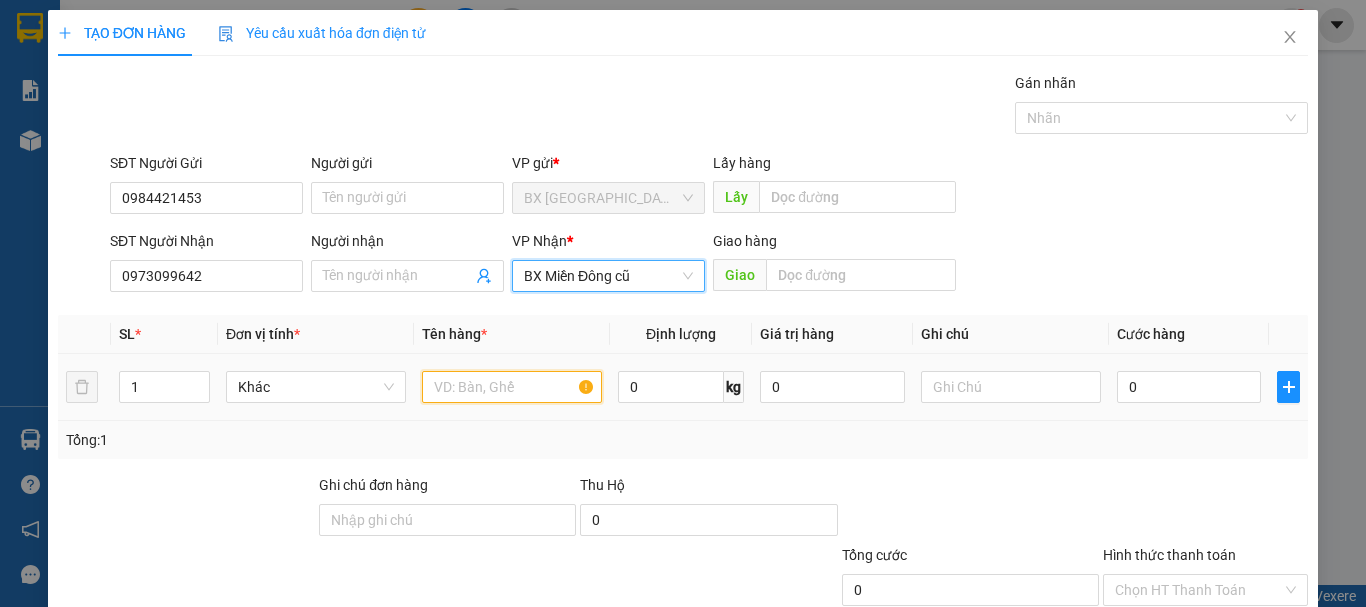 click at bounding box center (512, 387) 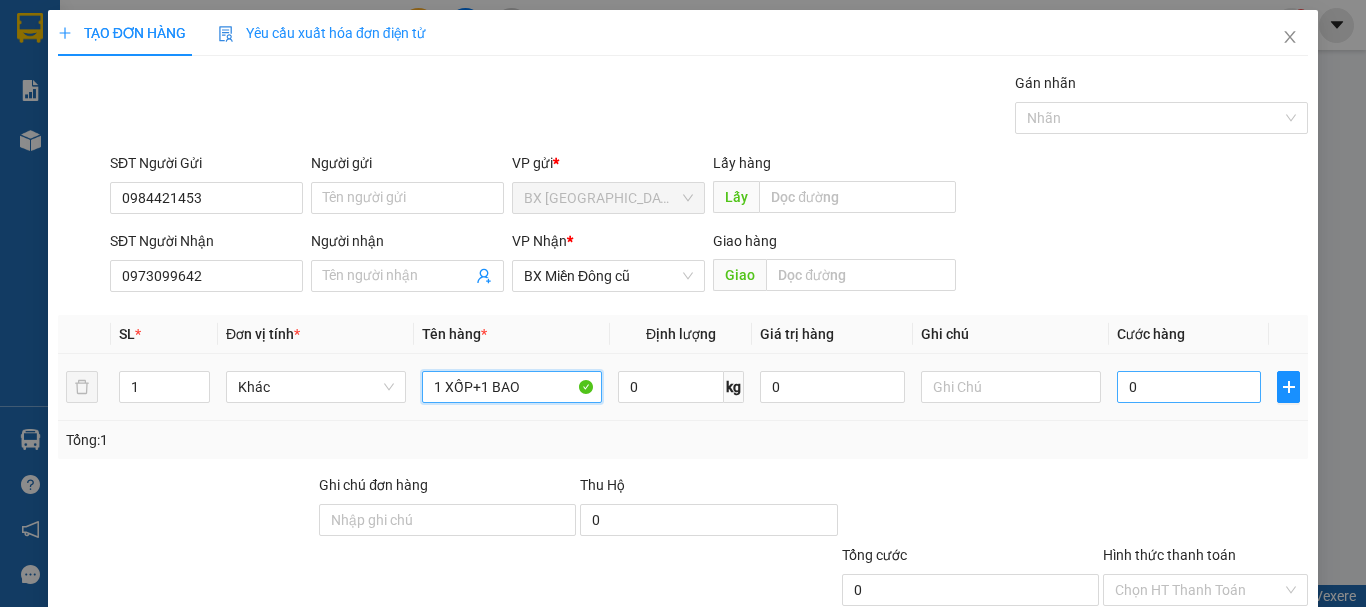 type on "1 XỐP+1 BAO" 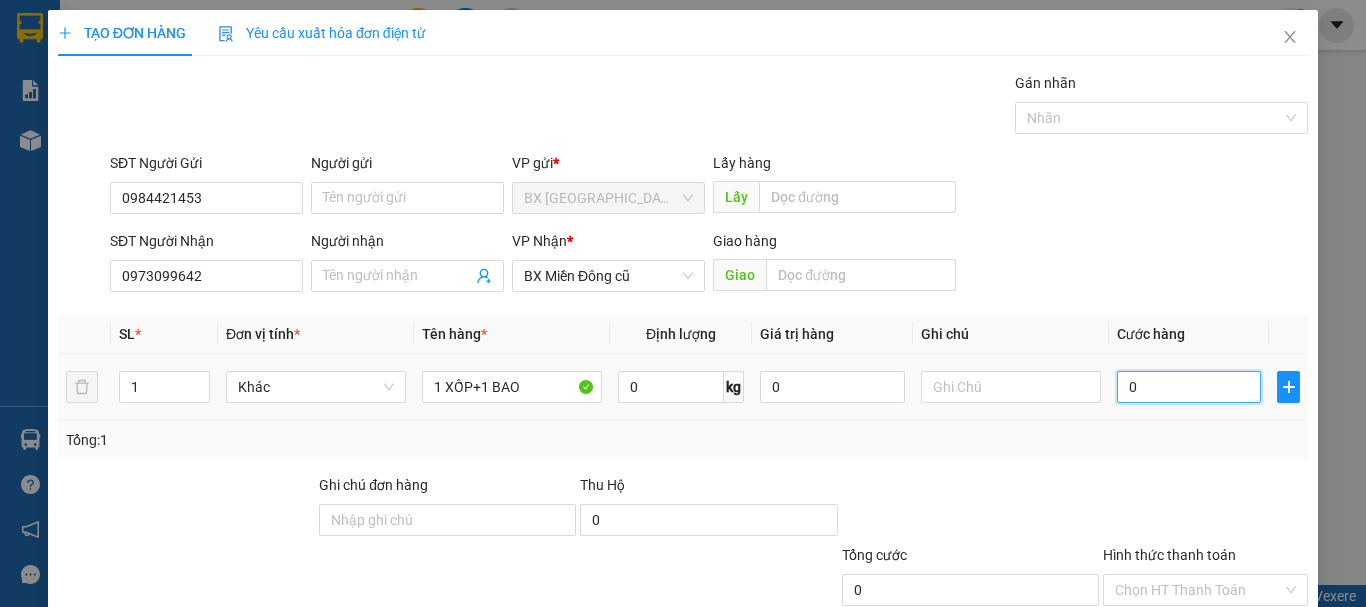 click on "0" at bounding box center [1189, 387] 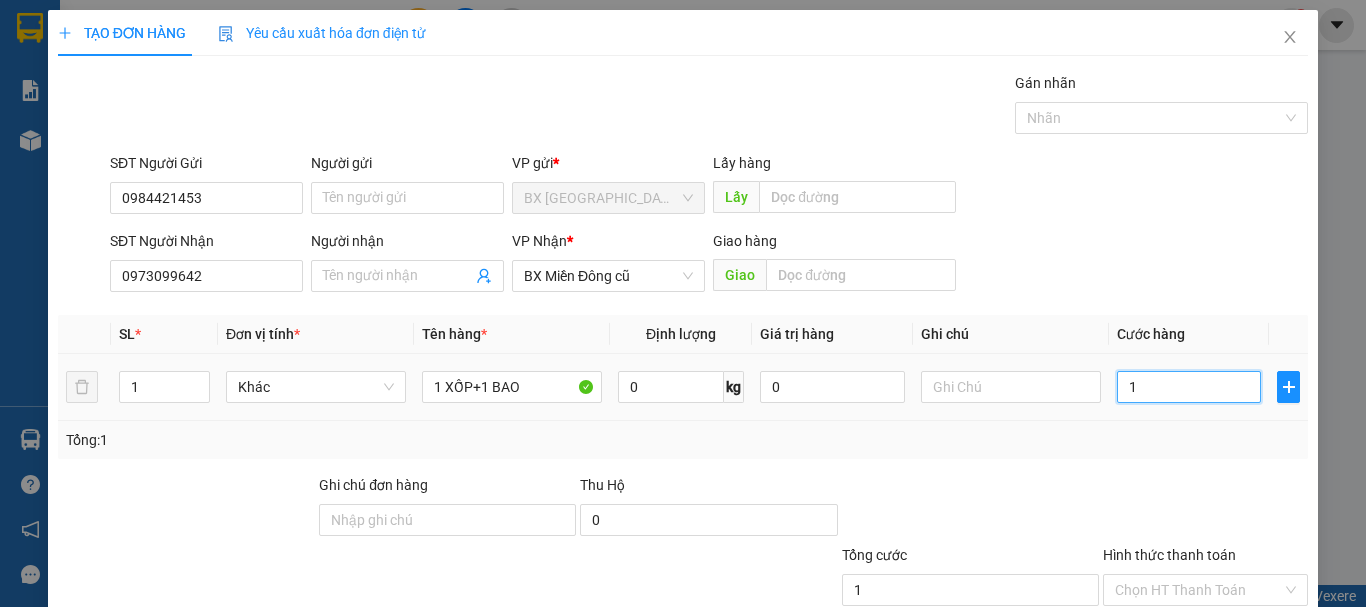 type on "15" 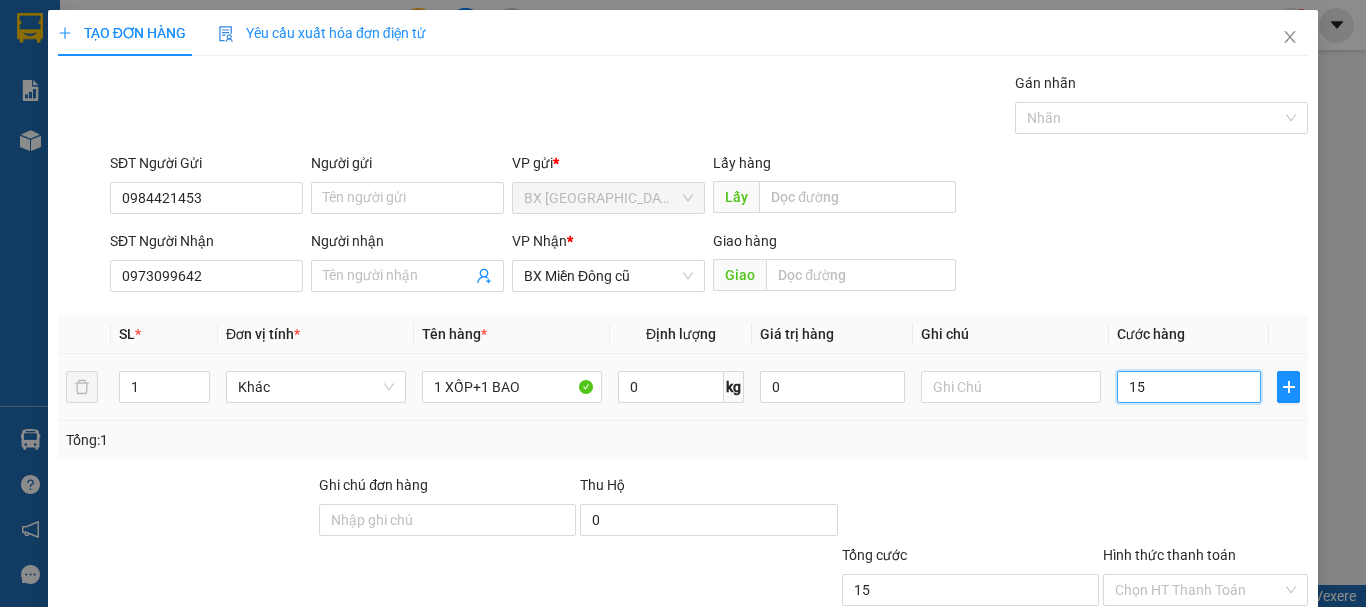 type on "150" 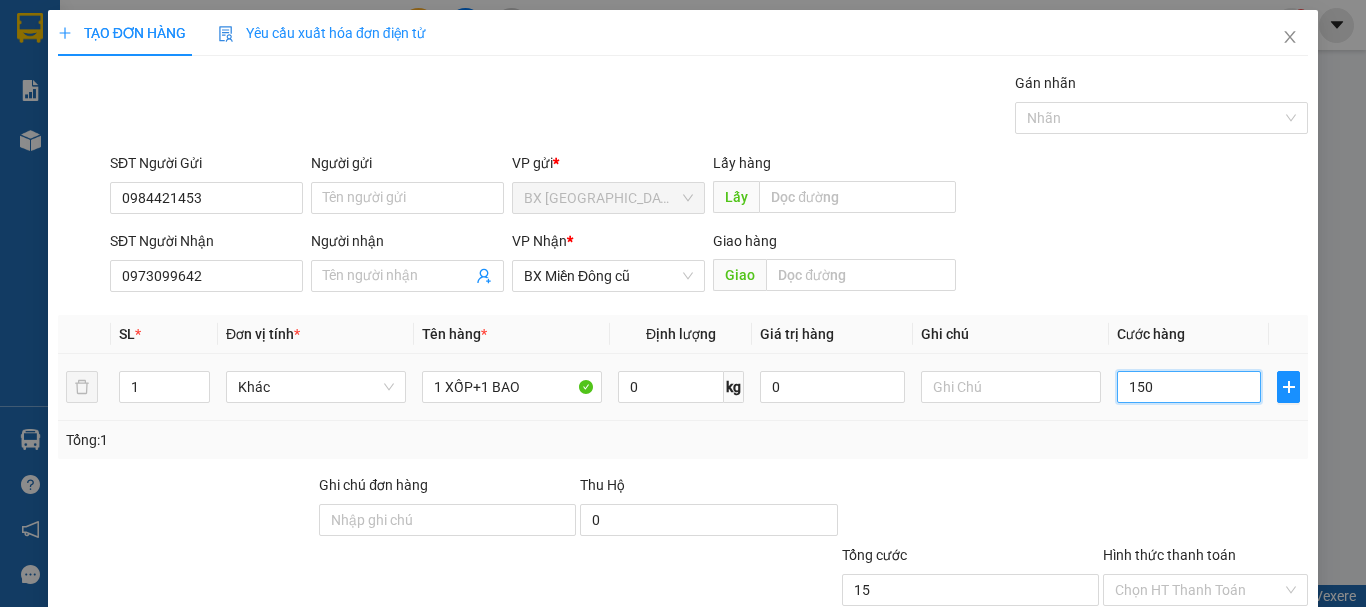type on "150" 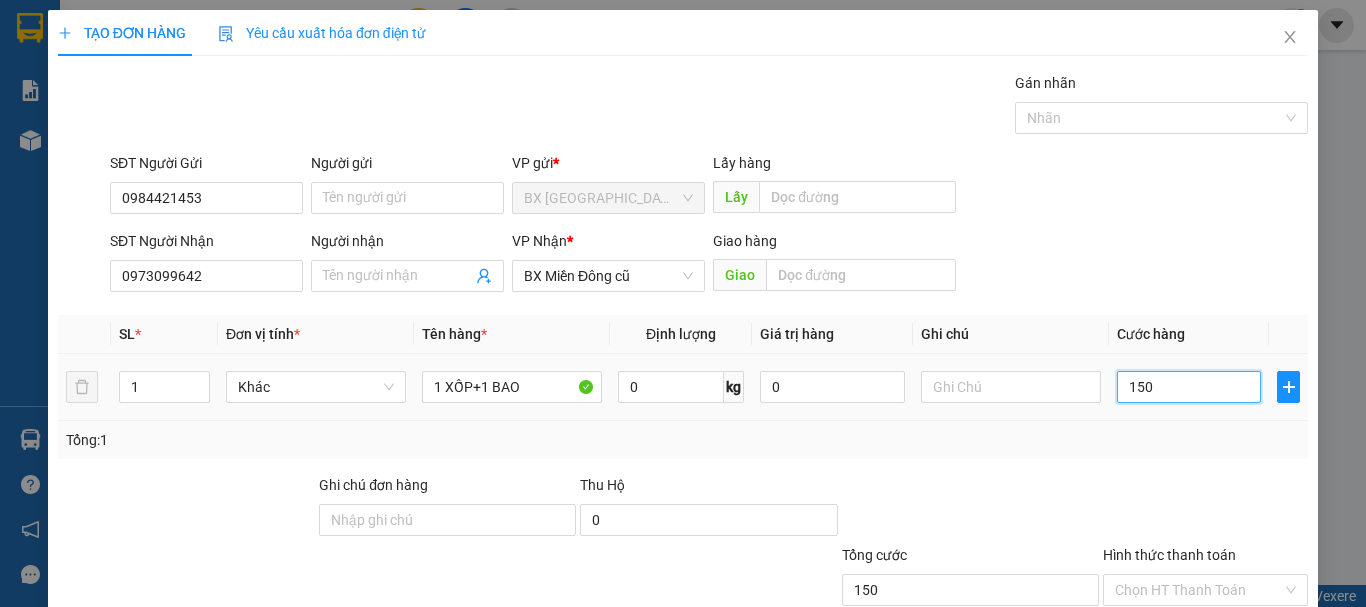 type on "1.500" 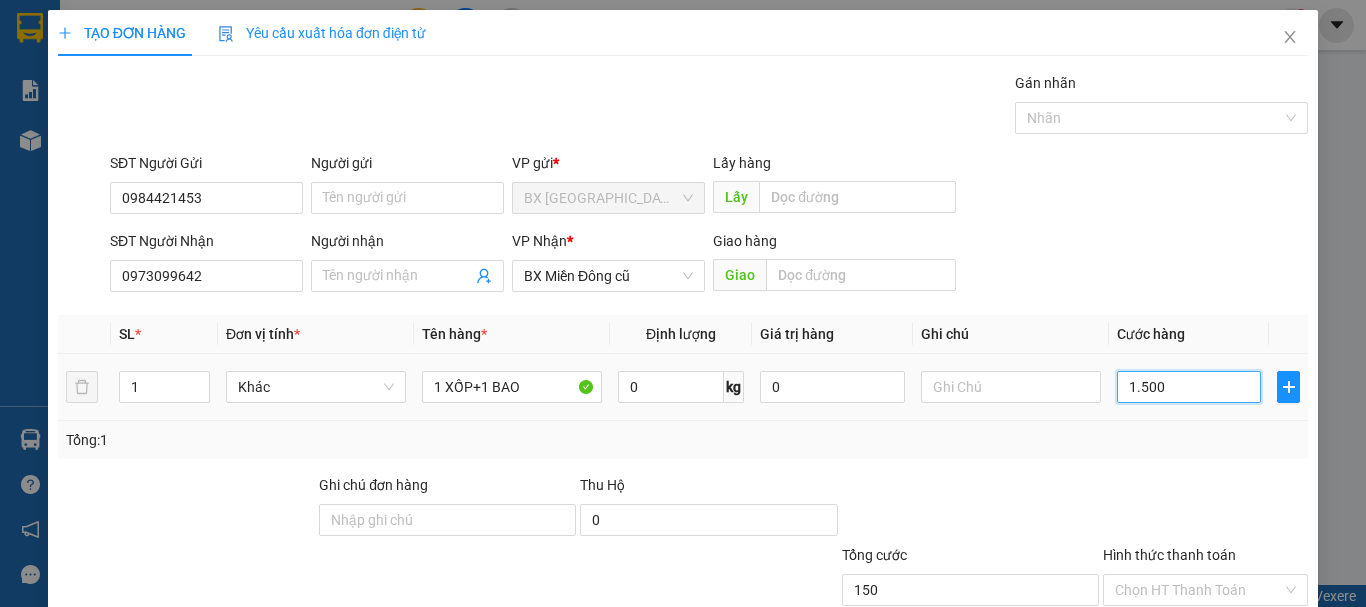 type on "1.500" 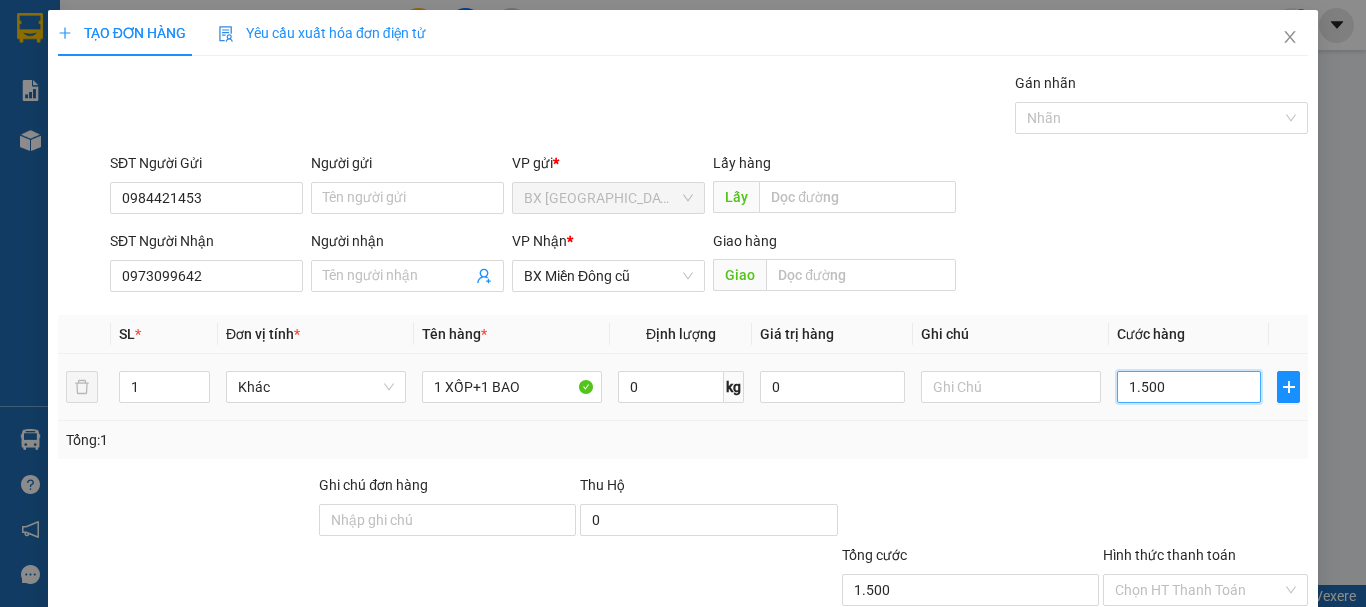 type on "15.000" 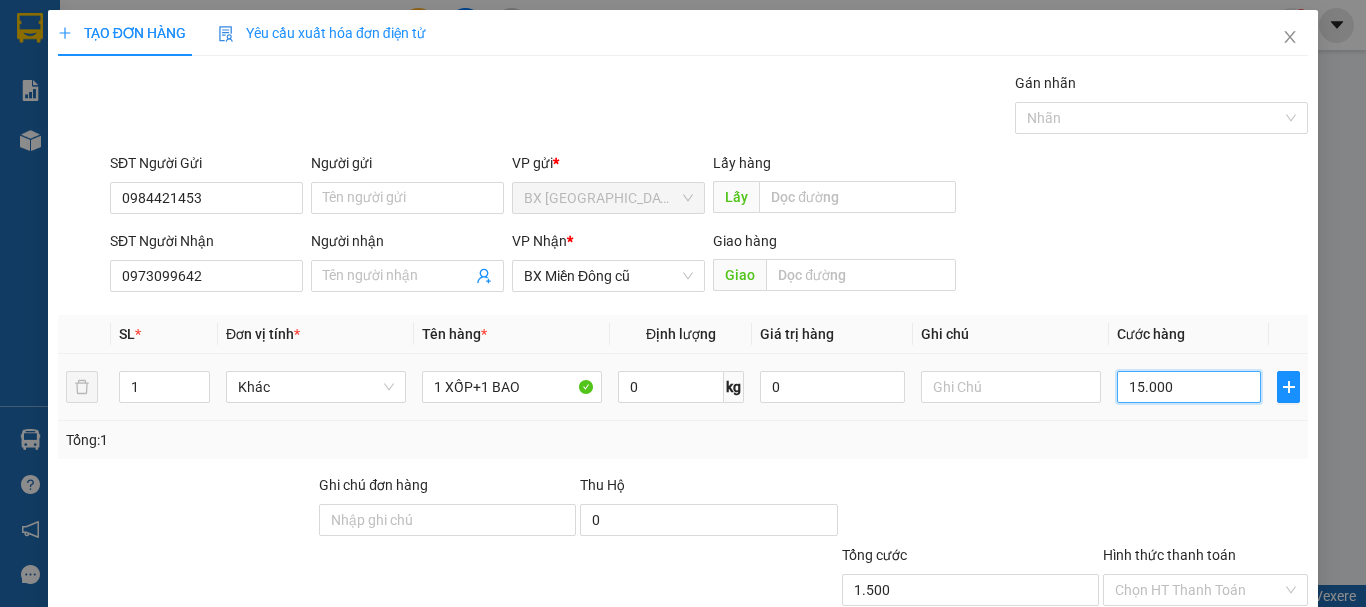 type on "15.000" 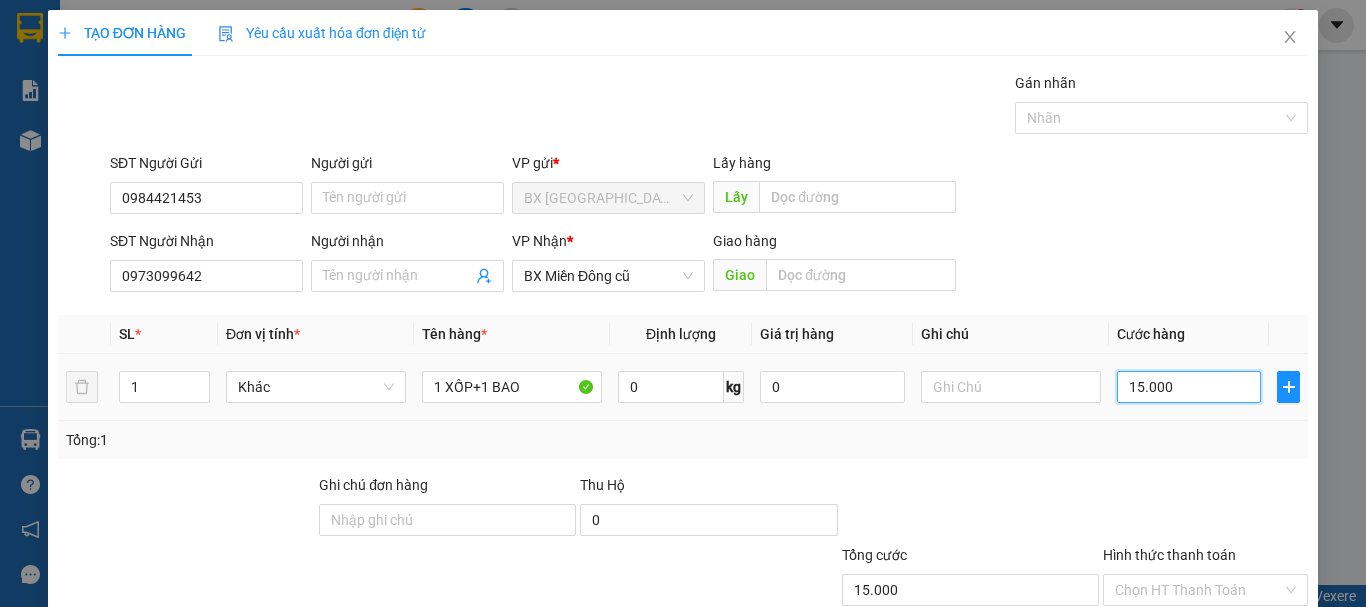 type on "150.000" 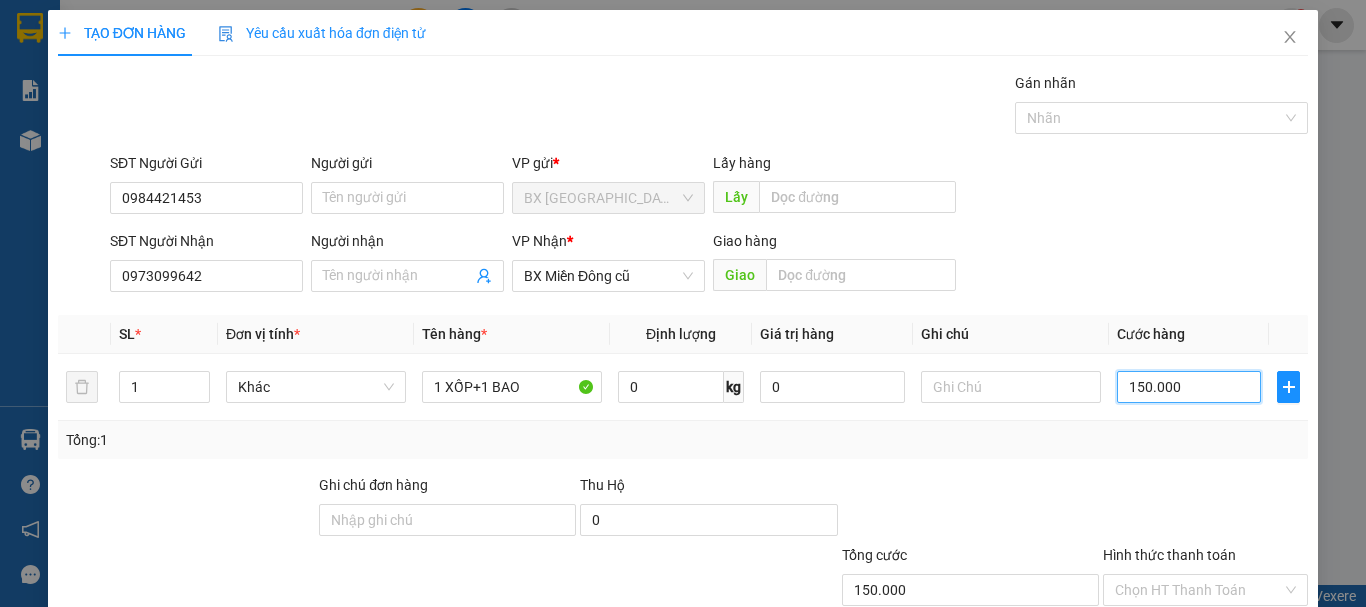 type on "150.000" 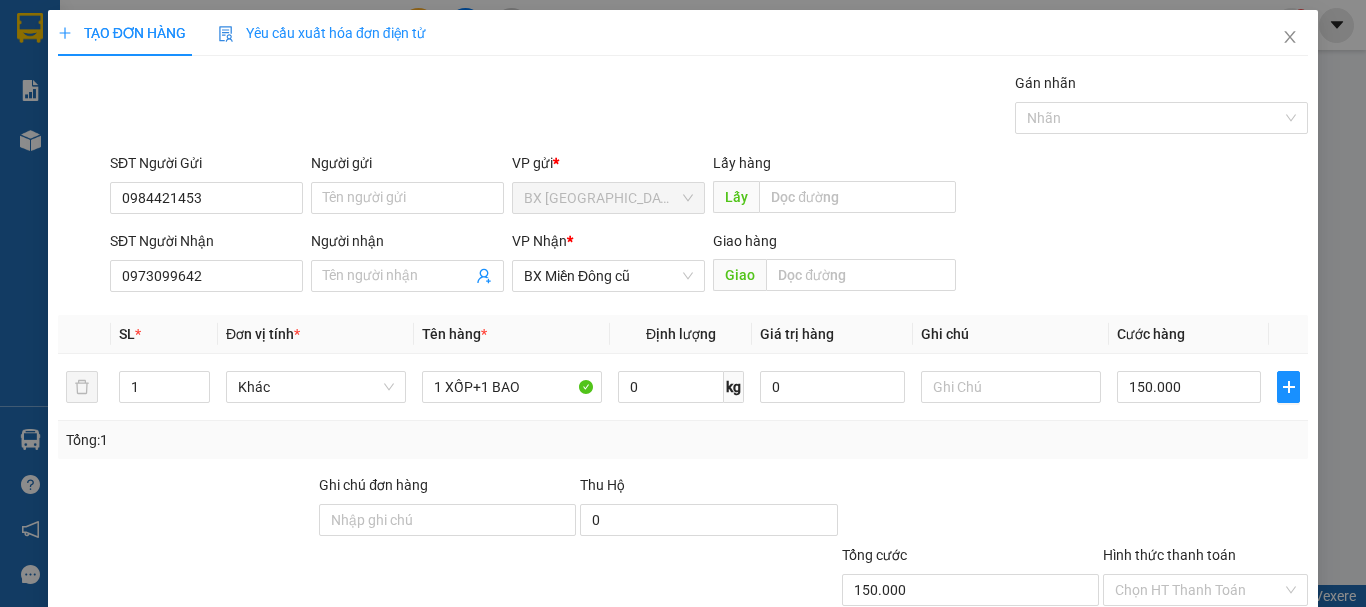 scroll, scrollTop: 133, scrollLeft: 0, axis: vertical 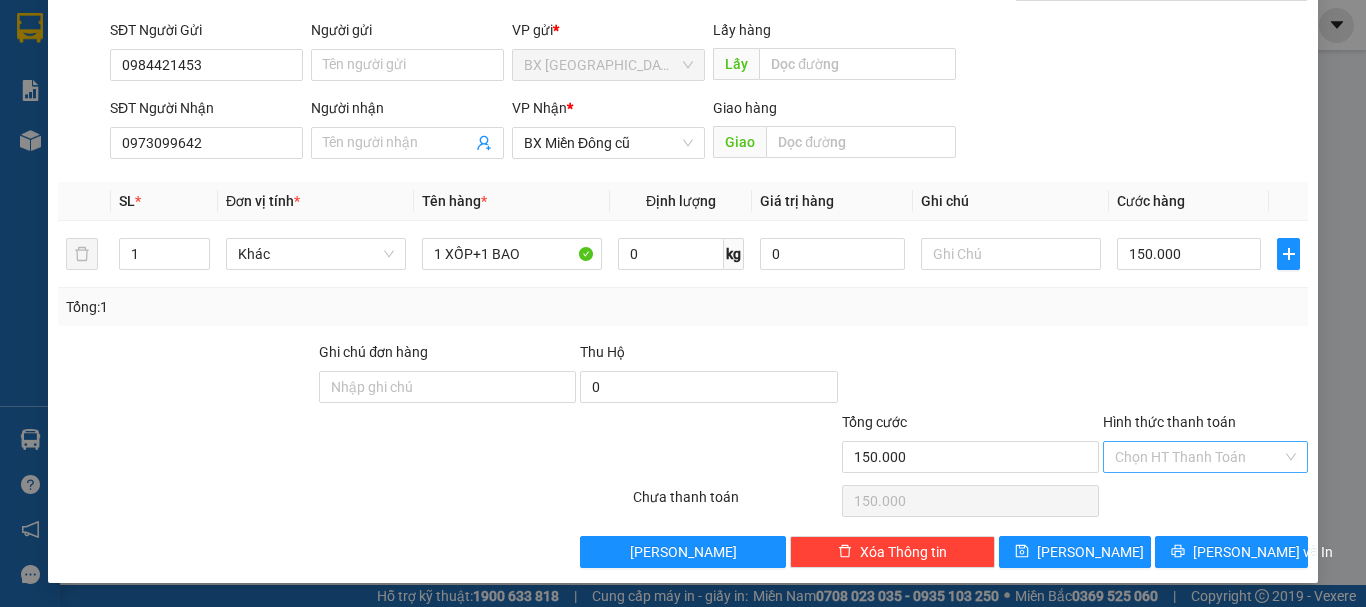 click on "Hình thức thanh toán" at bounding box center (1198, 457) 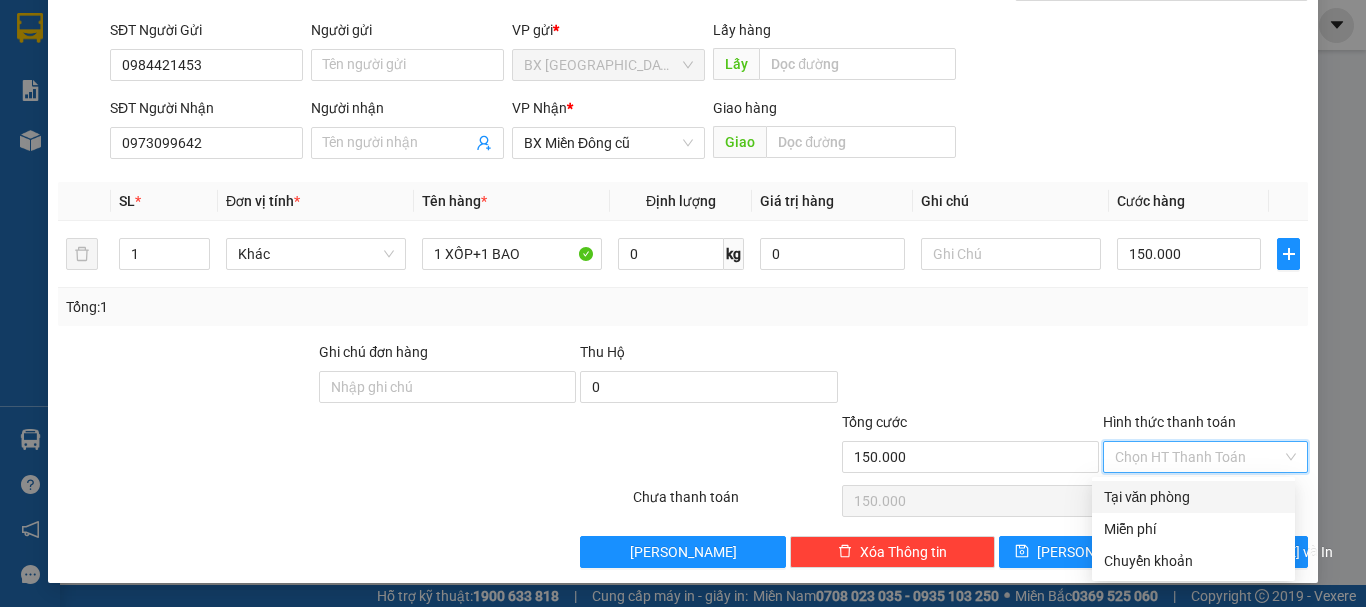 click on "Tại văn phòng" at bounding box center (1193, 497) 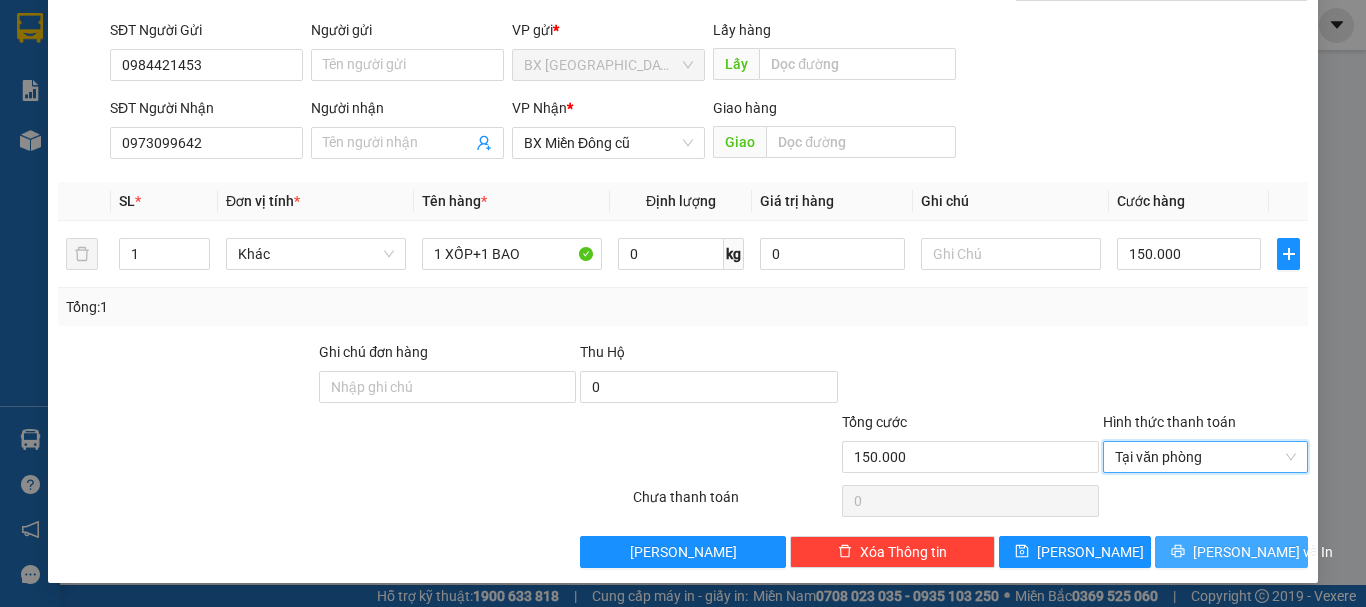 click on "[PERSON_NAME] và In" at bounding box center (1231, 552) 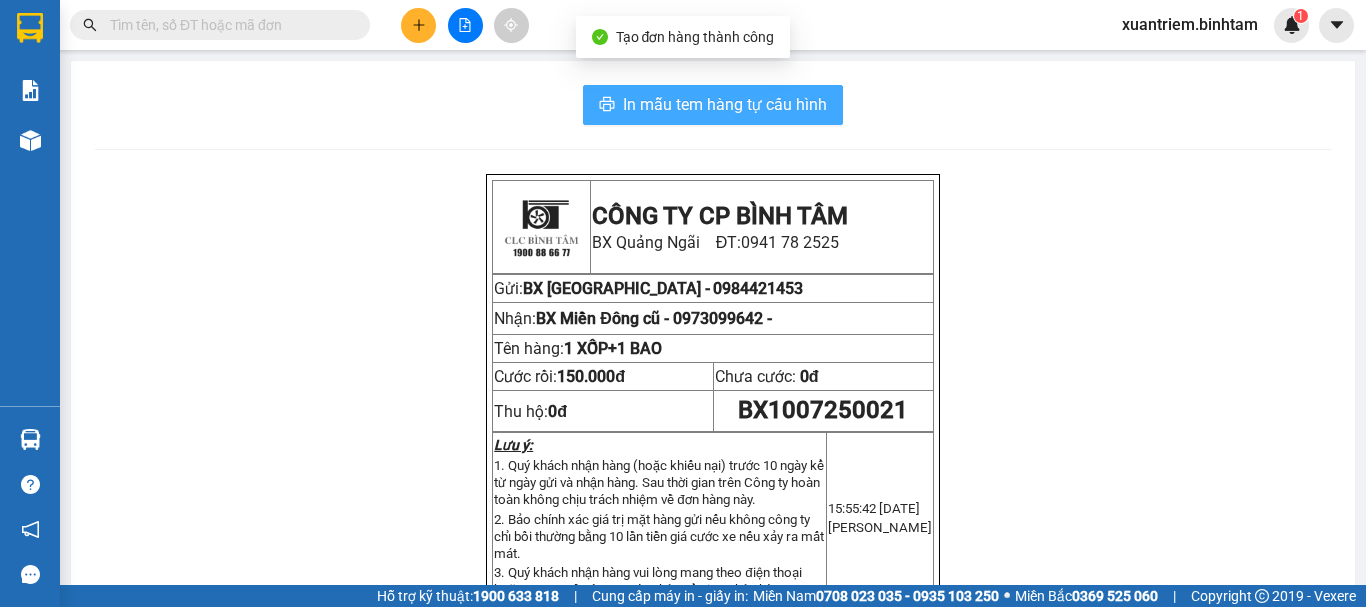 click on "In mẫu tem hàng tự cấu hình" at bounding box center (725, 104) 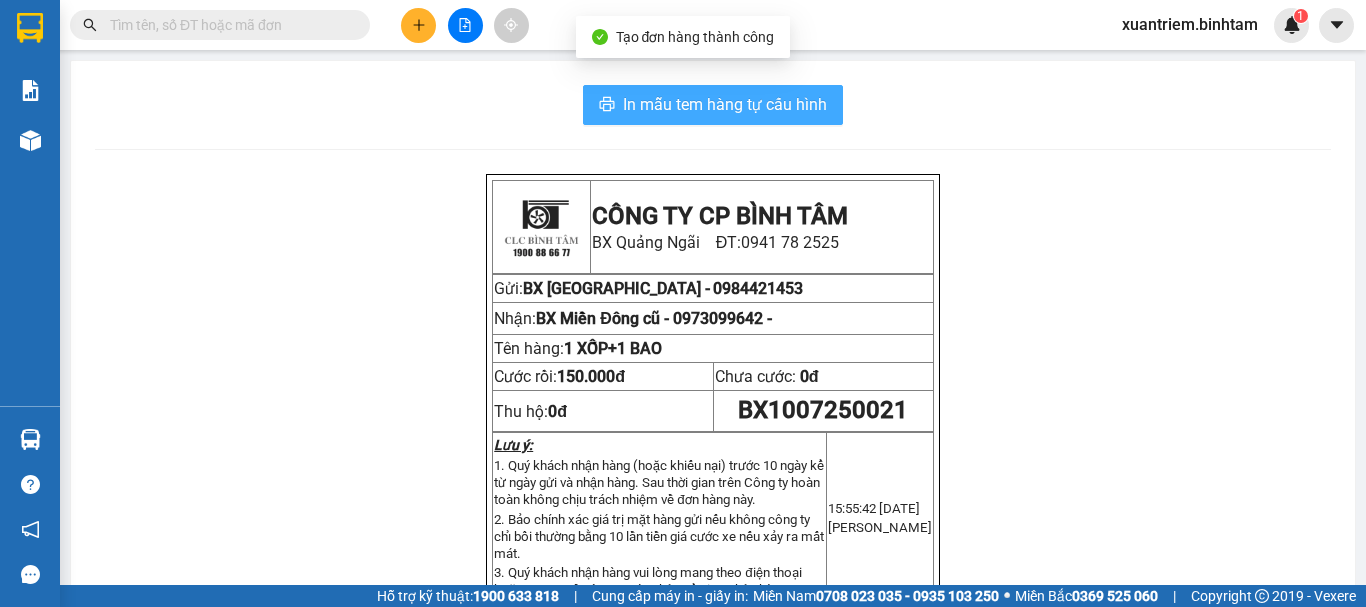 scroll, scrollTop: 0, scrollLeft: 0, axis: both 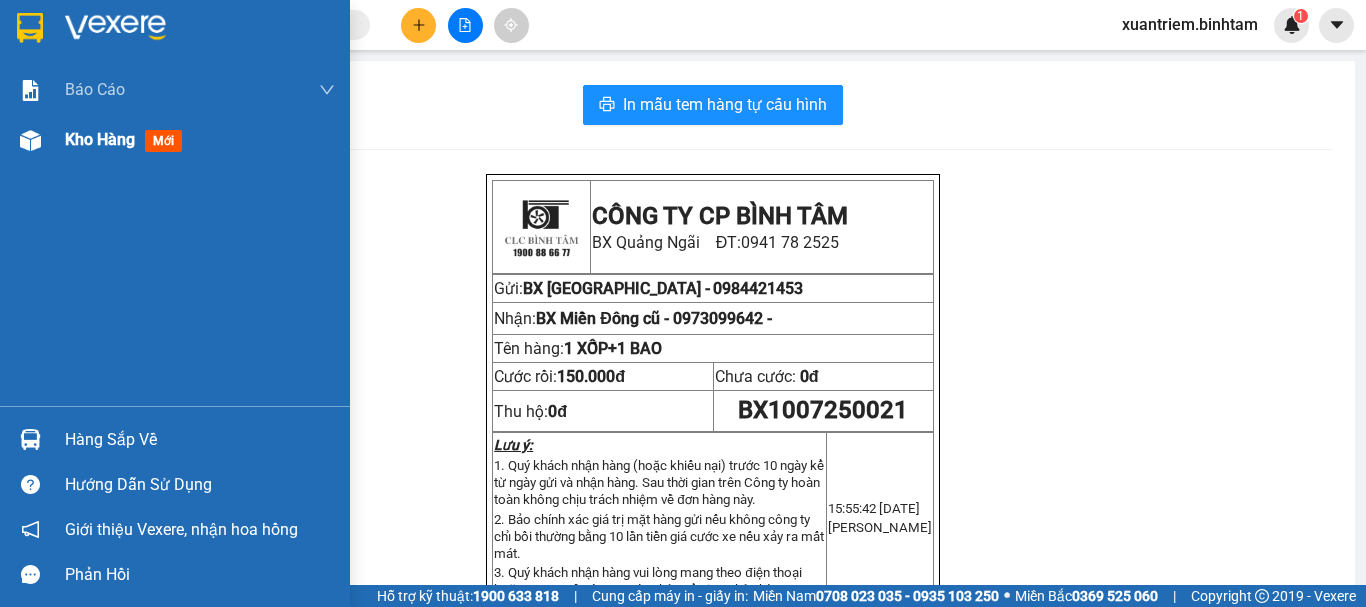 click at bounding box center [30, 140] 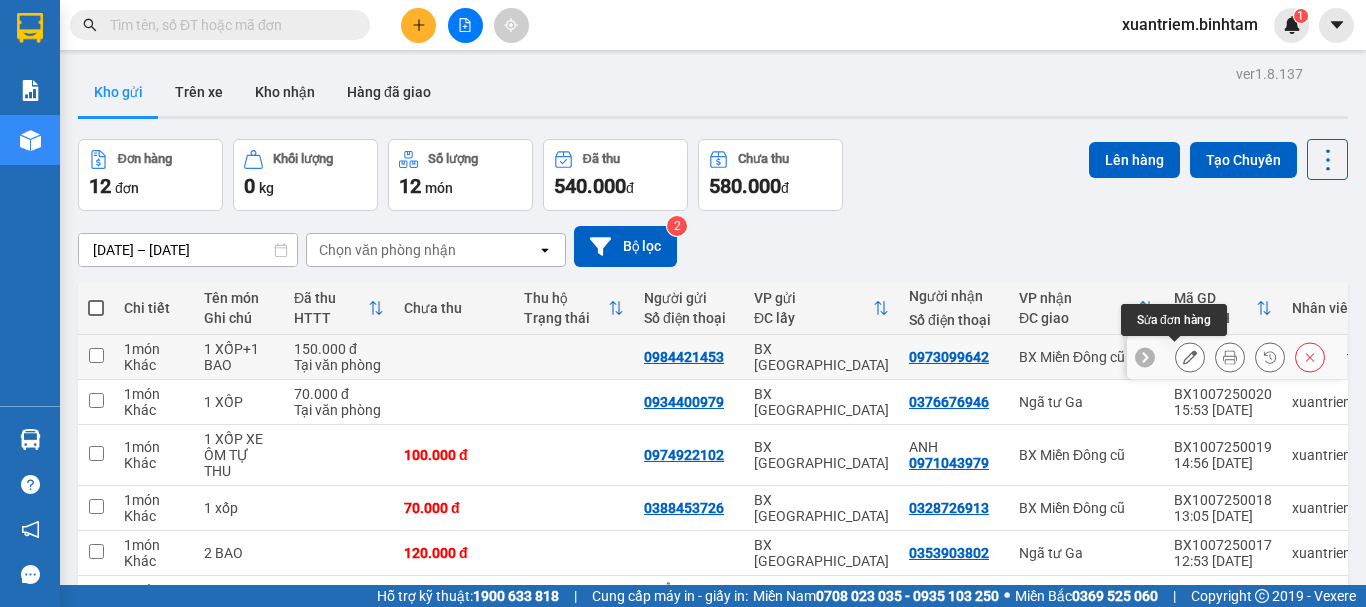 click 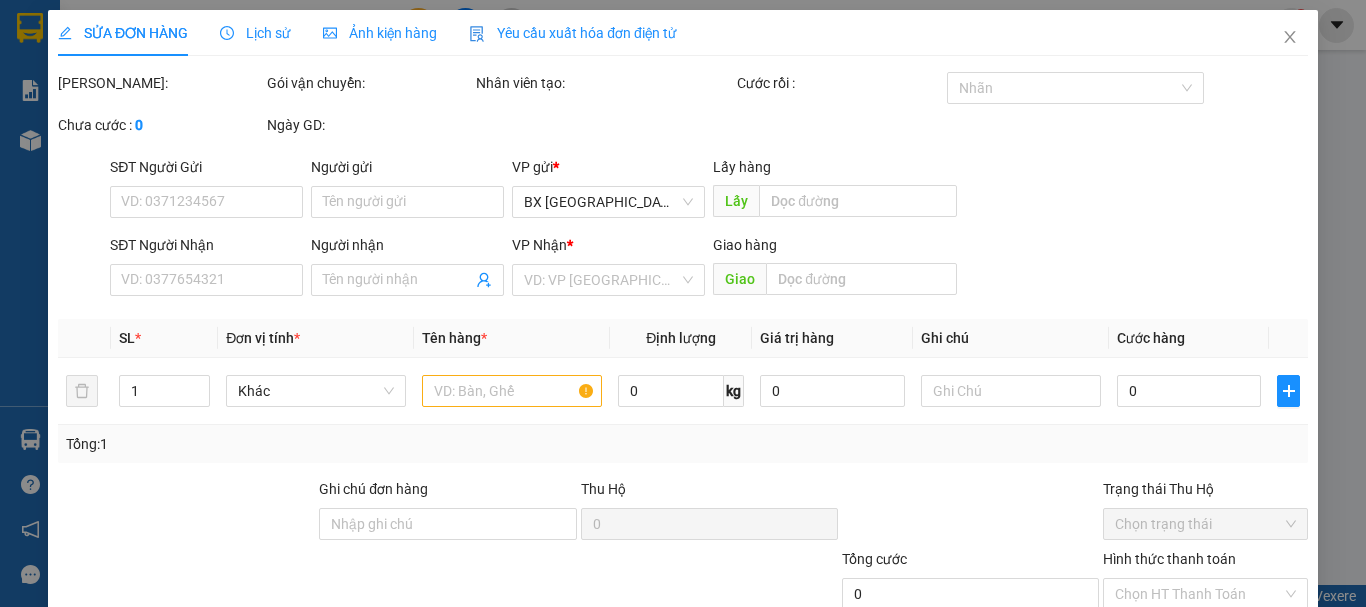 type on "0984421453" 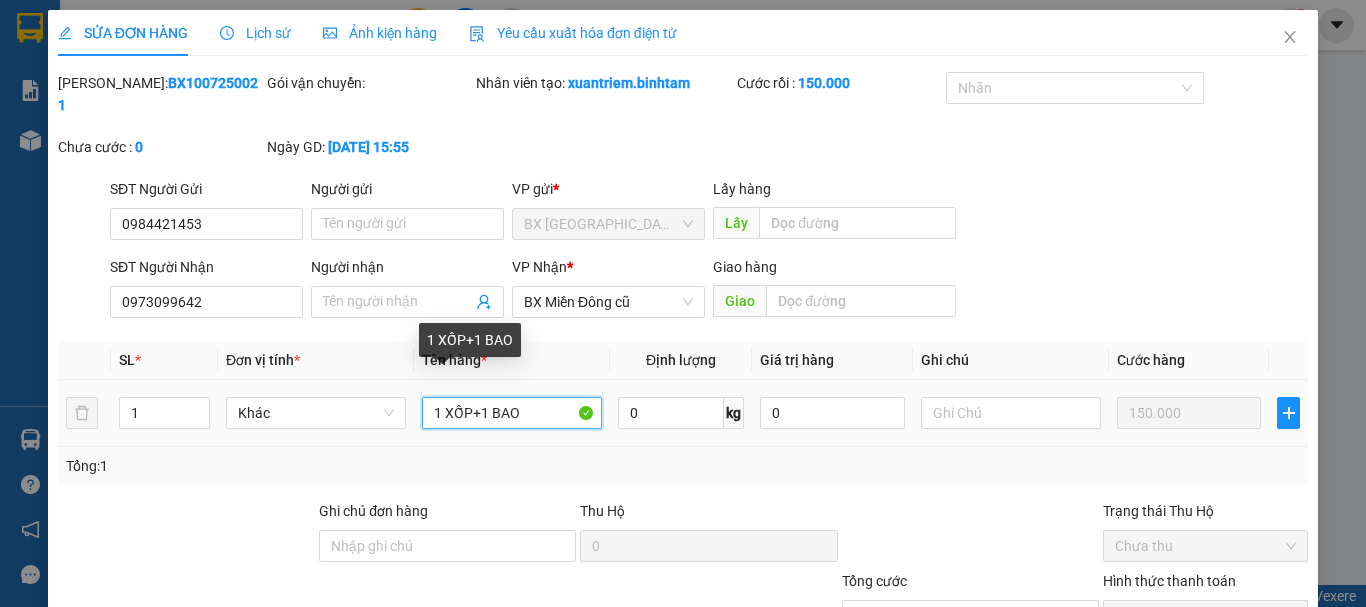 click on "1 XỐP+1 BAO" at bounding box center (512, 413) 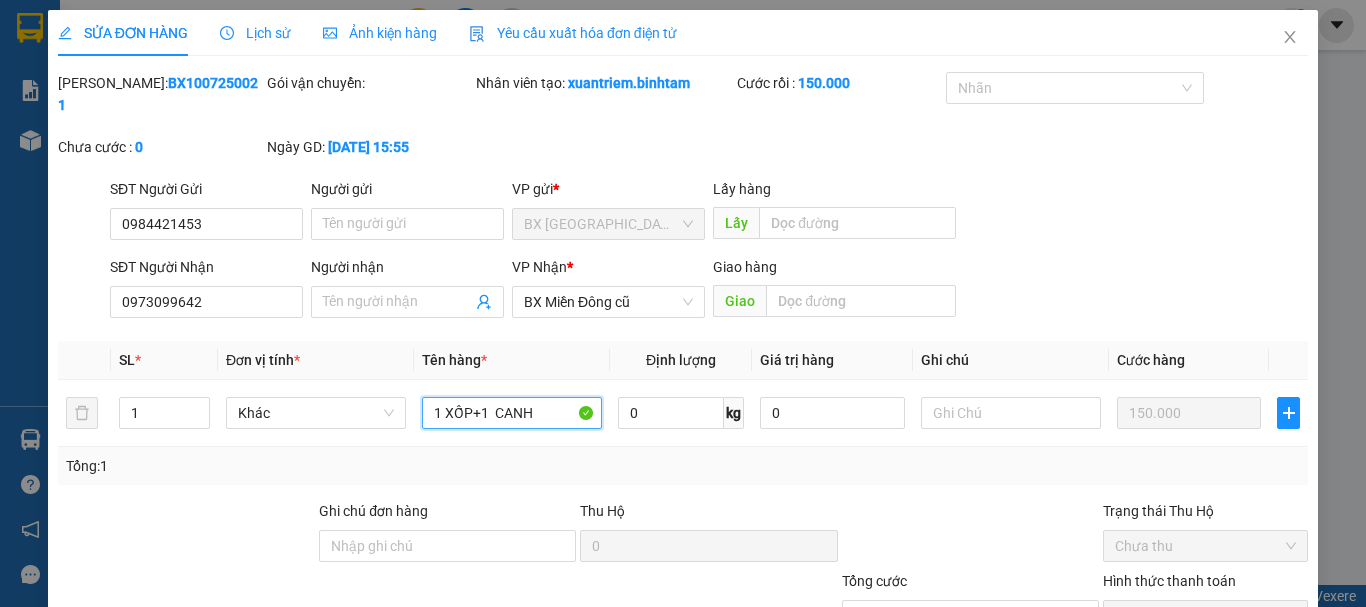 type on "1 XỐP+1  CANH" 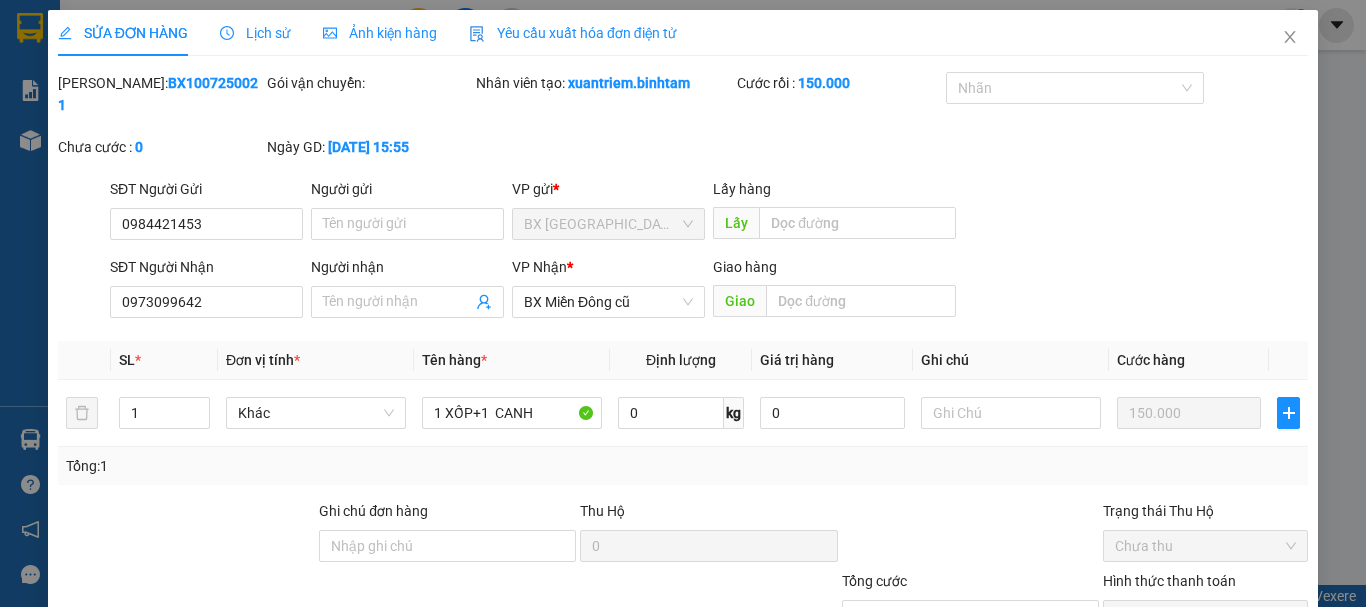scroll, scrollTop: 137, scrollLeft: 0, axis: vertical 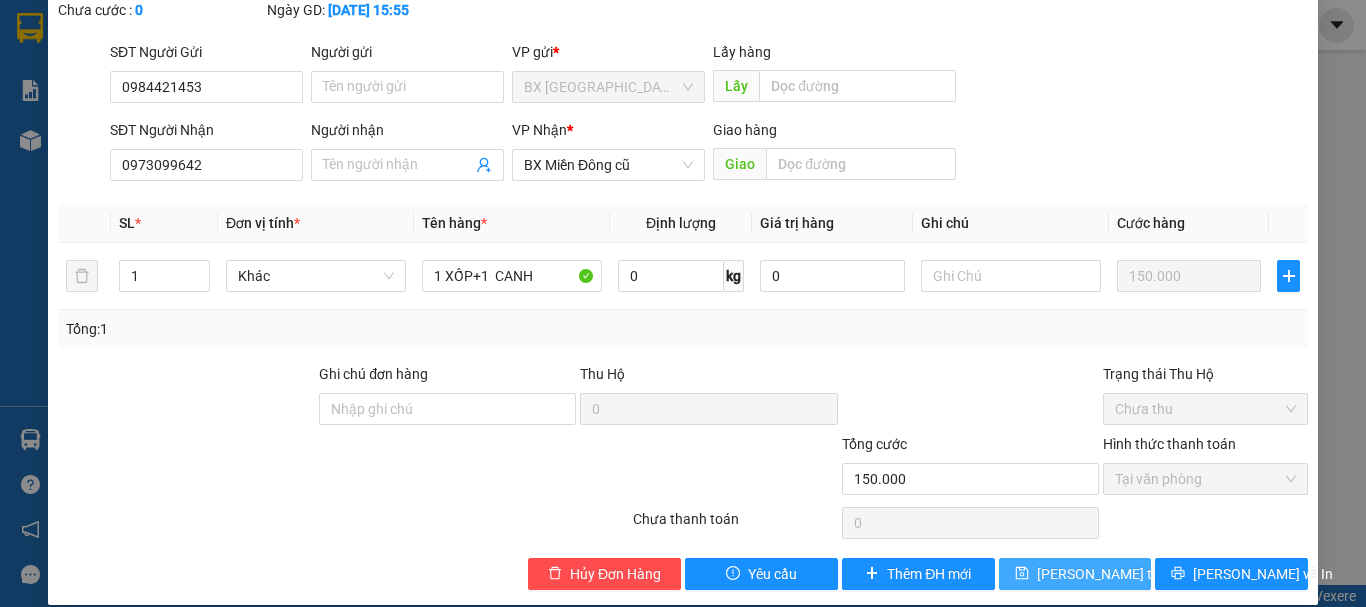 click on "[PERSON_NAME] thay đổi" at bounding box center [1117, 574] 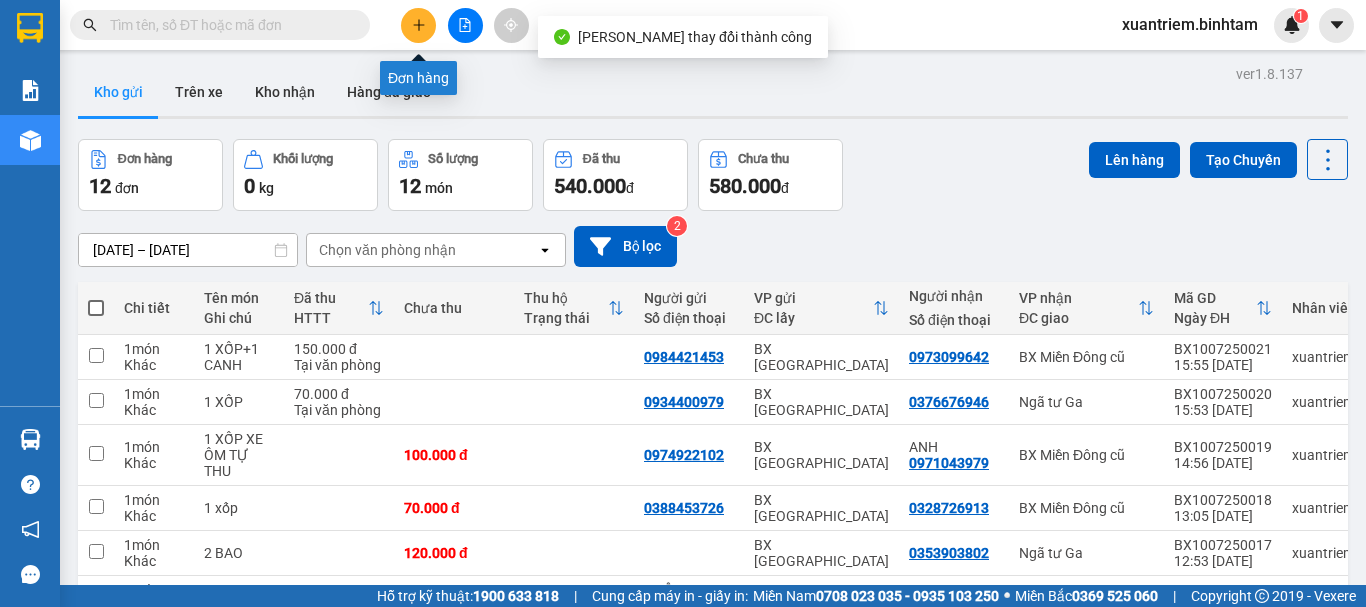 click at bounding box center (418, 25) 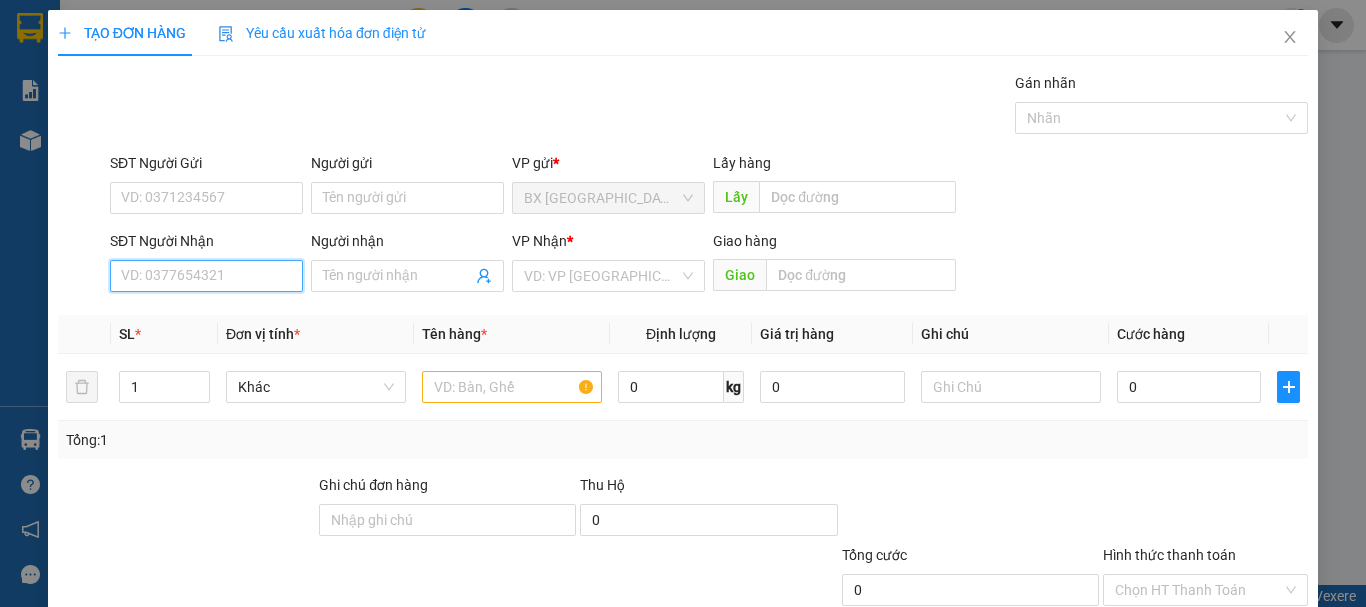 click on "SĐT Người Nhận" at bounding box center [206, 276] 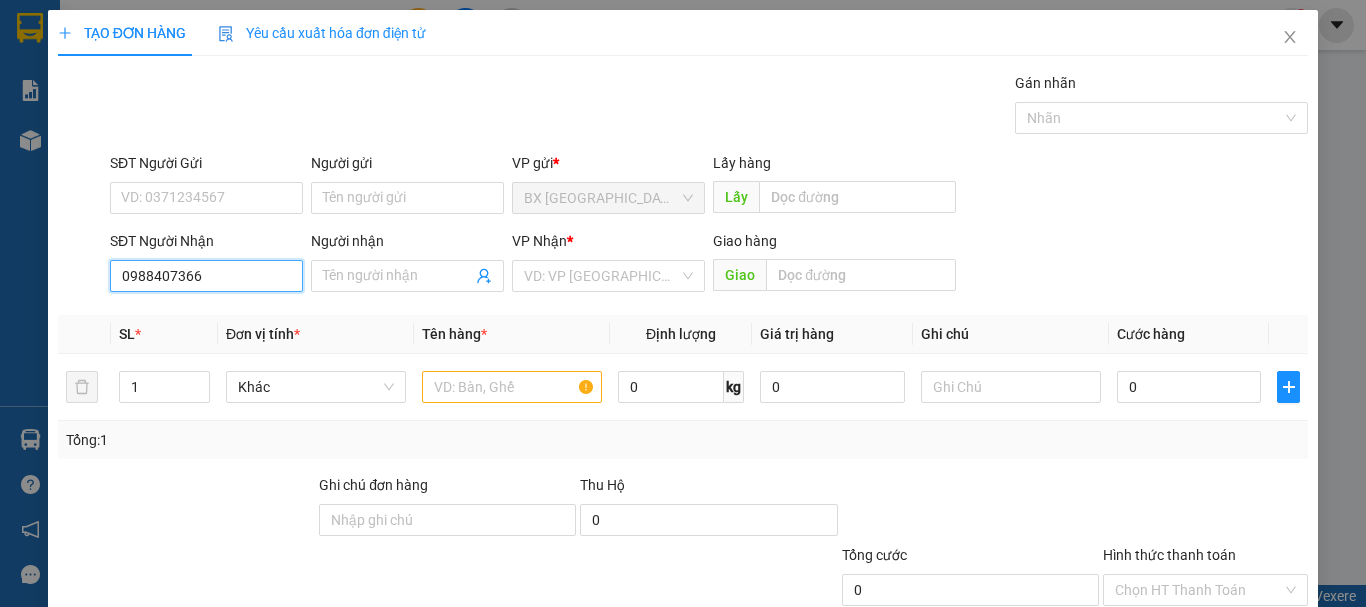 click on "0988407366" at bounding box center [206, 276] 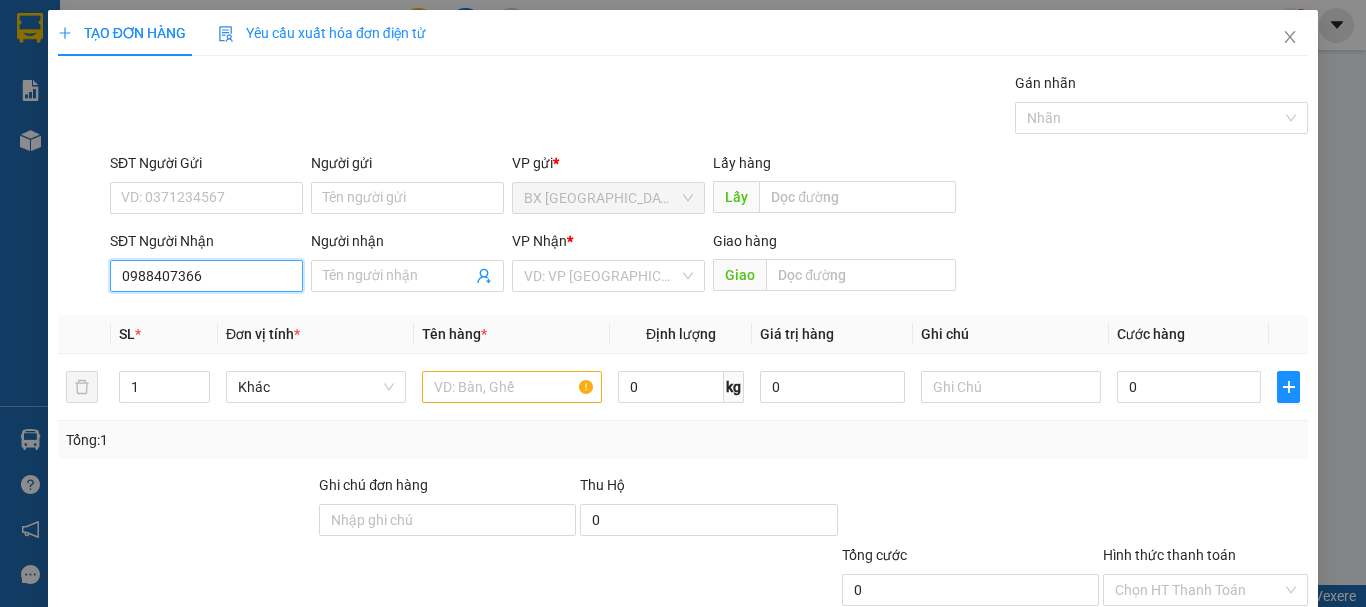 click on "0988407366" at bounding box center (206, 276) 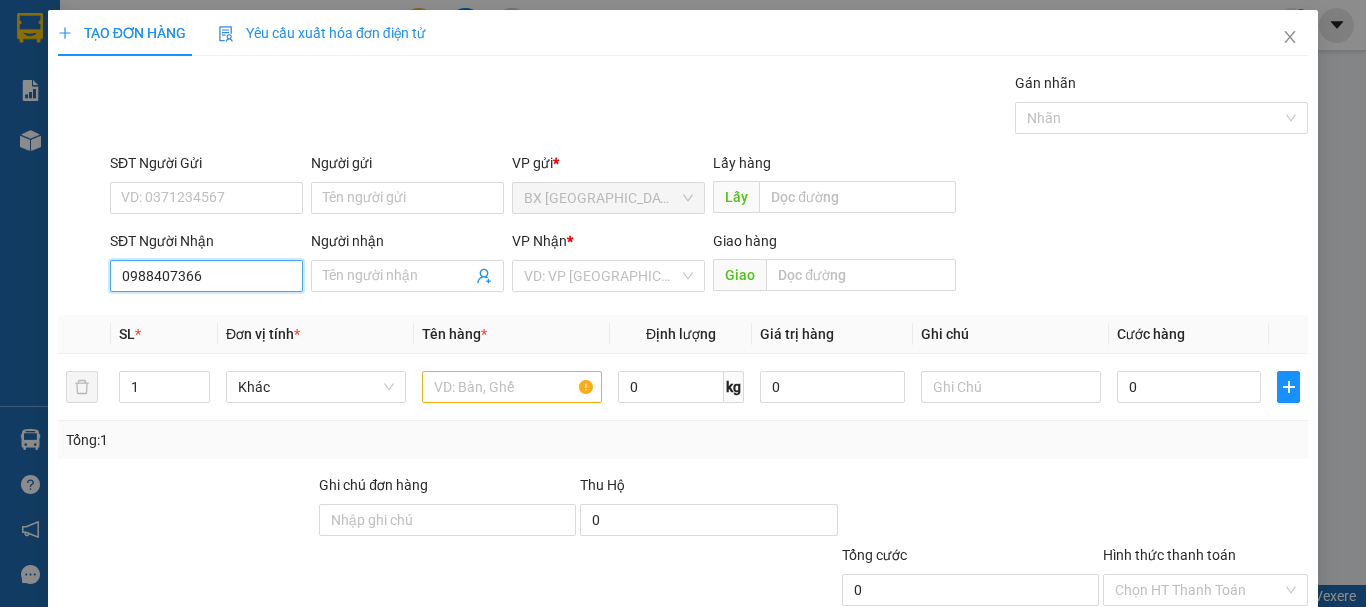 click on "0988407366" at bounding box center [206, 276] 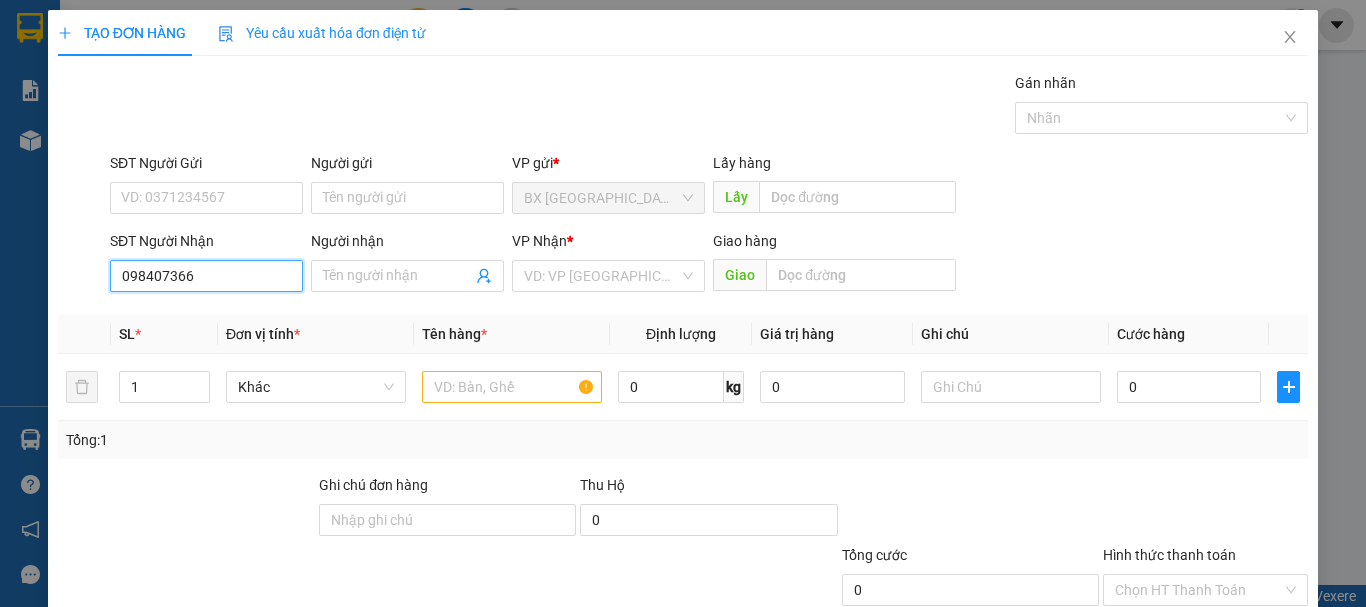type on "0989407366" 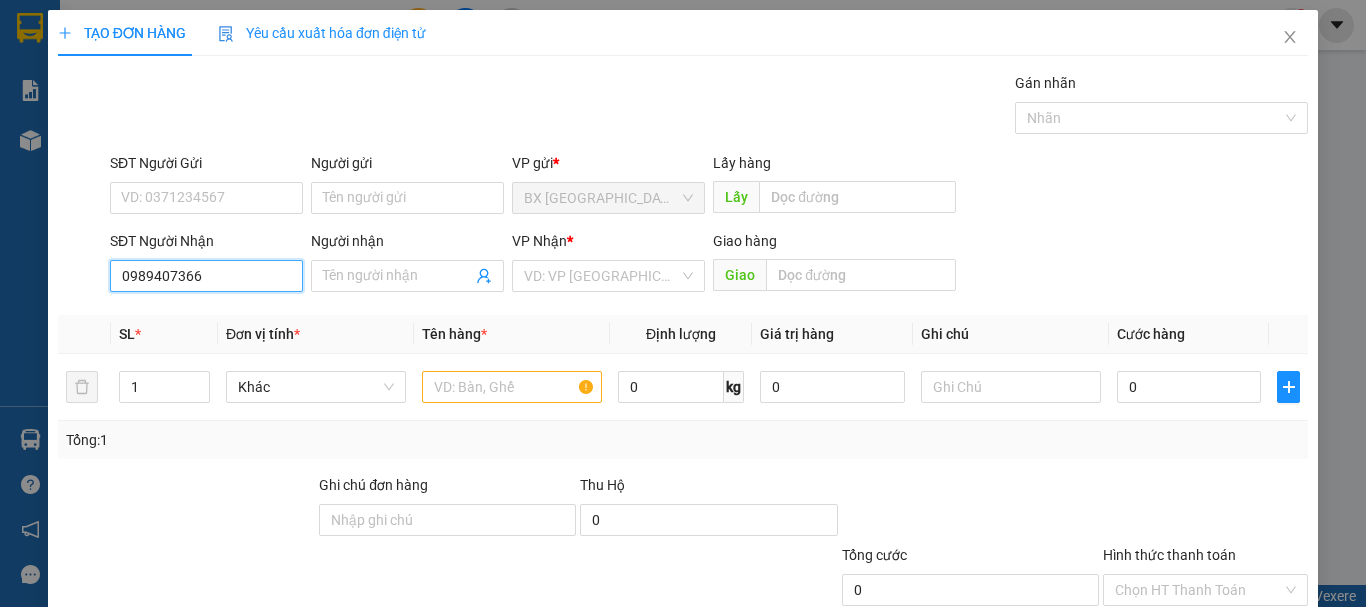 click on "0989407366" at bounding box center (206, 276) 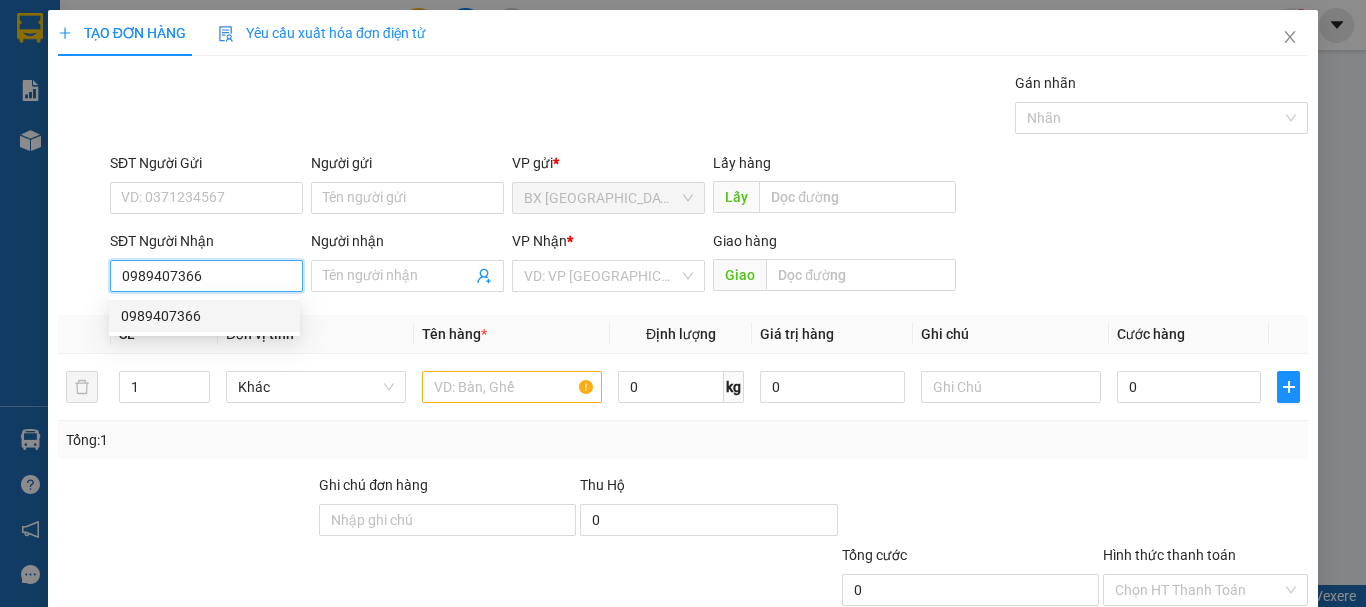 click on "0989407366" at bounding box center (204, 316) 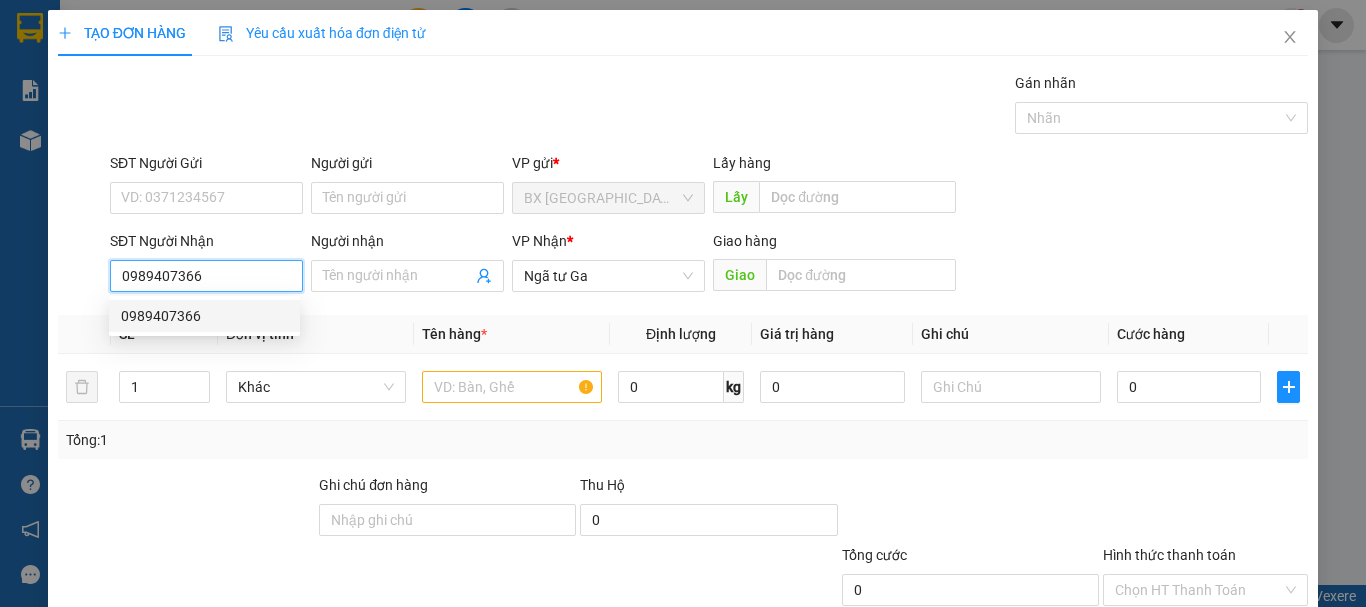 type on "70.000" 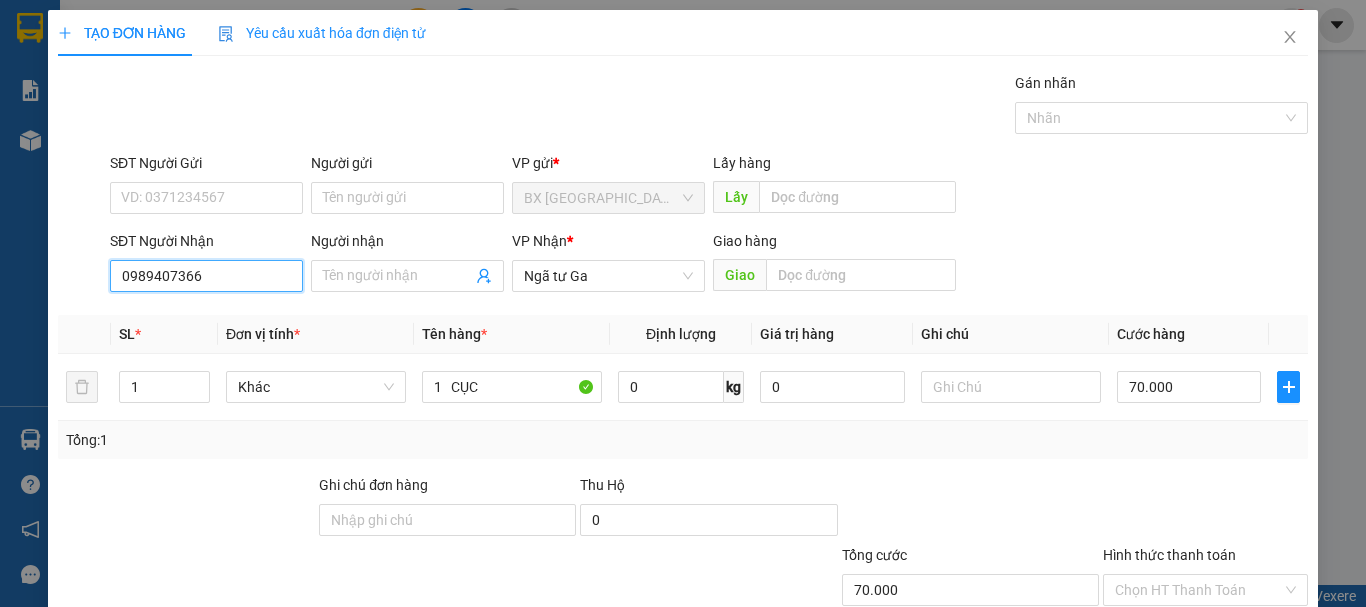 type on "0989407366" 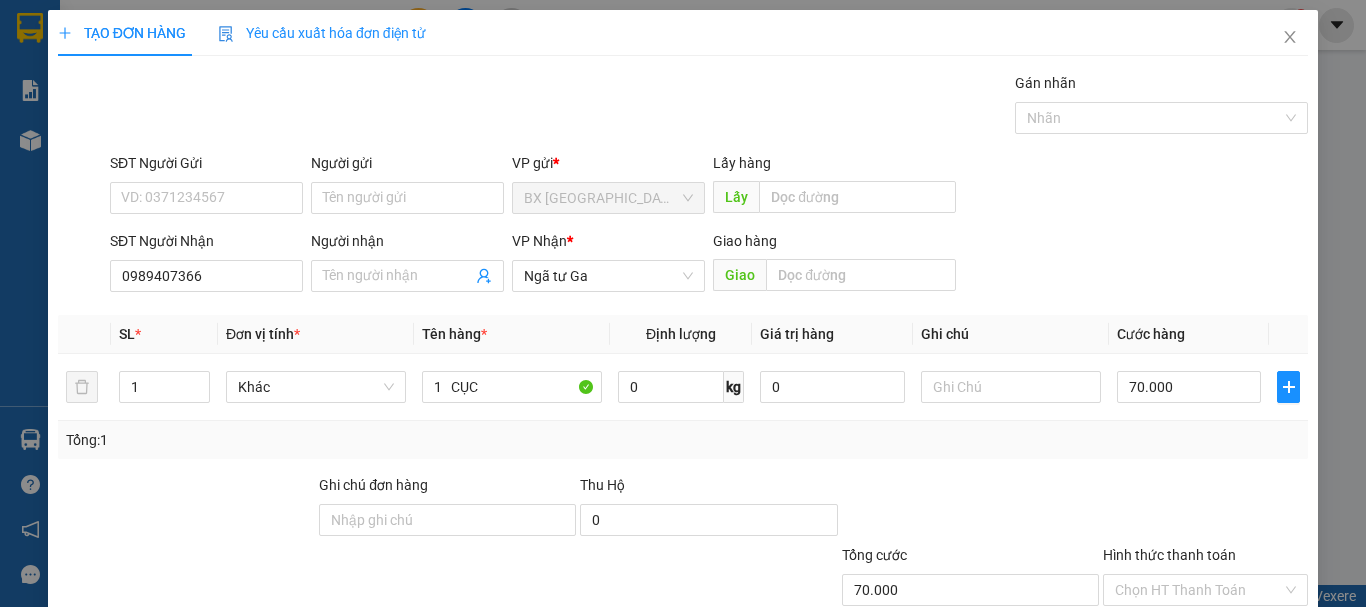 scroll, scrollTop: 133, scrollLeft: 0, axis: vertical 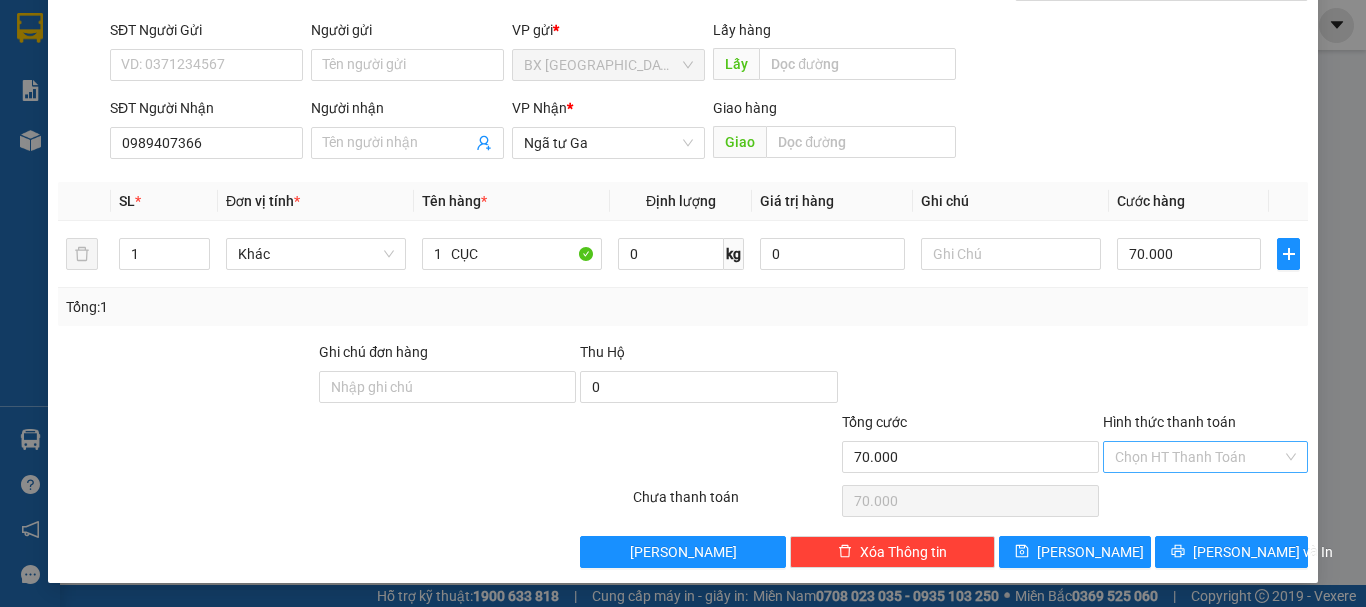 click on "Hình thức thanh toán" at bounding box center (1198, 457) 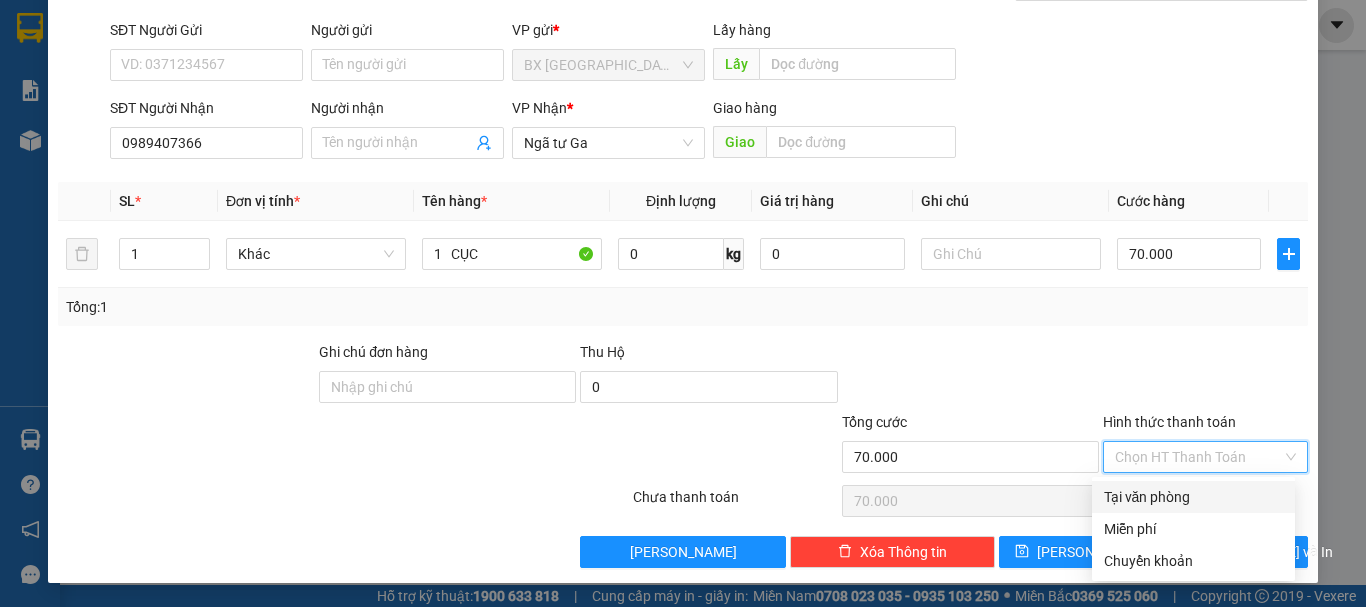 click on "Tại văn phòng" at bounding box center (1193, 497) 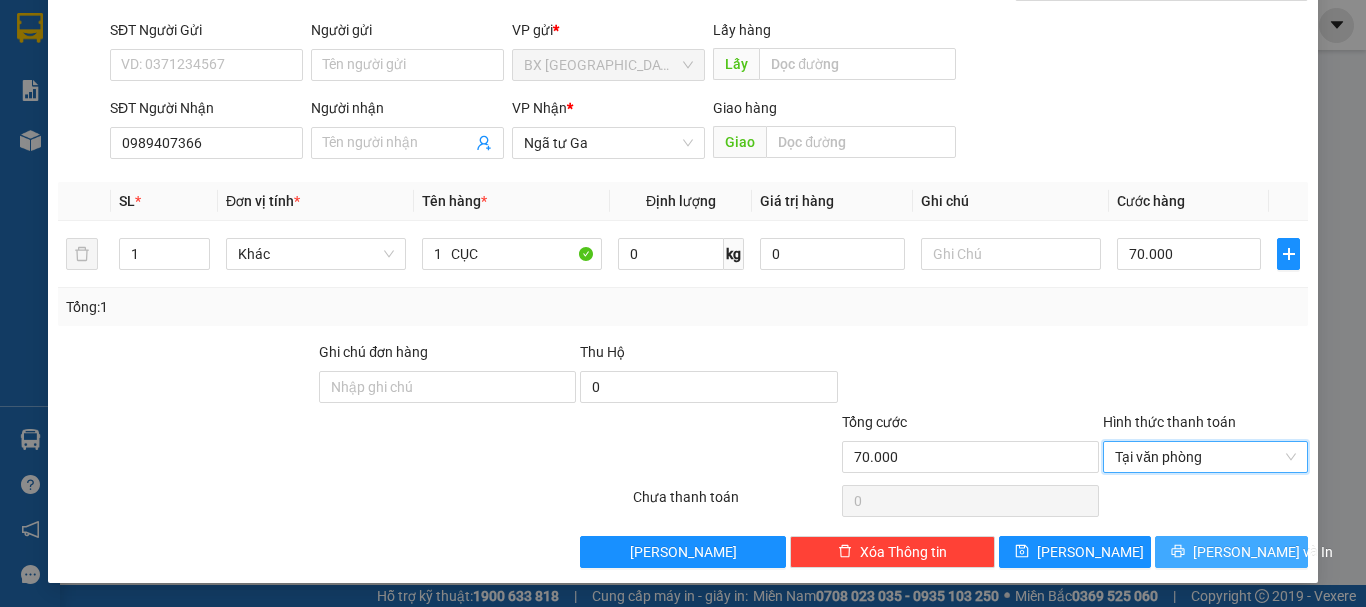 click on "[PERSON_NAME] và In" at bounding box center (1231, 552) 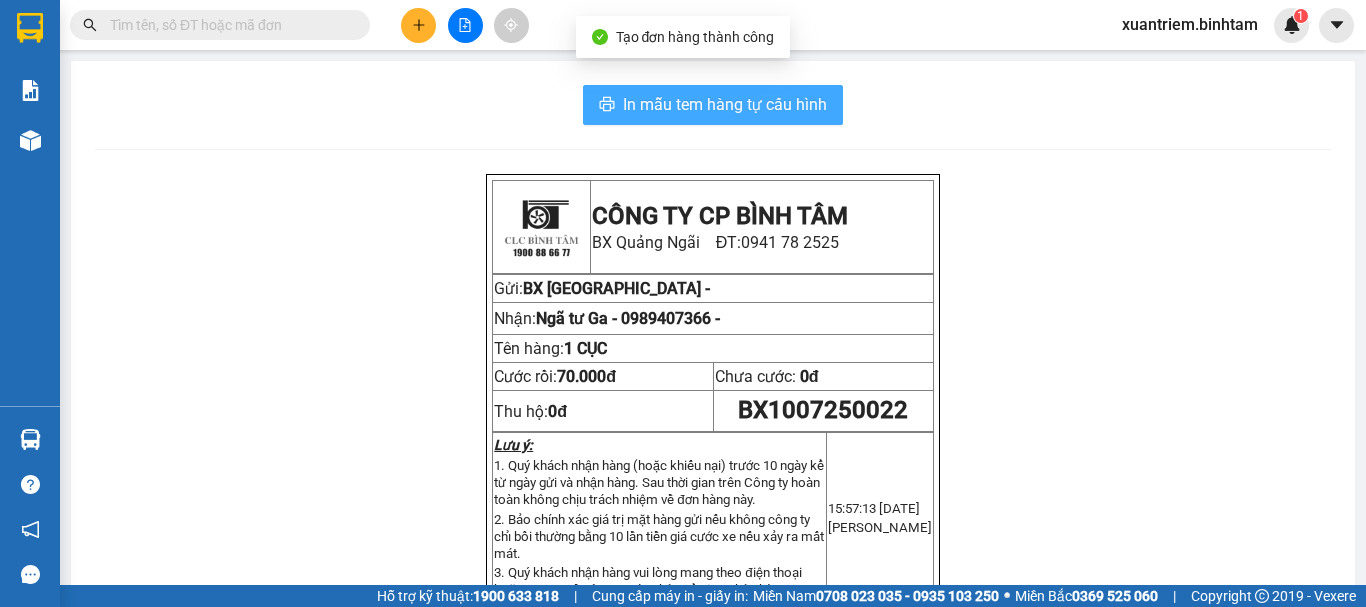 click on "In mẫu tem hàng tự cấu hình" at bounding box center (725, 104) 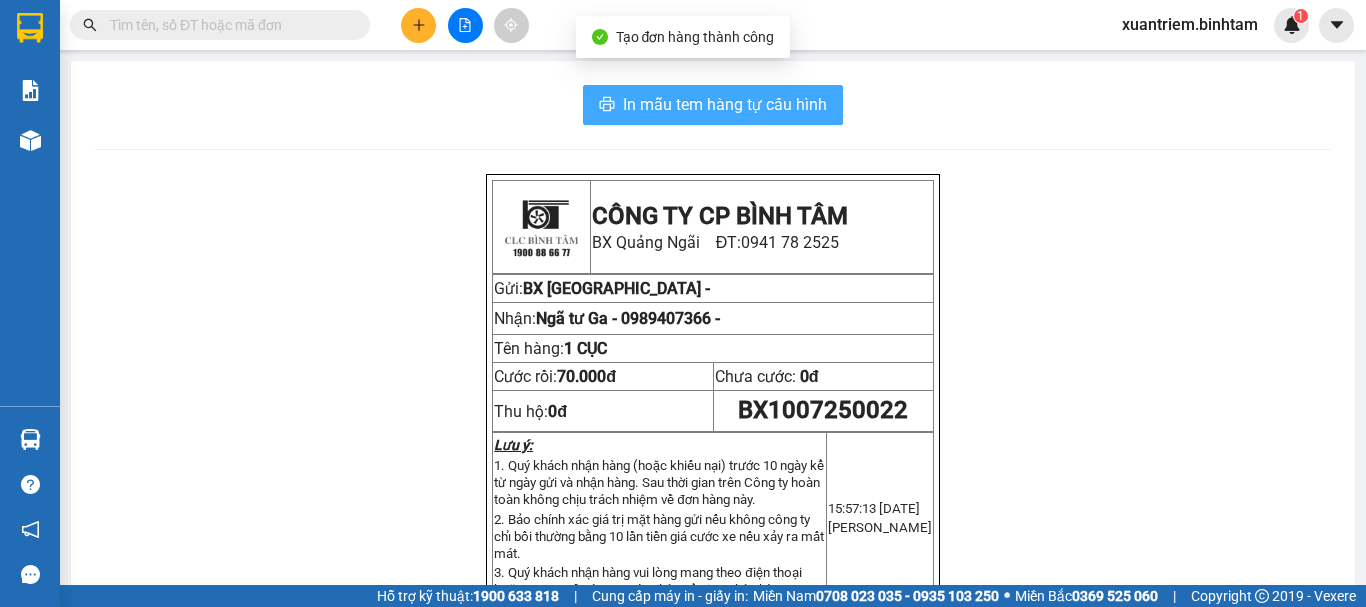 scroll, scrollTop: 0, scrollLeft: 0, axis: both 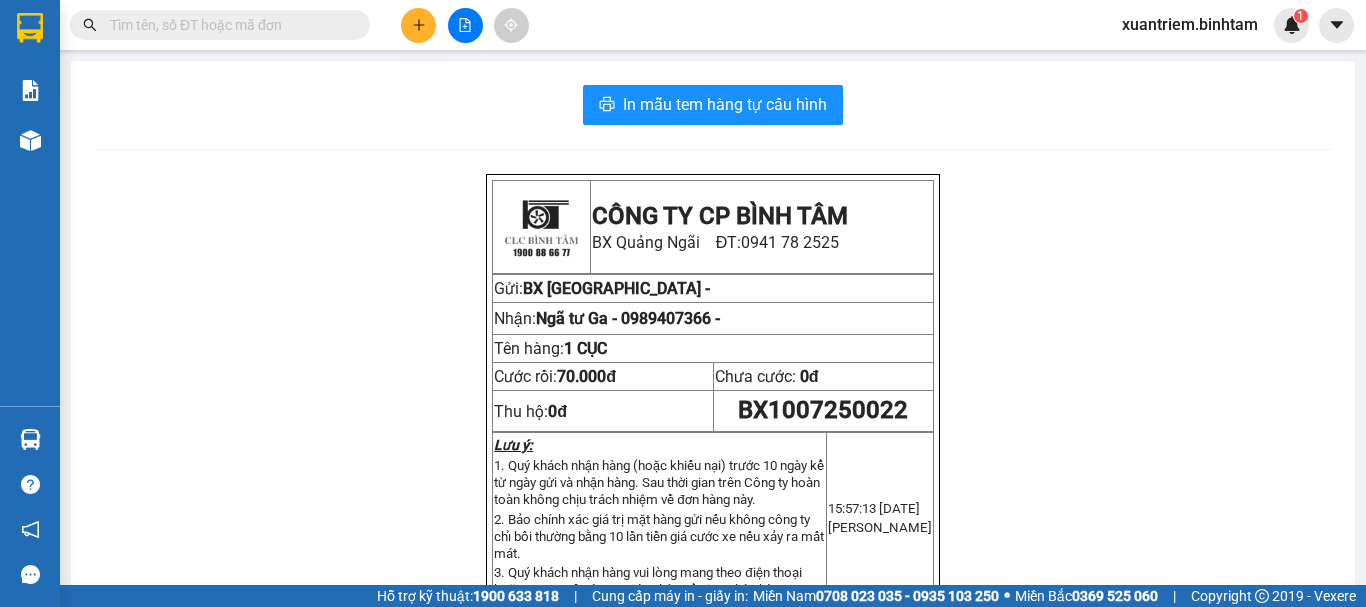 click on "Kết quả tìm kiếm ( 0 )  Bộ lọc  No Data xuantriem.binhtam 1" at bounding box center (683, 25) 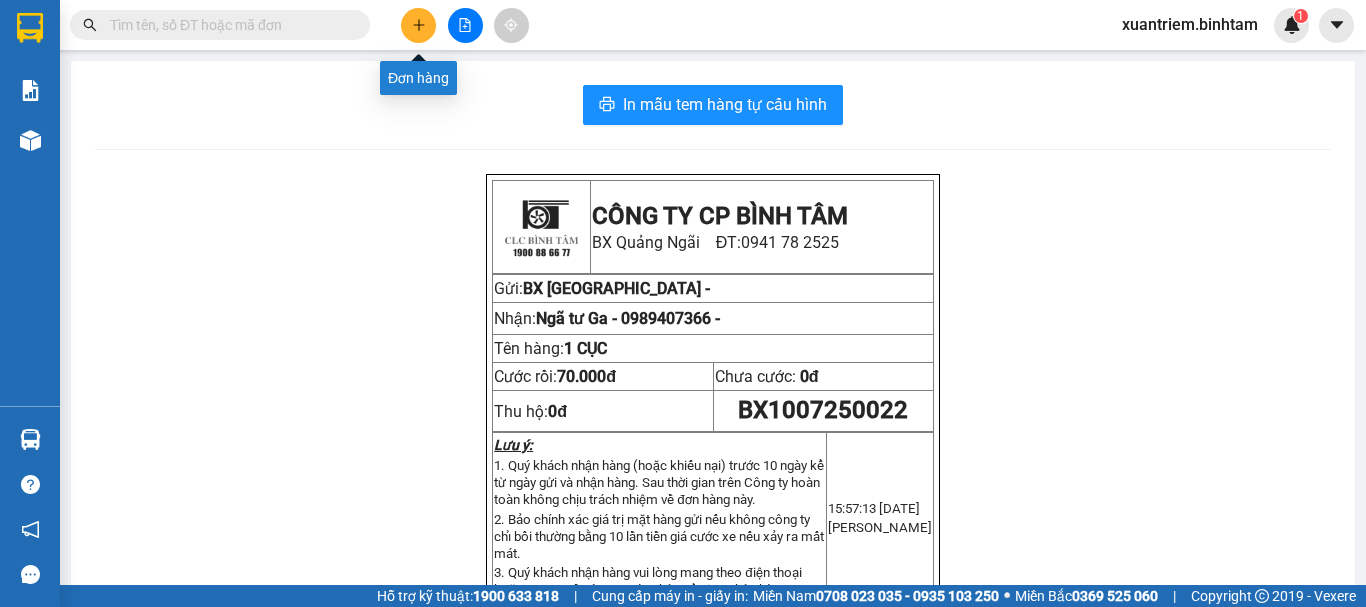 click 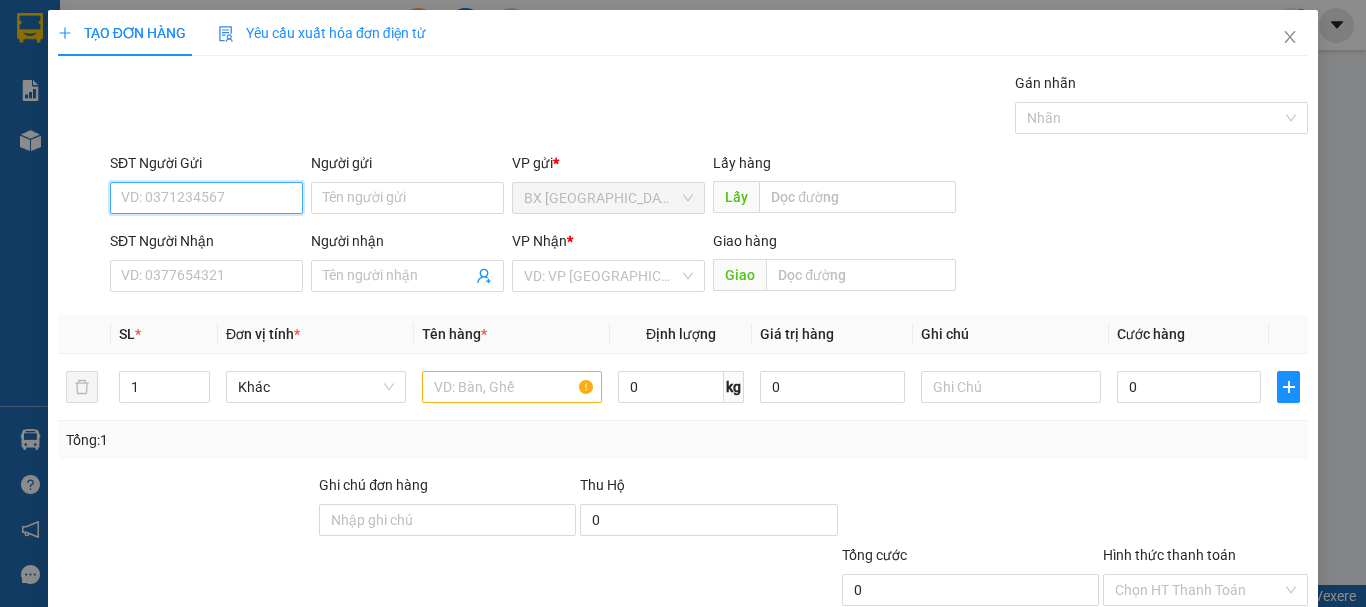 click on "SĐT Người Gửi" at bounding box center (206, 198) 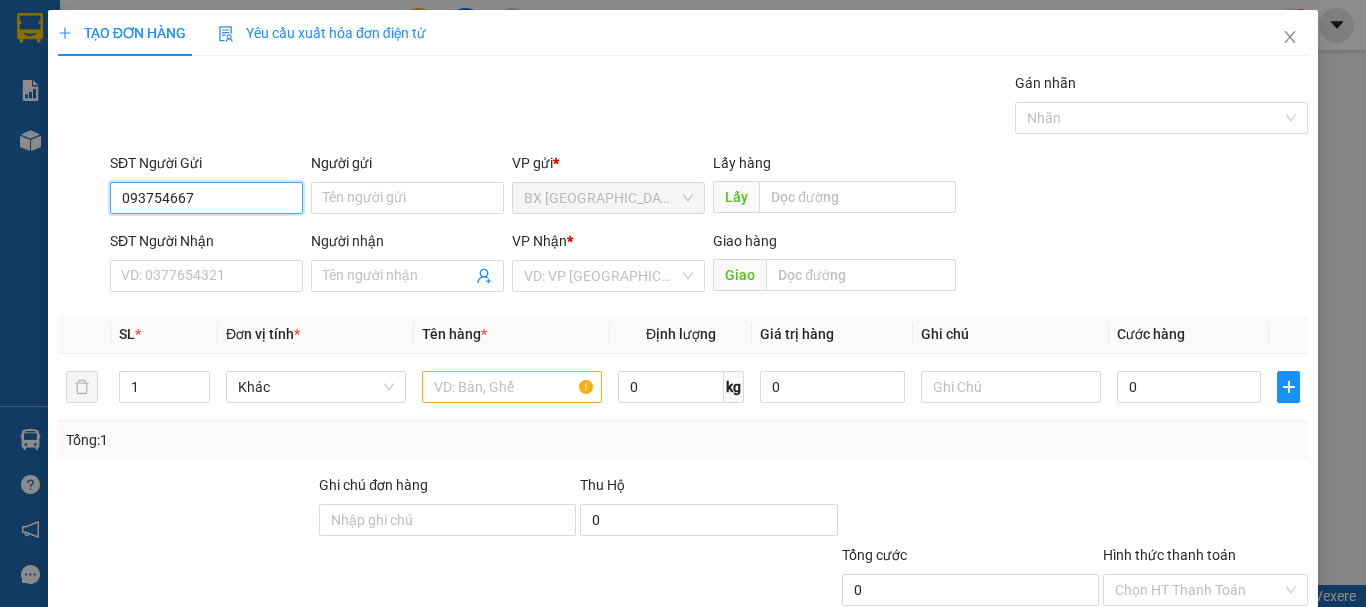 type on "0937546676" 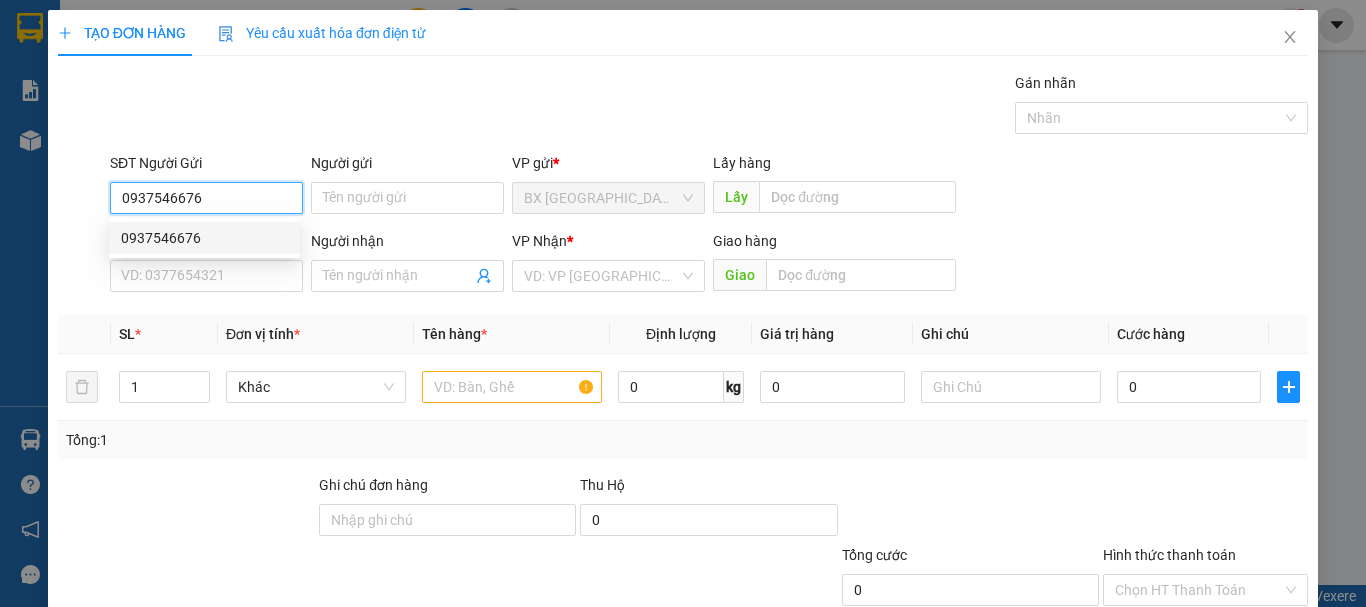 click on "0937546676" at bounding box center [206, 198] 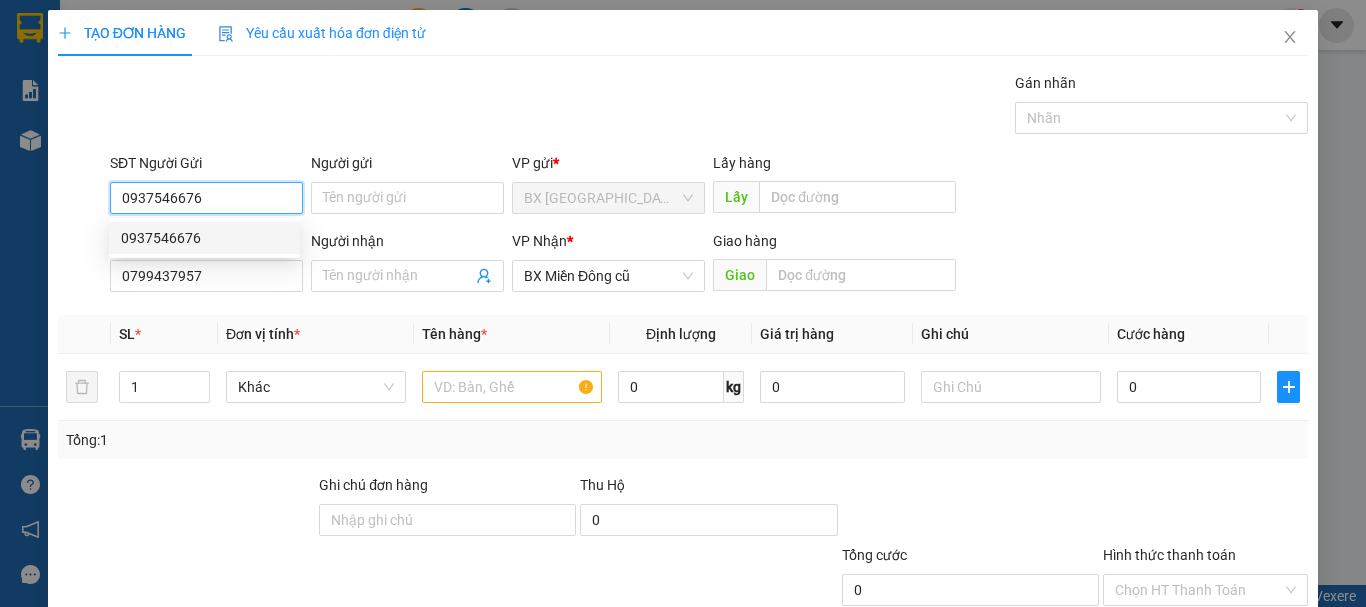 type on "70.000" 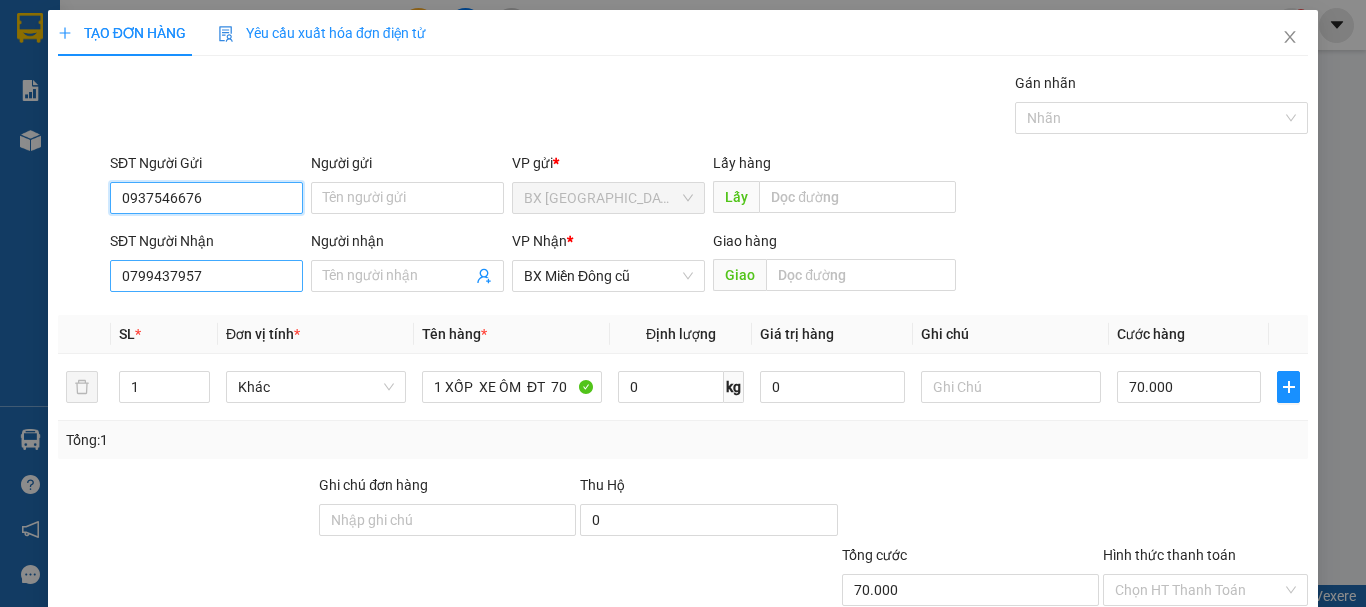 type on "0937546676" 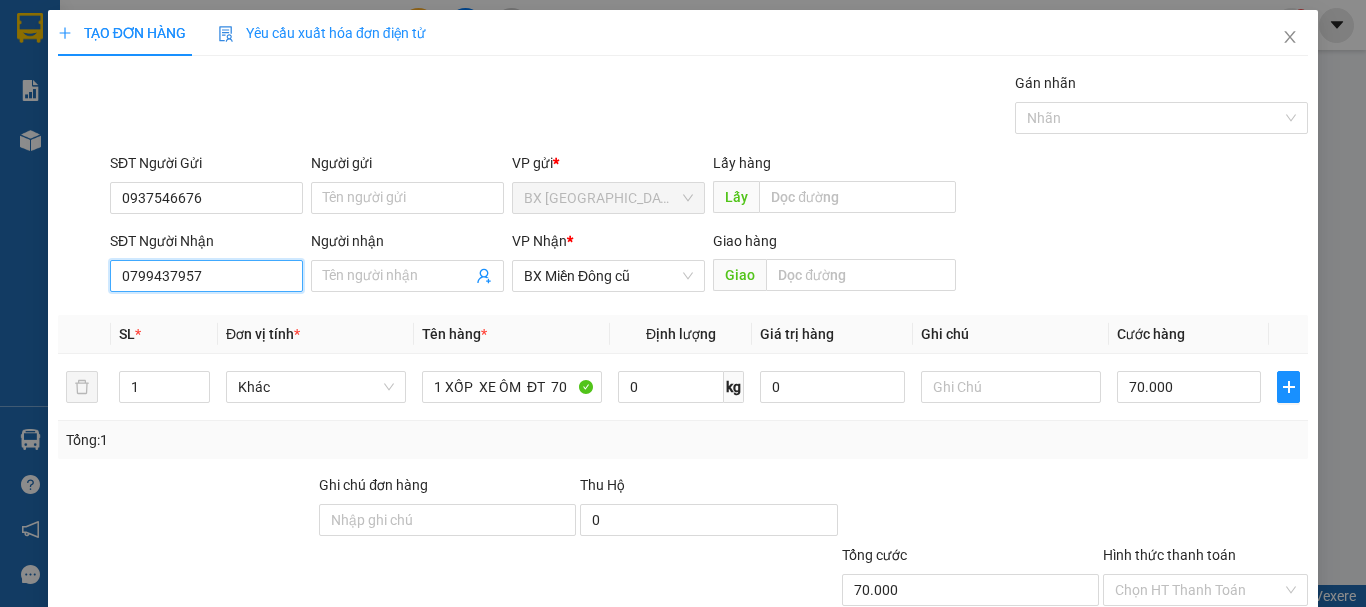 click on "0799437957" at bounding box center (206, 276) 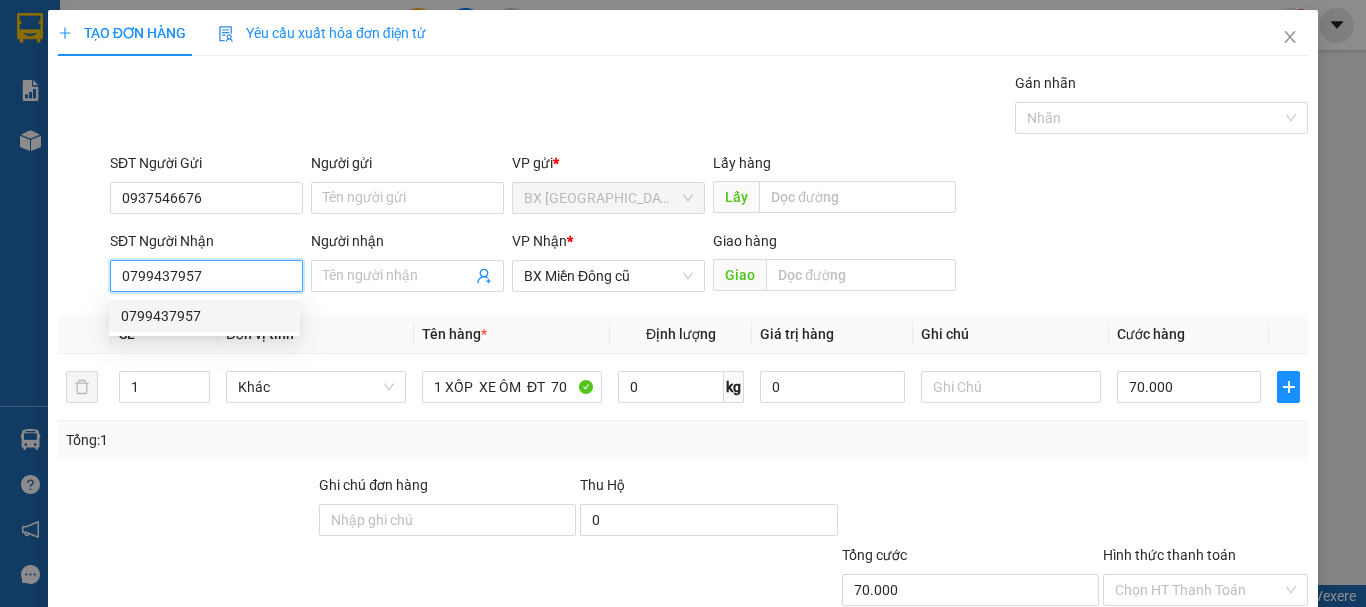 click on "0799437957" at bounding box center [204, 316] 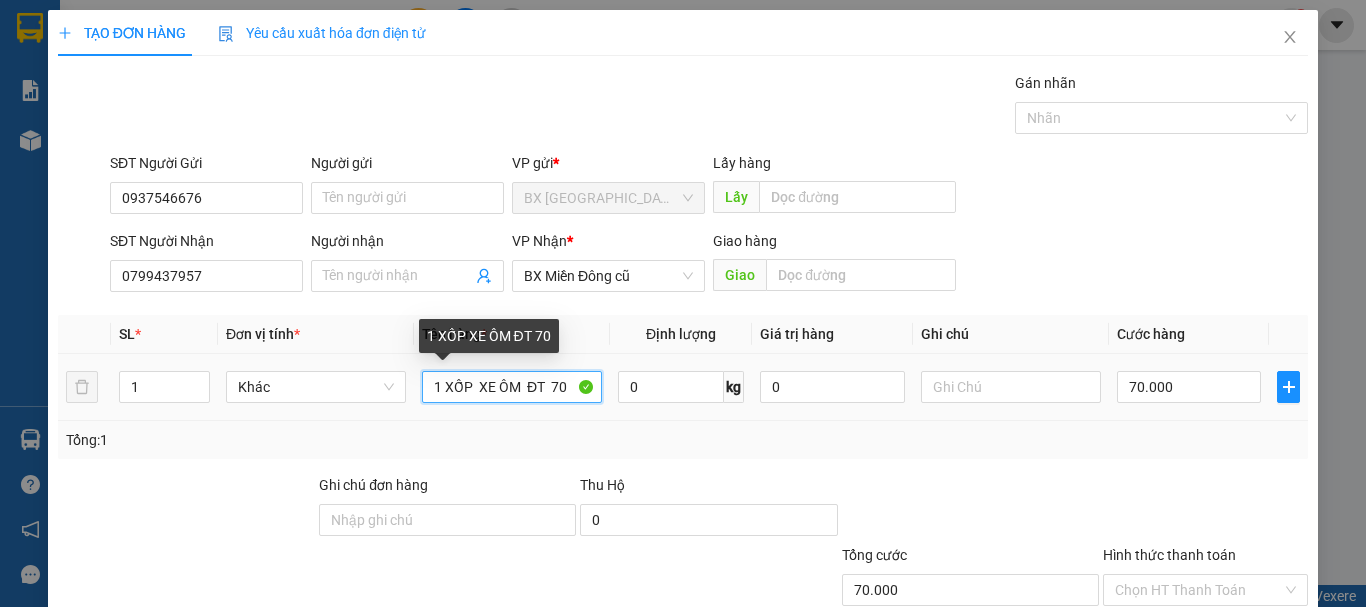 click on "1 XỐP  XE ÔM  ĐT  70" at bounding box center (512, 387) 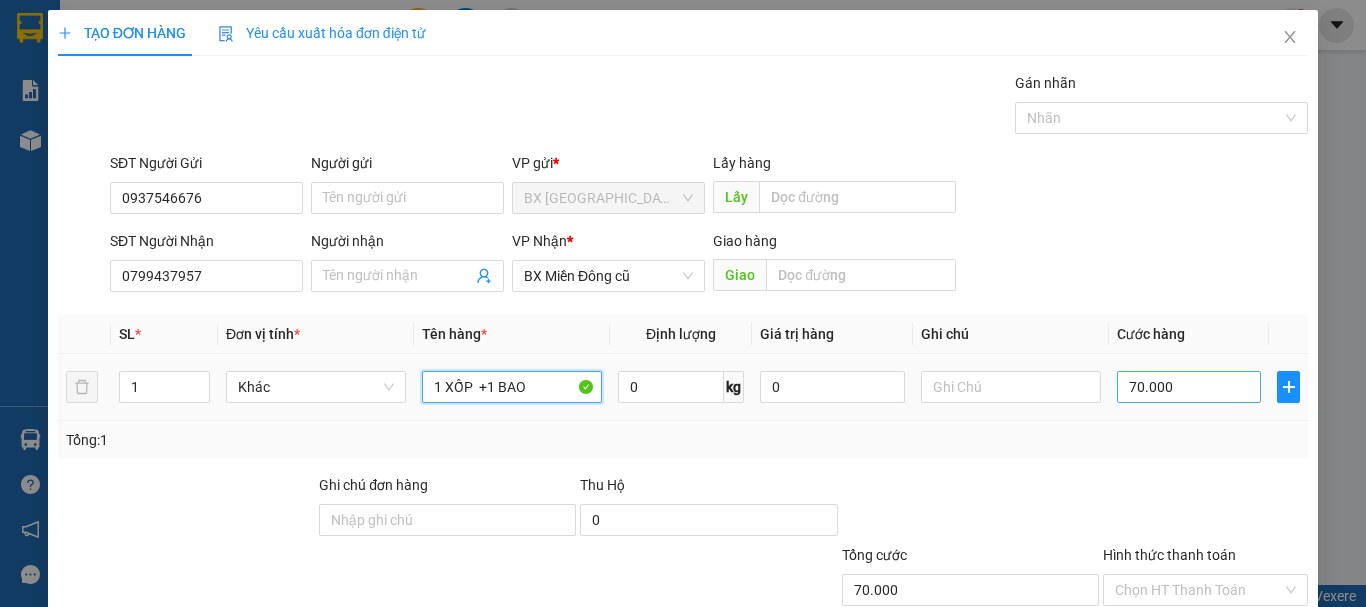 type on "1 XỐP  +1 BAO" 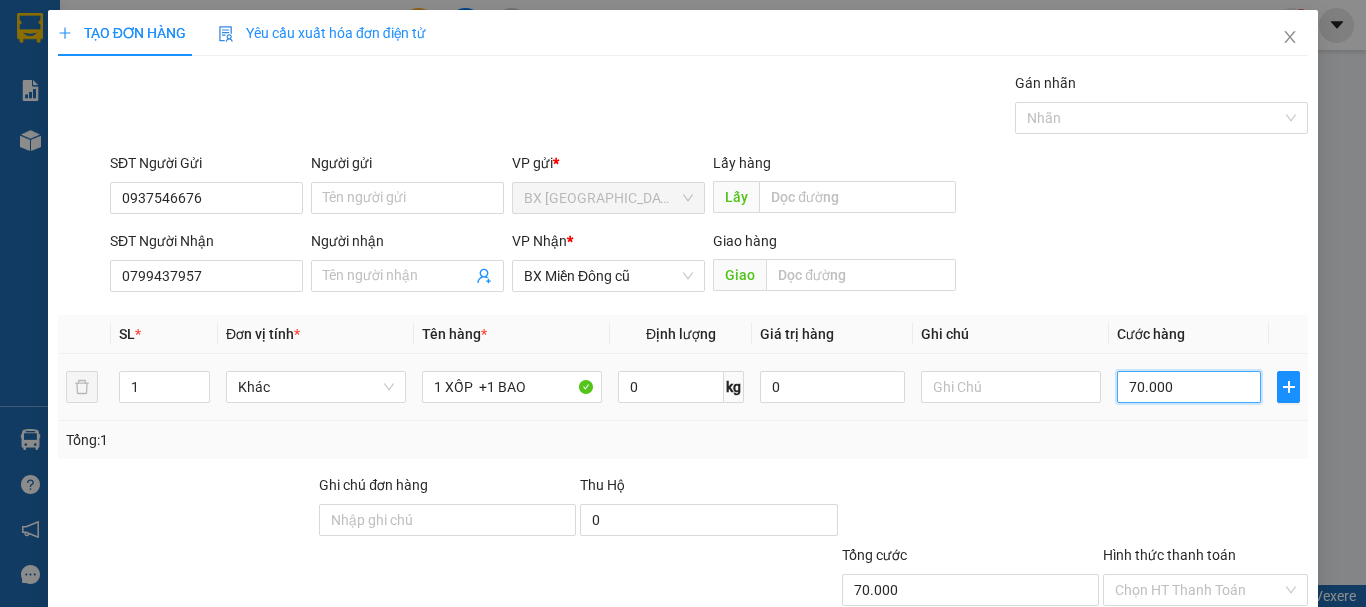 click on "70.000" at bounding box center [1189, 387] 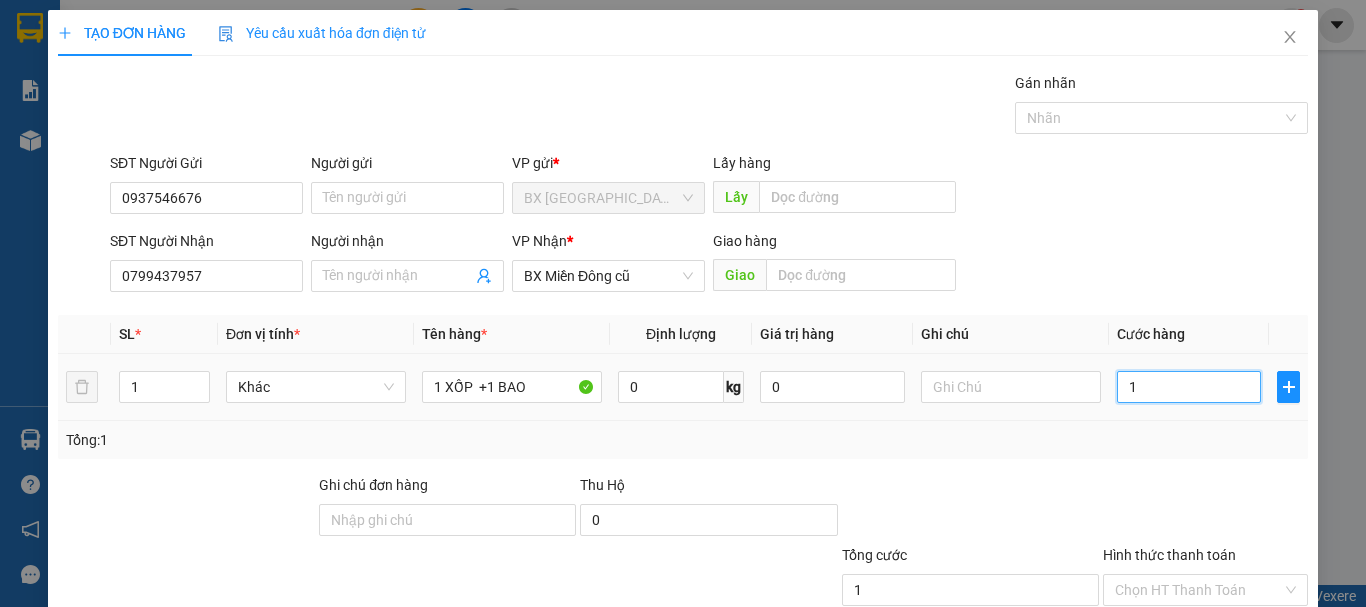 type on "13" 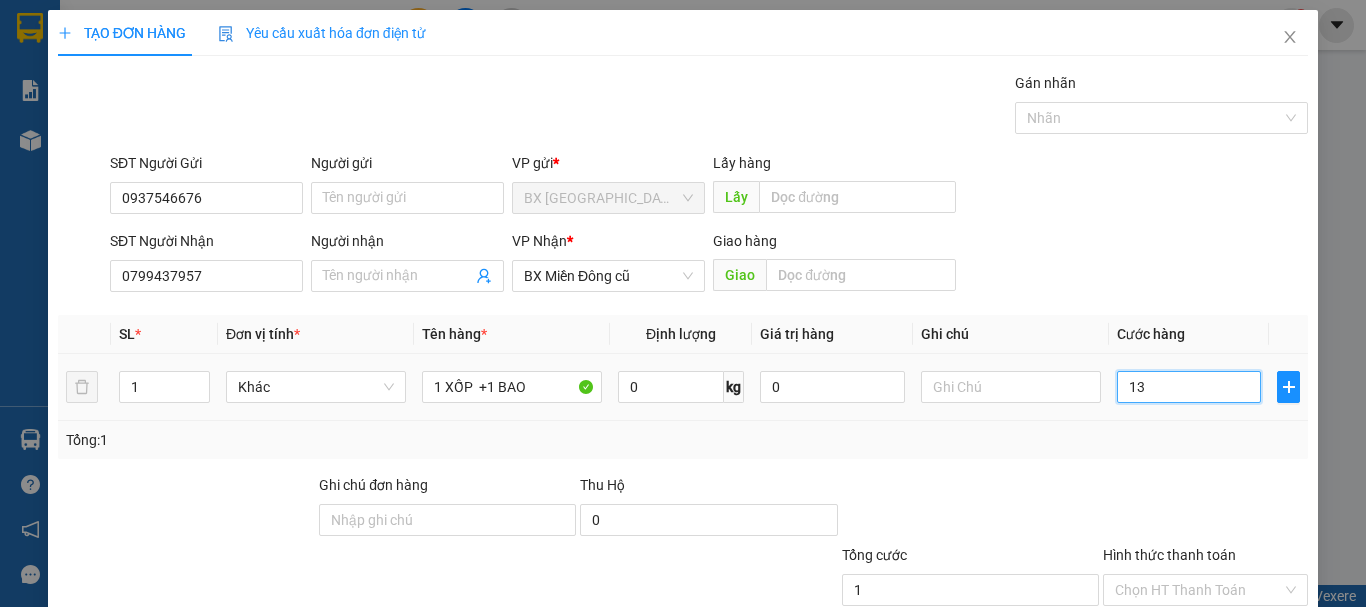 type on "13" 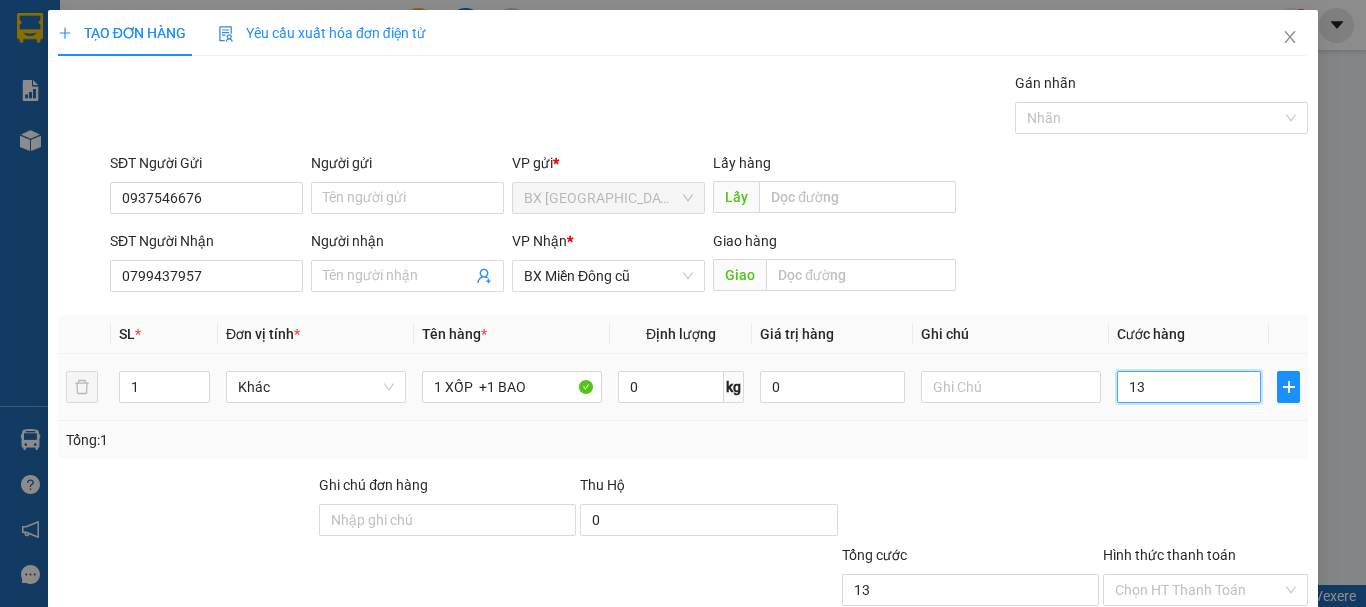 type on "130" 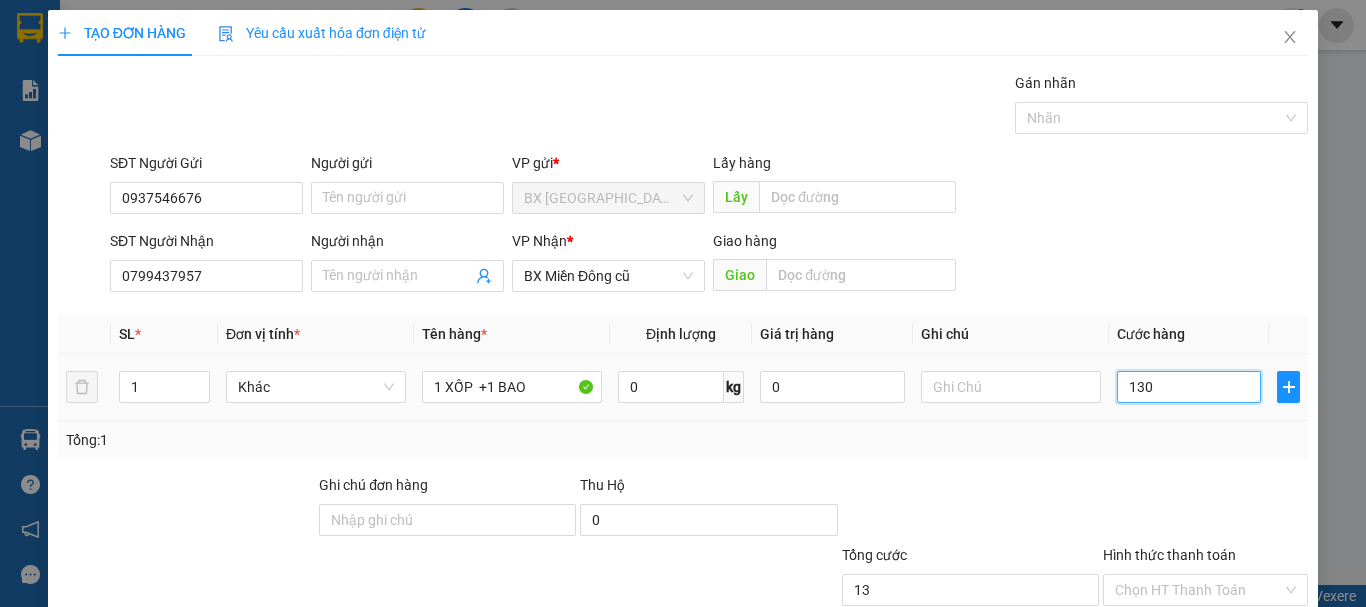 type on "130" 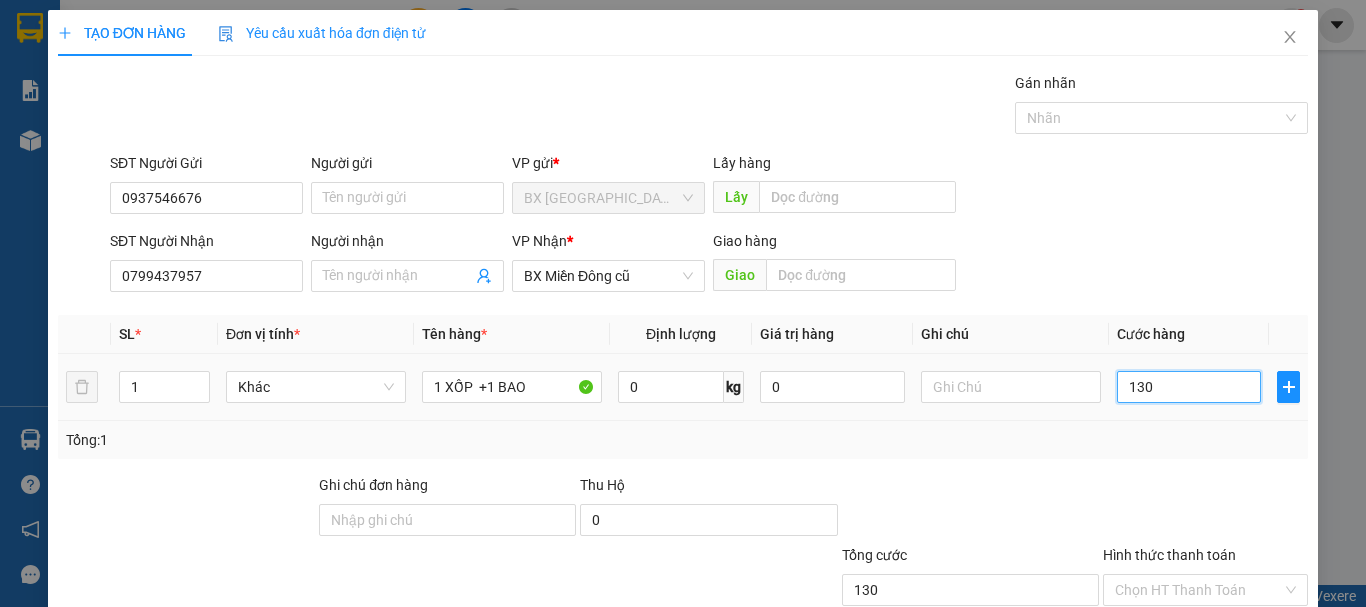 type on "1.300" 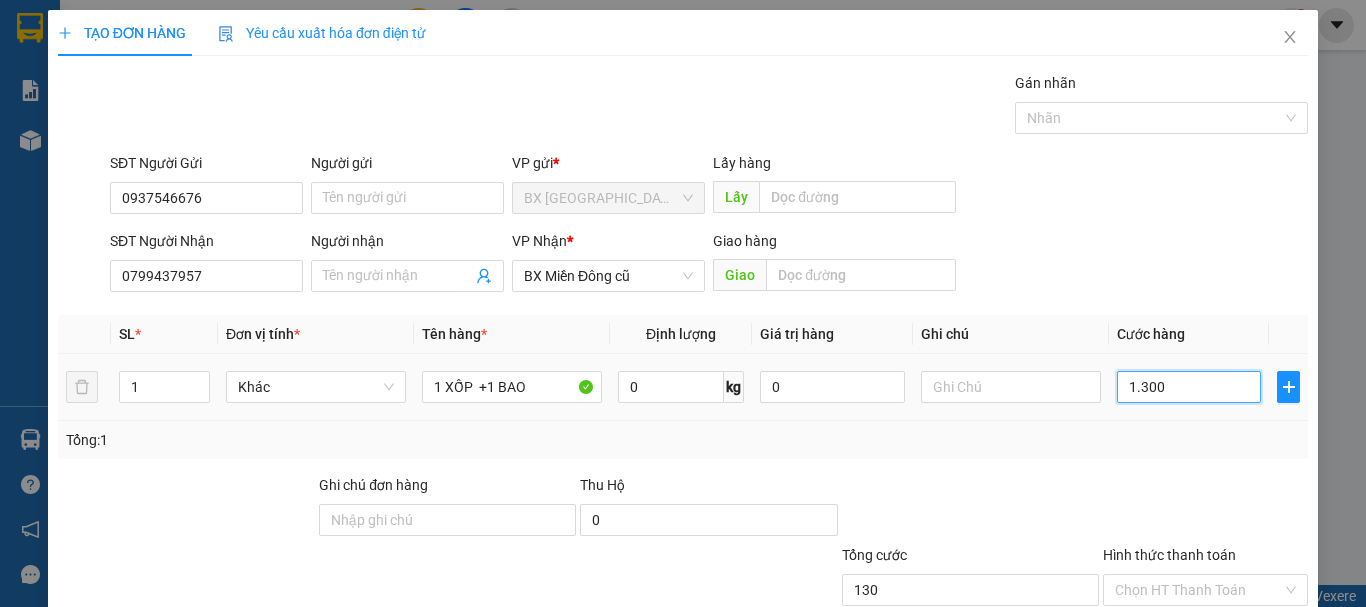 type on "1.300" 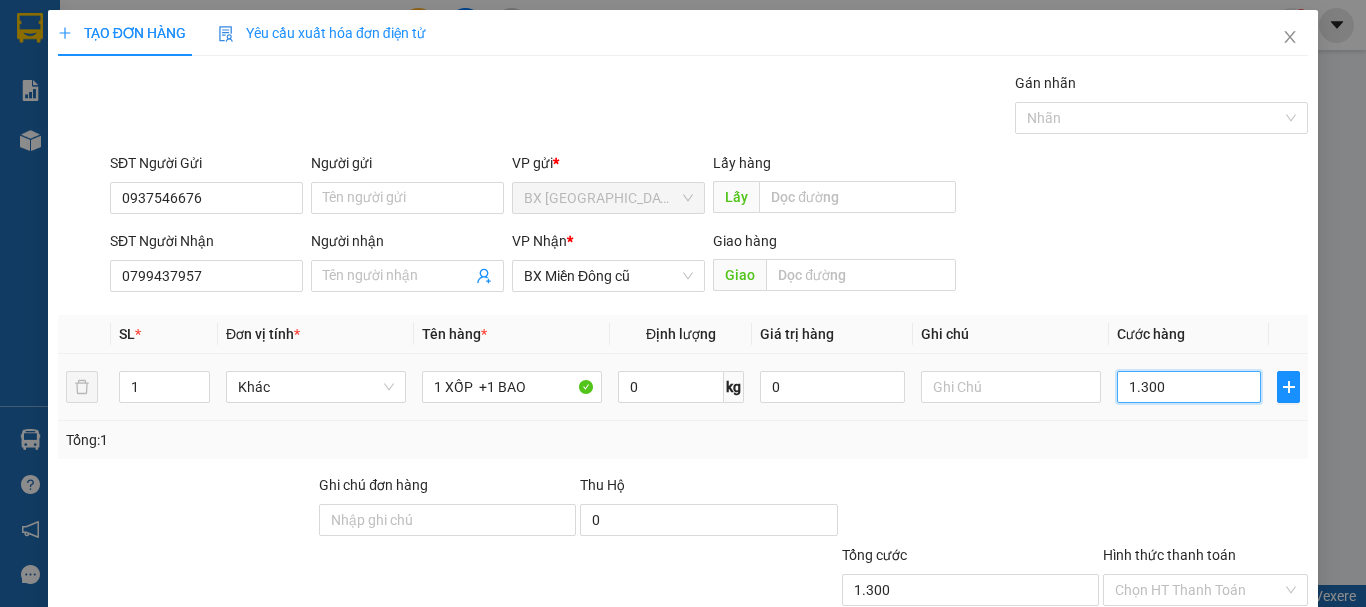 type on "13.000" 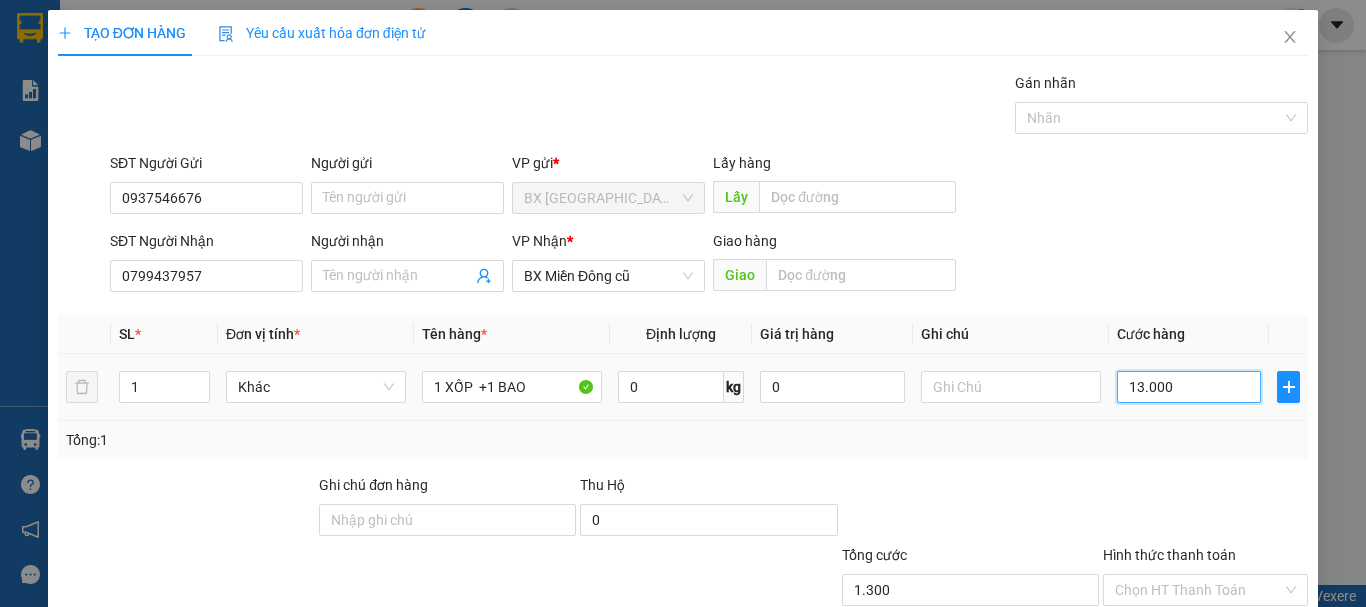 type on "13.000" 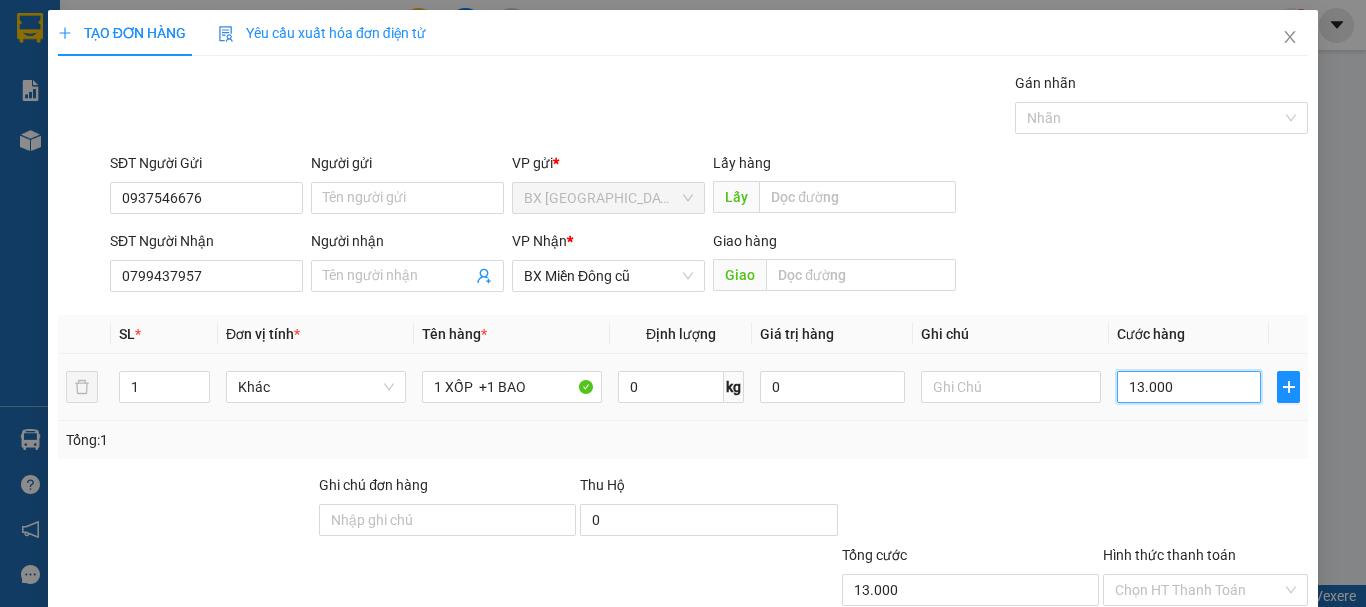type on "130.000" 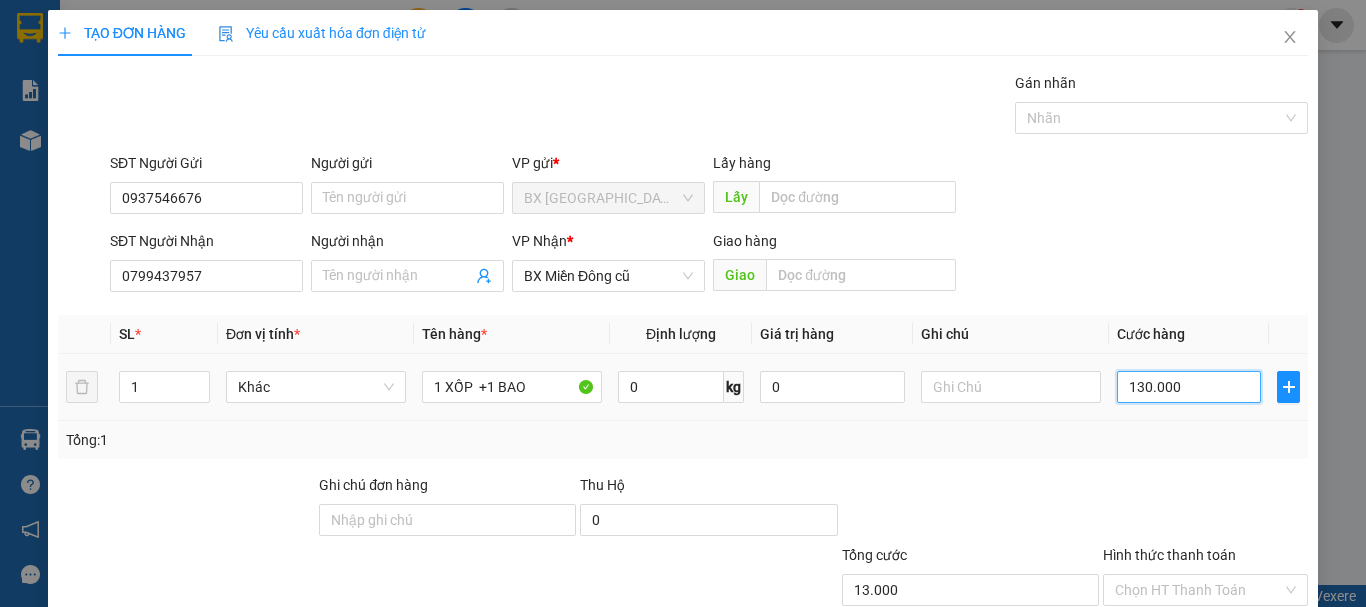 type on "130.000" 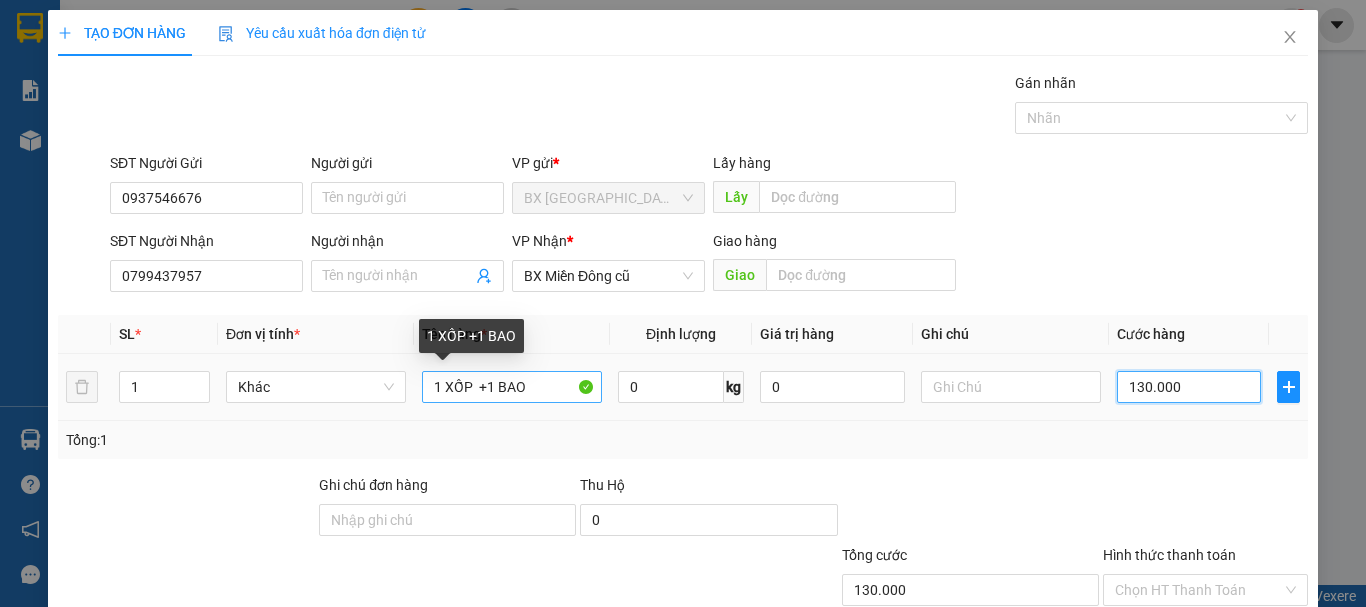 type on "130.000" 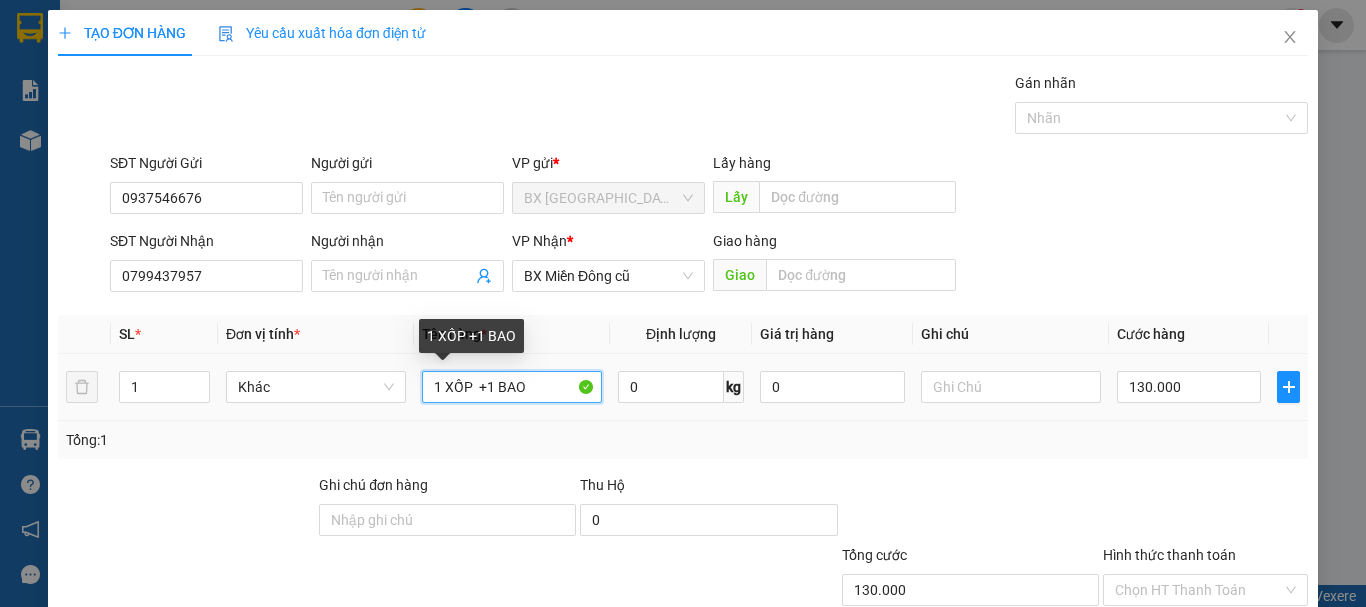 click on "1 XỐP  +1 BAO" at bounding box center [512, 387] 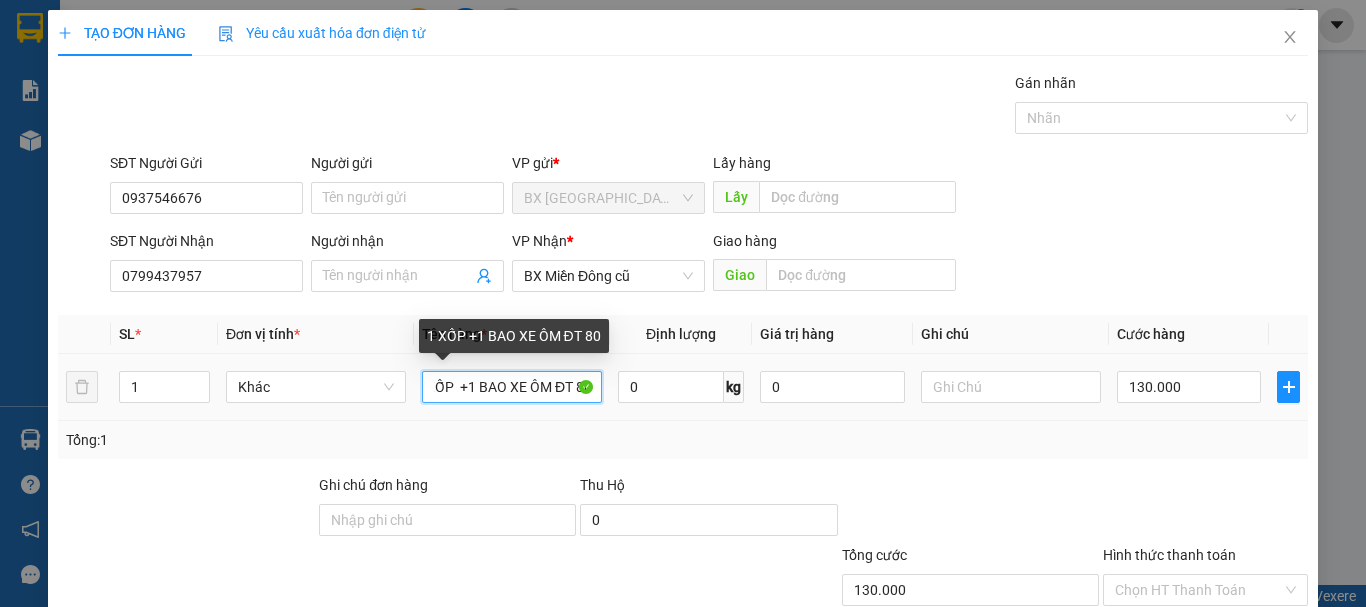 scroll, scrollTop: 0, scrollLeft: 26, axis: horizontal 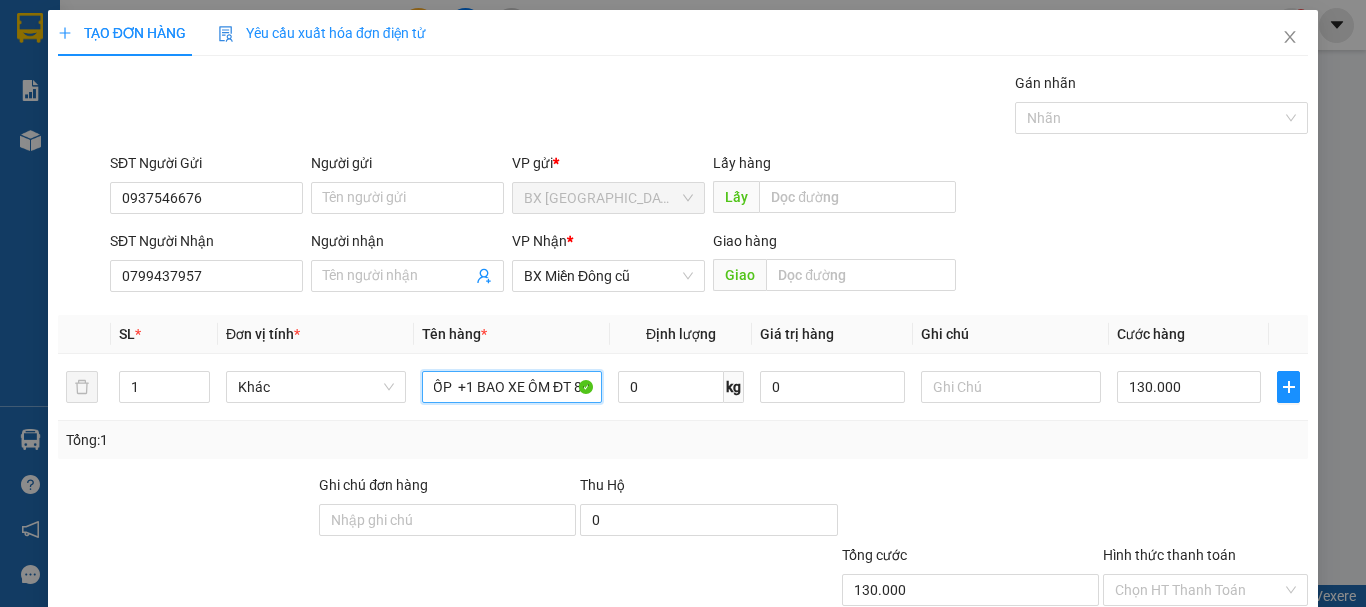 type on "1 XỐP  +1 BAO XE ÔM ĐT 80" 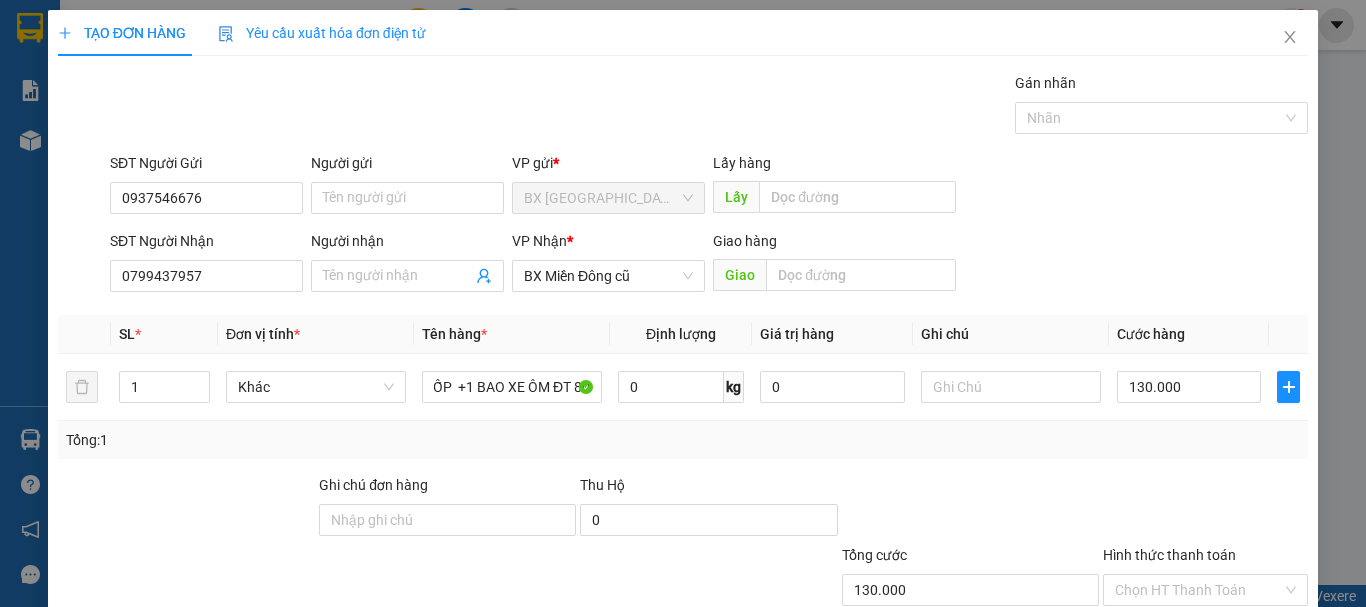 scroll, scrollTop: 0, scrollLeft: 0, axis: both 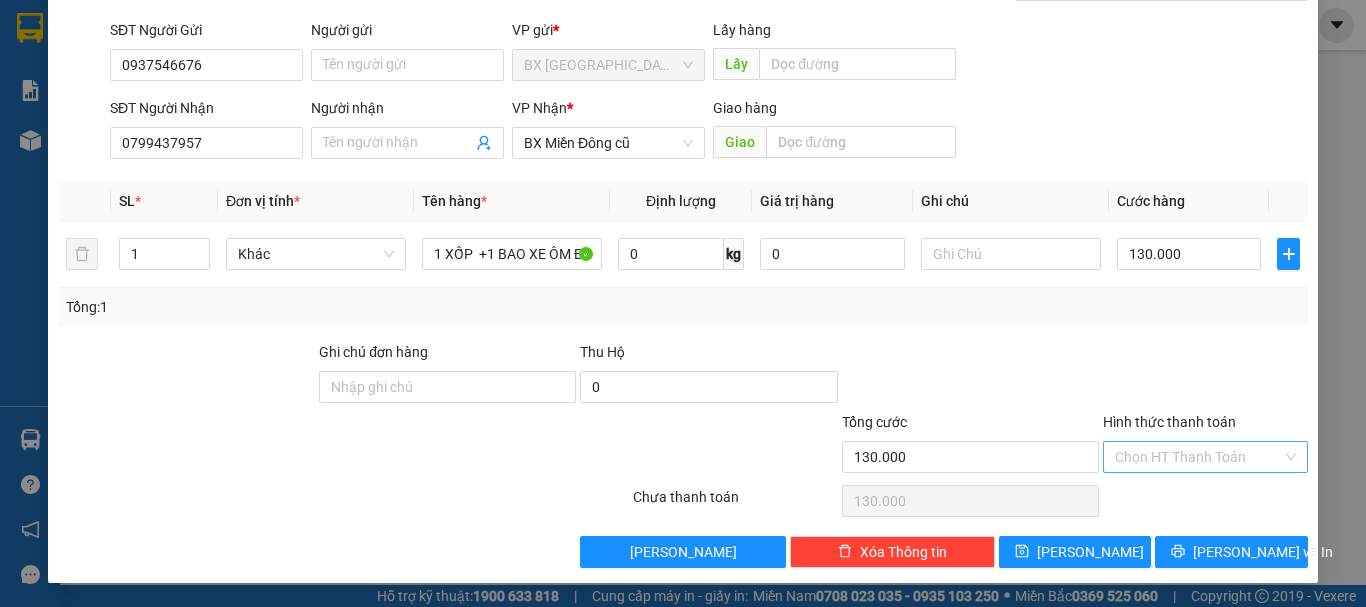 click on "Hình thức thanh toán" at bounding box center [1198, 457] 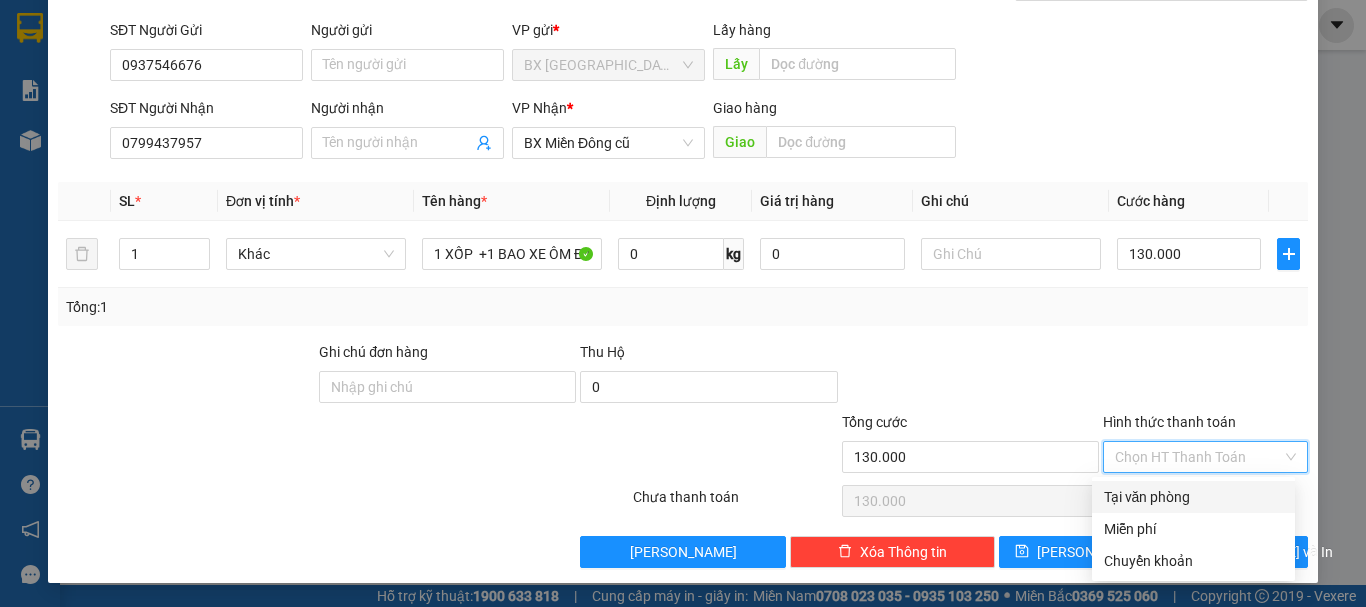 click on "Tại văn phòng" at bounding box center (1193, 497) 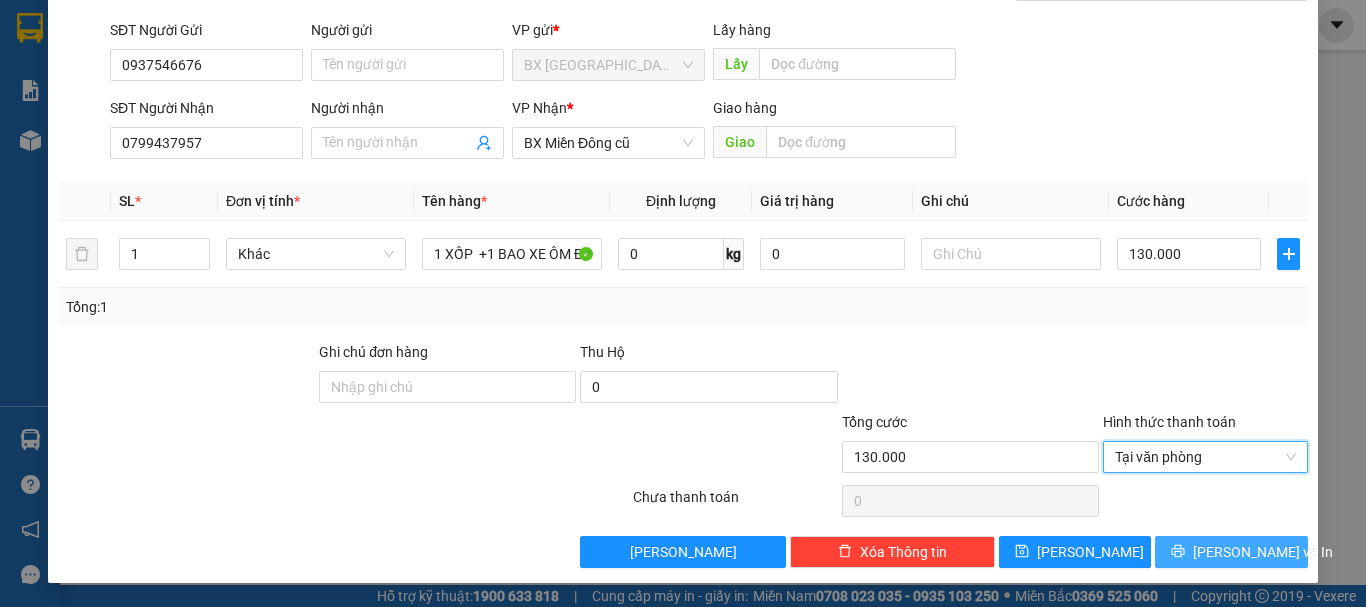 click on "[PERSON_NAME] và In" at bounding box center [1231, 552] 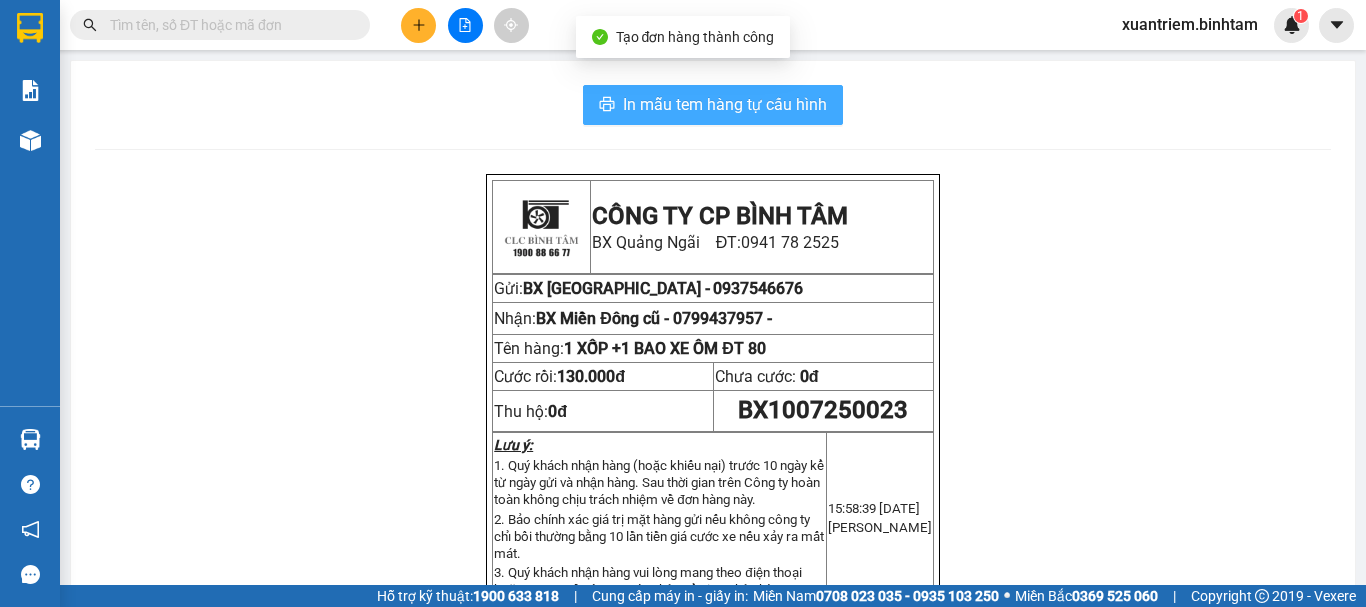 click on "In mẫu tem hàng tự cấu hình" at bounding box center [725, 104] 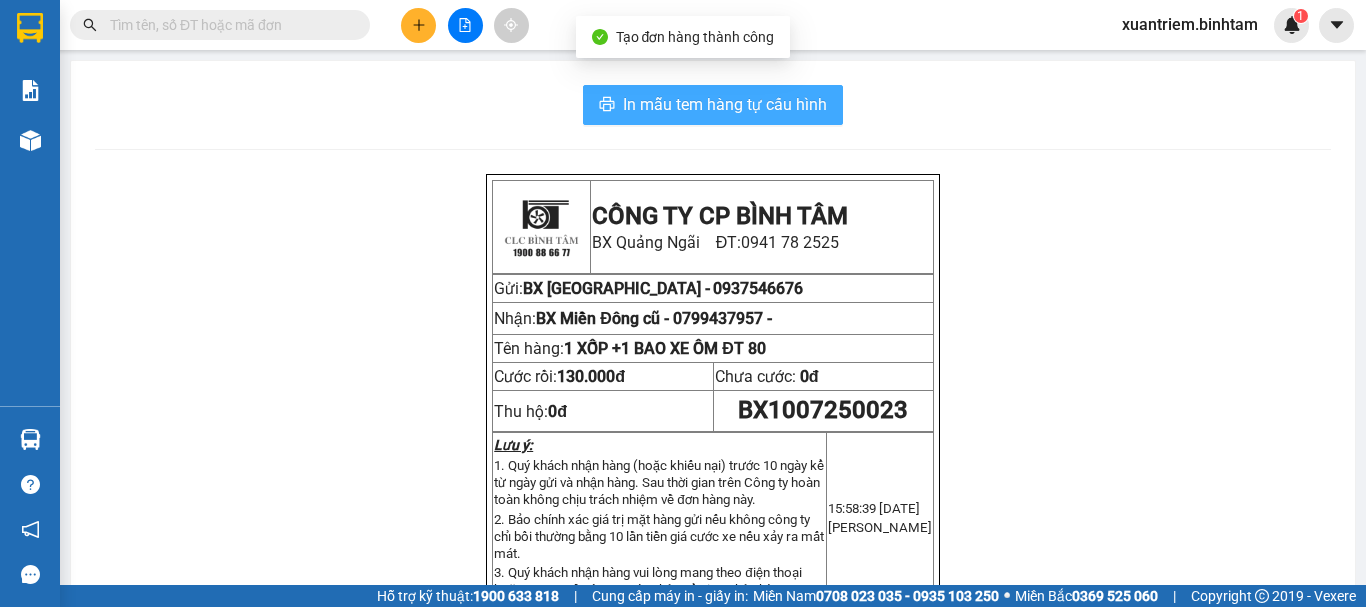 scroll, scrollTop: 0, scrollLeft: 0, axis: both 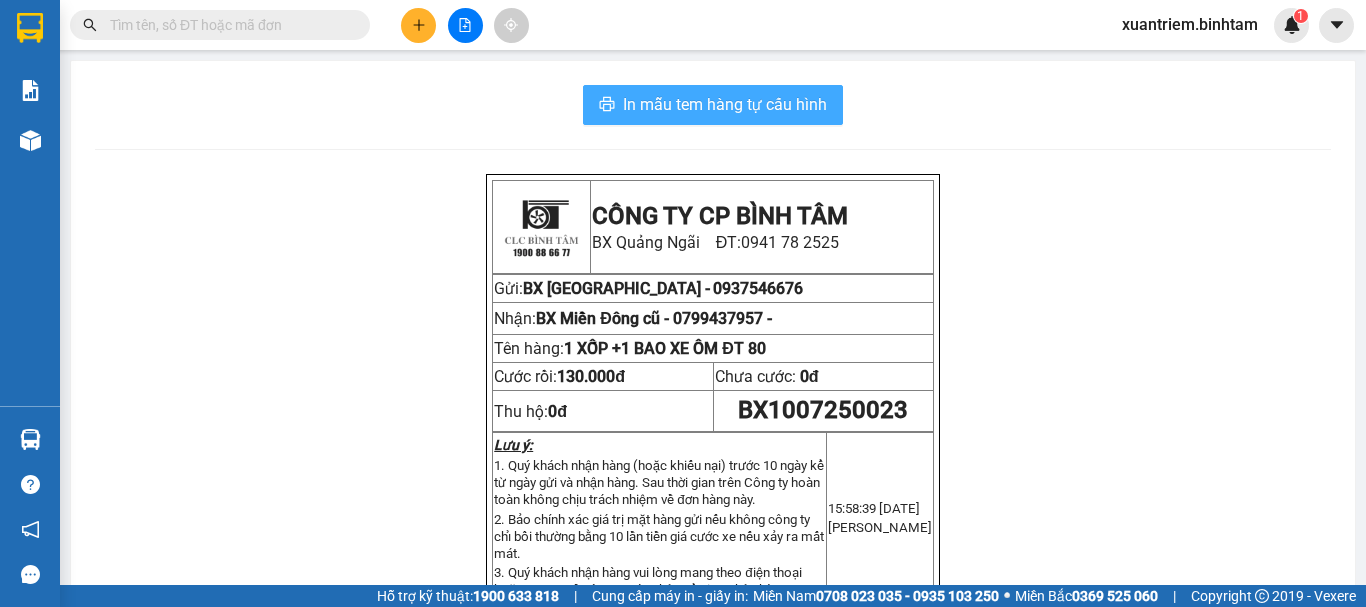 click on "In mẫu tem hàng tự cấu hình" at bounding box center [725, 104] 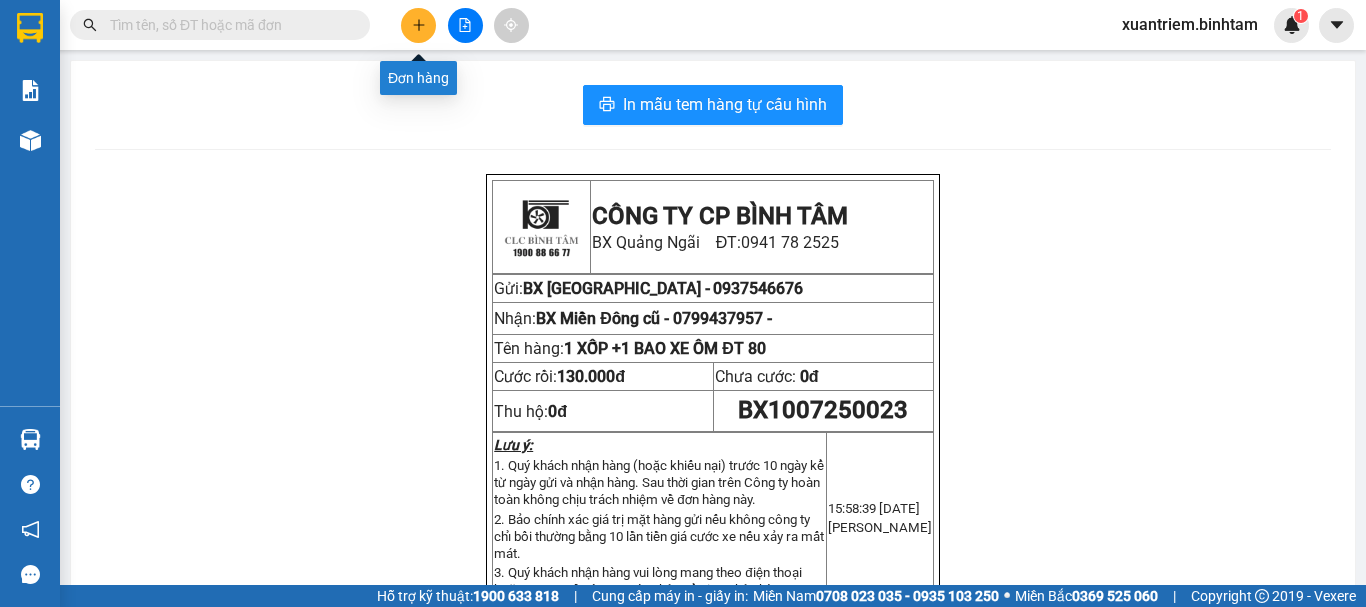 click at bounding box center (418, 25) 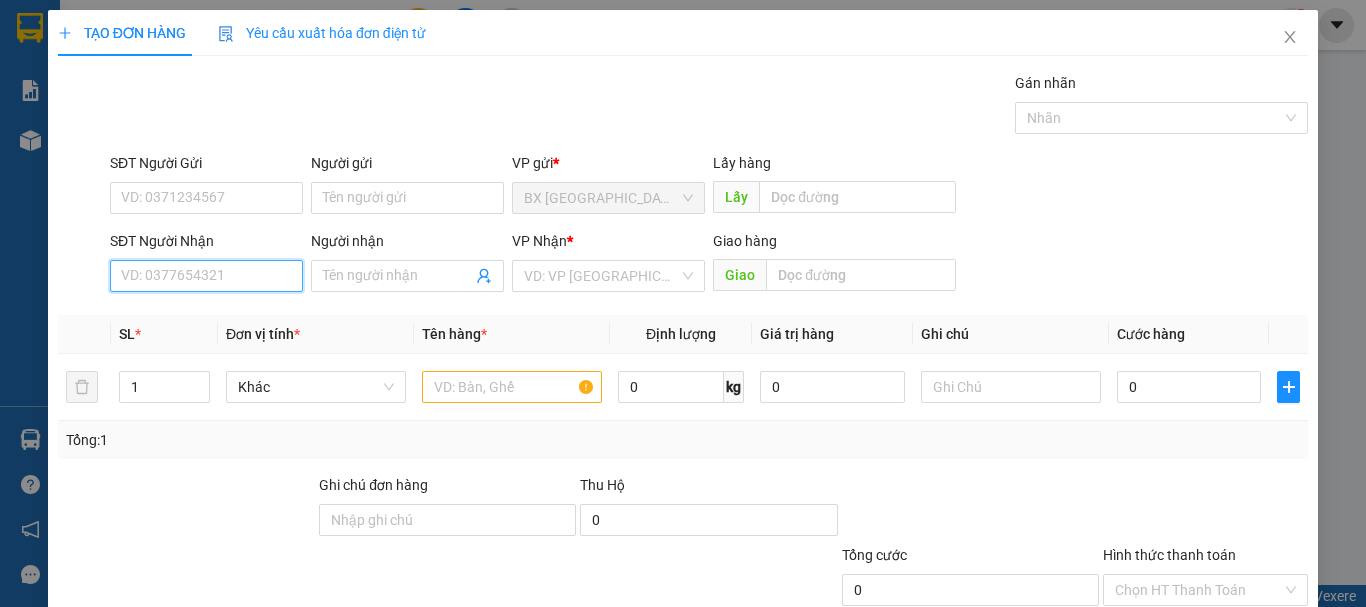 click on "SĐT Người Nhận" at bounding box center (206, 276) 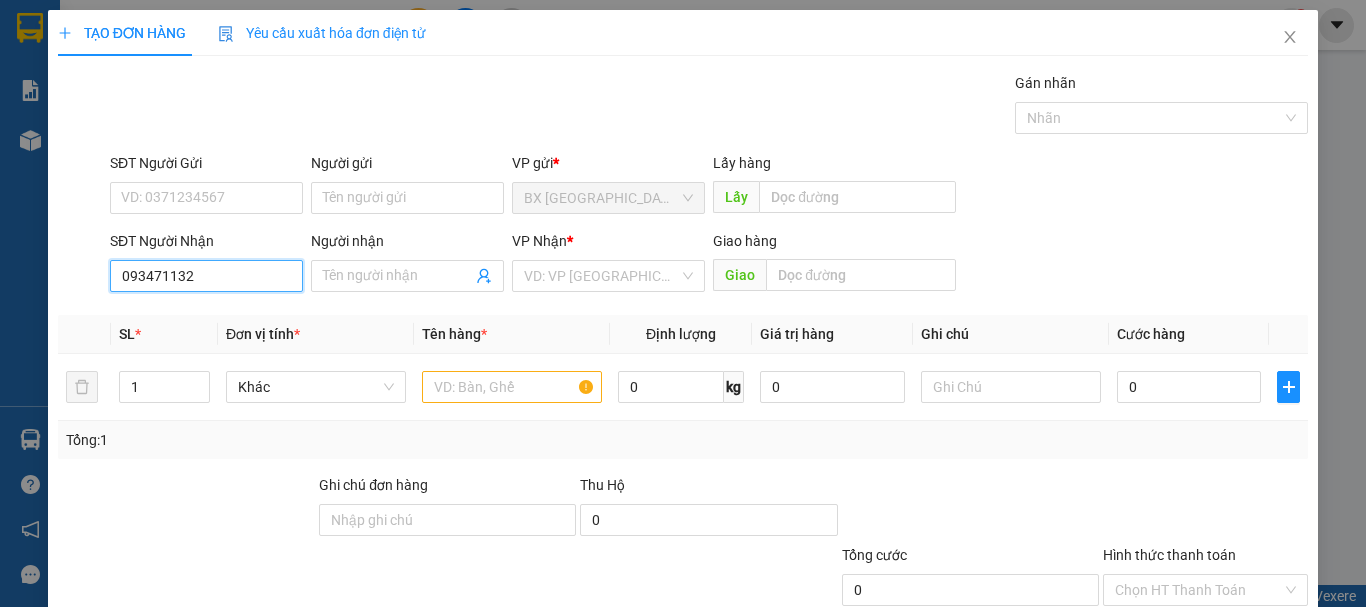 type on "0934711328" 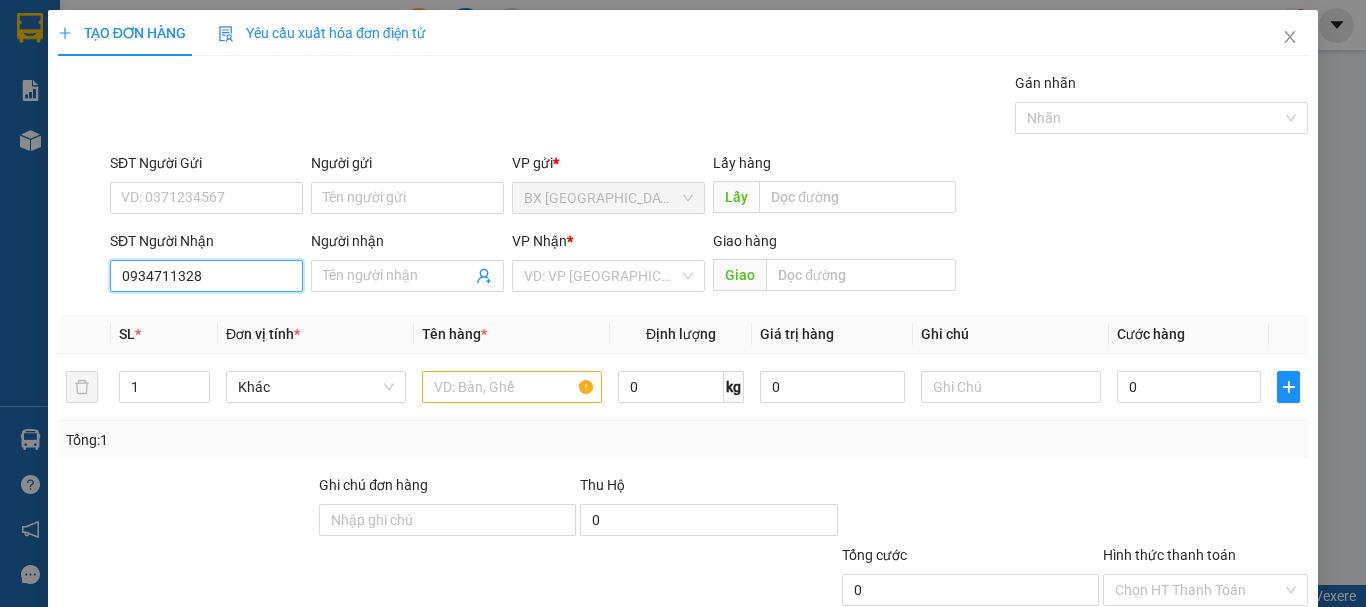 click on "0934711328" at bounding box center [206, 276] 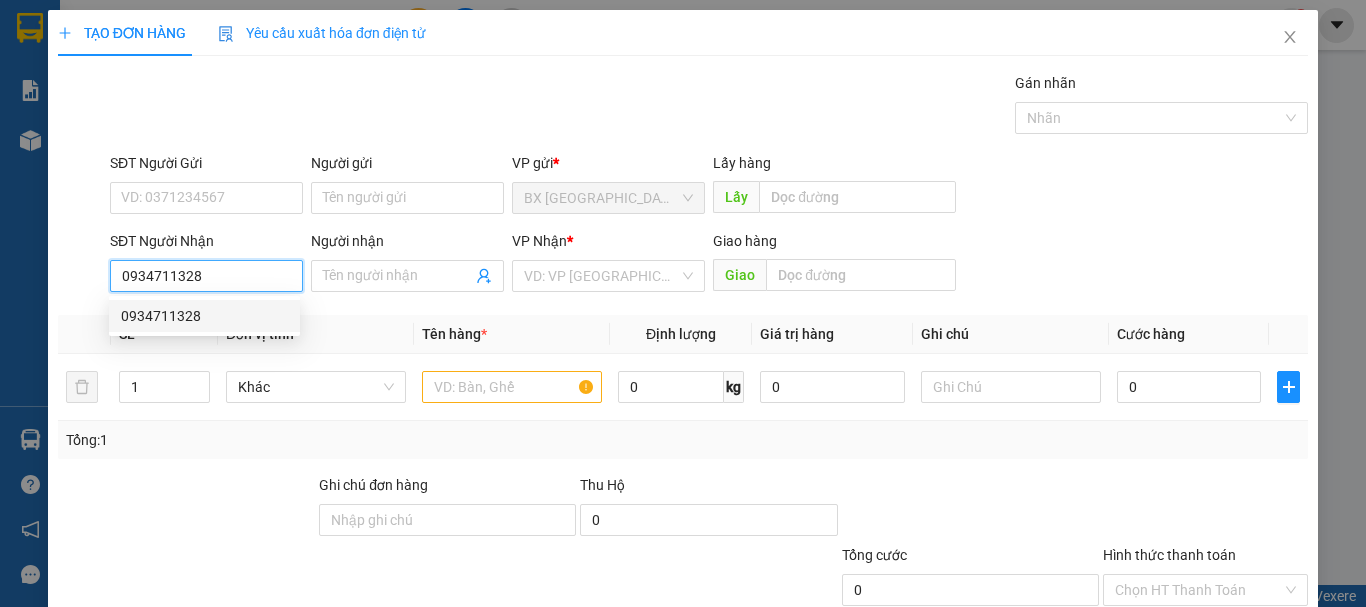 click on "0934711328" at bounding box center [206, 276] 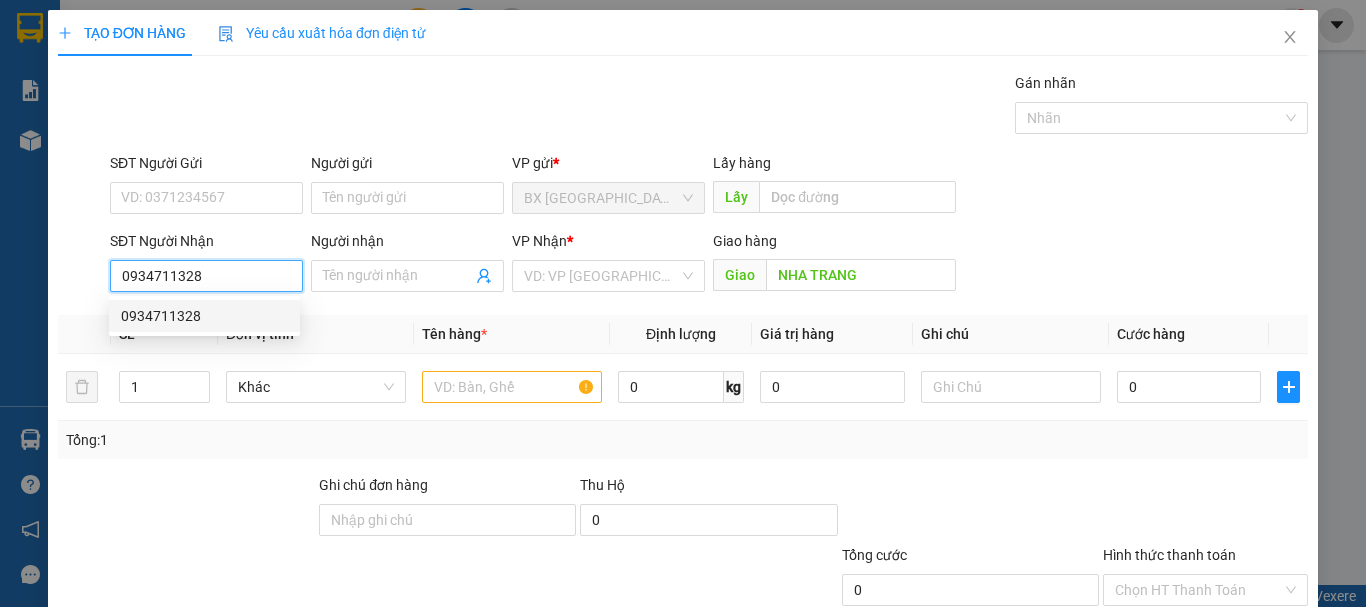 type on "360.000" 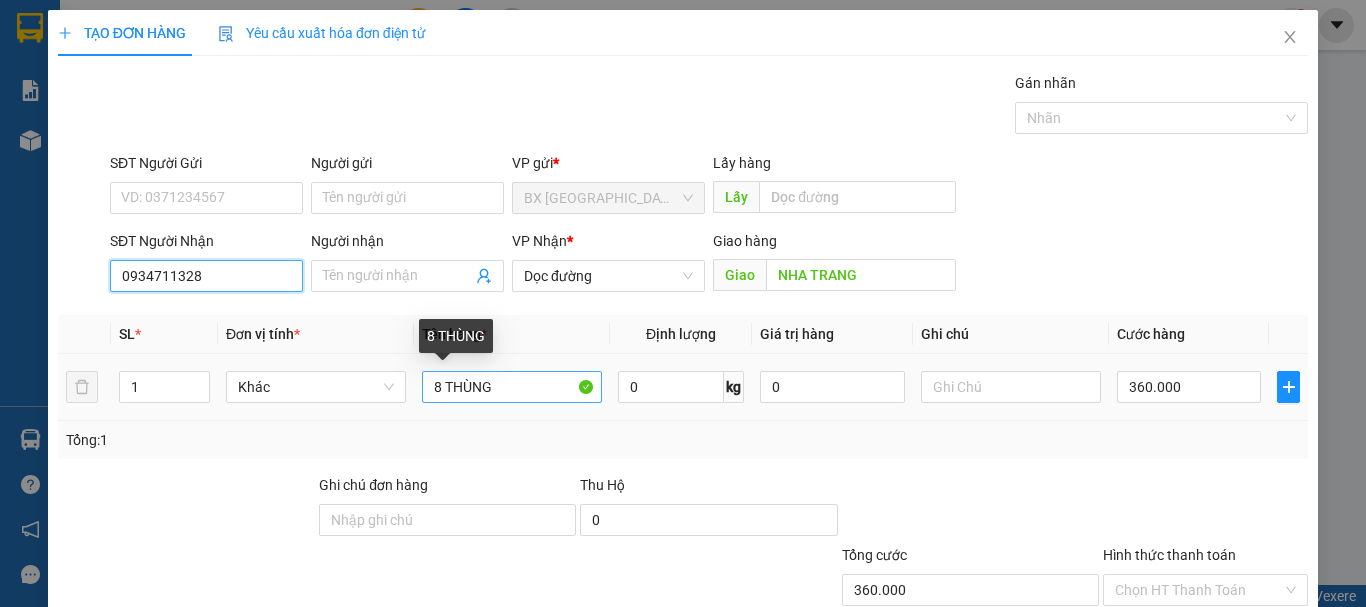 type on "0934711328" 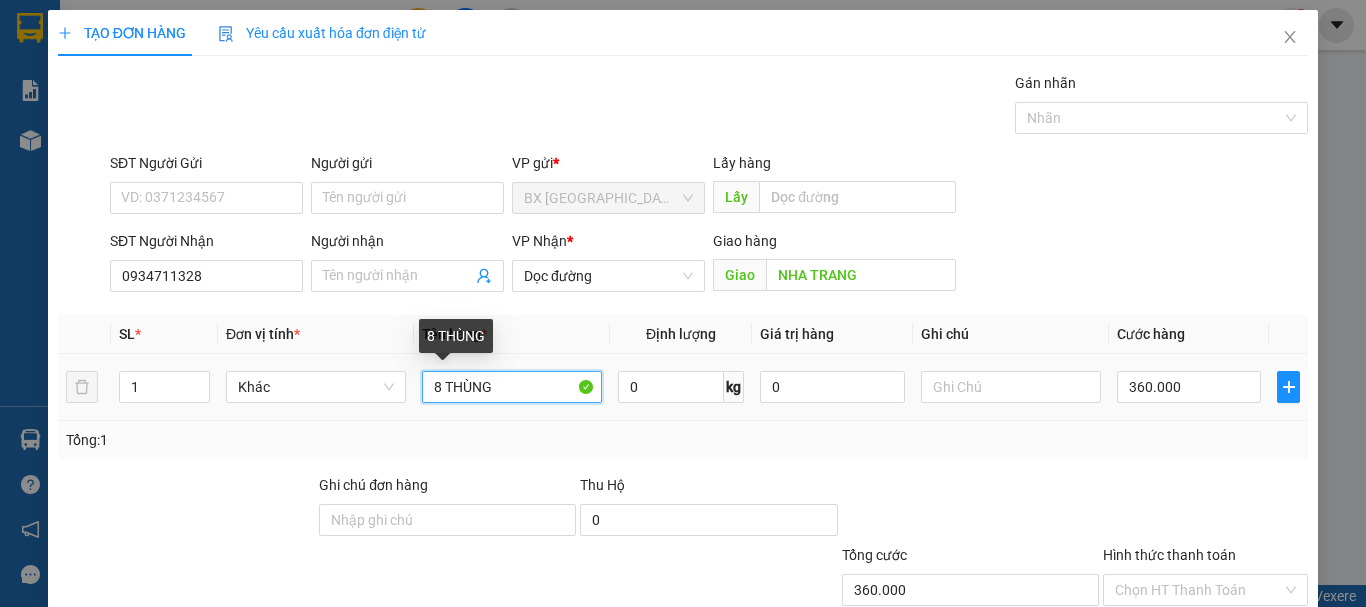 click on "8 THÙNG" at bounding box center [512, 387] 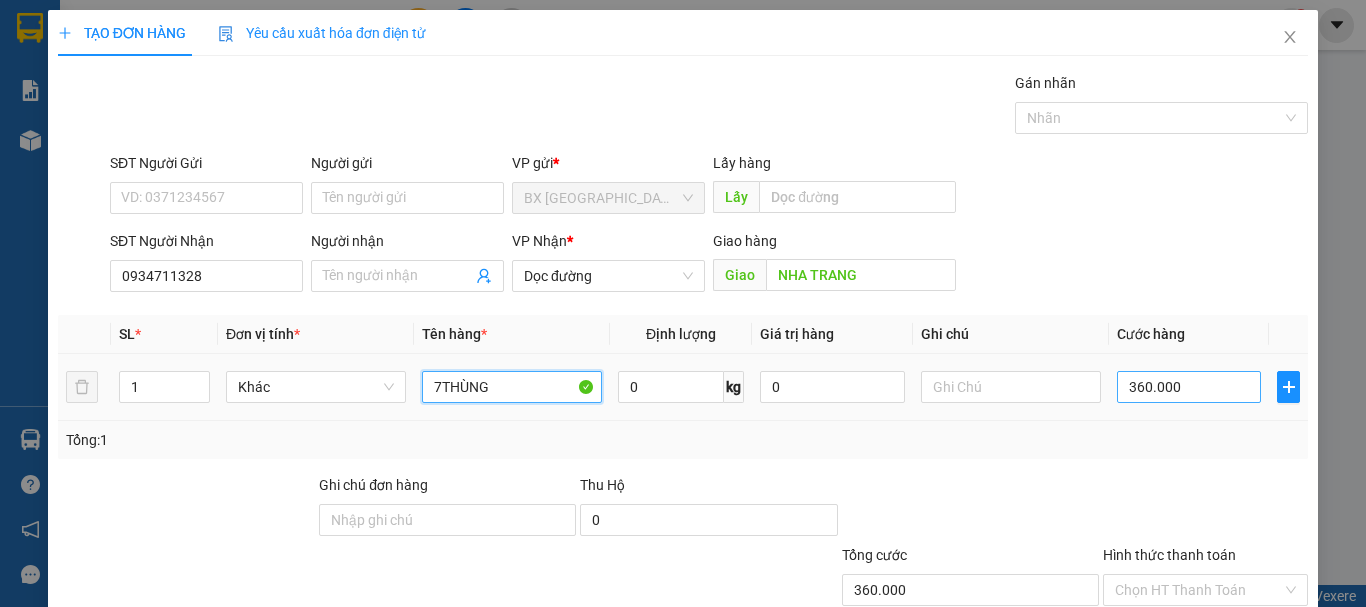 type on "7THÙNG" 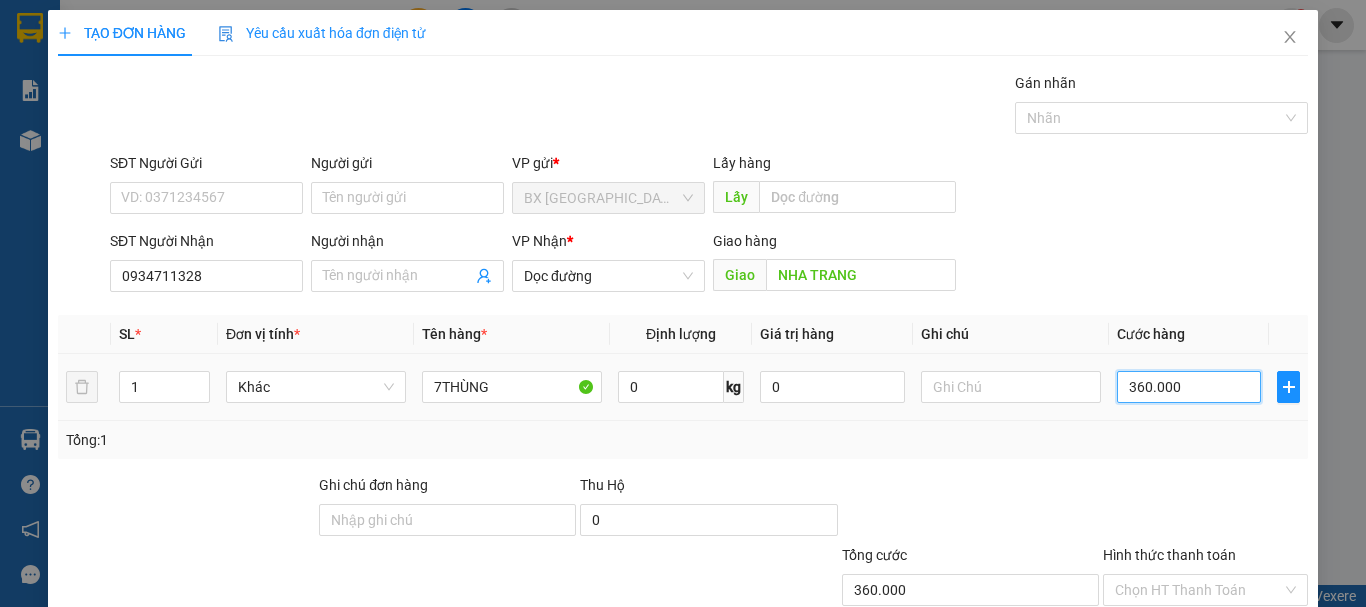 click on "360.000" at bounding box center (1189, 387) 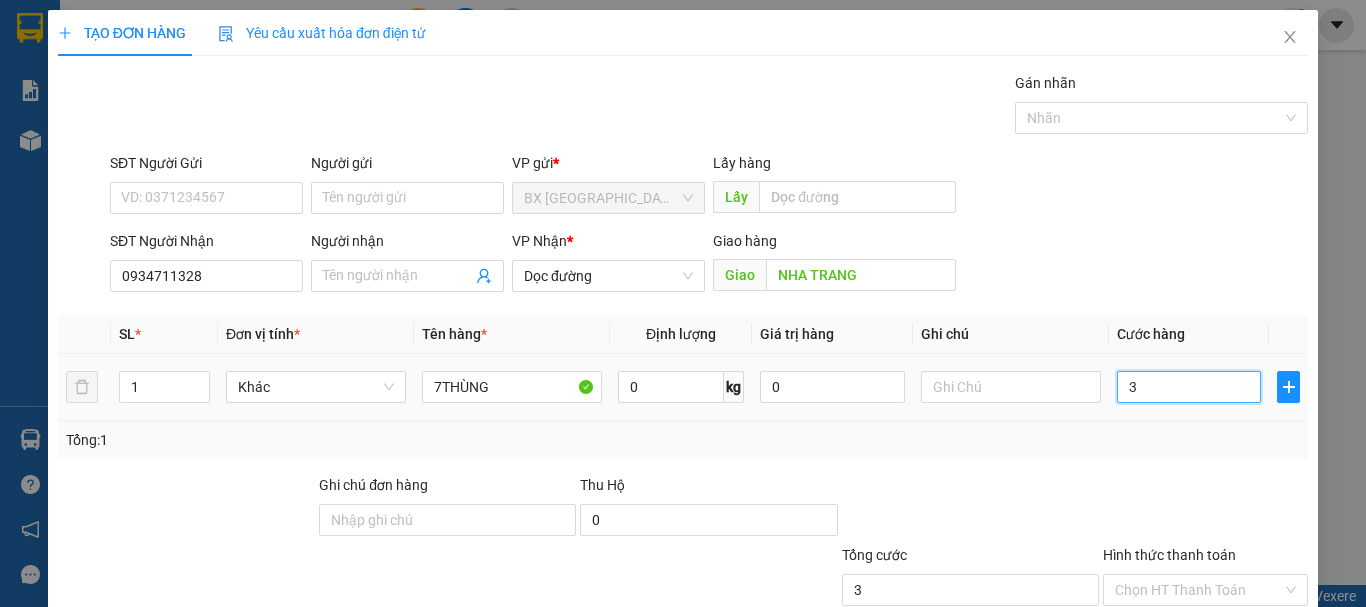 type on "31" 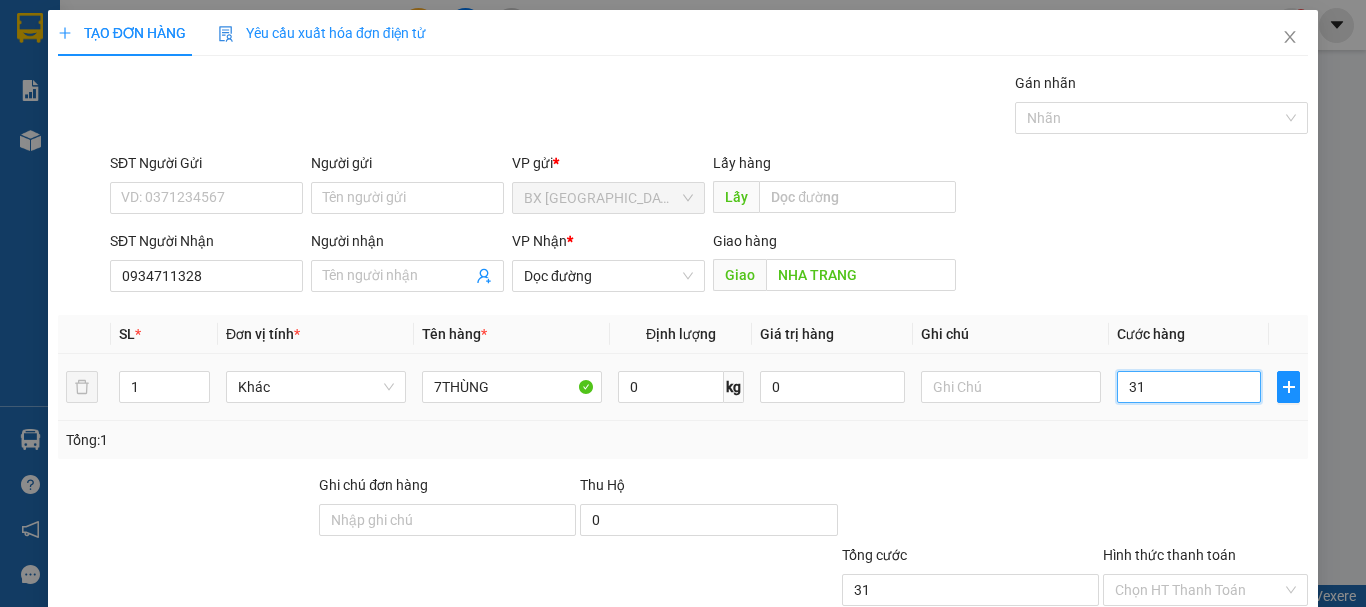 type on "310" 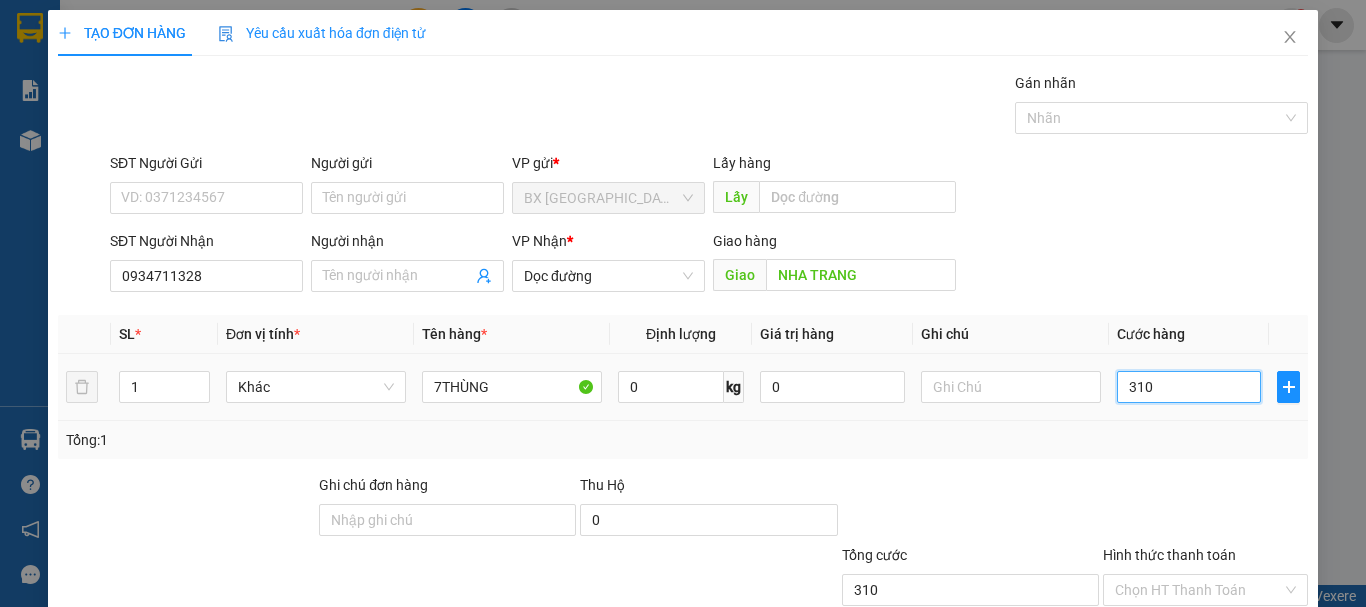 type on "3.100" 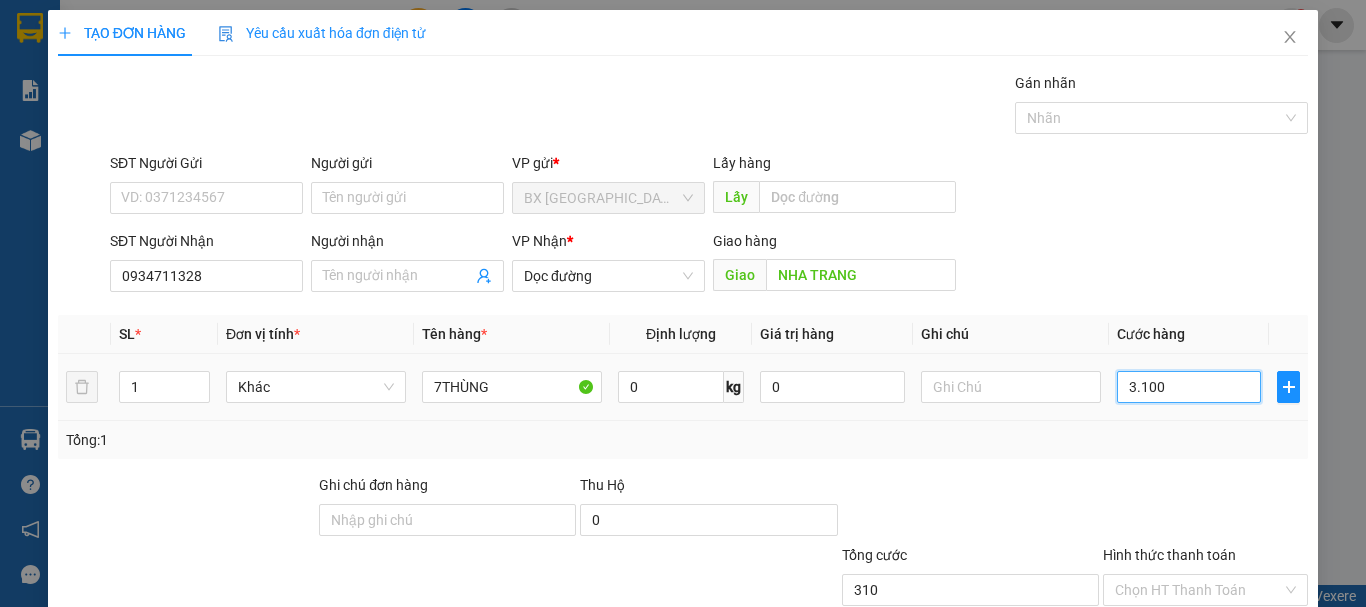 type on "3.100" 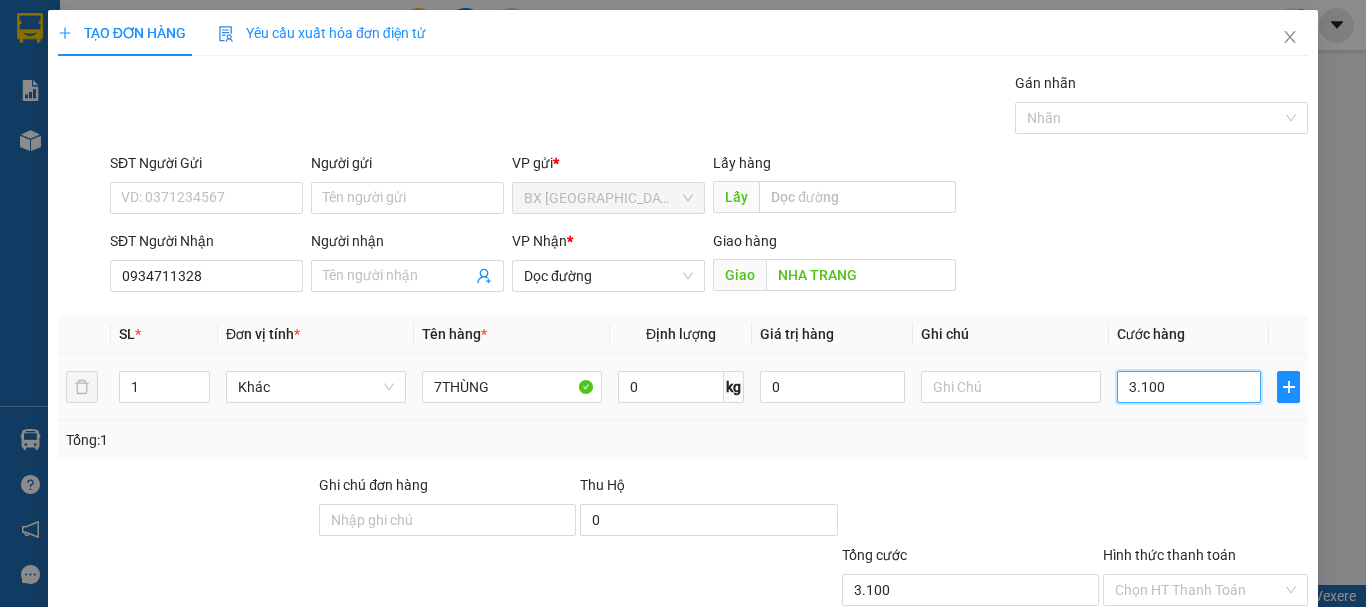 type on "31.000" 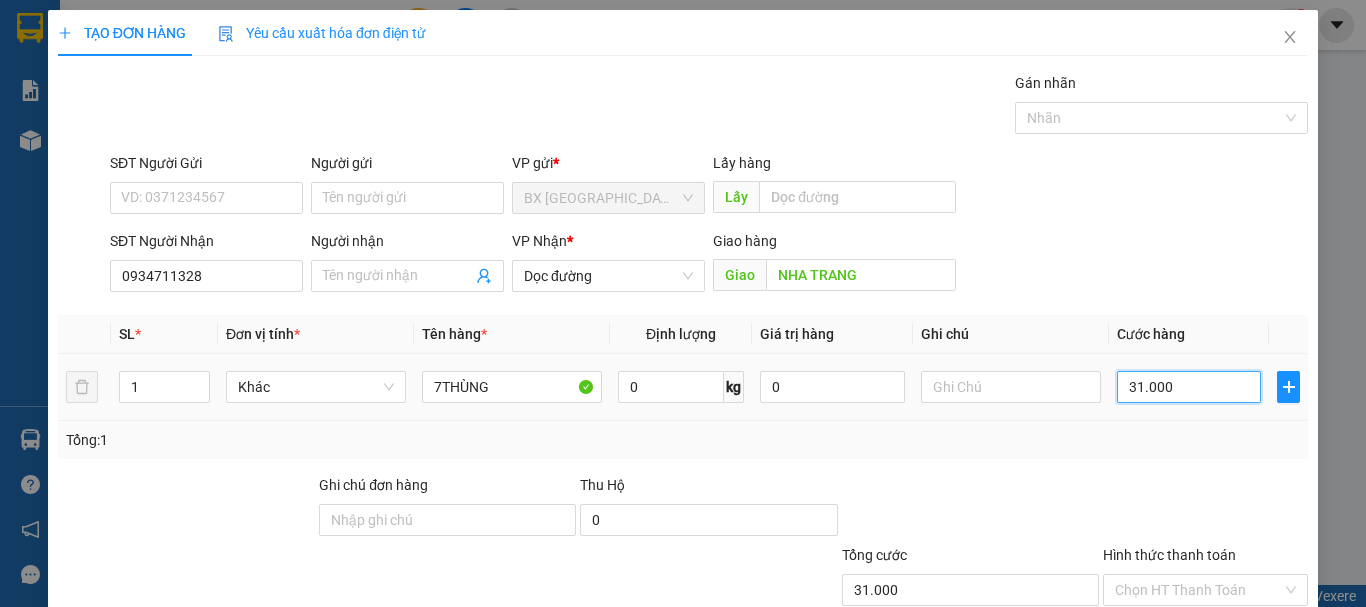 type on "310.000" 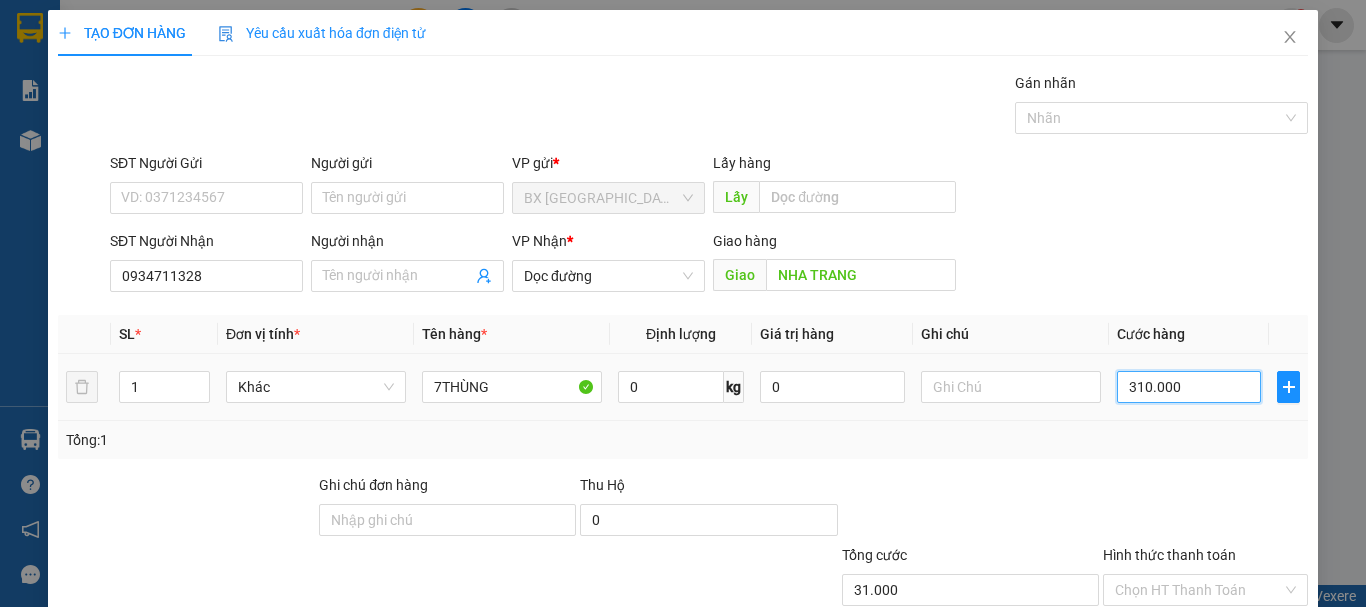type on "310.000" 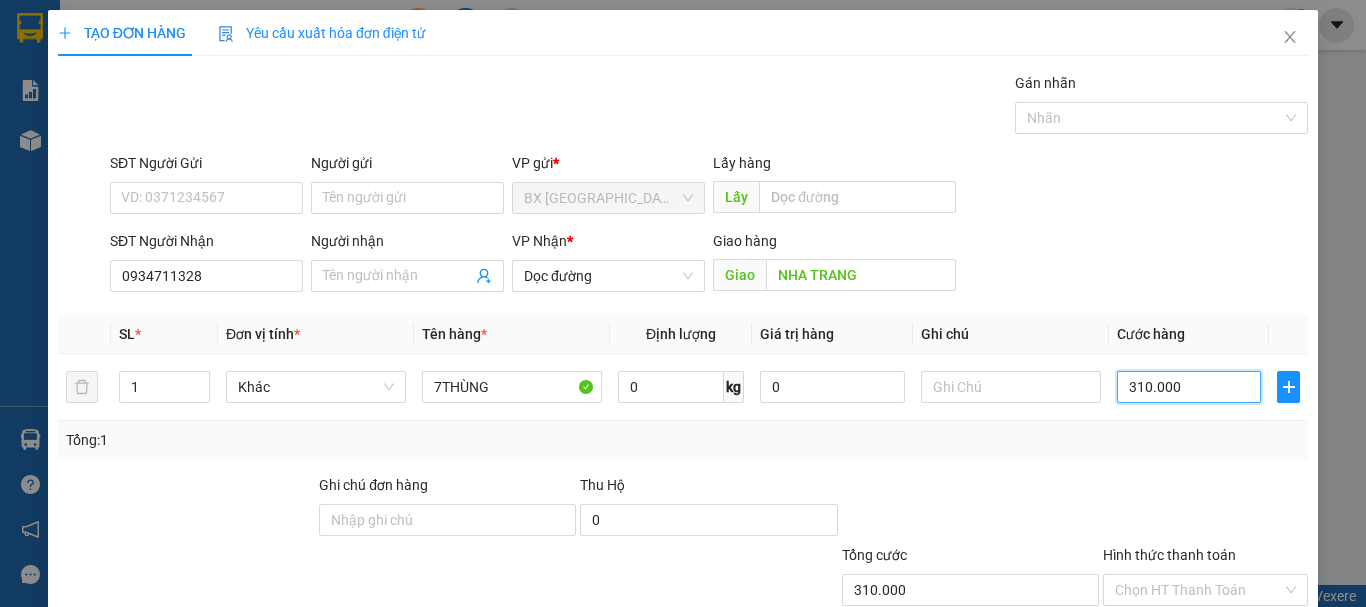 type on "310.000" 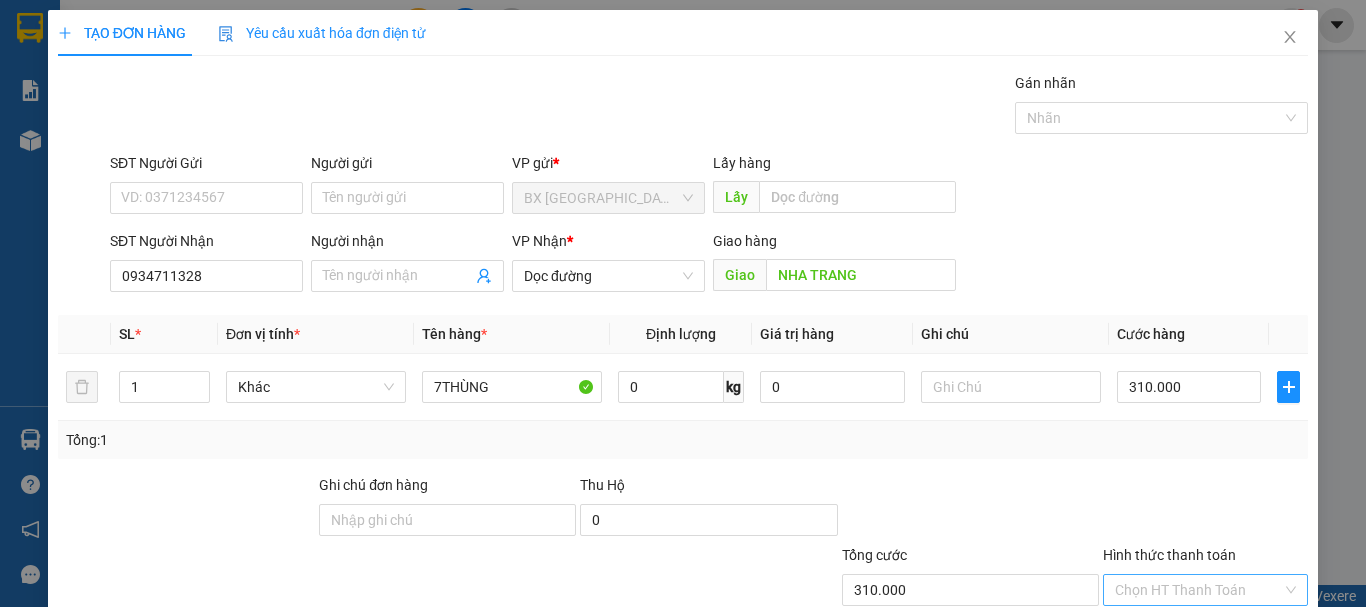 scroll, scrollTop: 133, scrollLeft: 0, axis: vertical 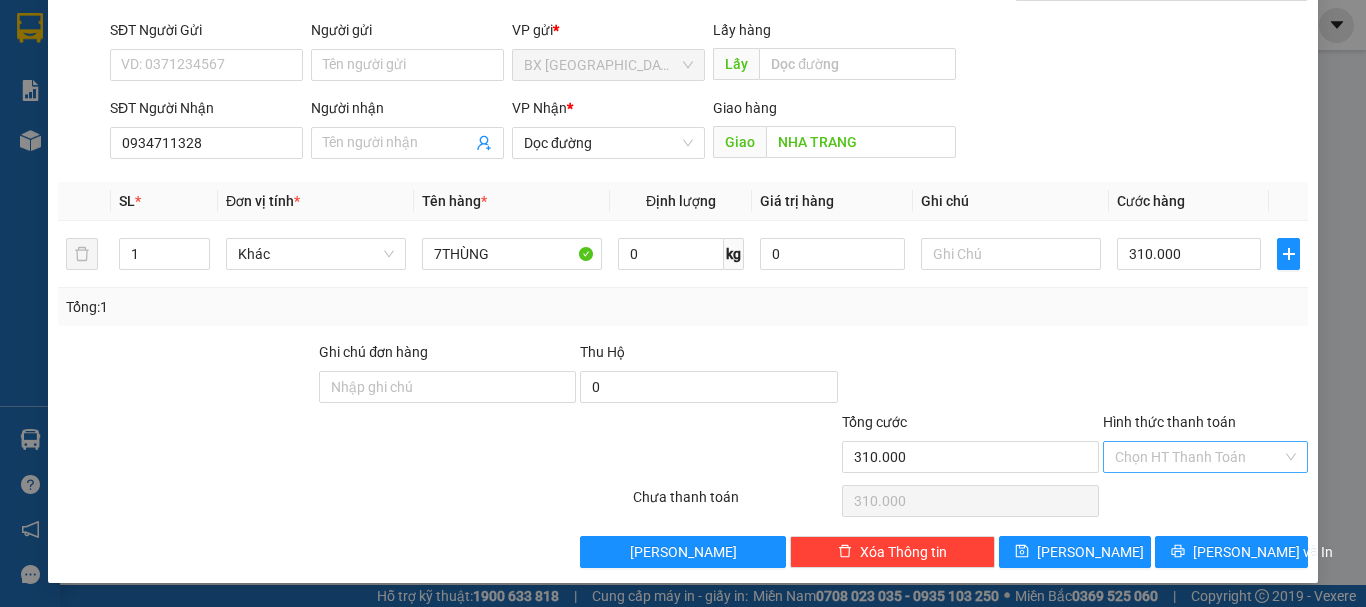 click on "Hình thức thanh toán" at bounding box center (1198, 457) 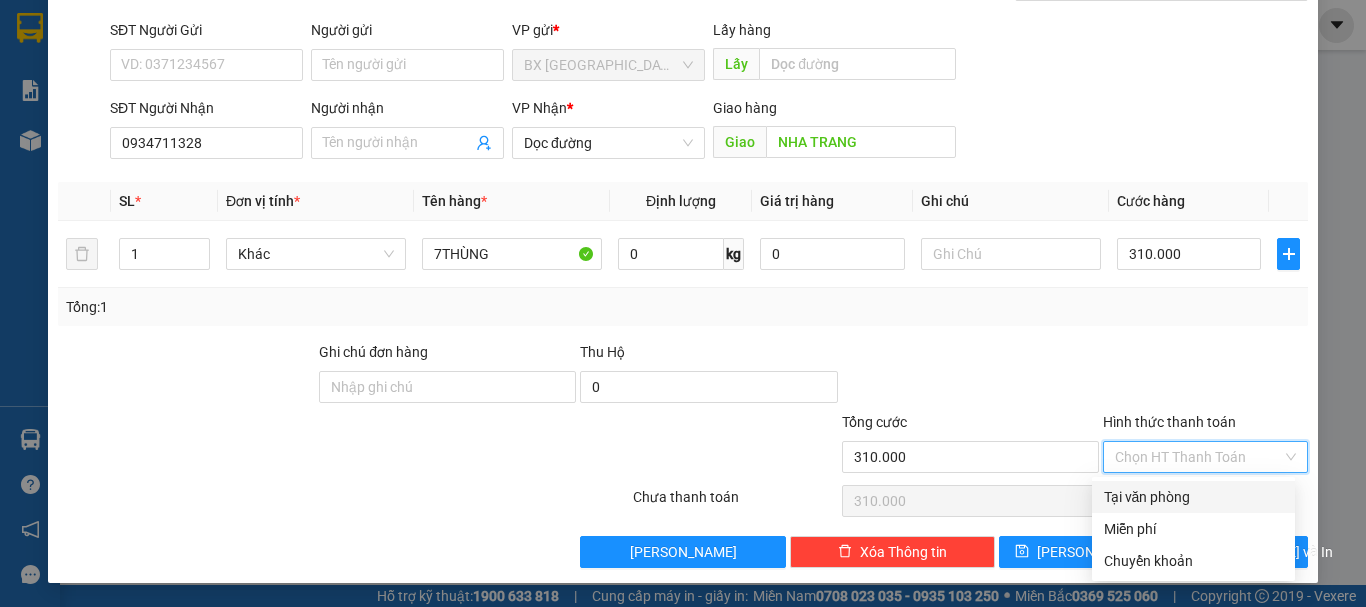 click on "Tại văn phòng" at bounding box center (1193, 497) 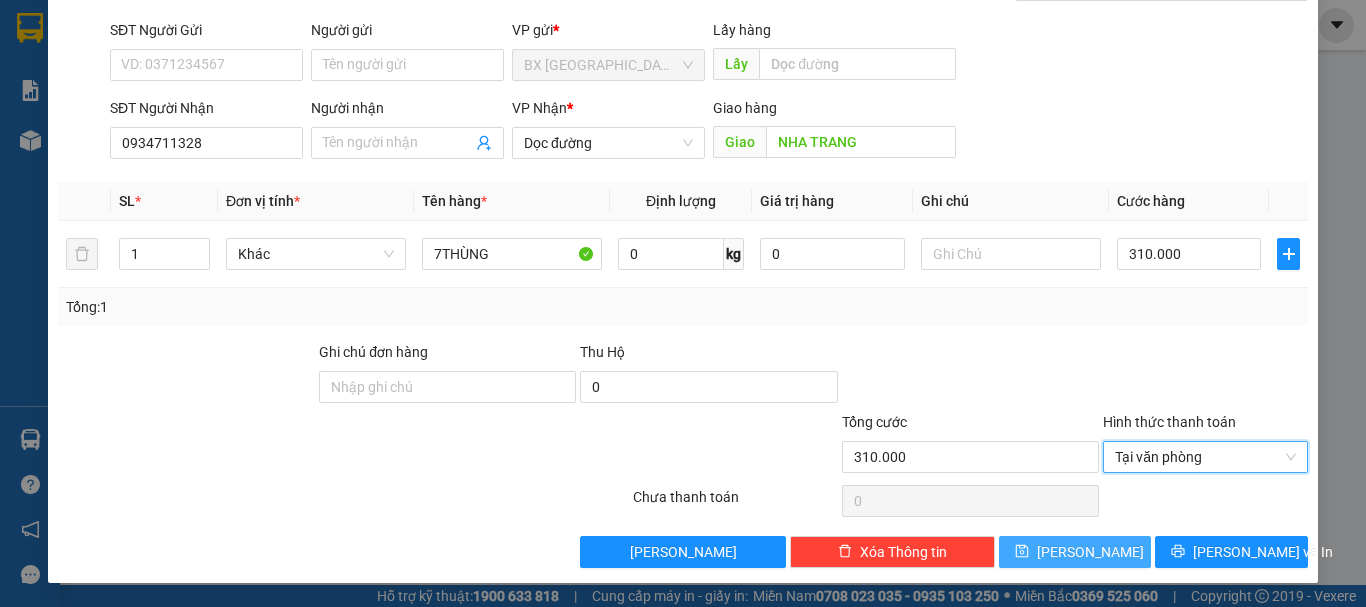 click on "[PERSON_NAME]" at bounding box center (1075, 552) 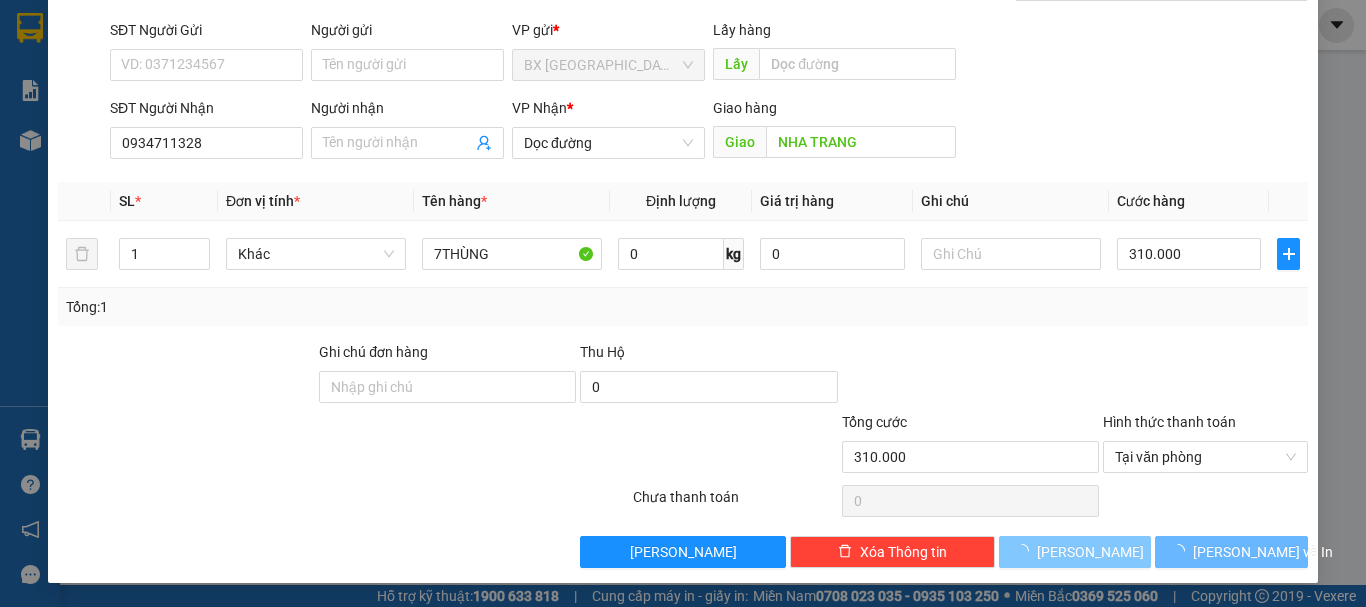 type 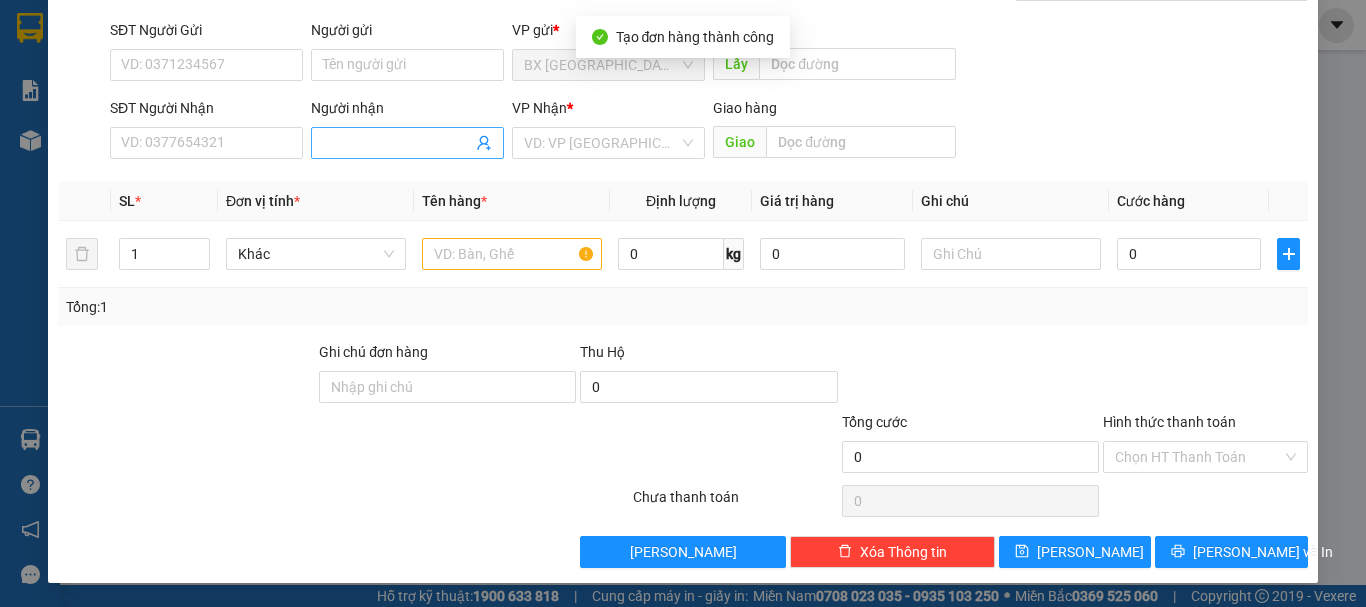 click on "Người nhận" at bounding box center (397, 143) 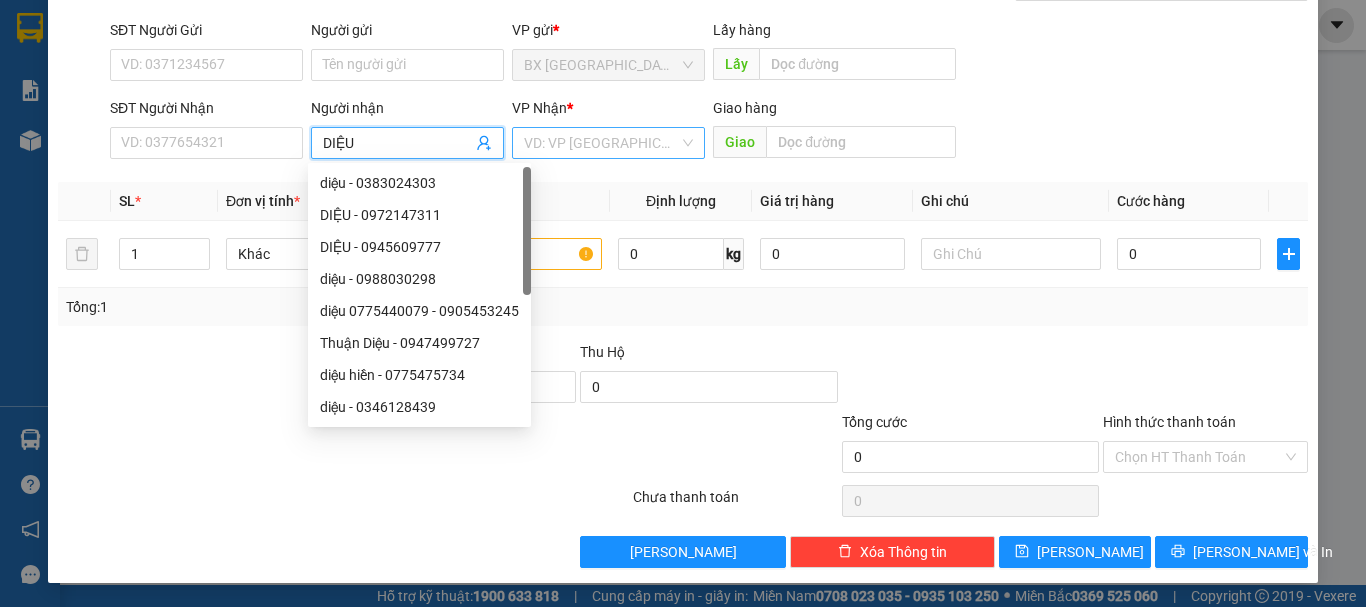 type on "DIỆU" 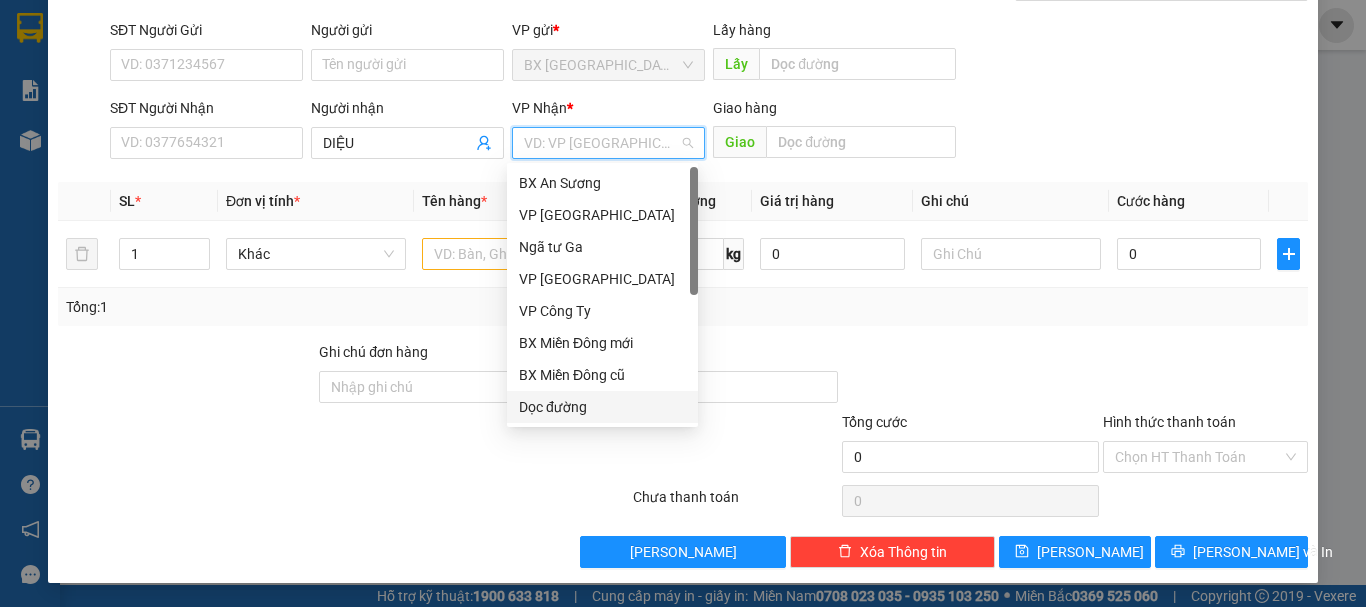 click on "Dọc đường" at bounding box center [602, 407] 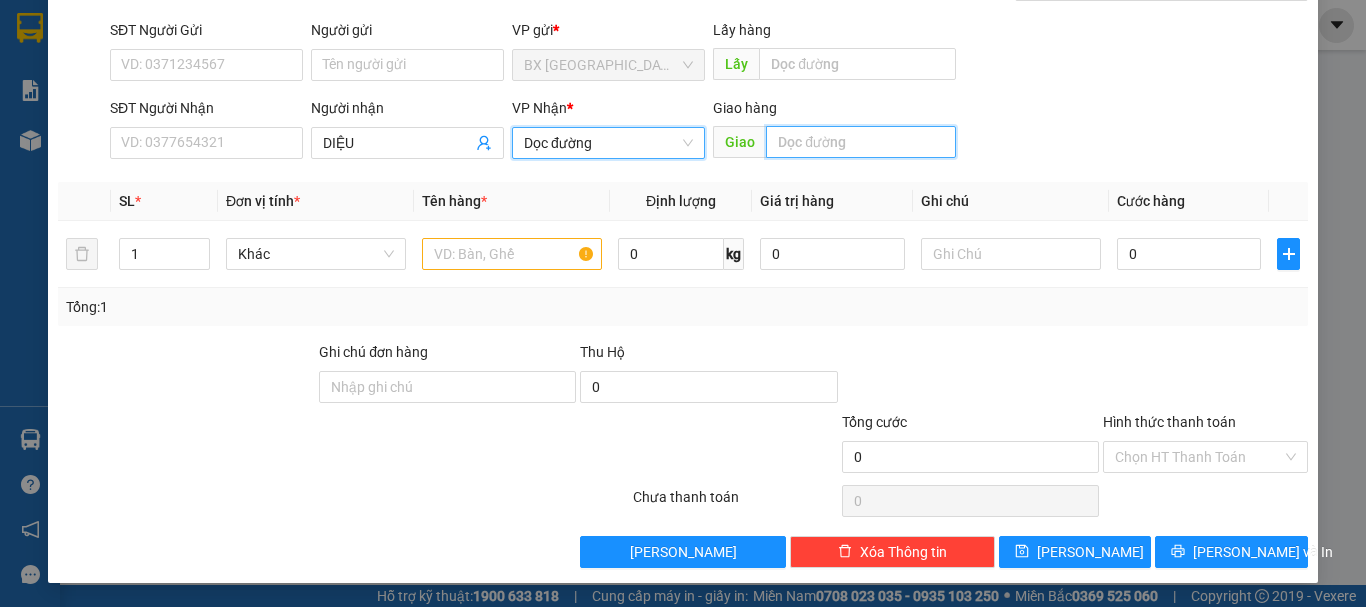 click at bounding box center (861, 142) 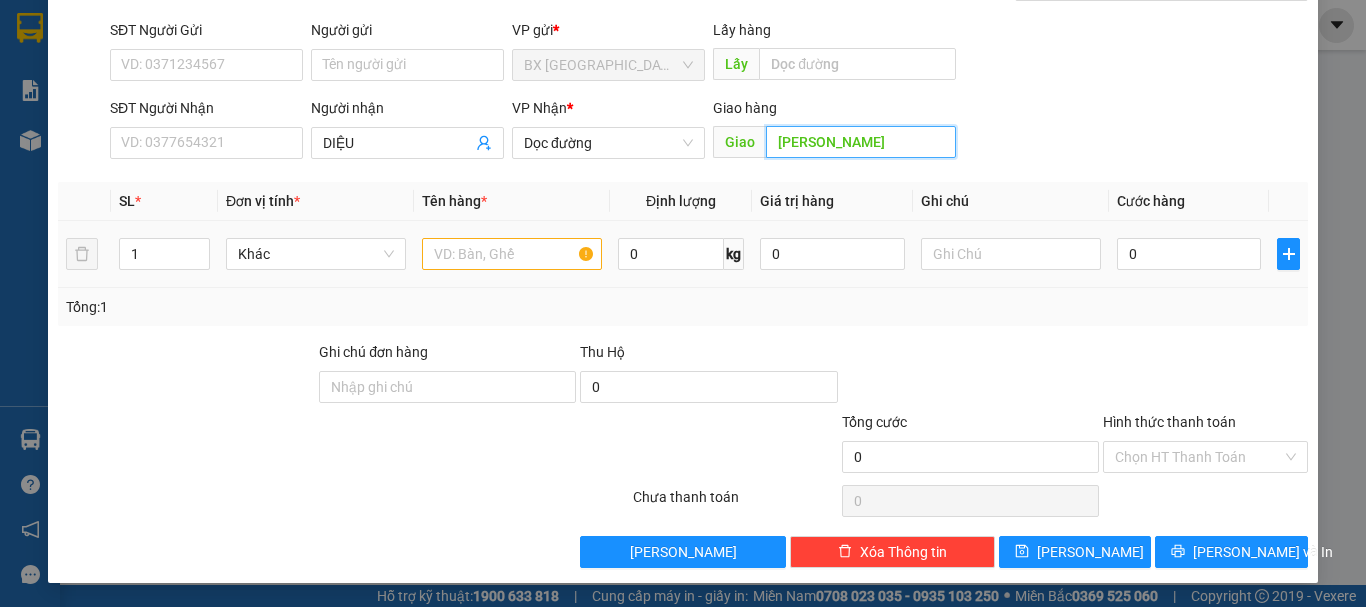 type on "[PERSON_NAME]" 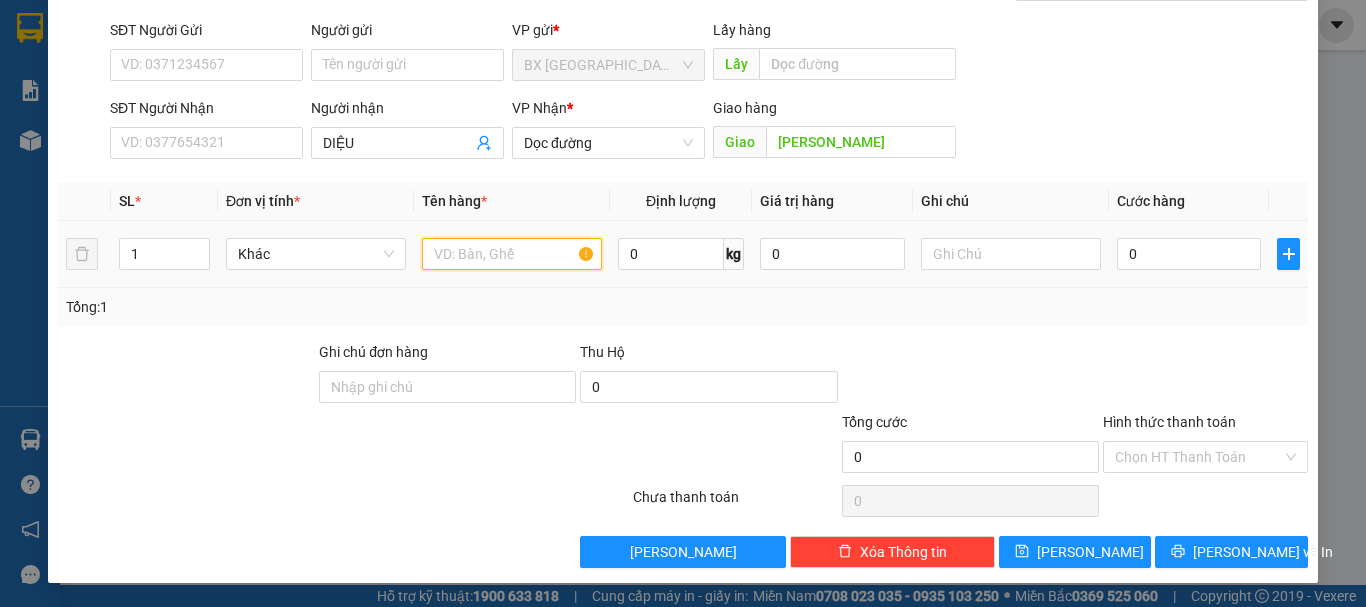 click at bounding box center [512, 254] 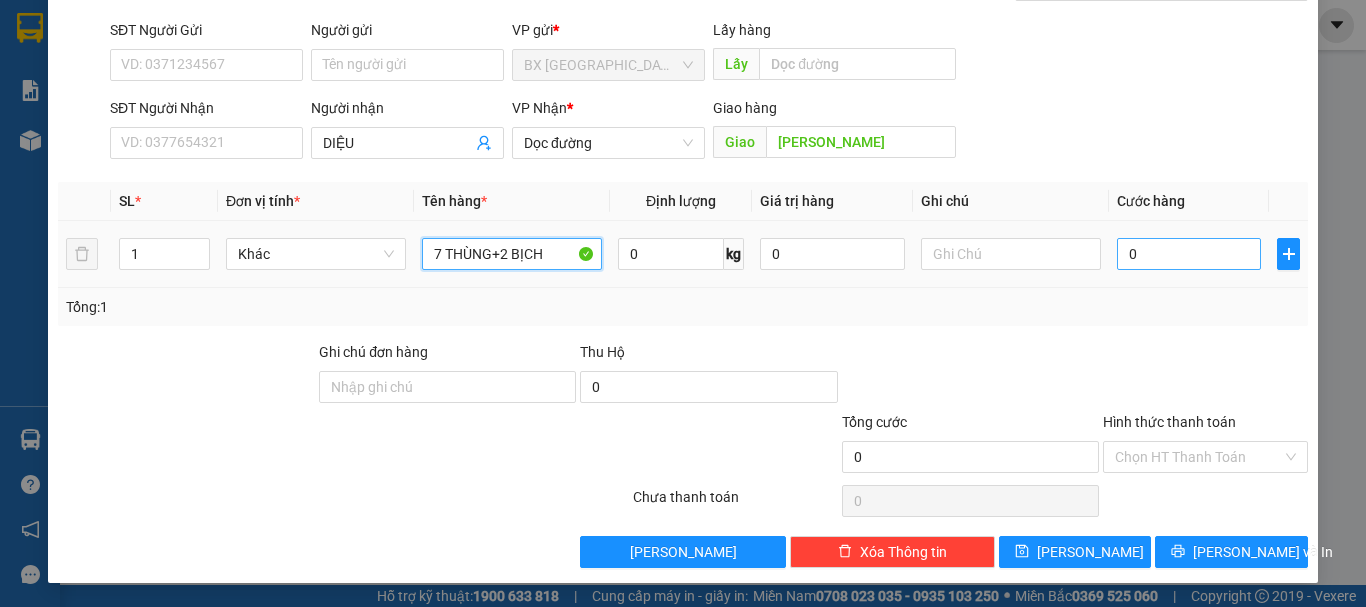type on "7 THÙNG+2 BỊCH" 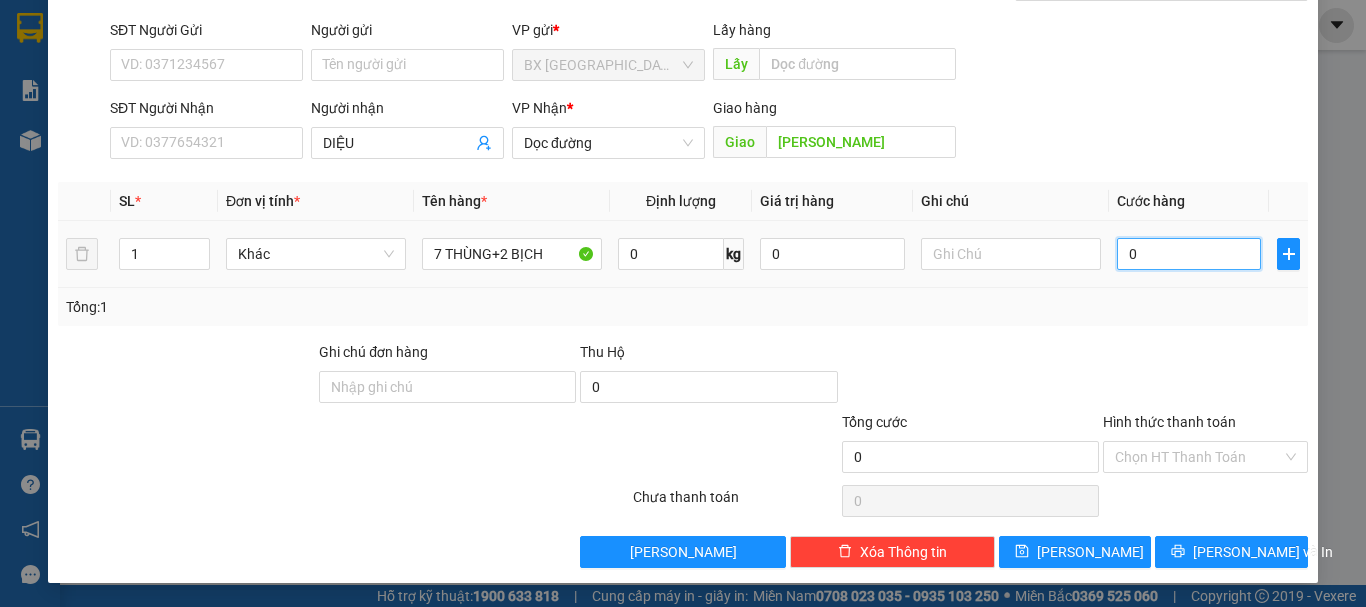 click on "0" at bounding box center [1189, 254] 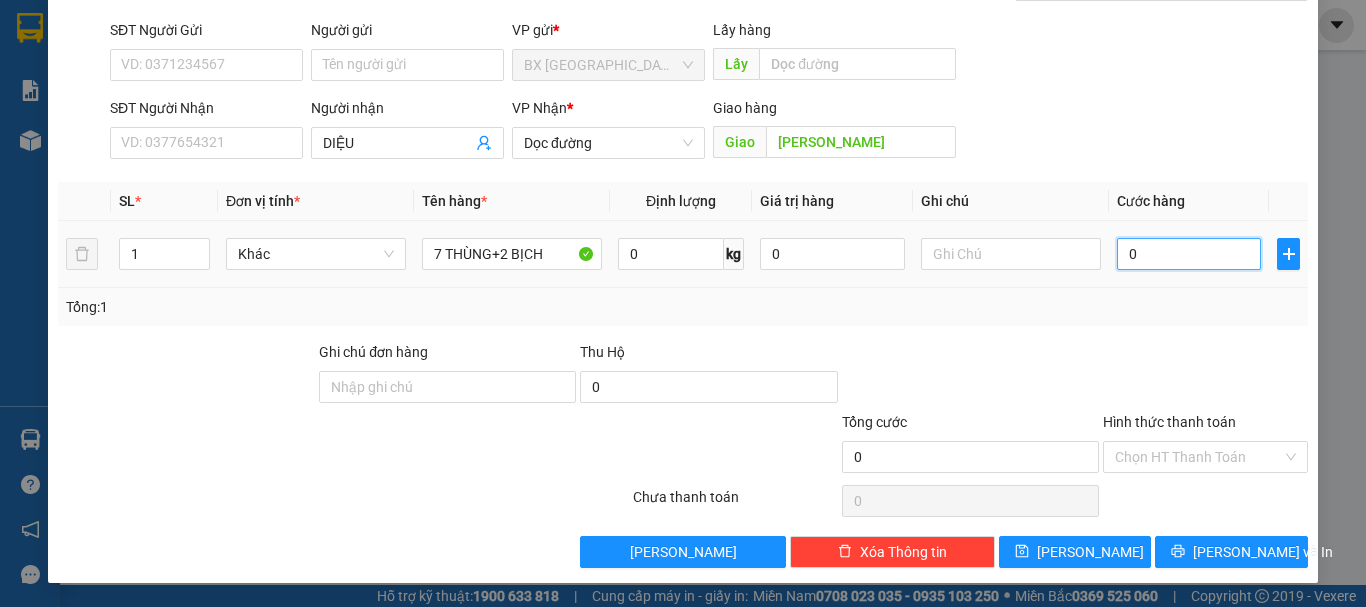 type on "5" 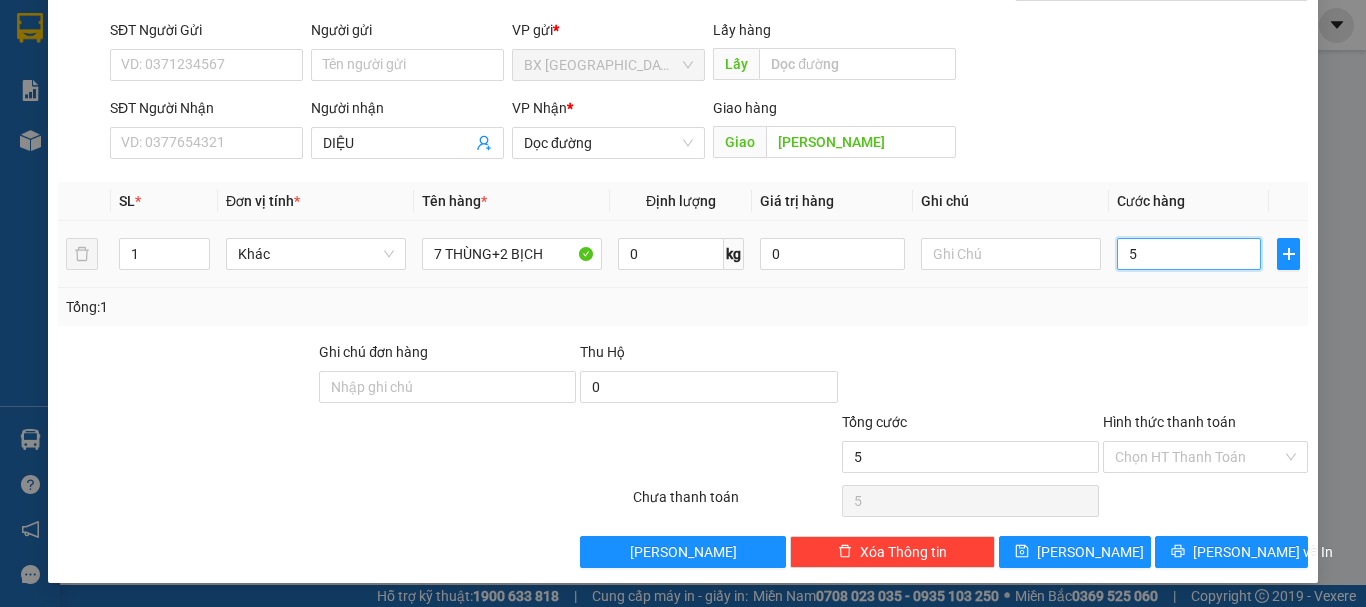 type on "51" 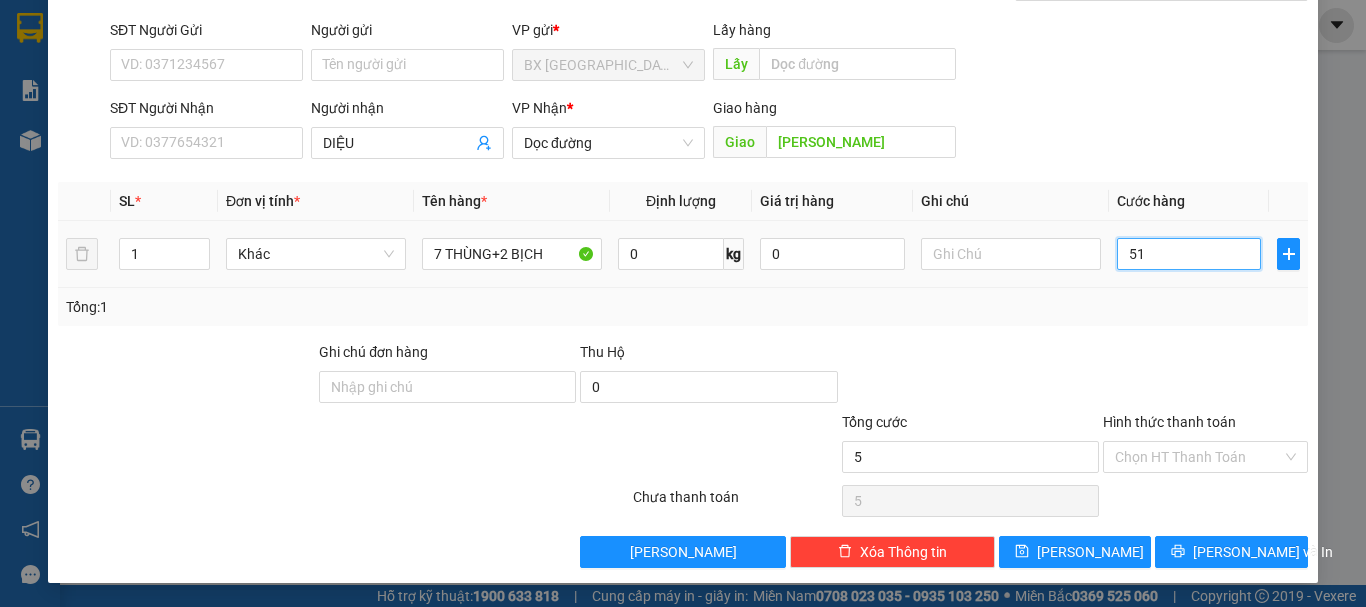 type on "51" 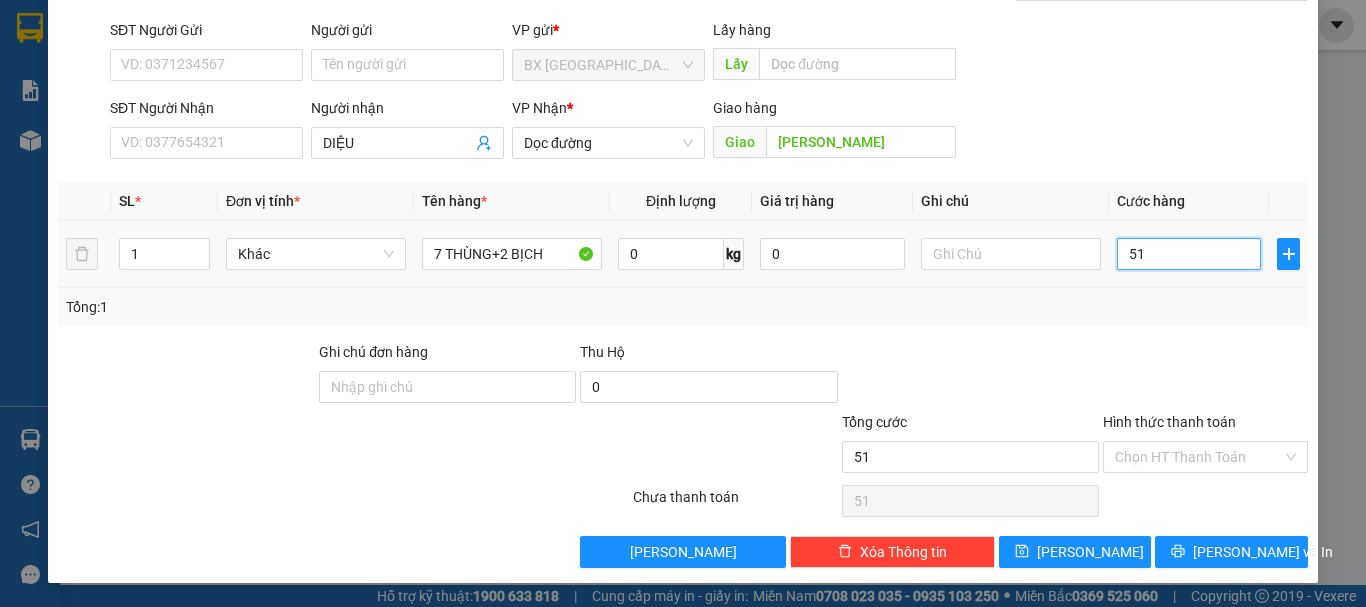 type on "510" 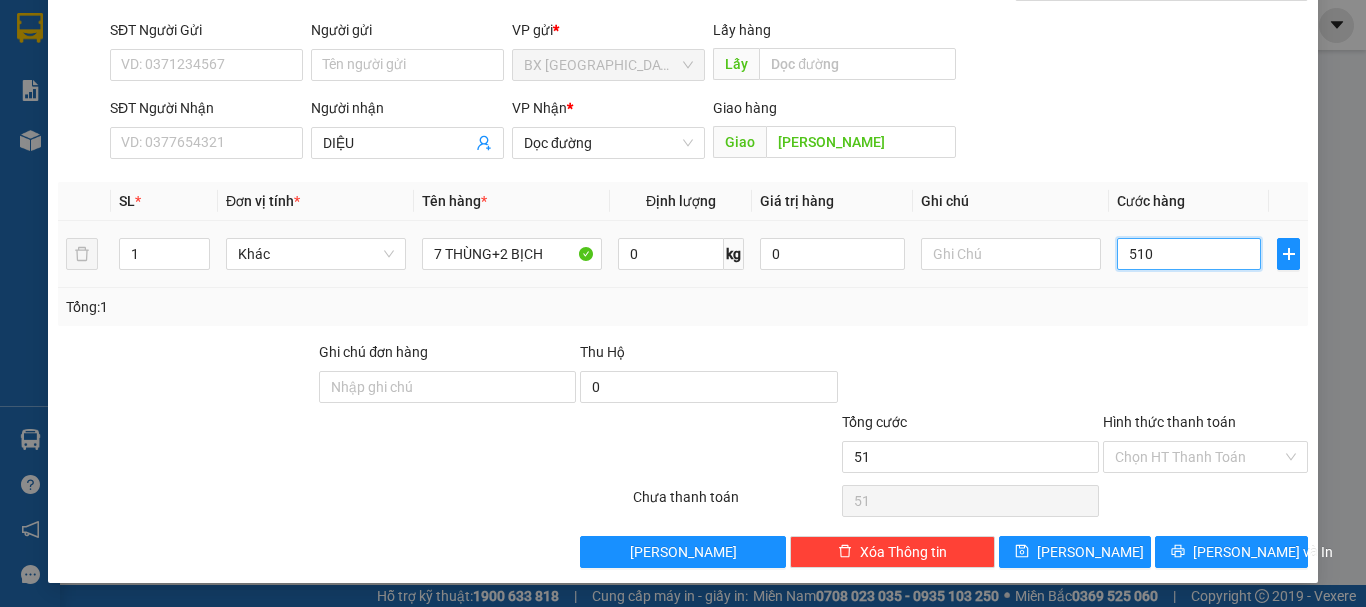 type on "510" 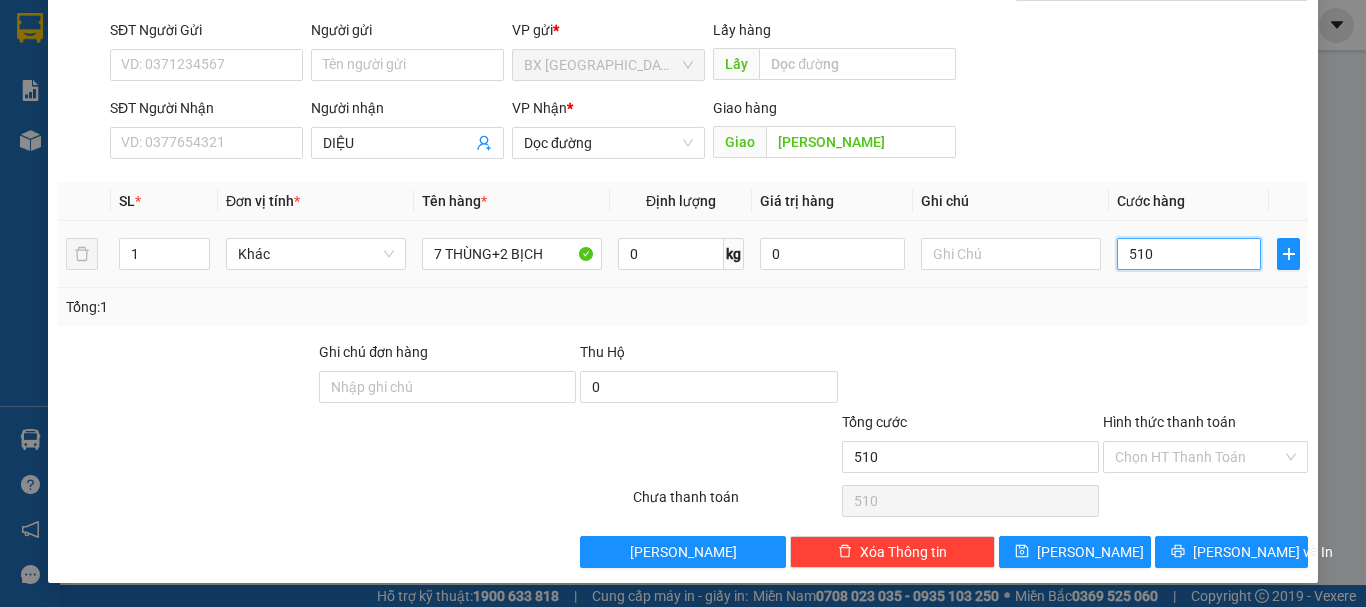 type on "5.100" 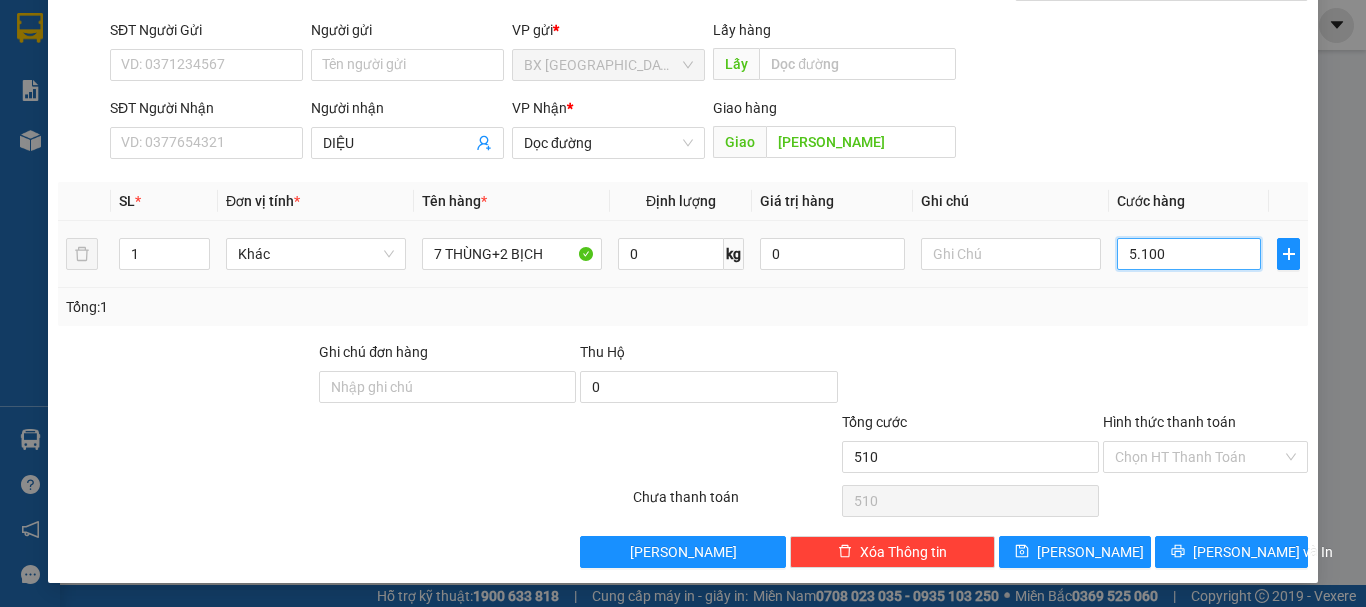 type on "5.100" 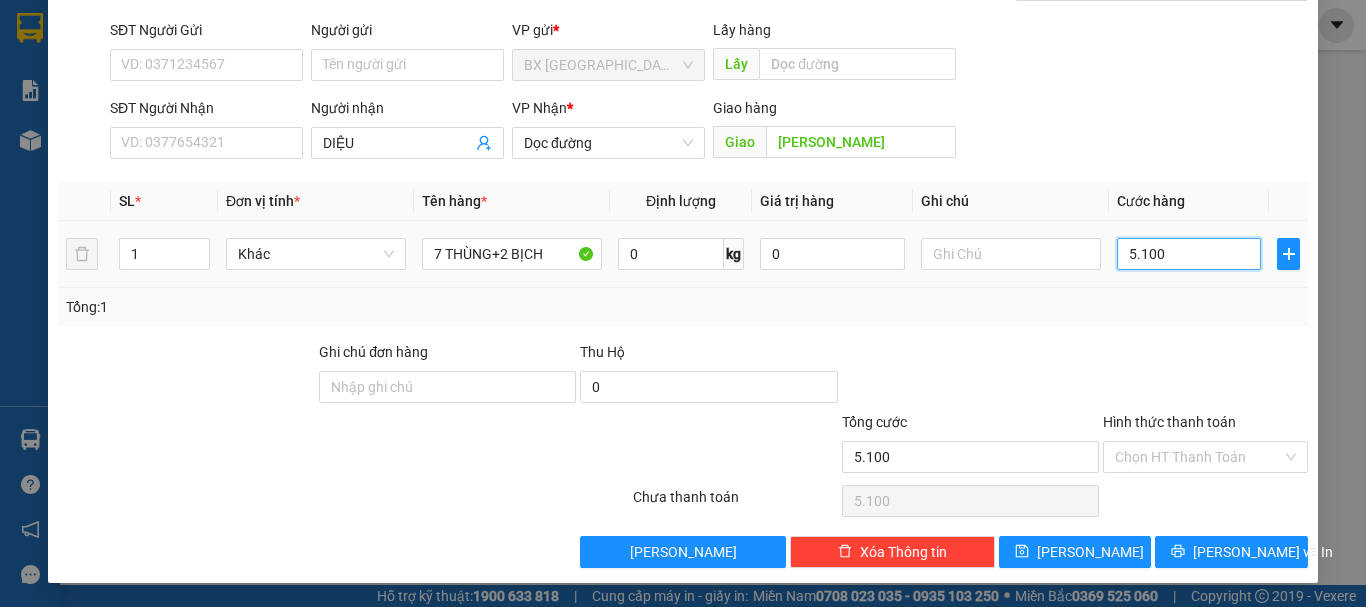 type on "51.000" 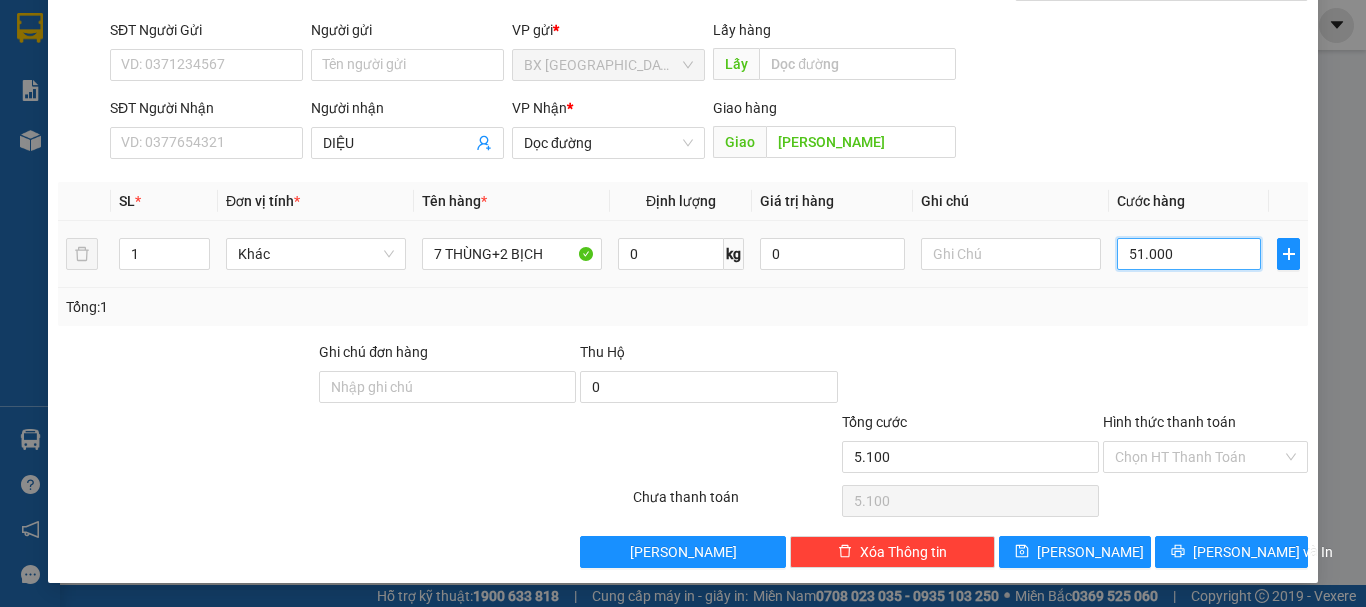 type on "51.000" 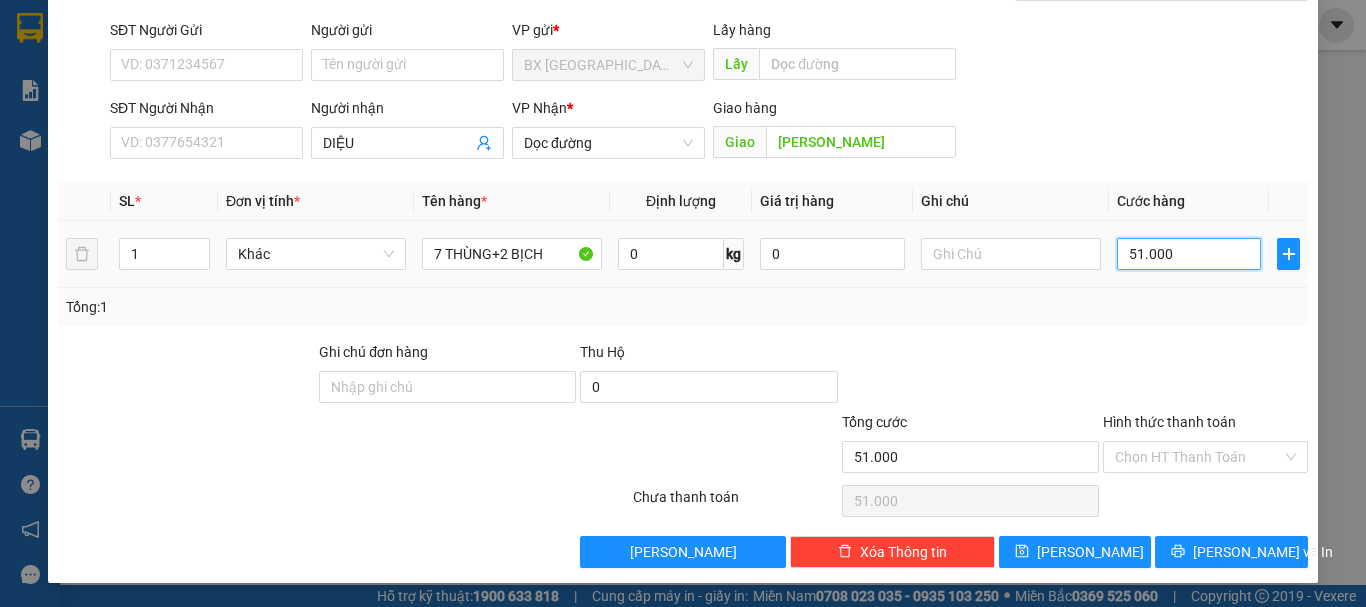 type on "510.000" 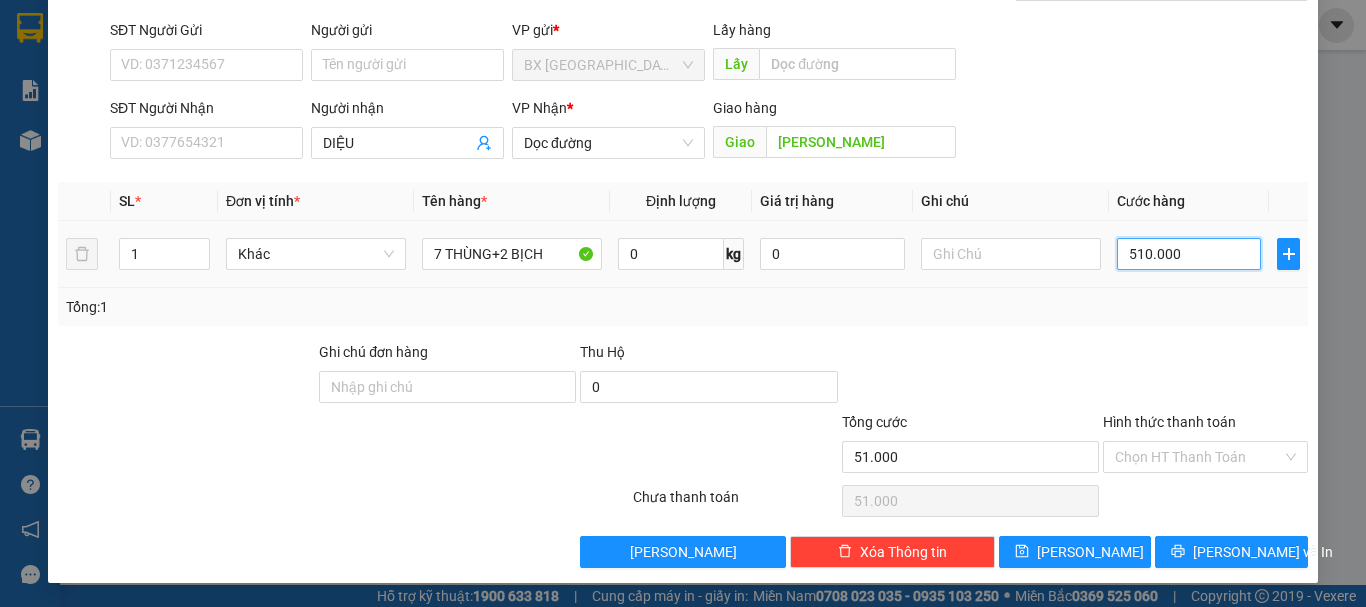 type on "510.000" 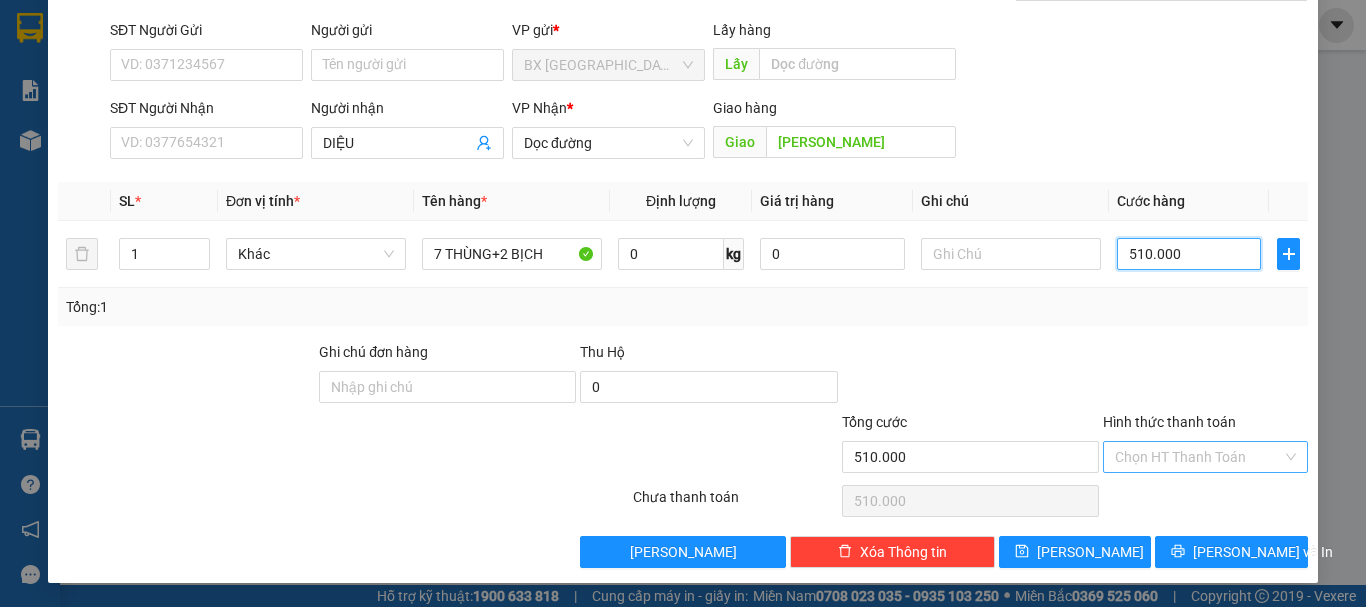 type on "510.000" 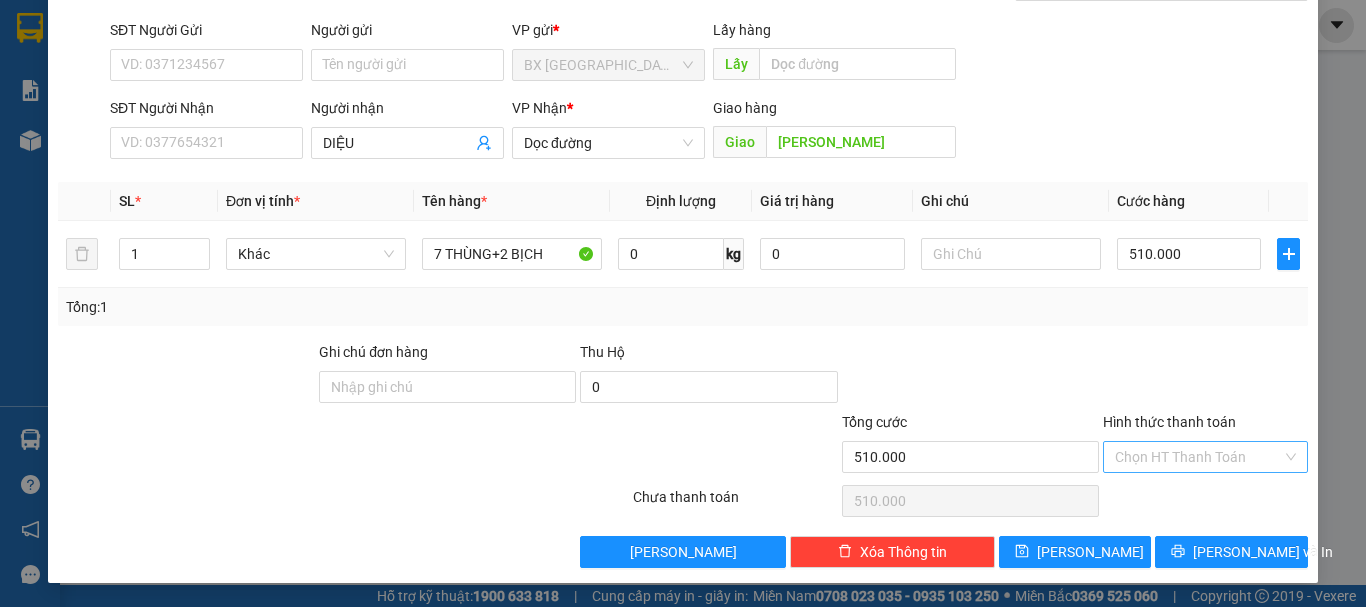 click on "Hình thức thanh toán" at bounding box center (1198, 457) 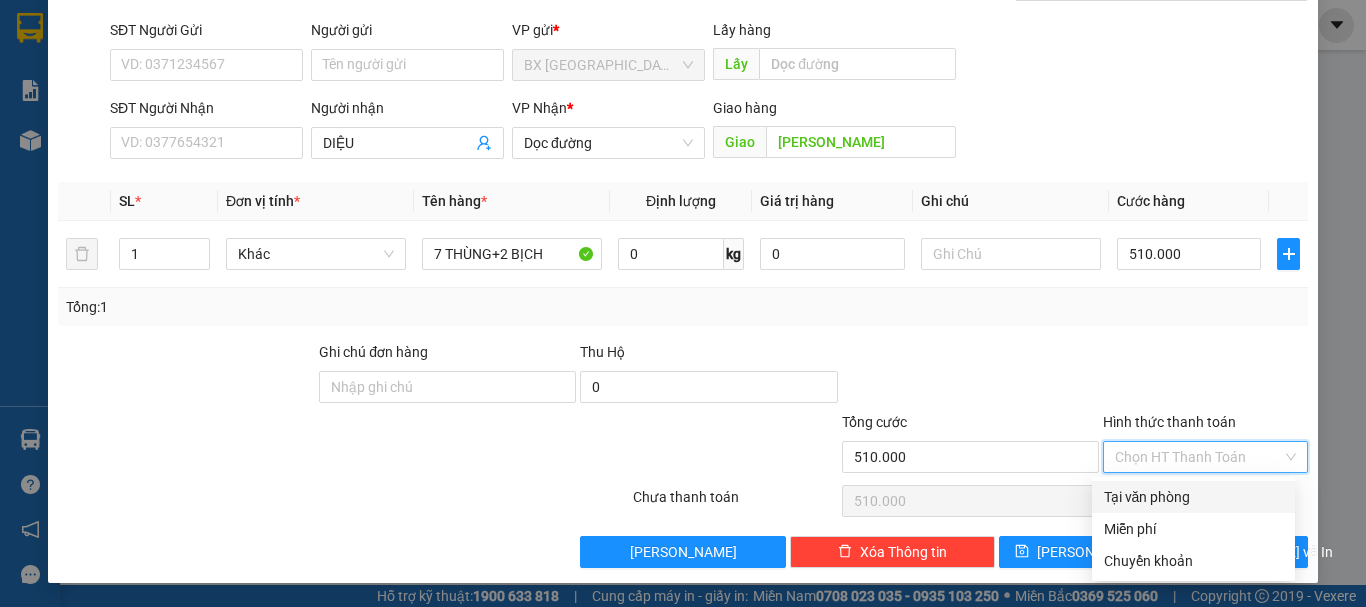 click on "Tại văn phòng" at bounding box center [1193, 497] 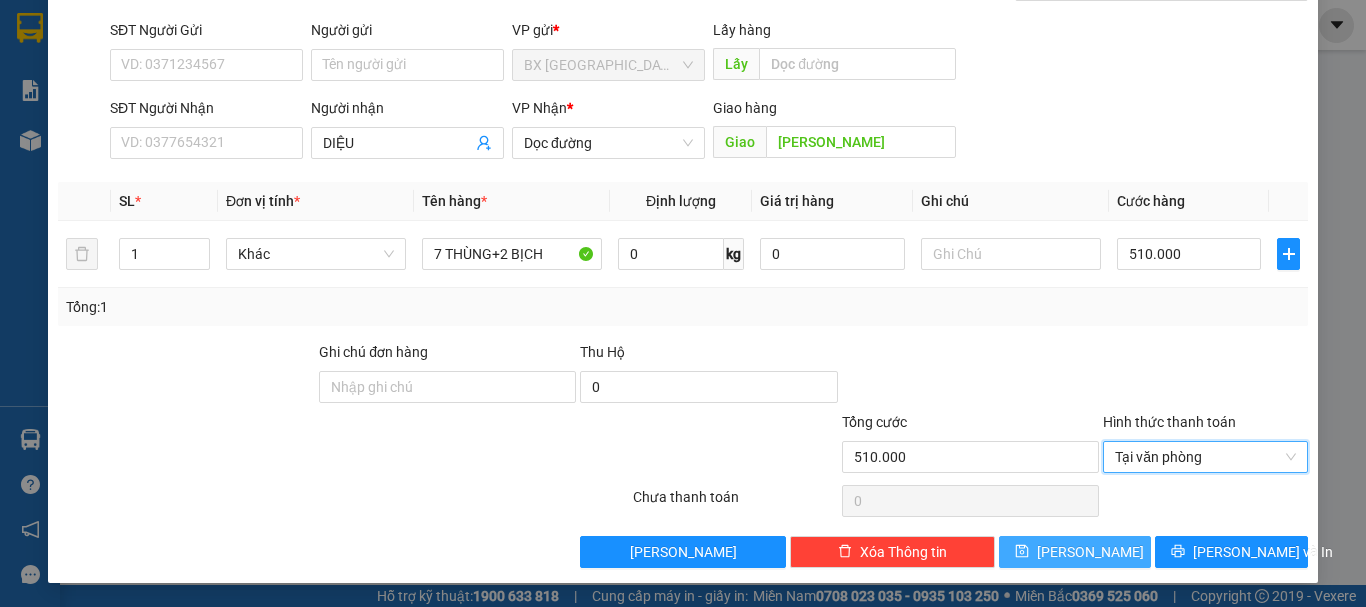 click on "[PERSON_NAME]" at bounding box center [1090, 552] 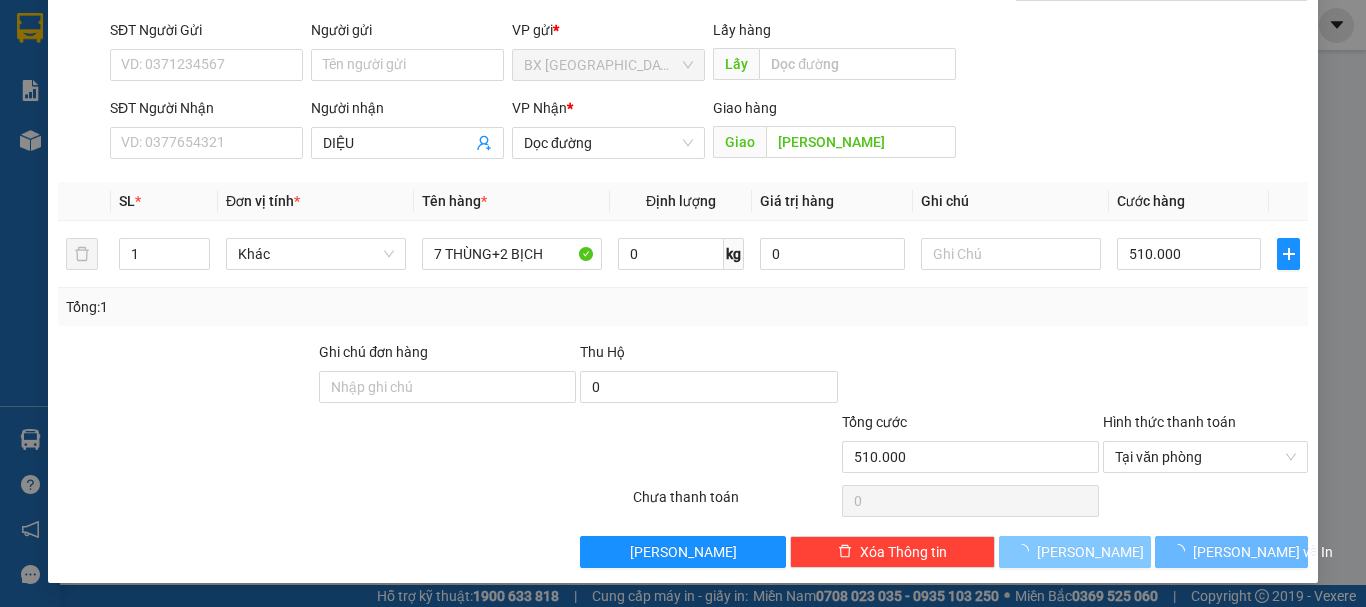 type 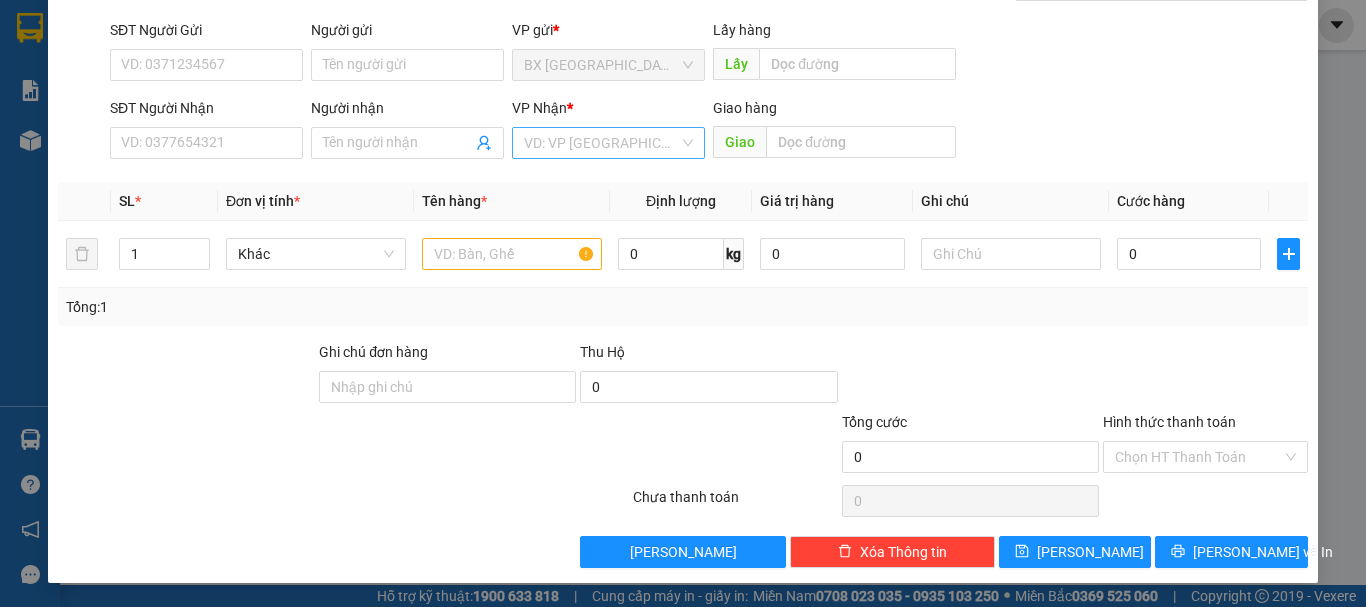 click at bounding box center (601, 143) 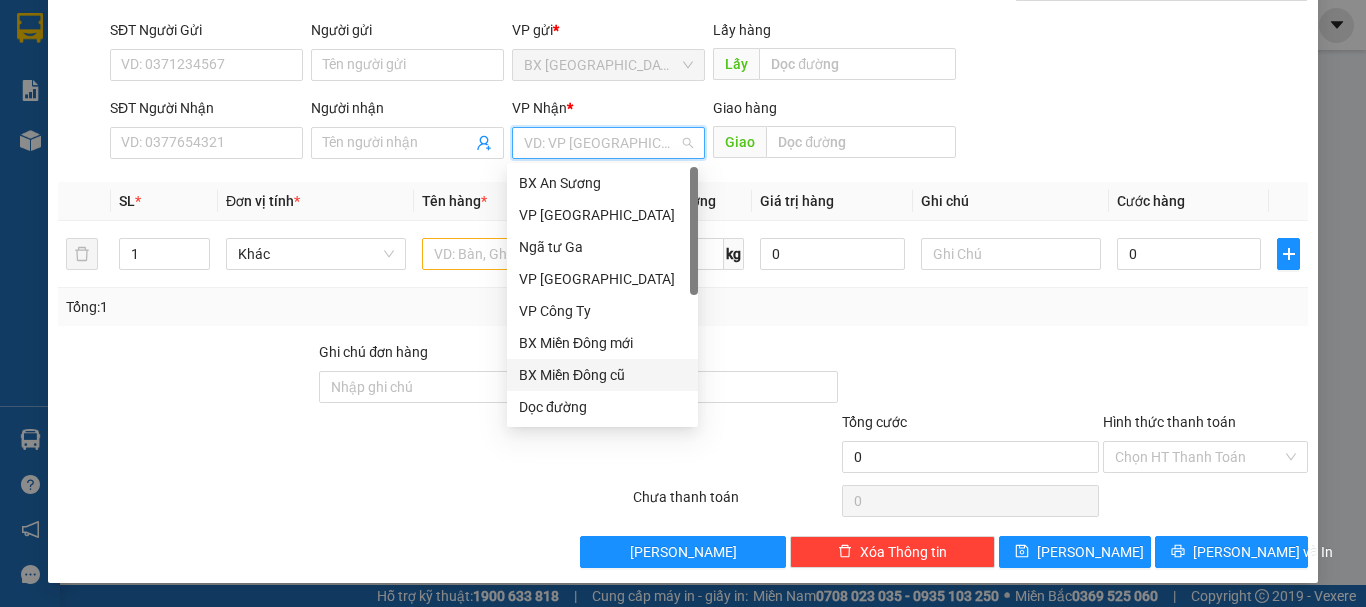 click on "BX Miền Đông cũ" at bounding box center (602, 375) 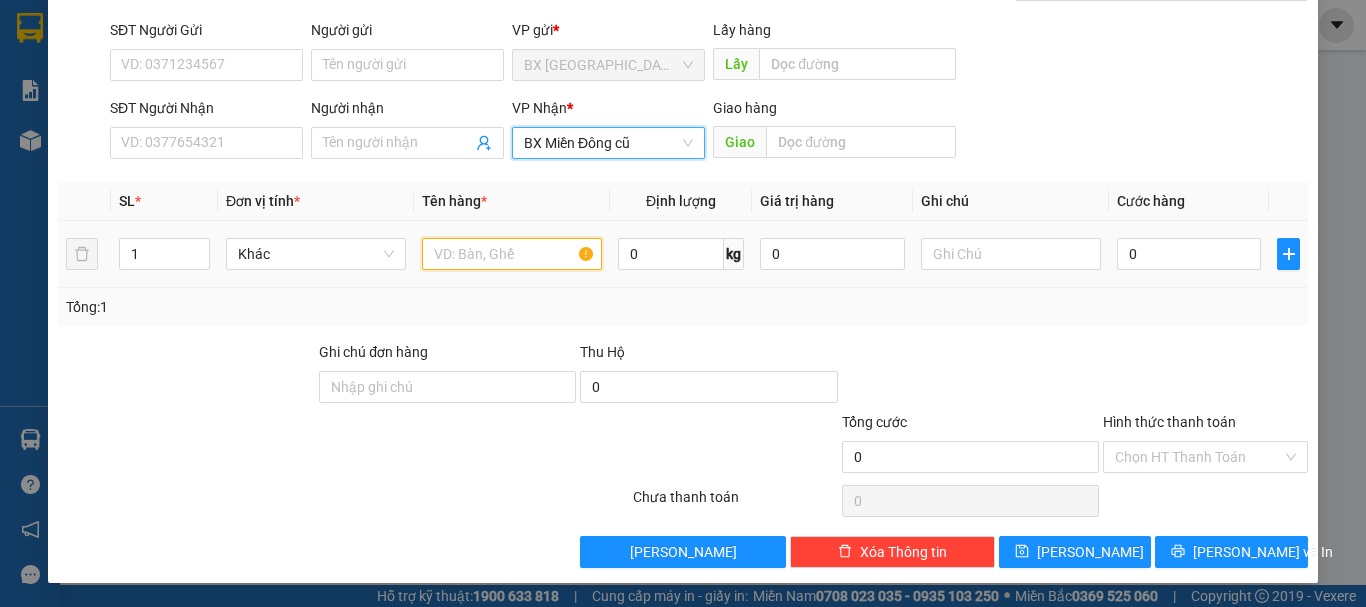 click at bounding box center (512, 254) 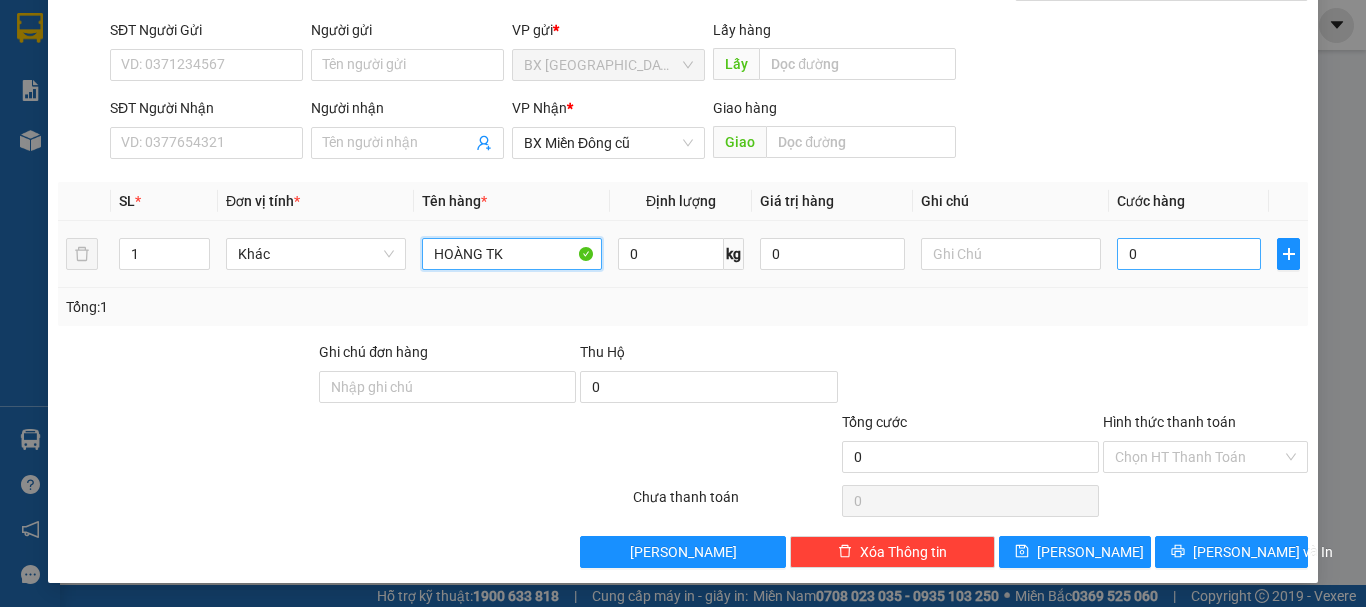 type on "HOÀNG TK" 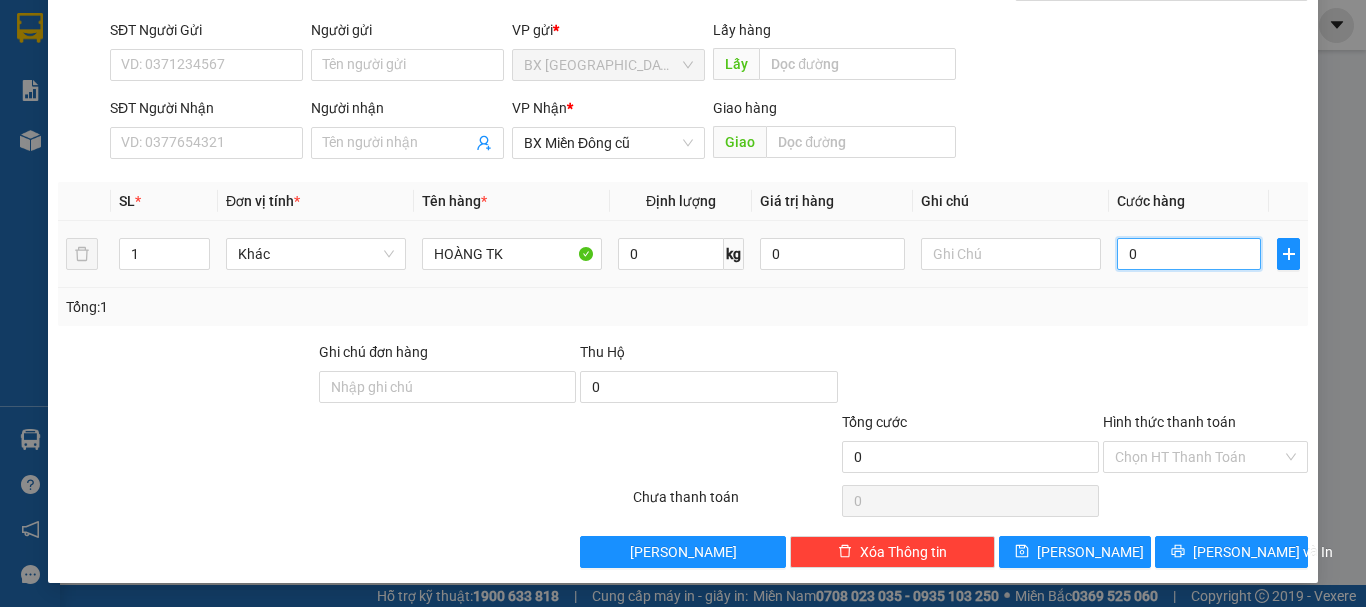 click on "0" at bounding box center (1189, 254) 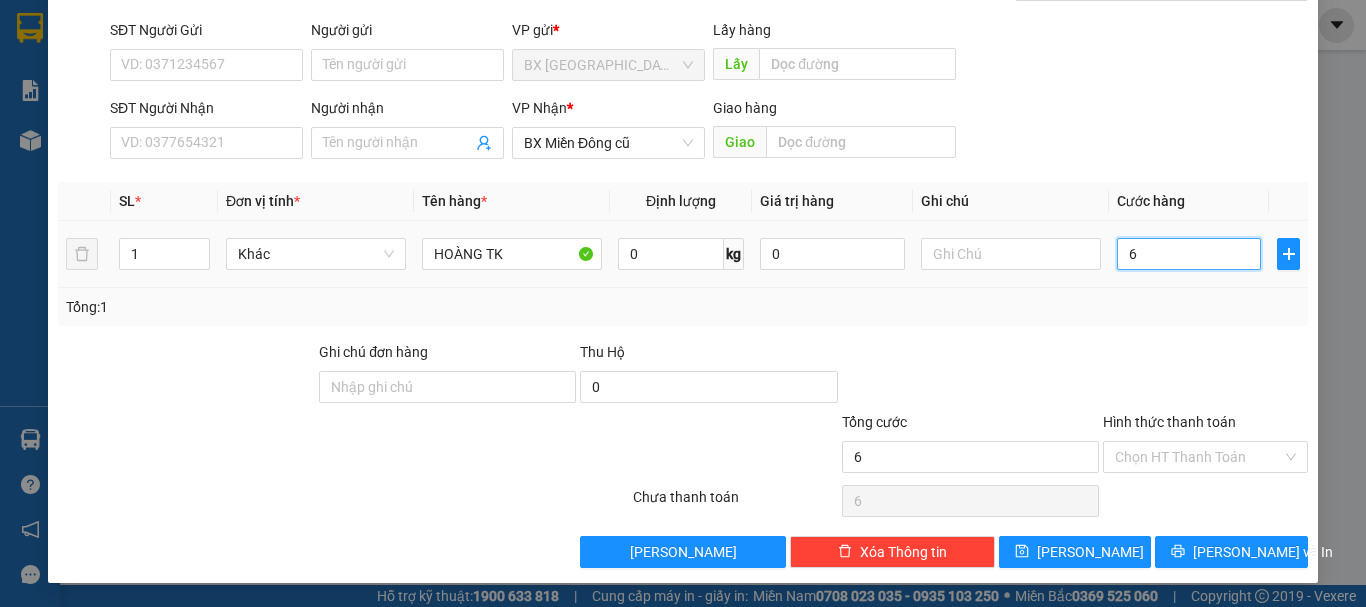 type on "62" 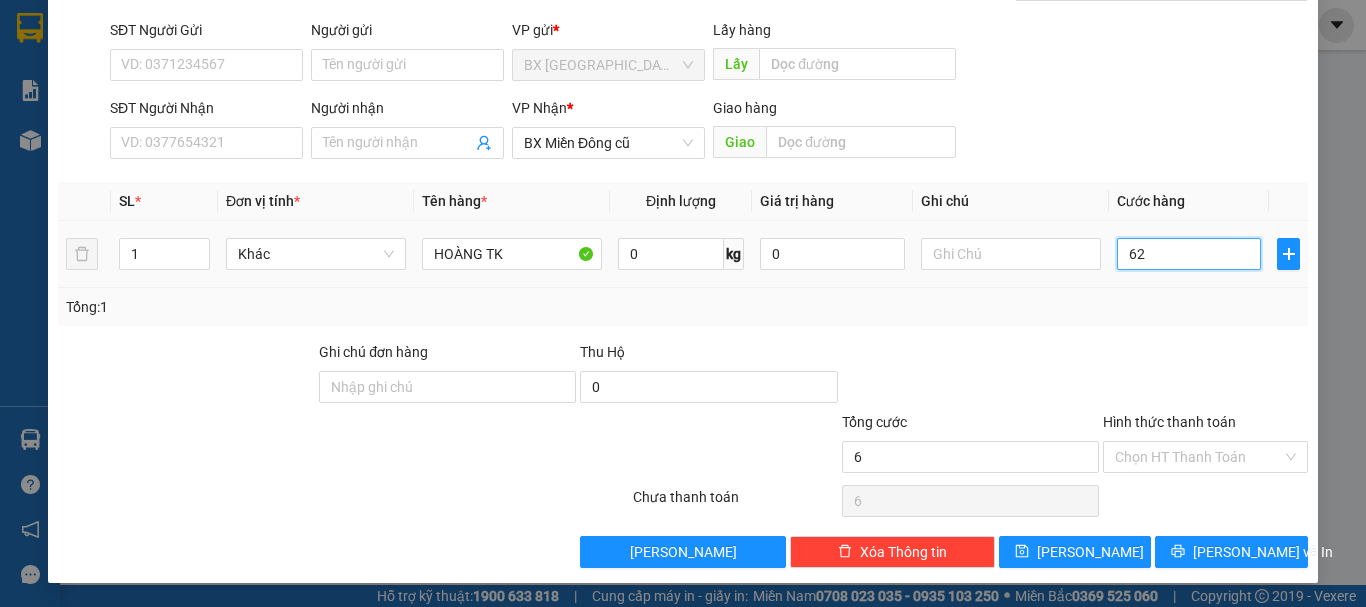 type on "62" 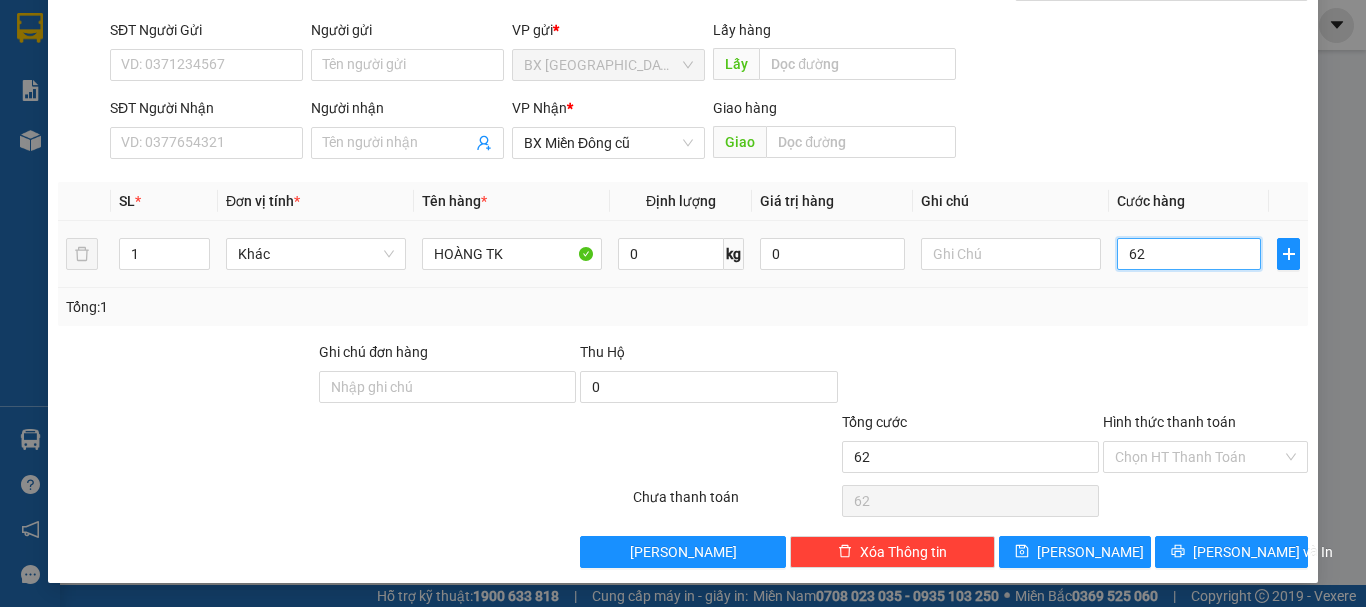 type on "620" 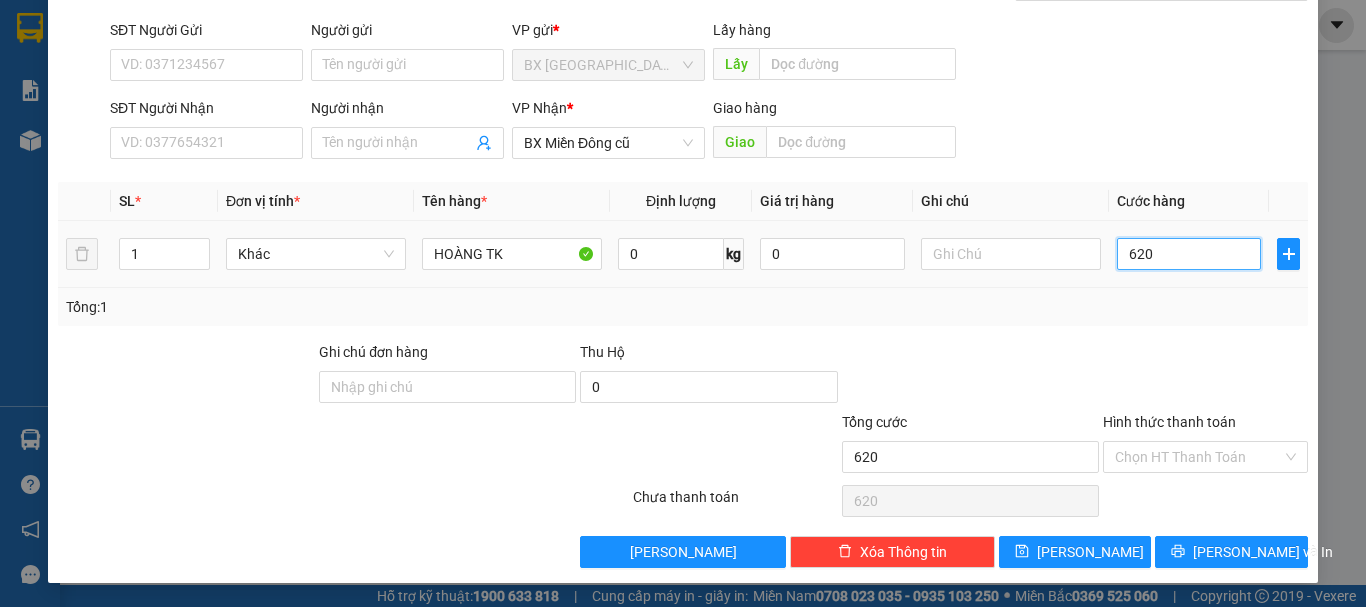 type on "6.200" 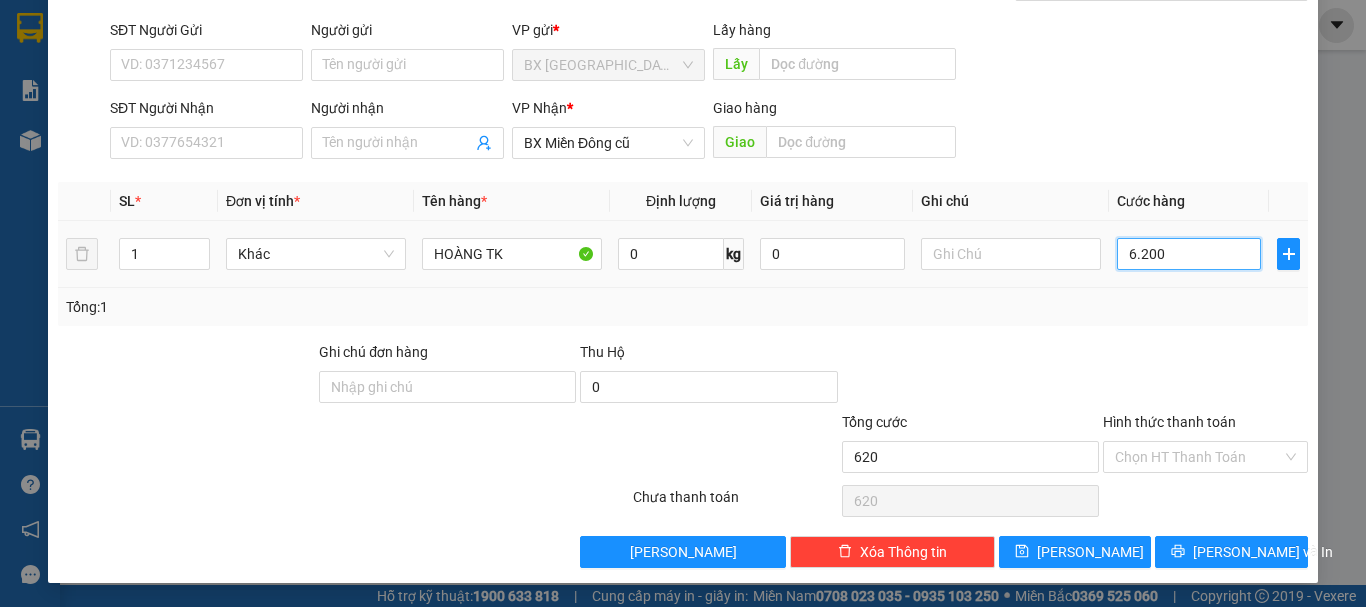 type on "6.200" 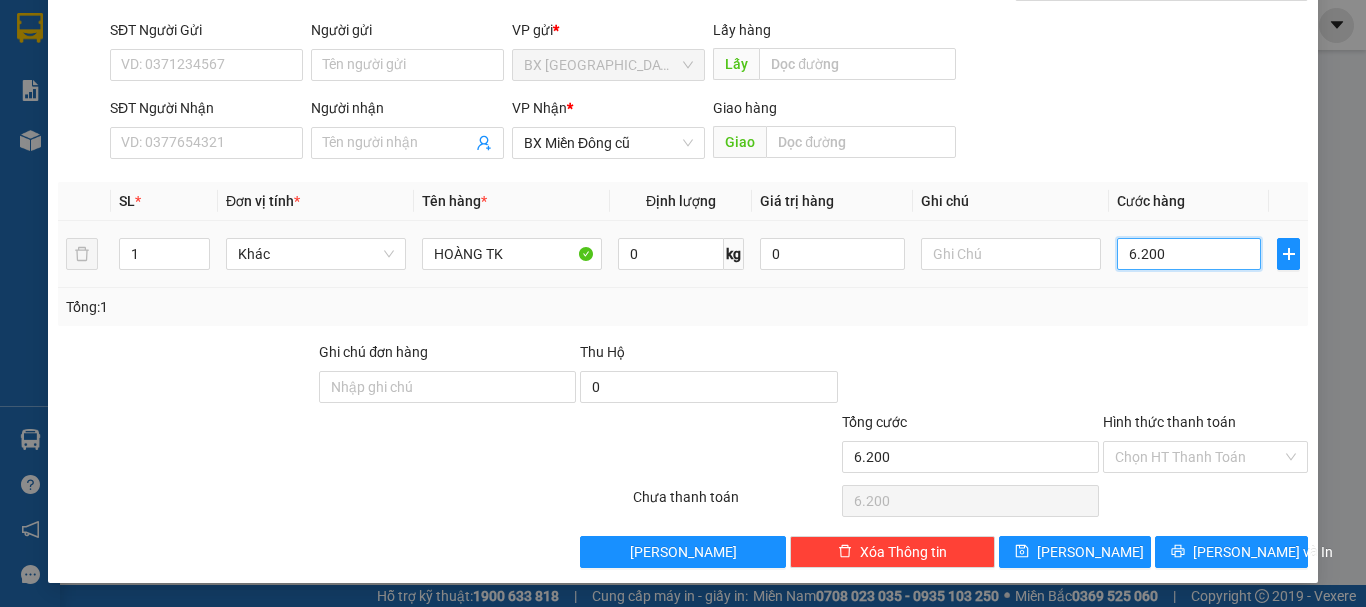 type on "62.000" 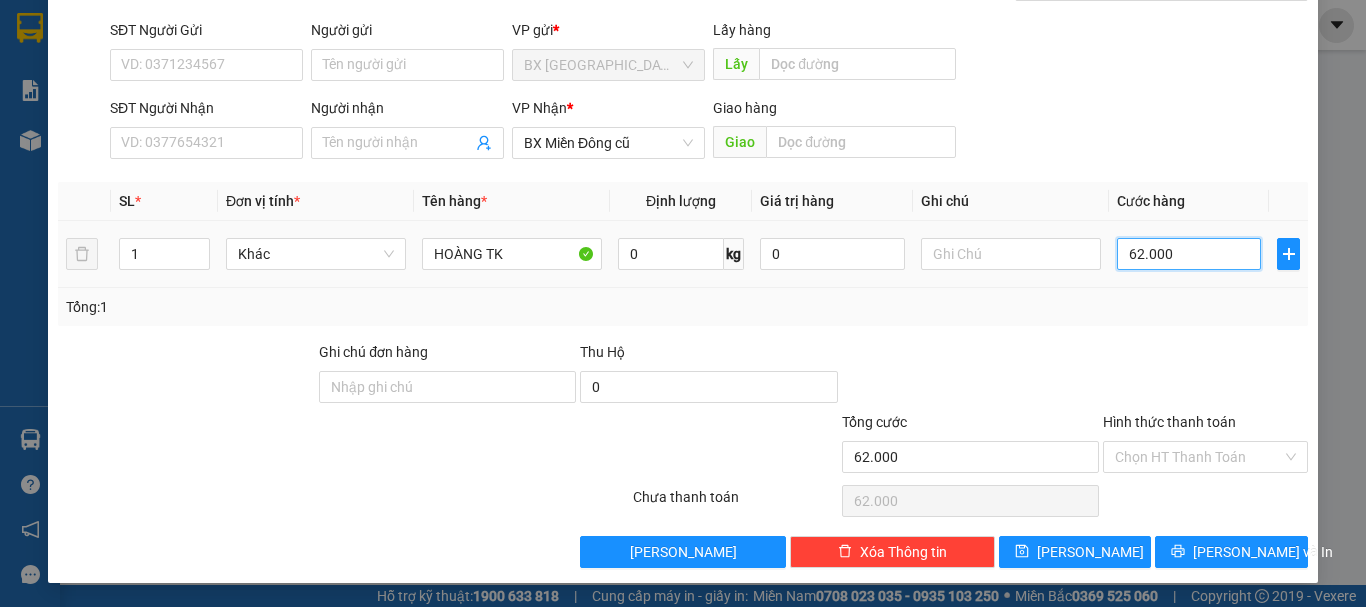 type on "620.000" 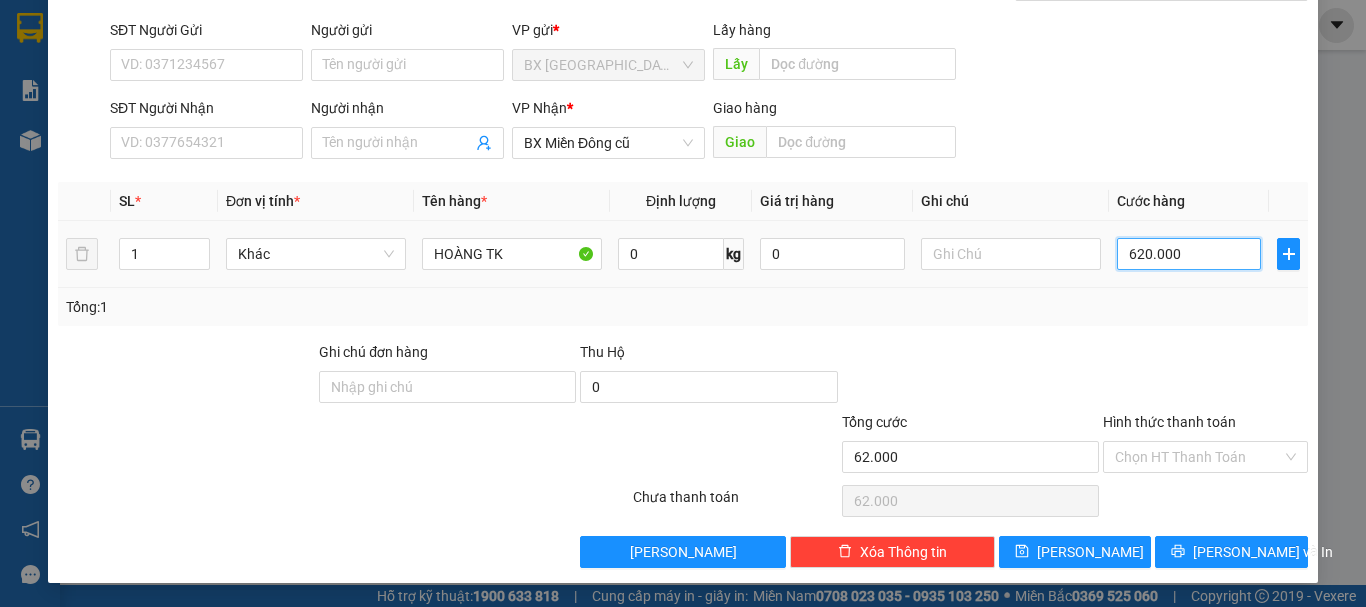 type on "620.000" 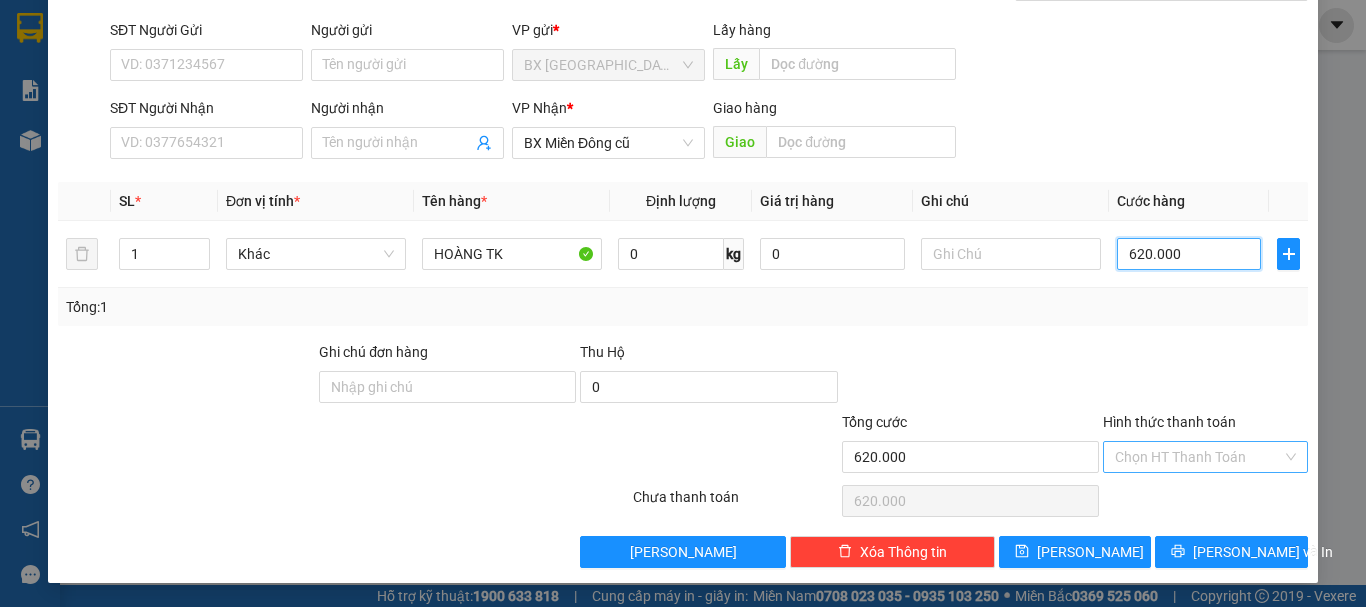 type on "620.000" 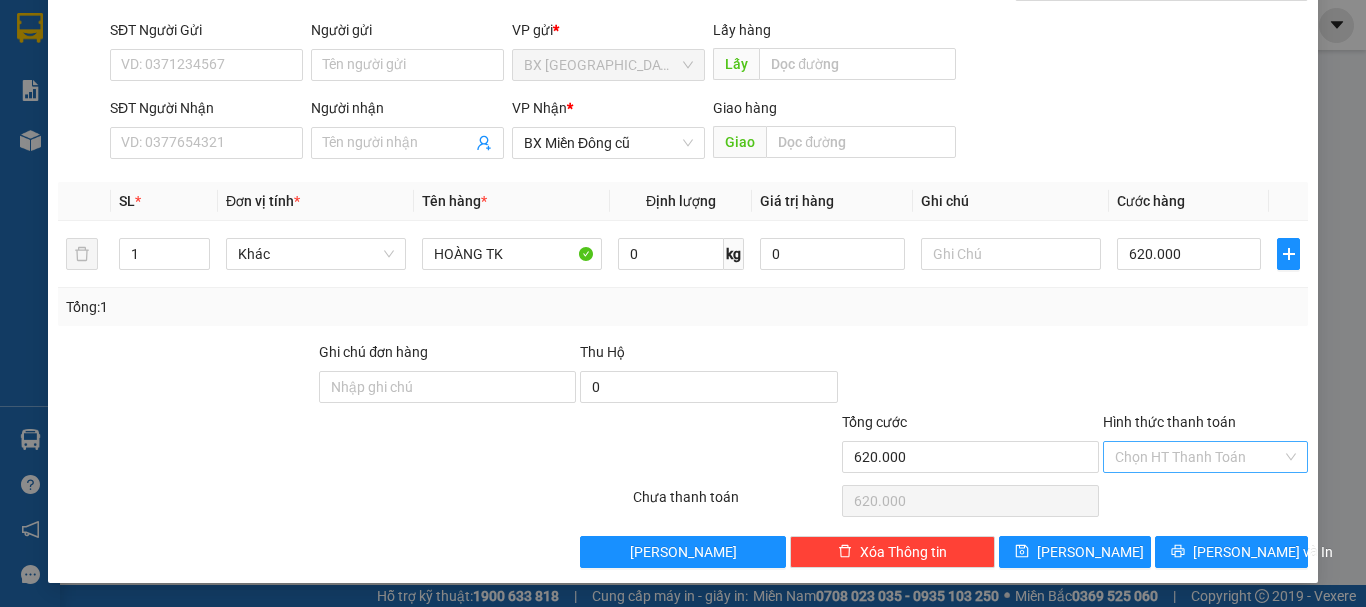 click on "Hình thức thanh toán" at bounding box center (1198, 457) 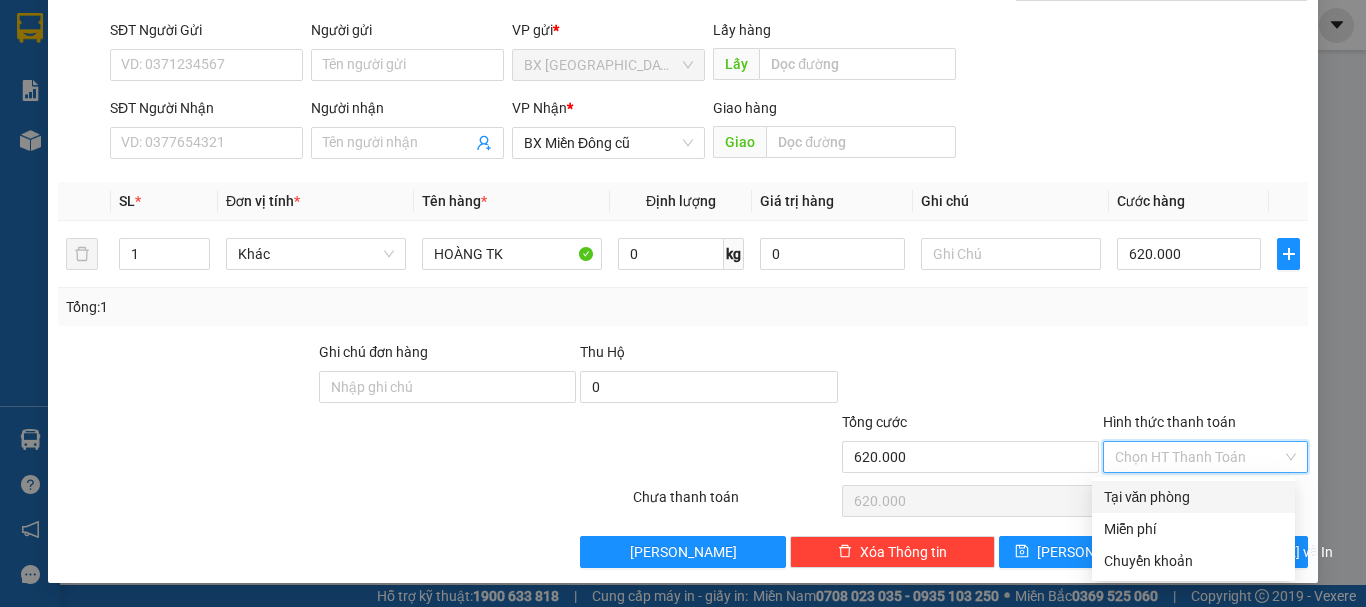 click on "Tại văn phòng" at bounding box center [1193, 497] 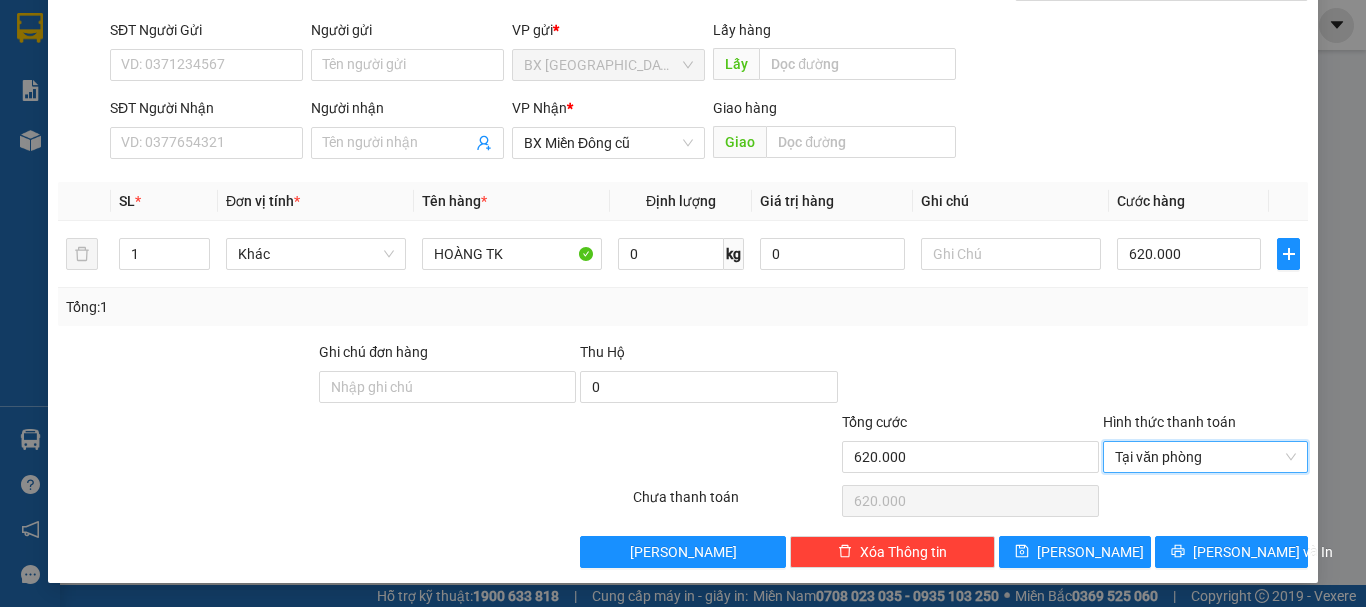 type on "0" 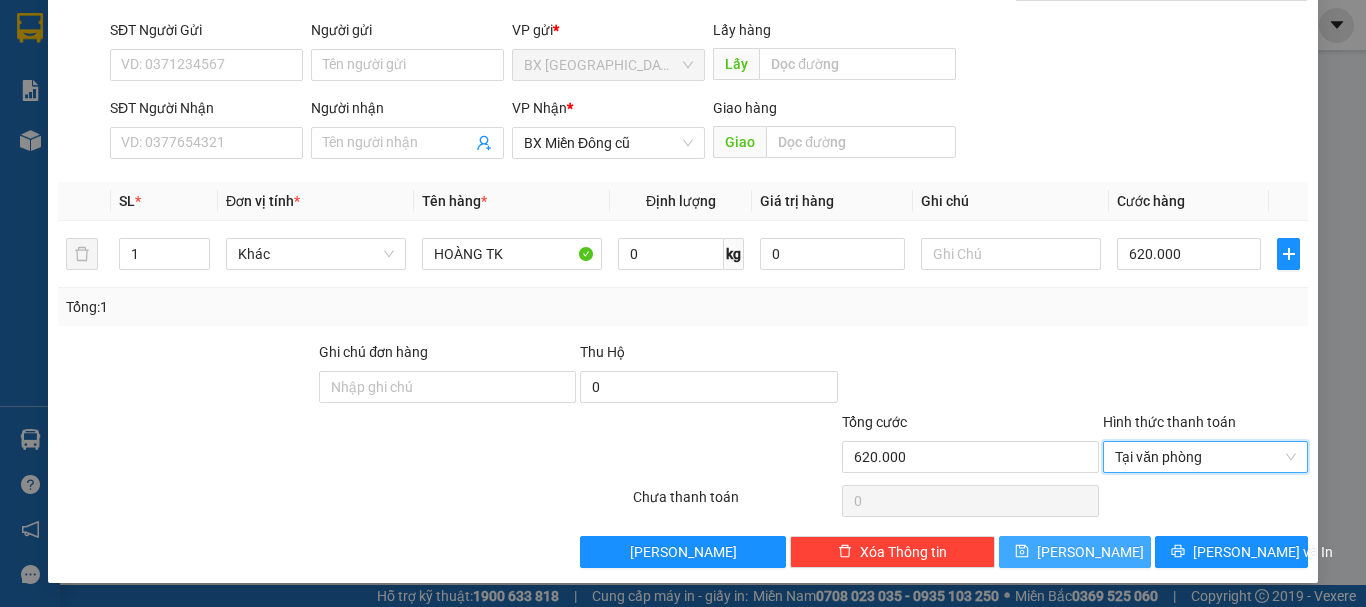click on "[PERSON_NAME]" at bounding box center (1090, 552) 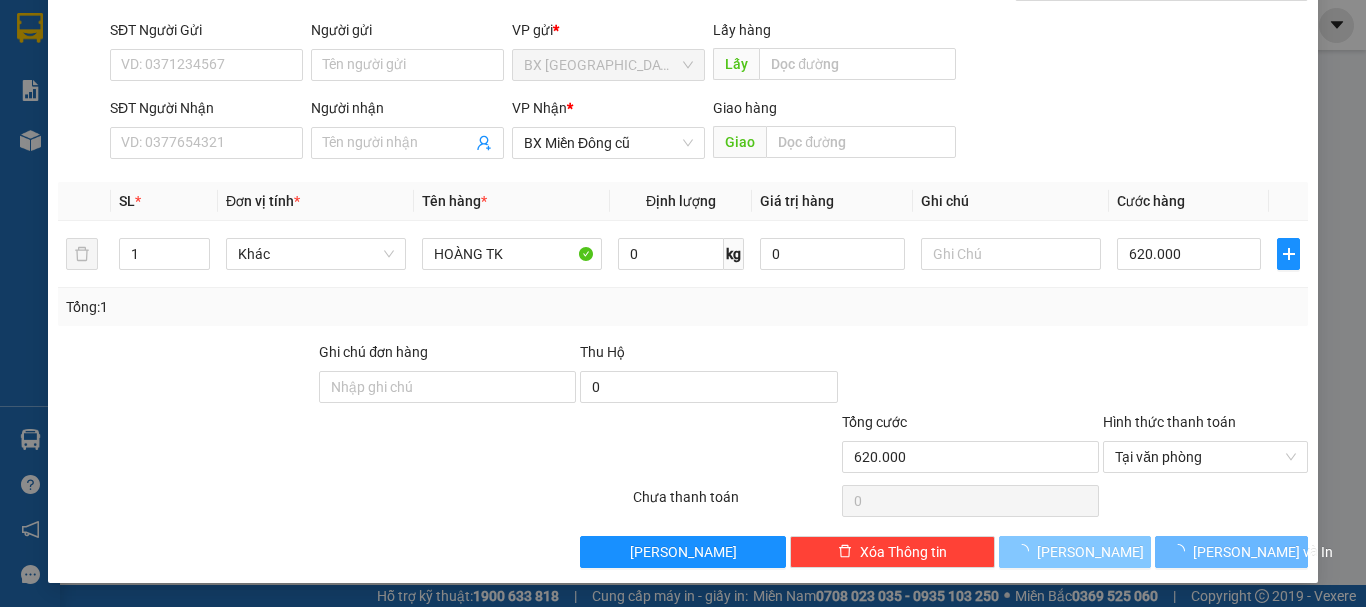 type on "0" 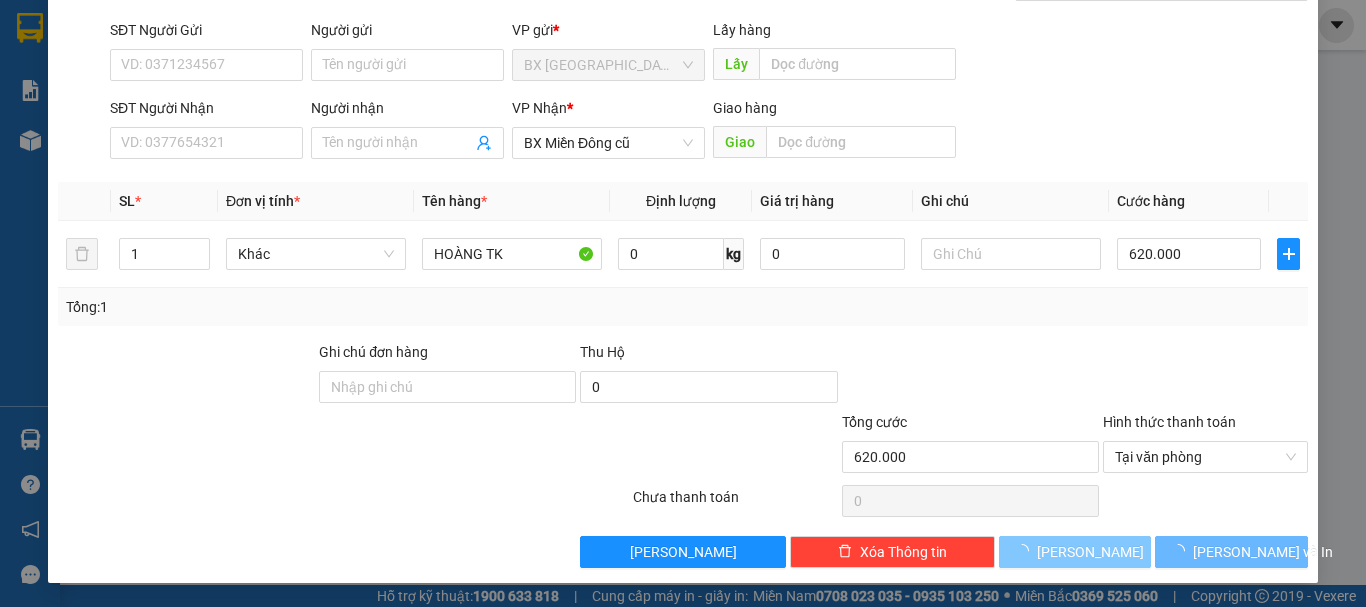 type 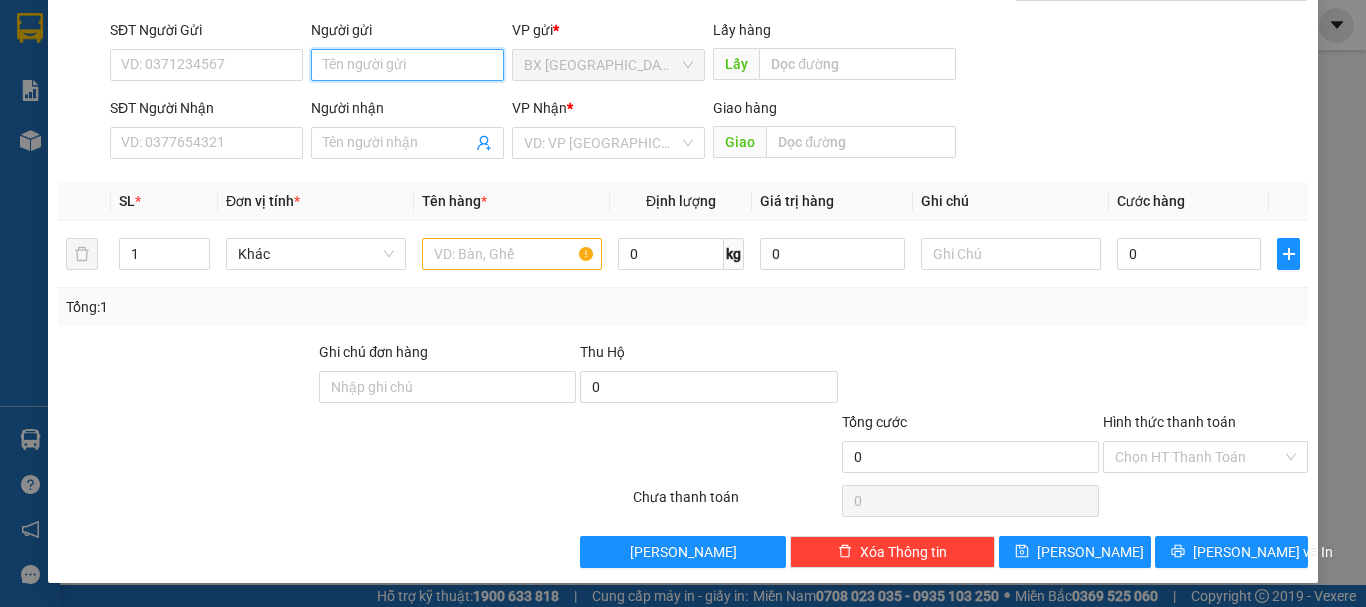 click on "Người gửi" at bounding box center [407, 65] 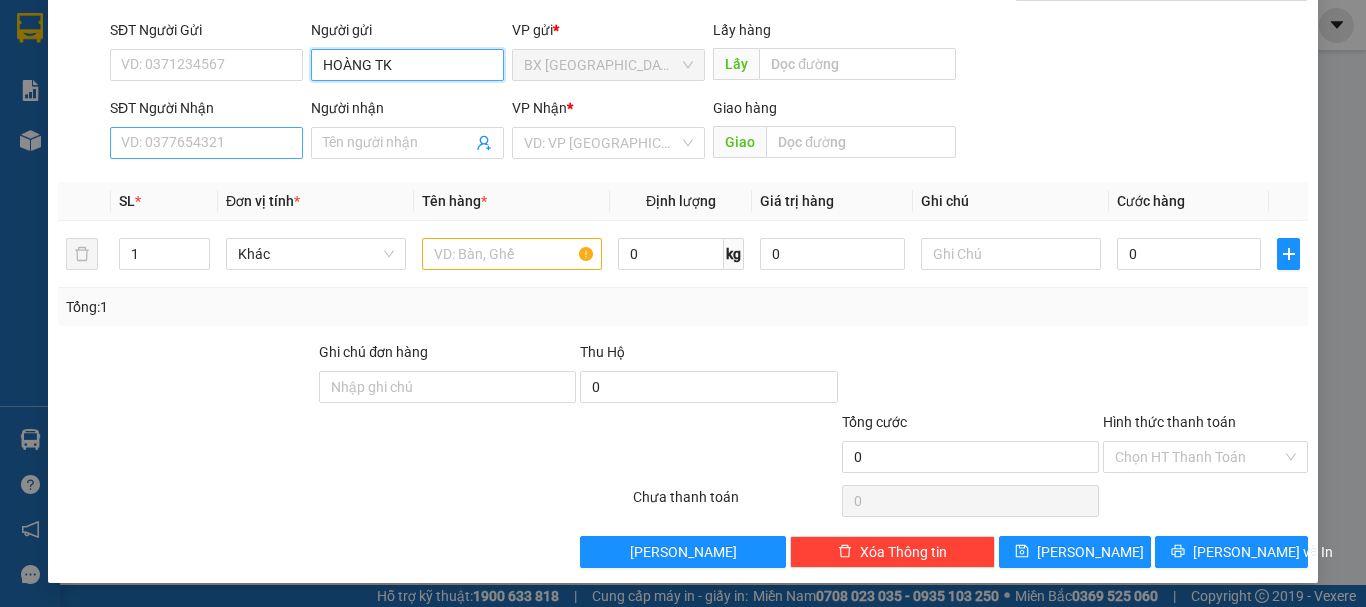 type on "HOÀNG TK" 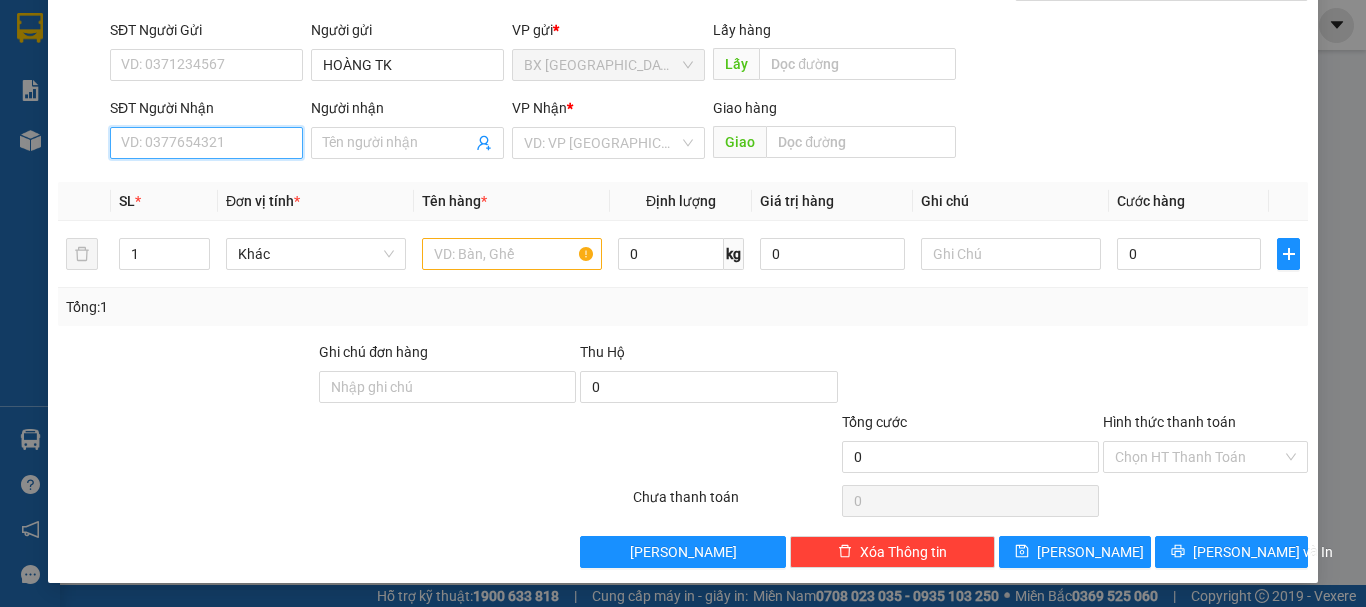 click on "SĐT Người Nhận" at bounding box center [206, 143] 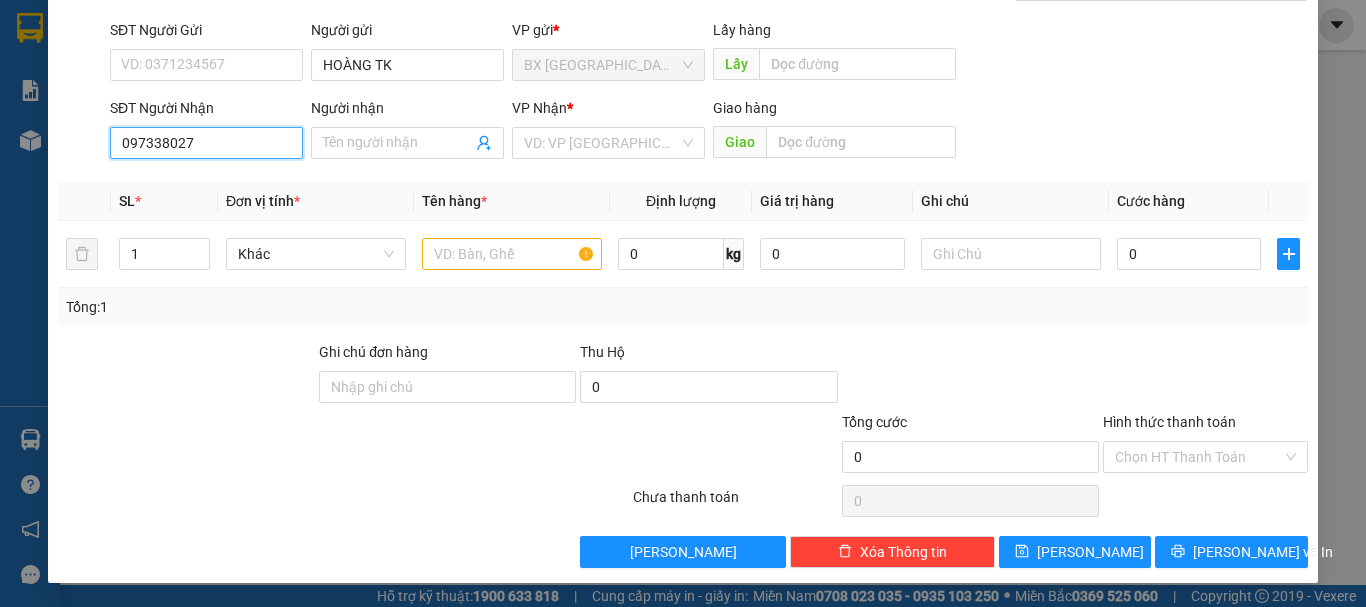 type on "0973380274" 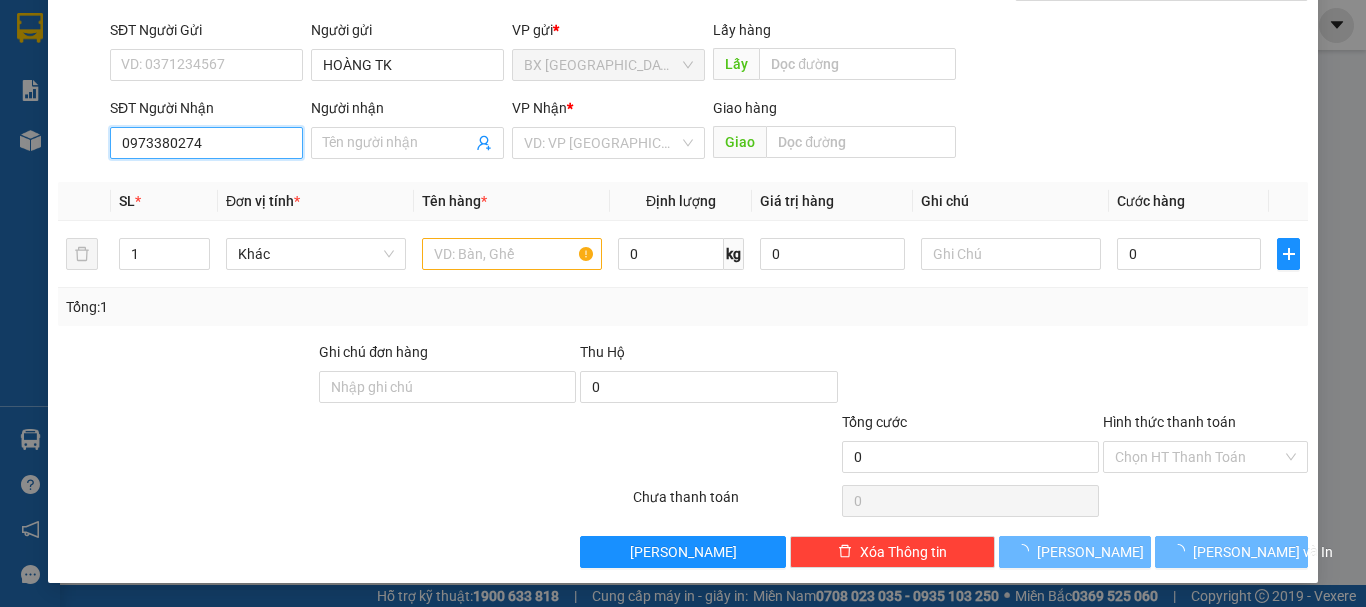 click on "0973380274" at bounding box center (206, 143) 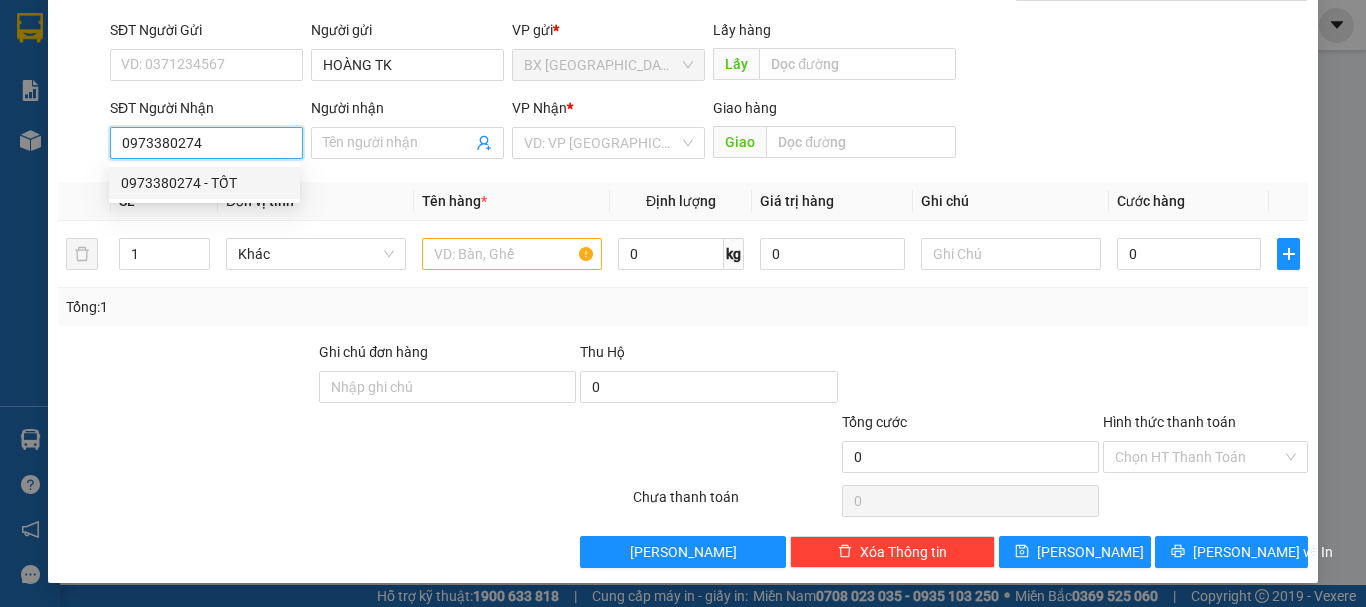 click on "0973380274 - TỐT" at bounding box center (204, 183) 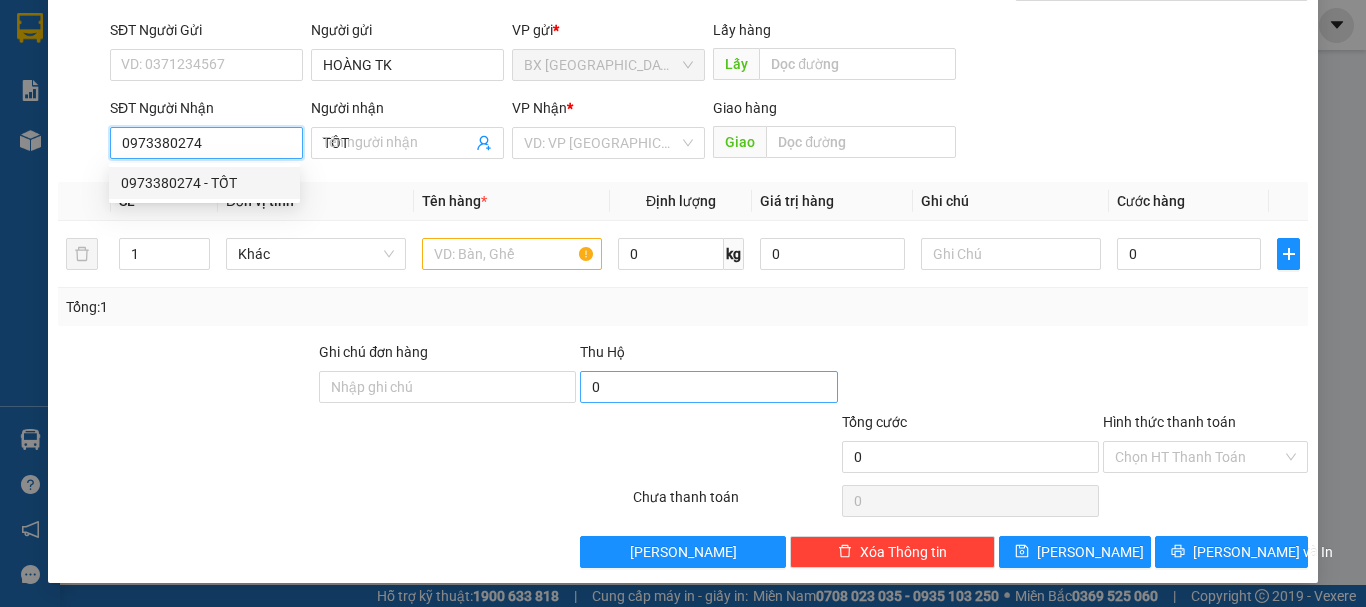 type on "300.000" 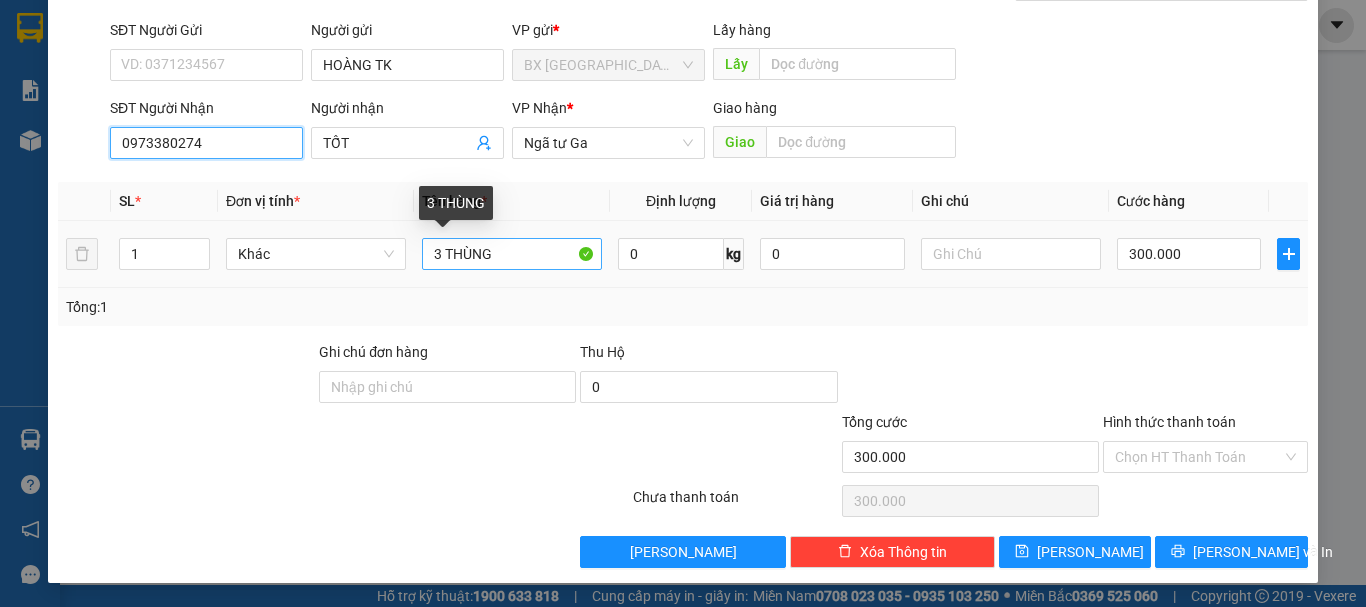 type on "0973380274" 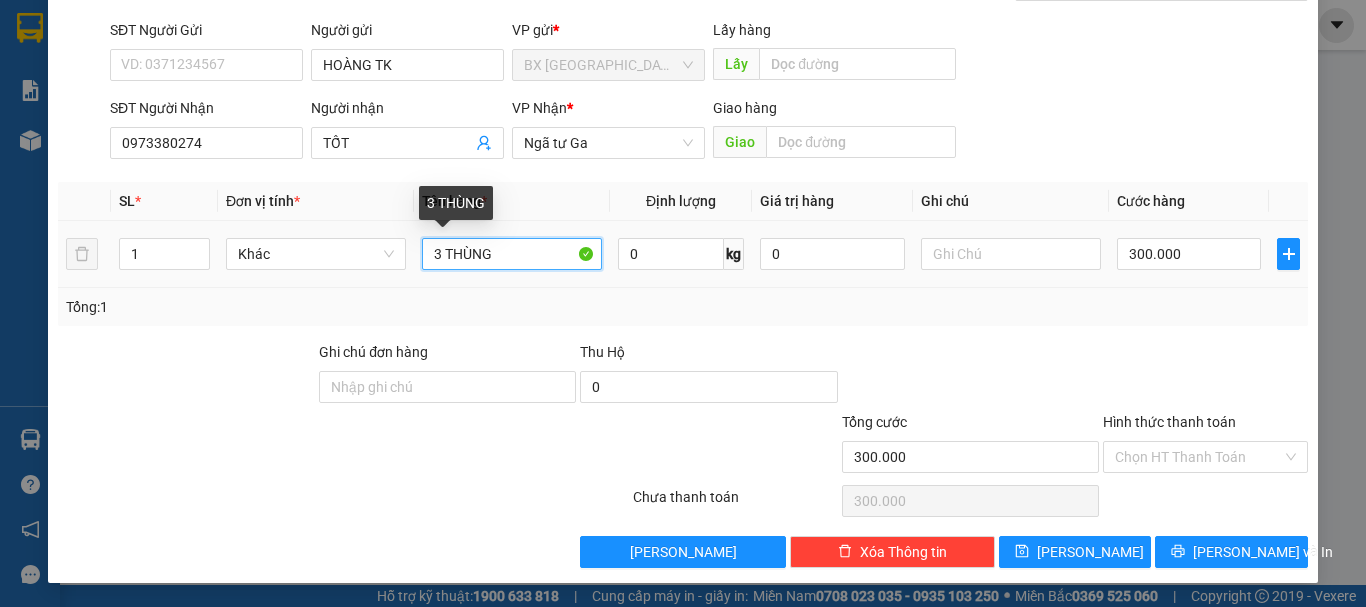 click on "3 THÙNG" at bounding box center (512, 254) 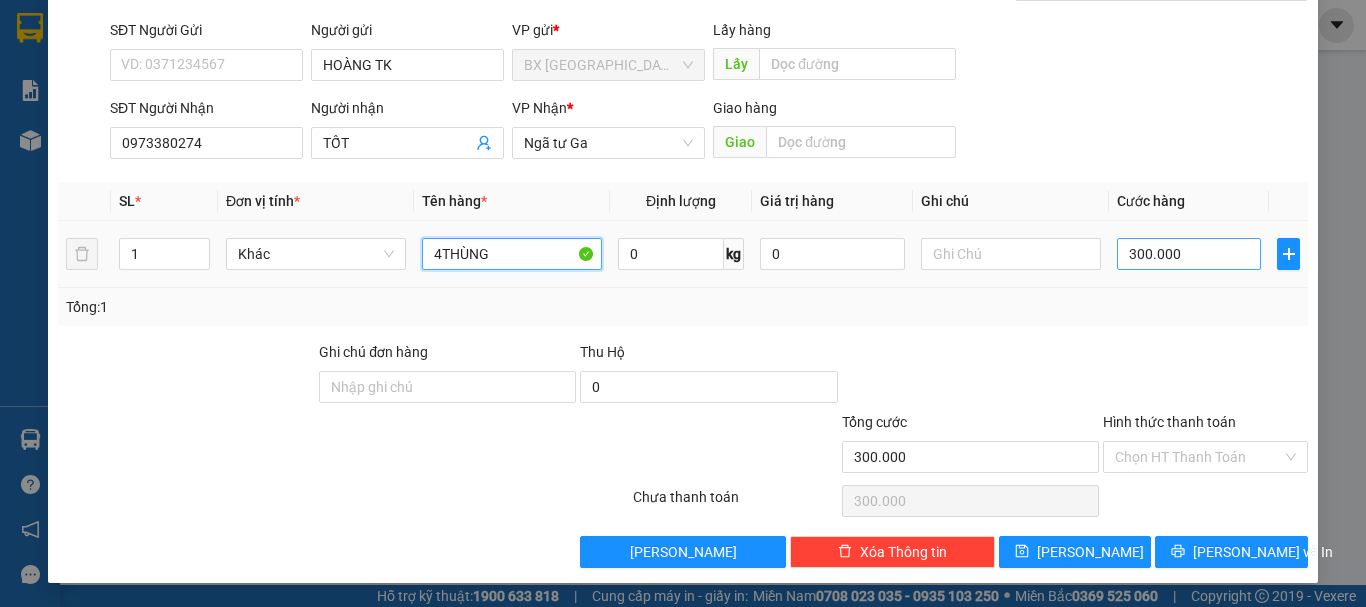 type on "4THÙNG" 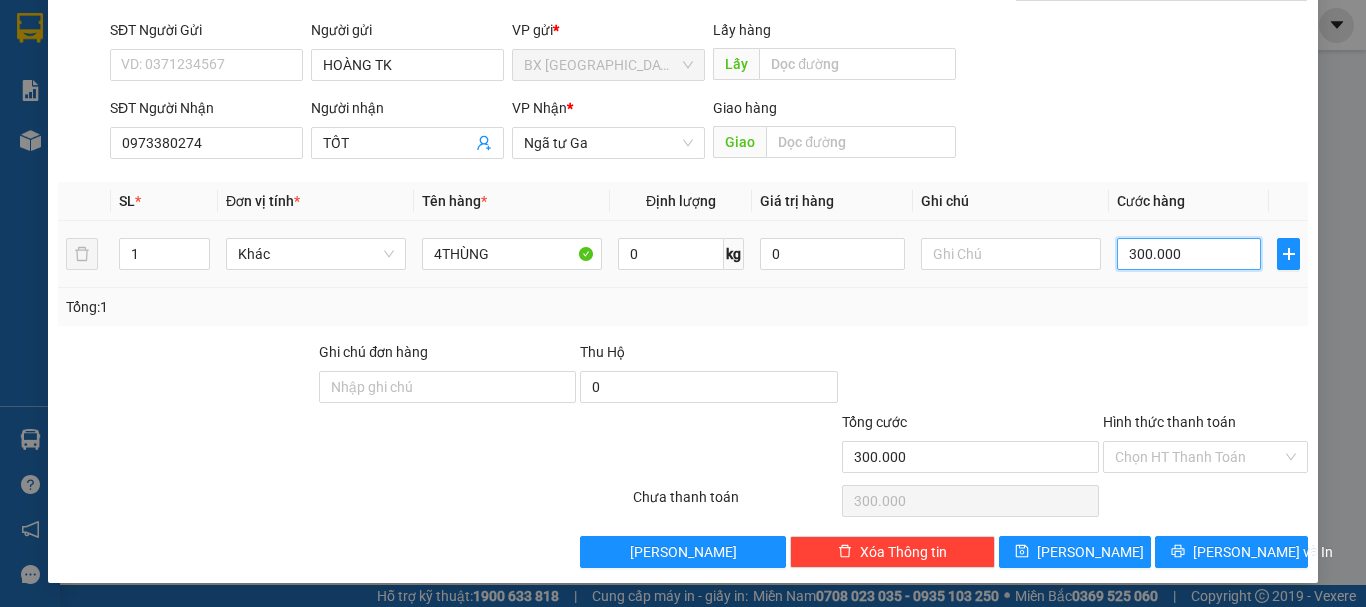 click on "300.000" at bounding box center (1189, 254) 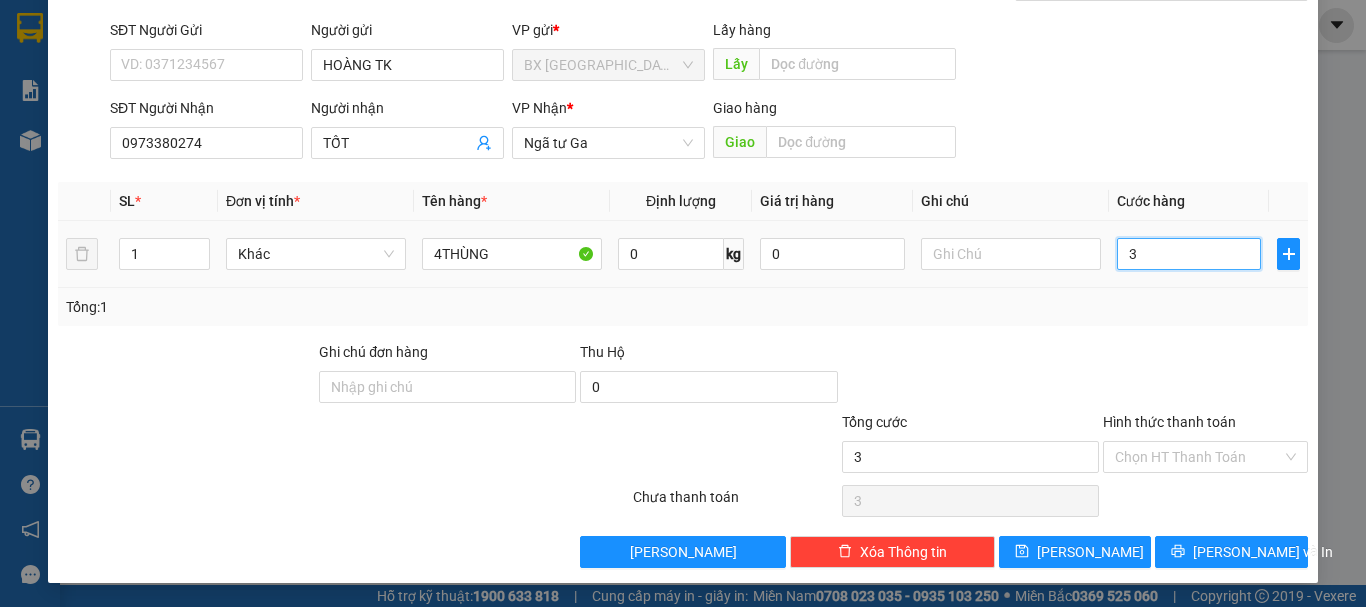 type on "36" 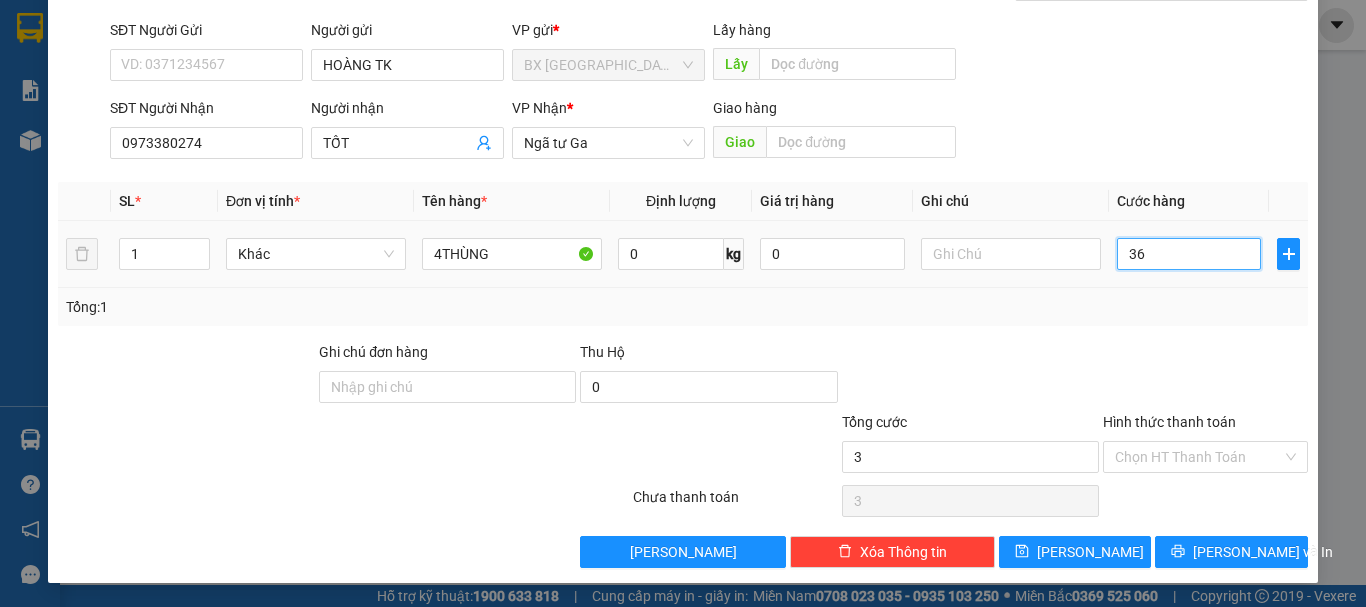 type on "36" 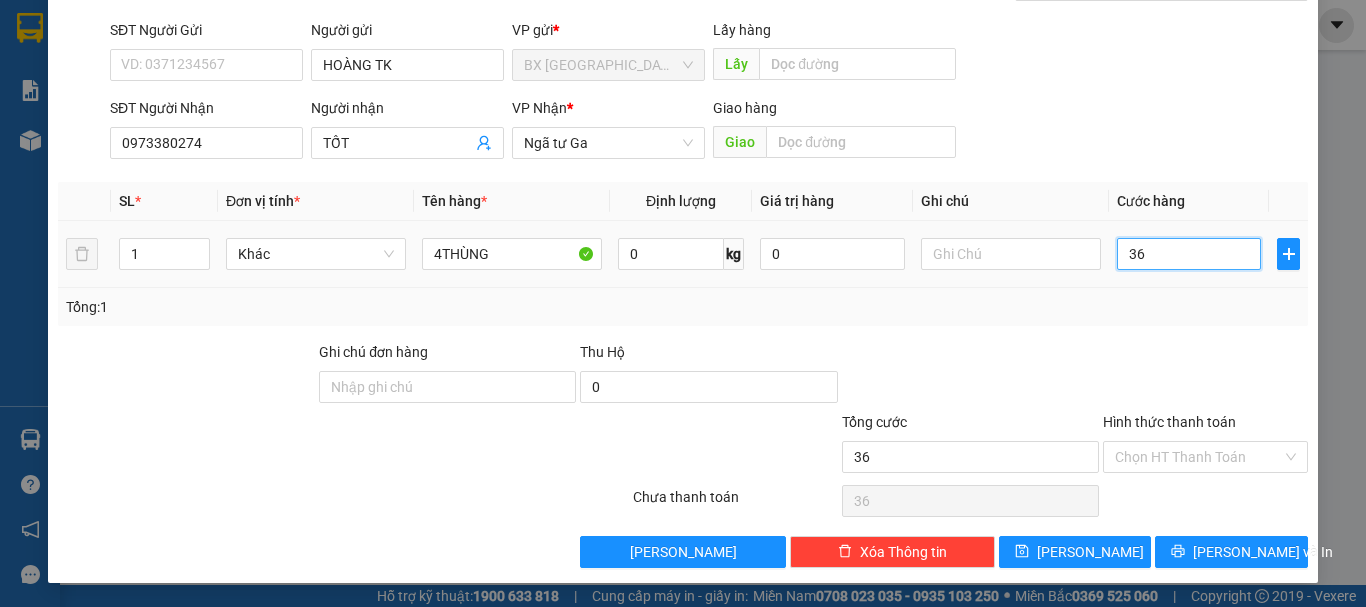 type on "360" 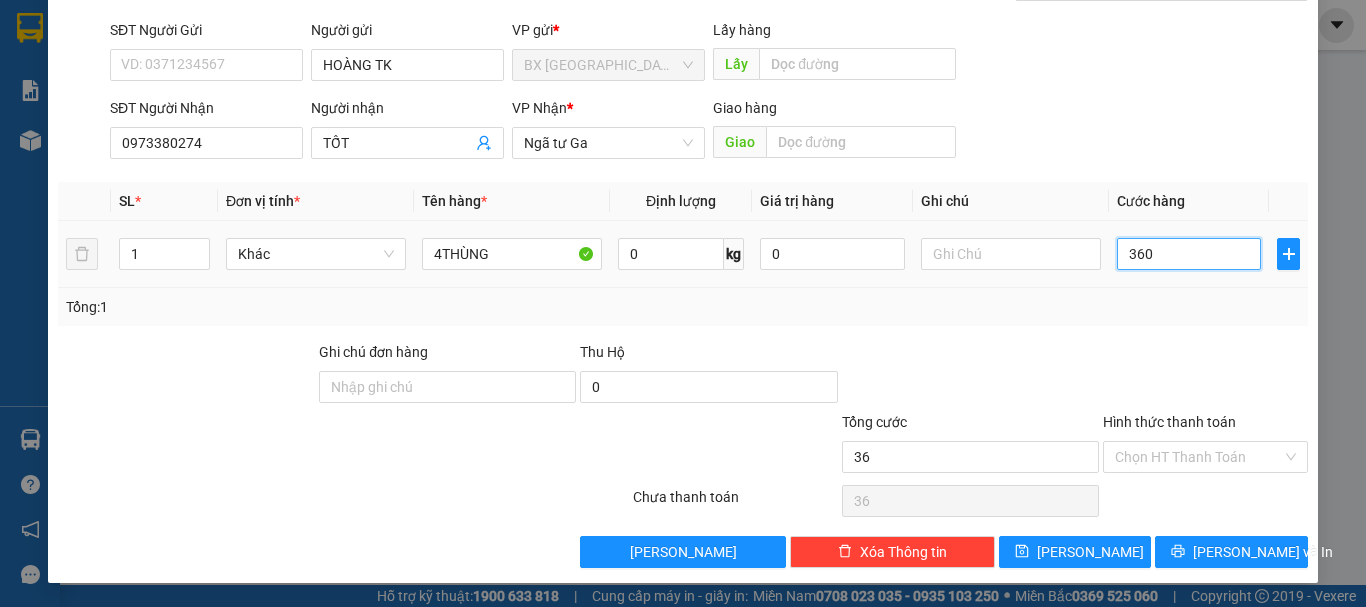 type on "360" 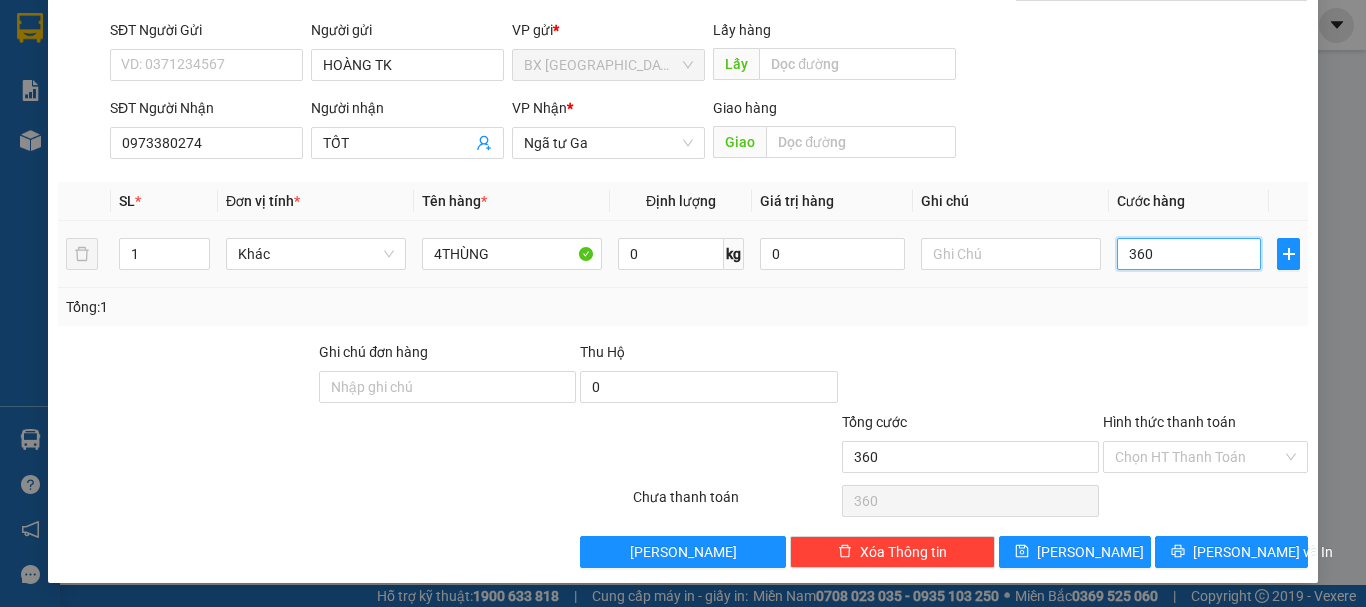 type on "3.600" 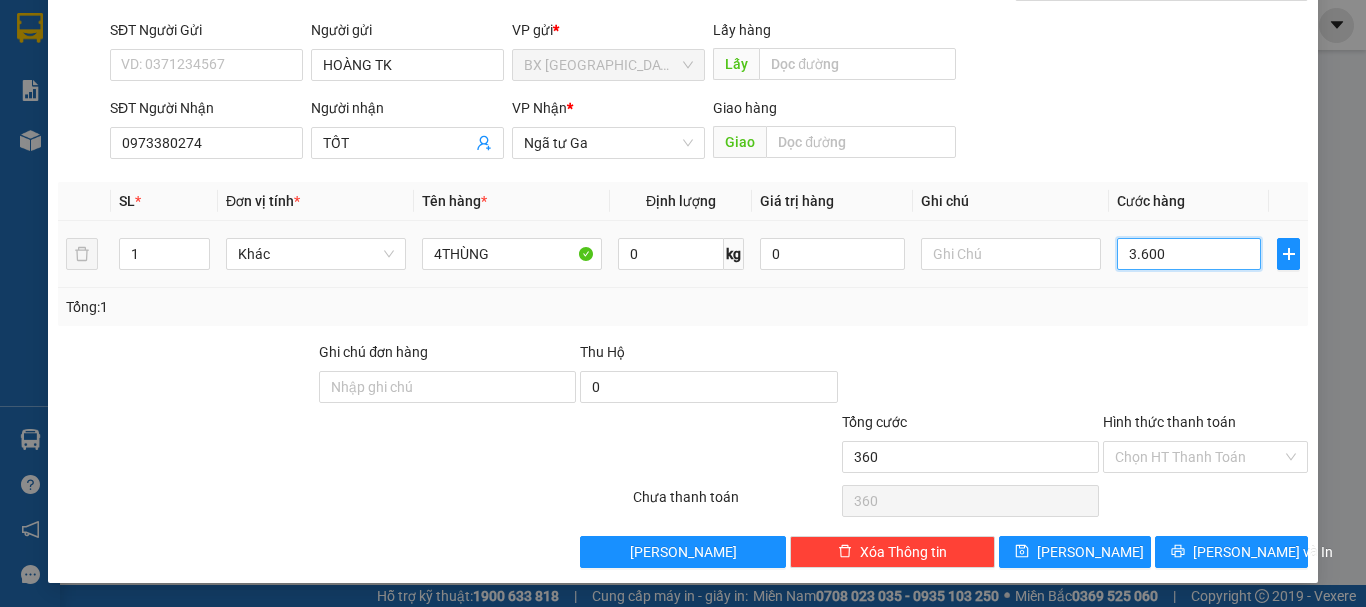 type on "3.600" 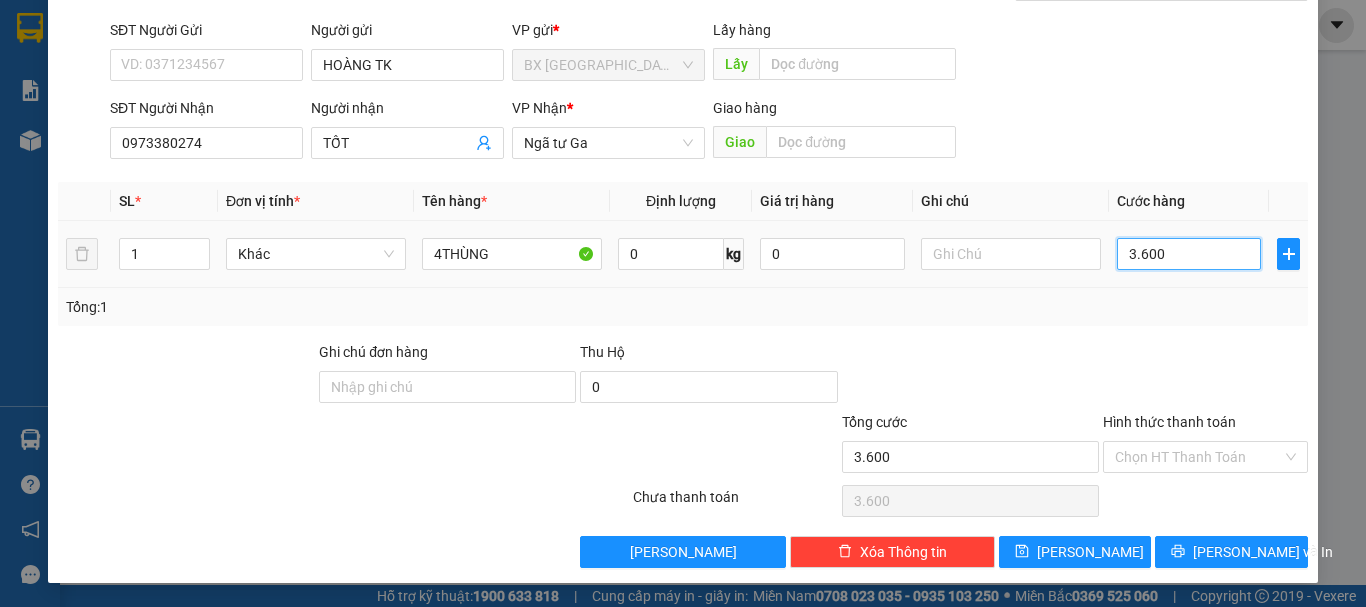 type on "36.000" 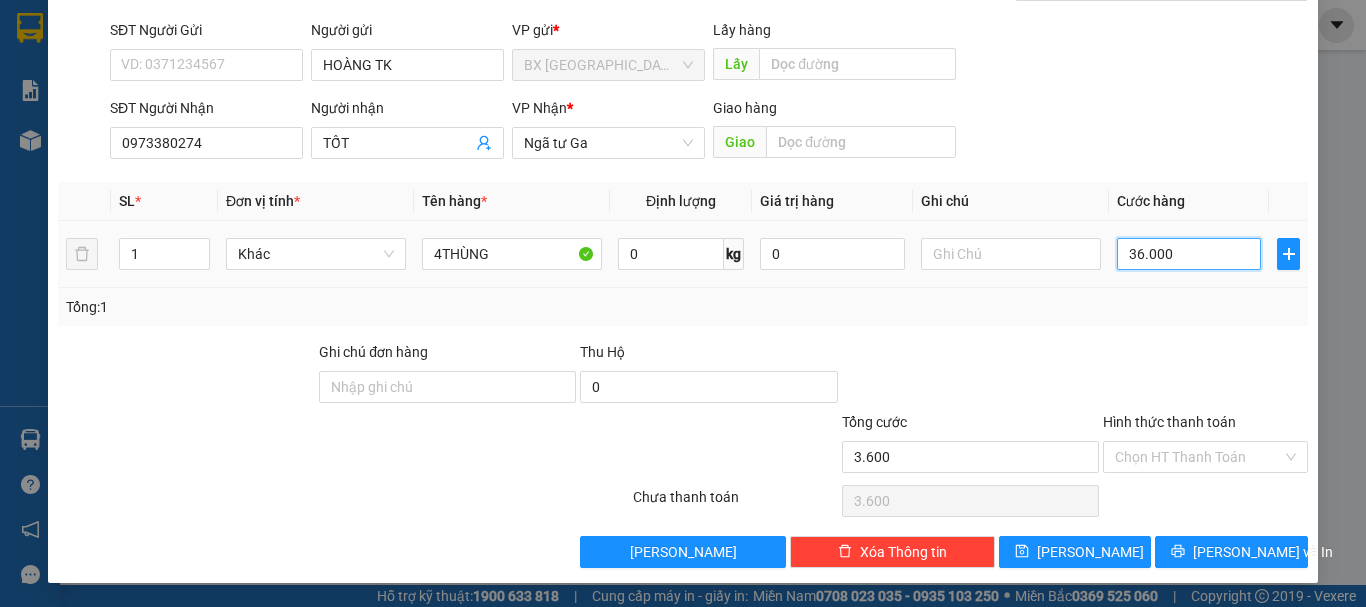 type on "36.000" 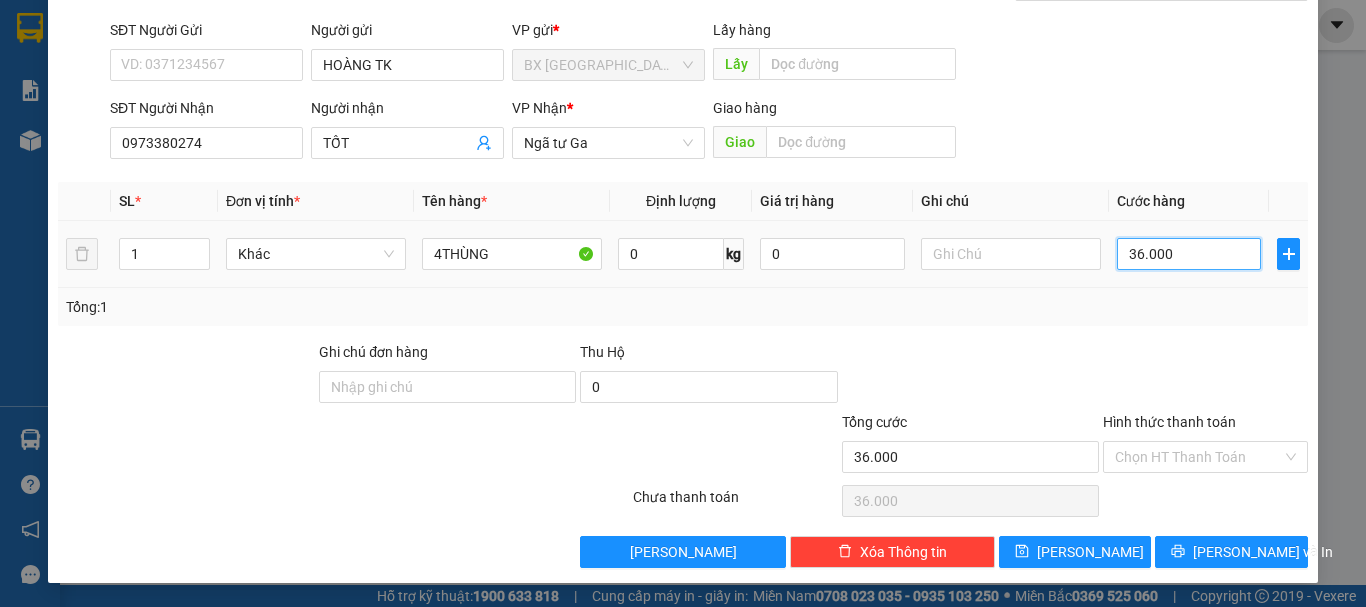 type on "360.000" 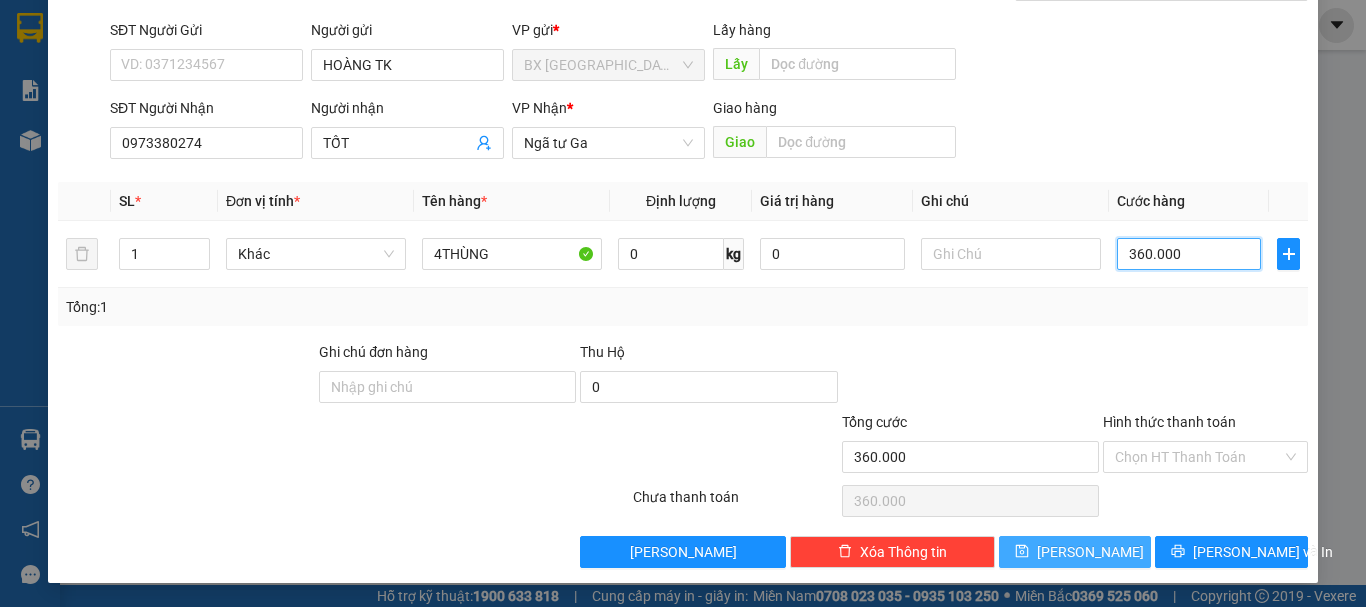 type on "360.000" 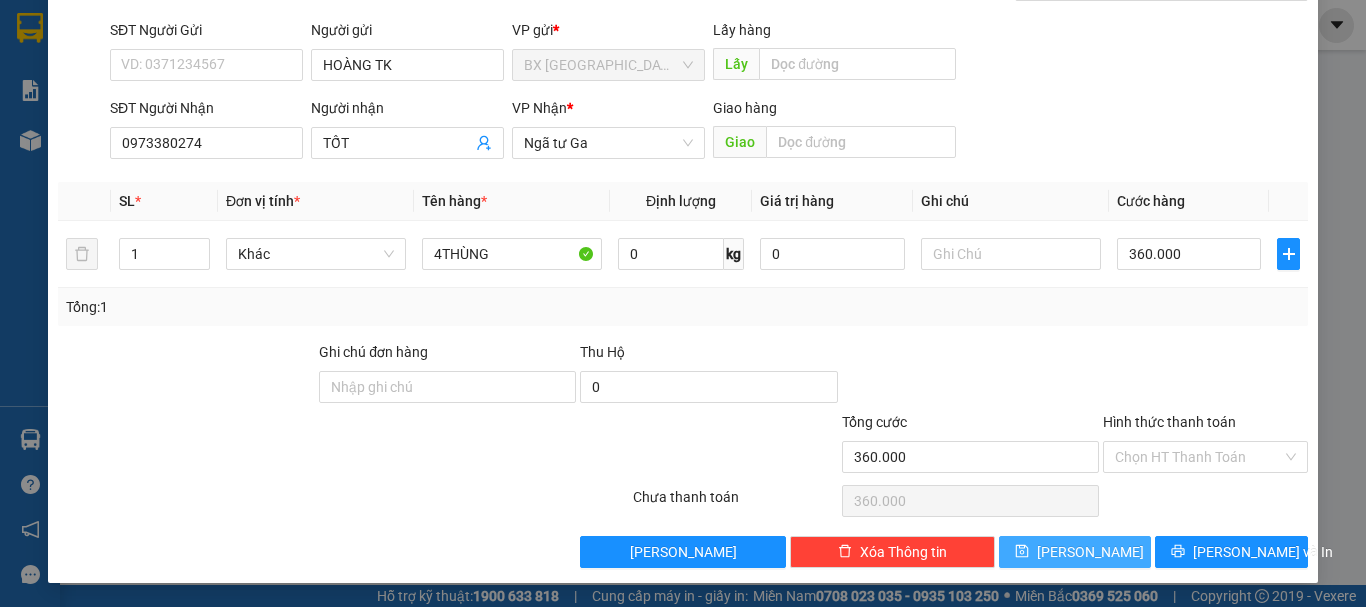 click on "[PERSON_NAME]" at bounding box center (1075, 552) 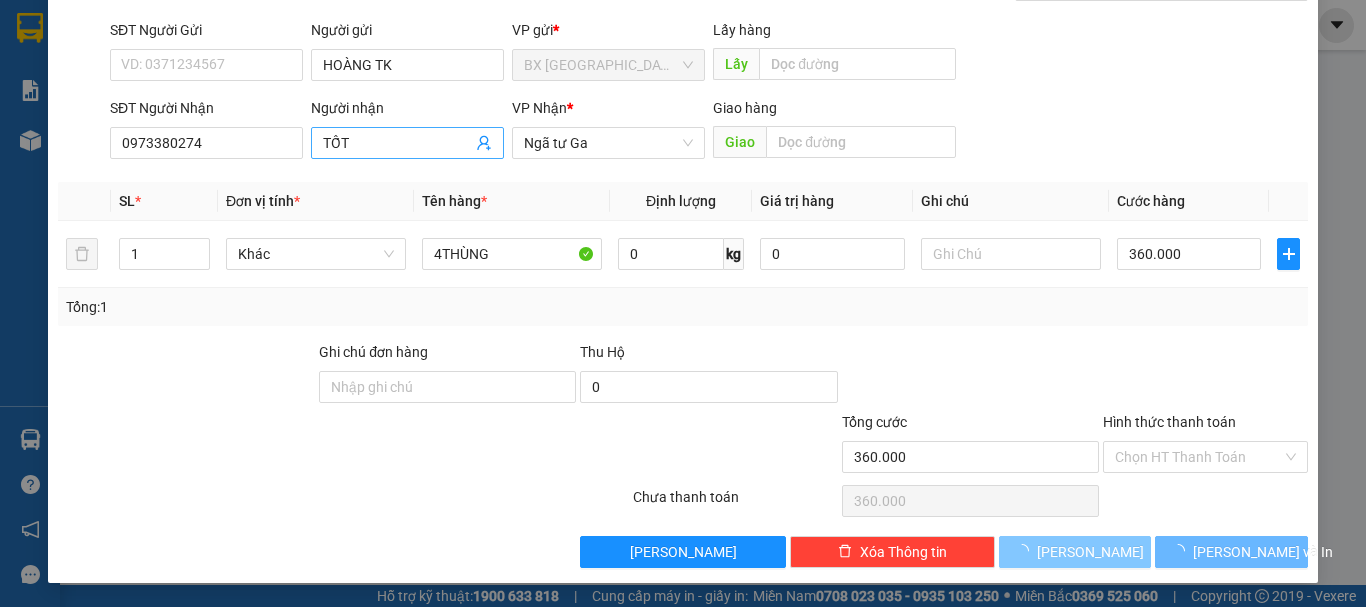 type 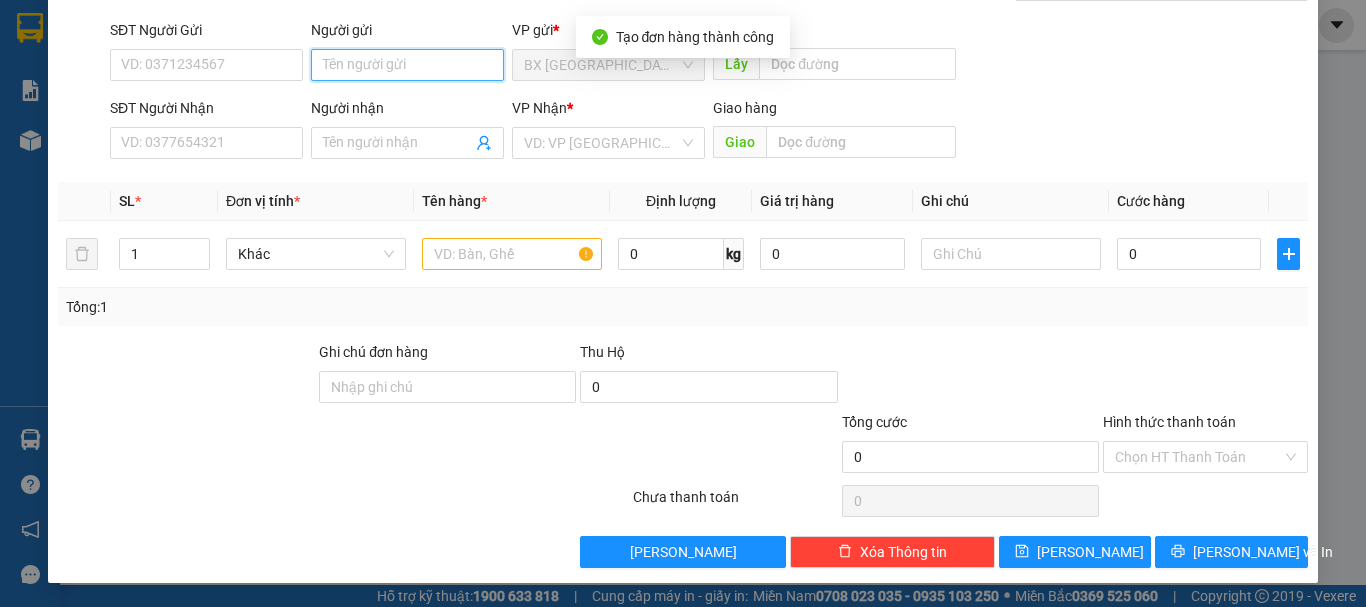click on "Người gửi" at bounding box center [407, 65] 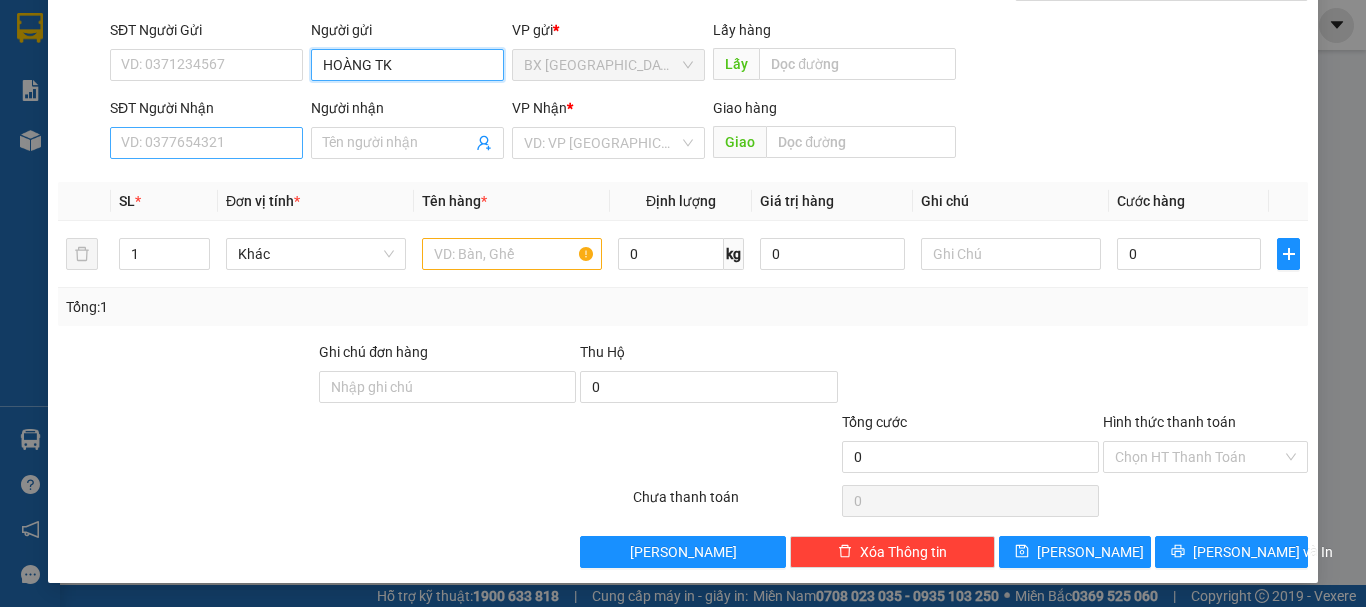 type on "HOÀNG TK" 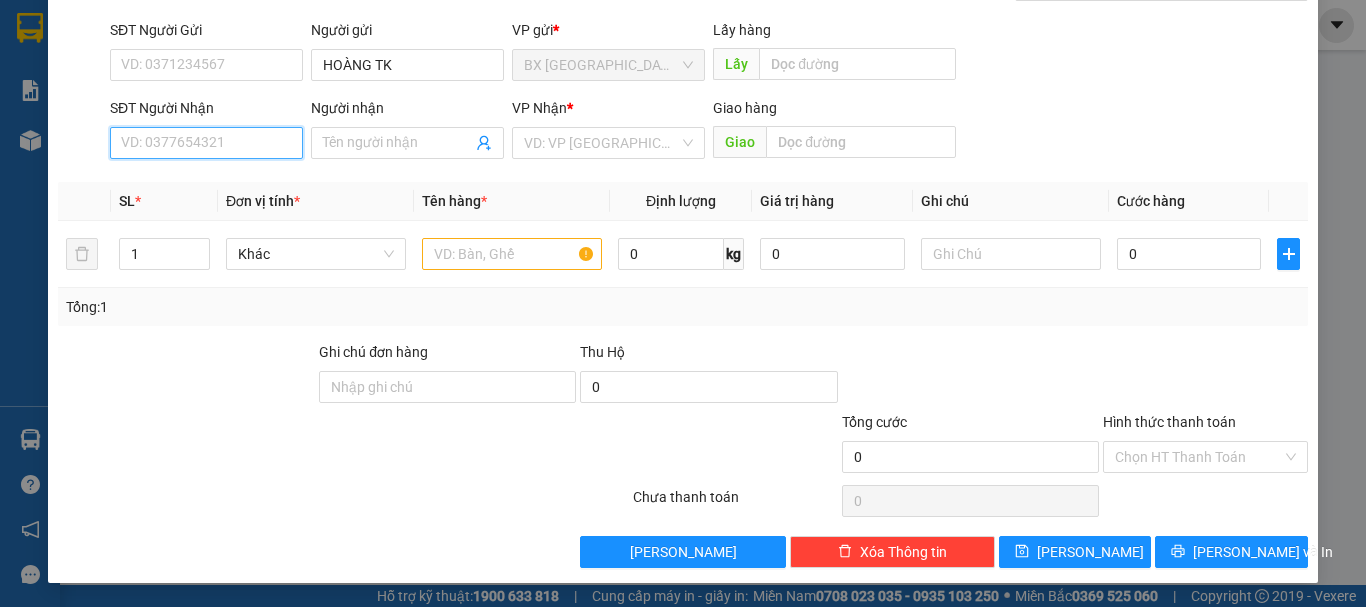 click on "SĐT Người Nhận" at bounding box center (206, 143) 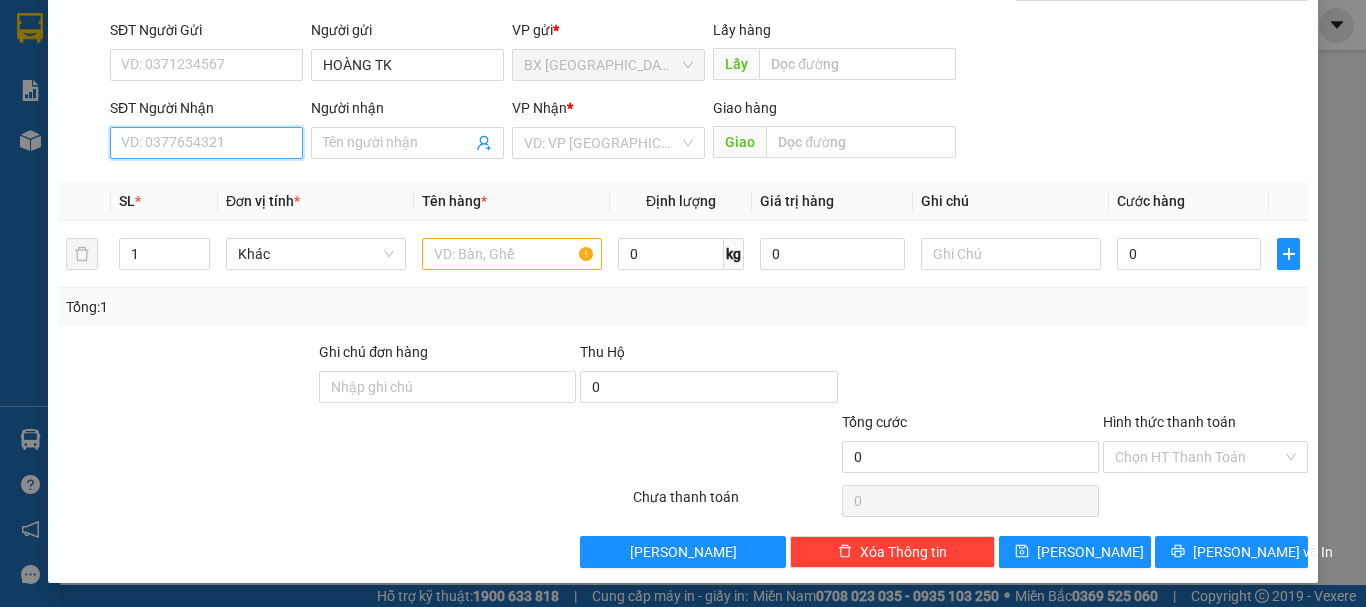 click on "SĐT Người Nhận" at bounding box center [206, 143] 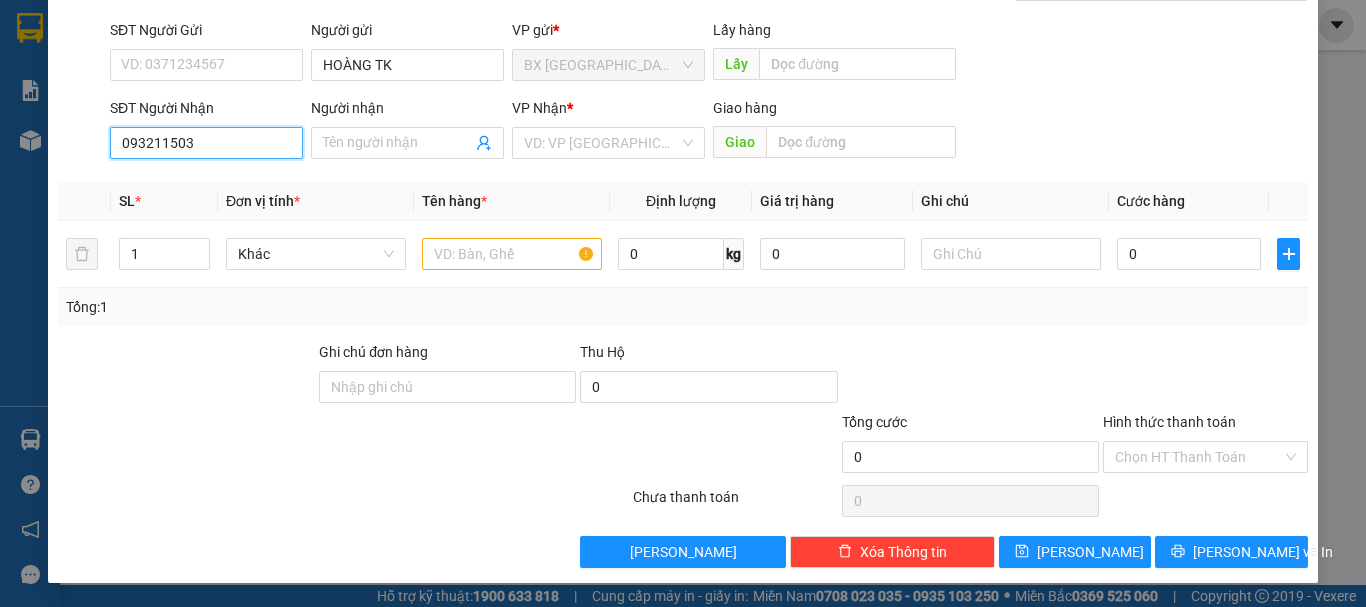 type on "0932115036" 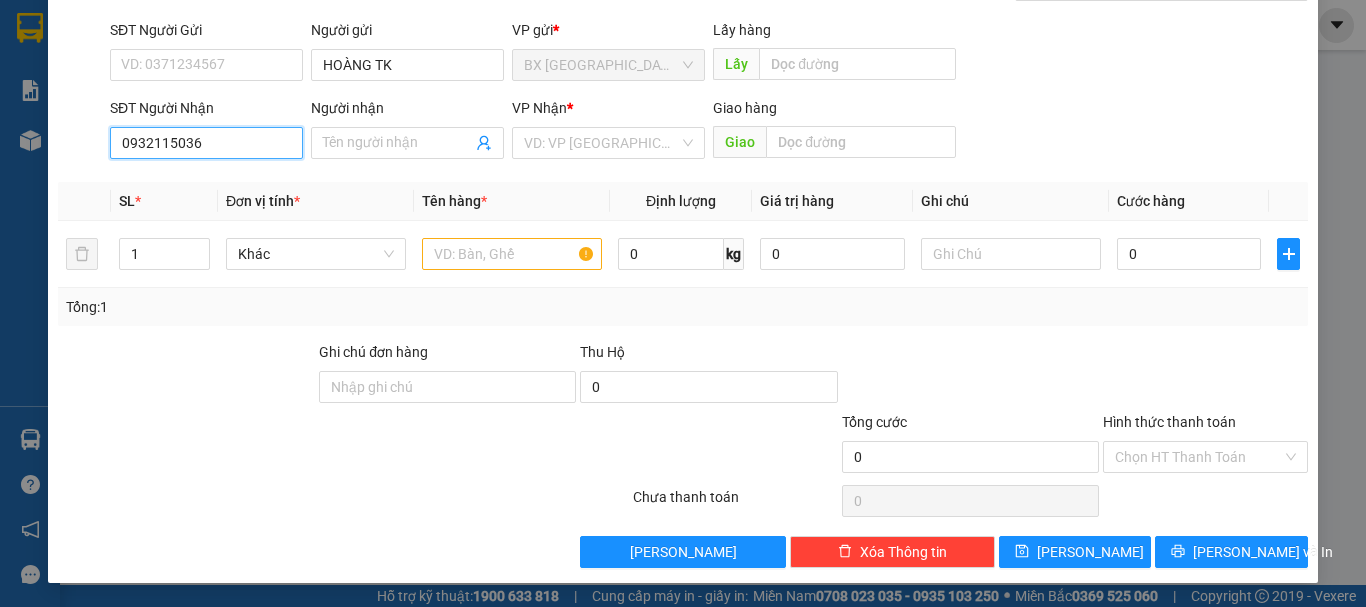 click on "0932115036" at bounding box center [206, 143] 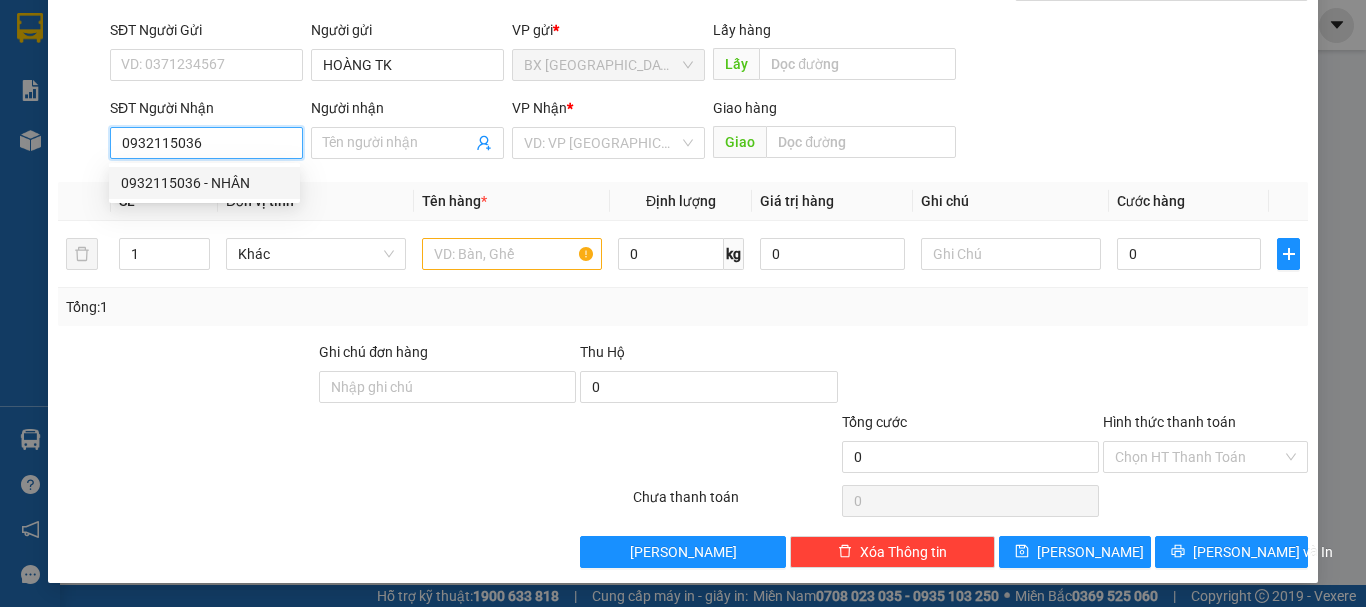 click on "0932115036 - NHÂN" at bounding box center (204, 183) 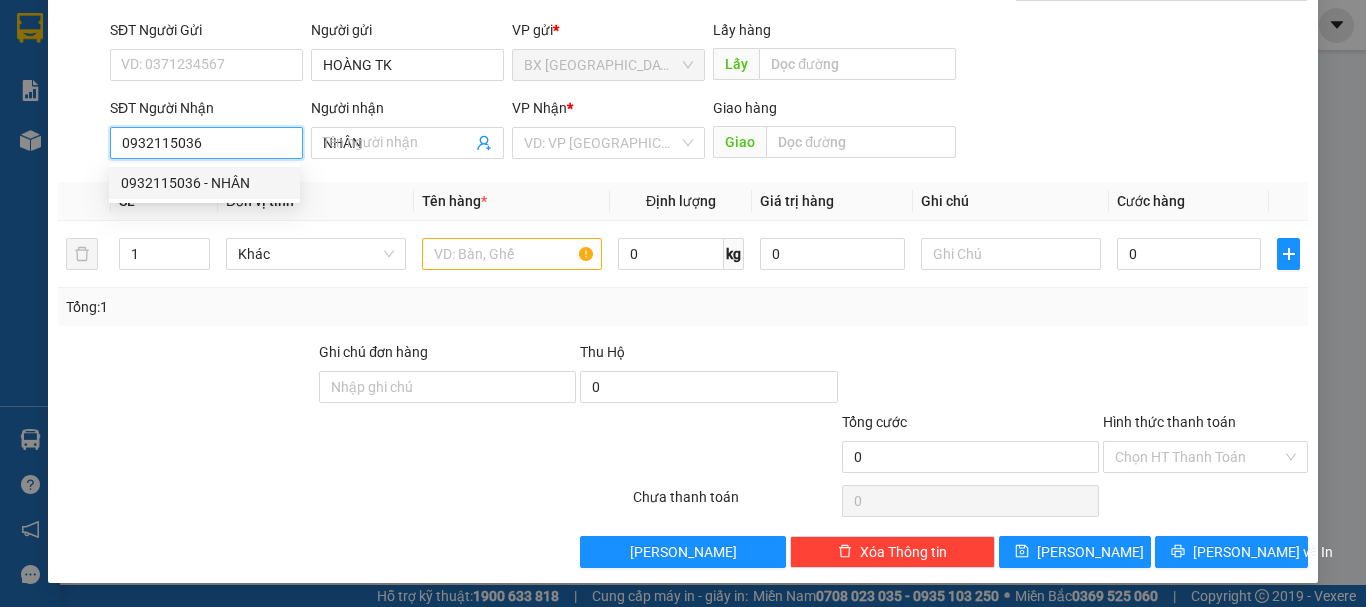 type on "100.000" 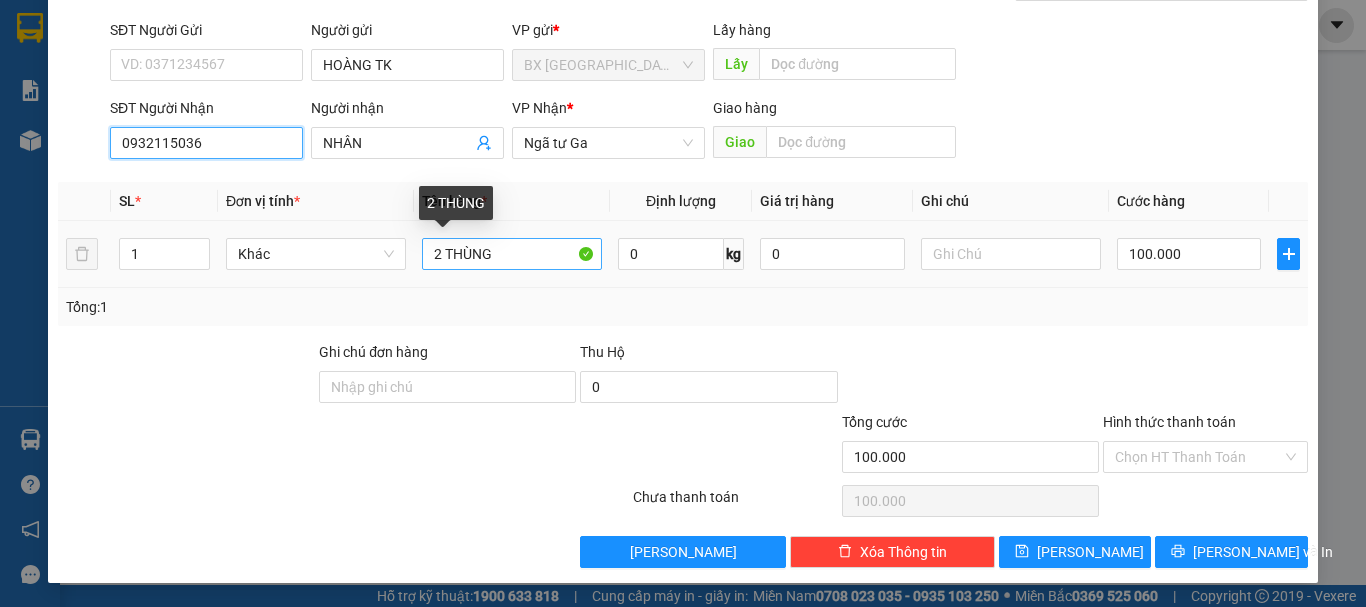 type on "0932115036" 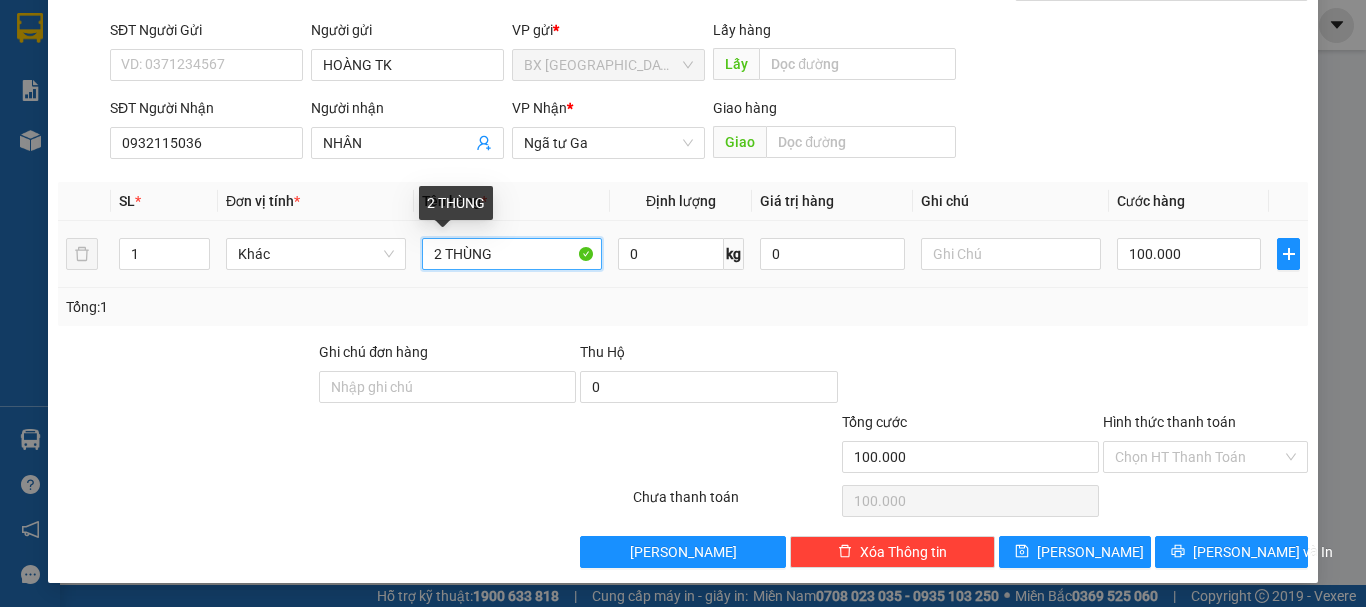 click on "2 THÙNG" at bounding box center (512, 254) 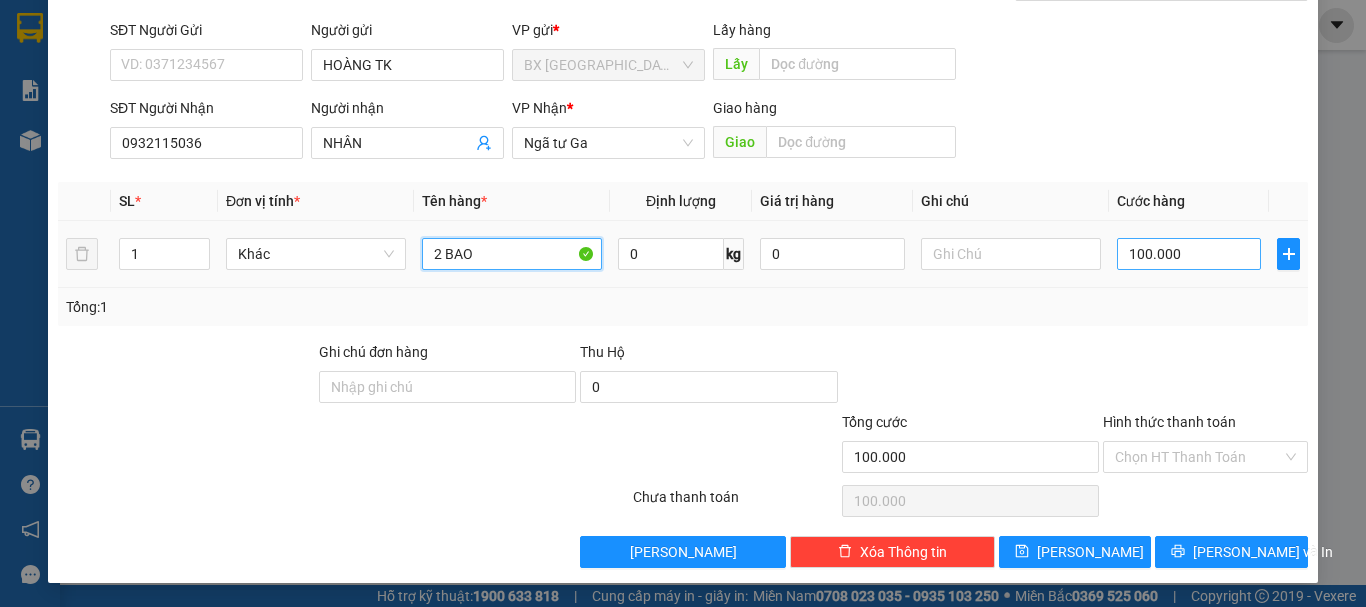type on "2 BAO" 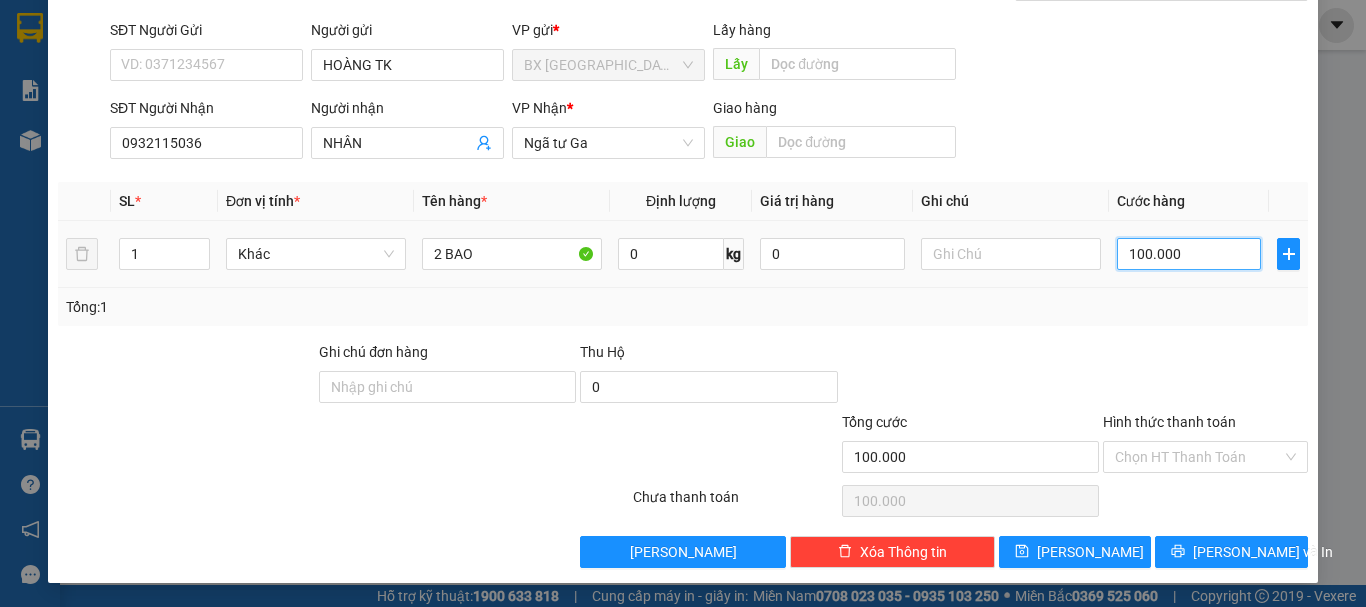 click on "100.000" at bounding box center [1189, 254] 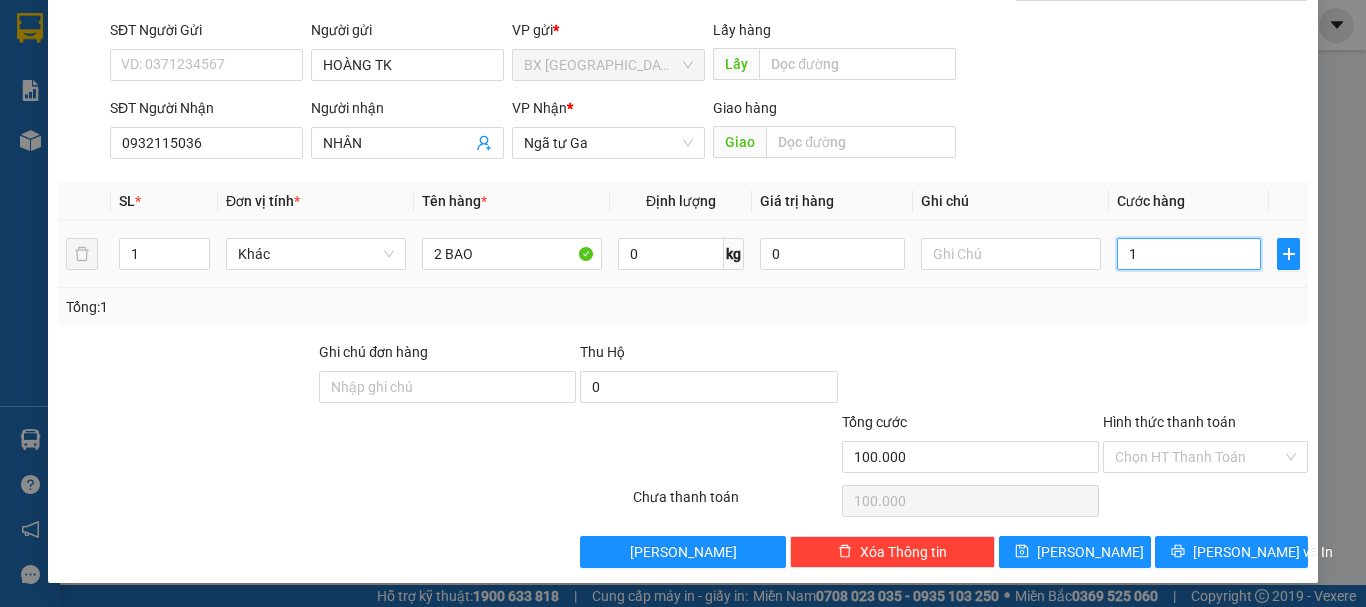 type on "1" 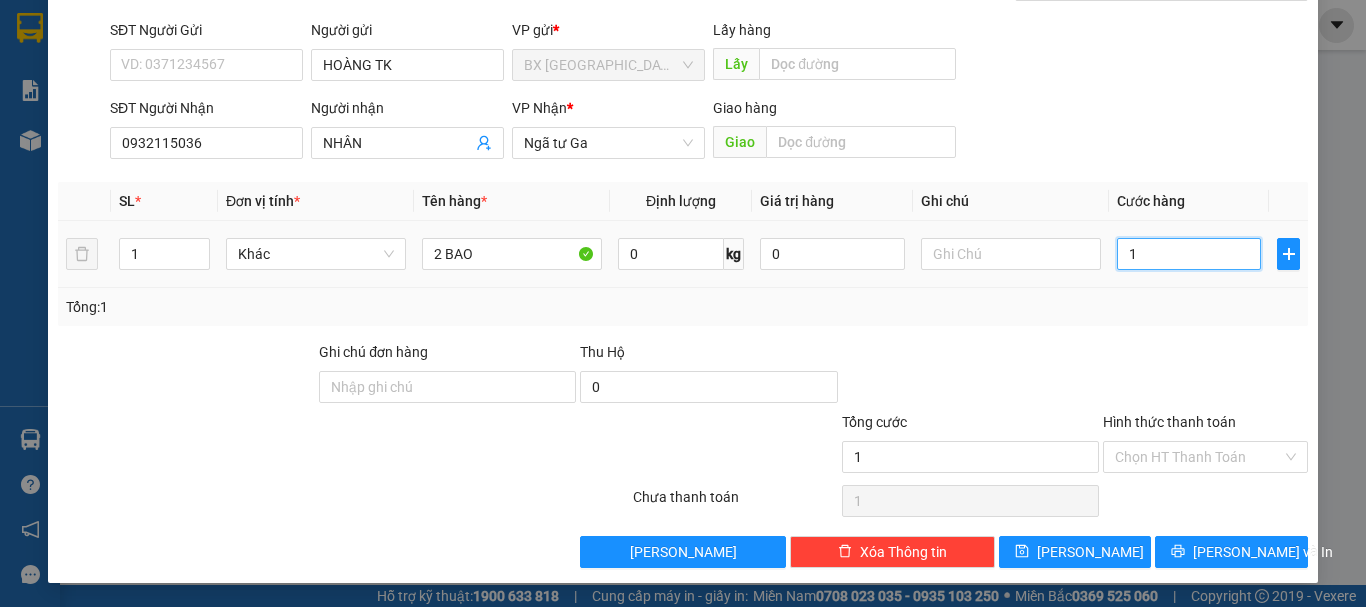 type on "10" 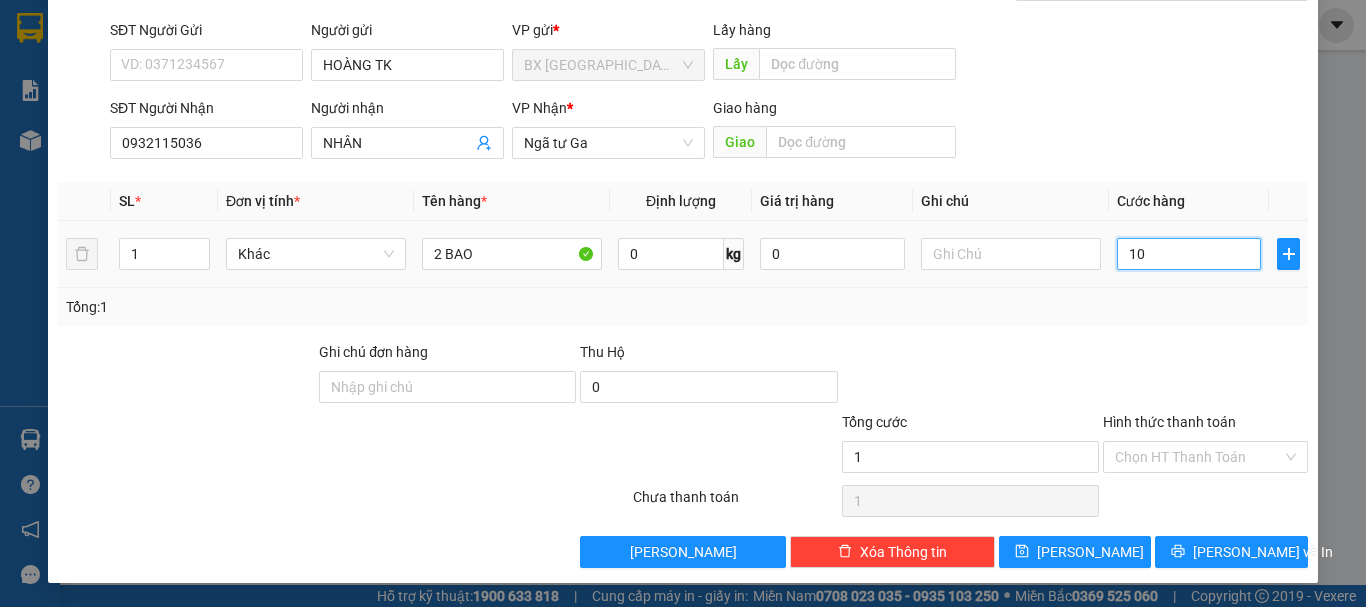 type on "10" 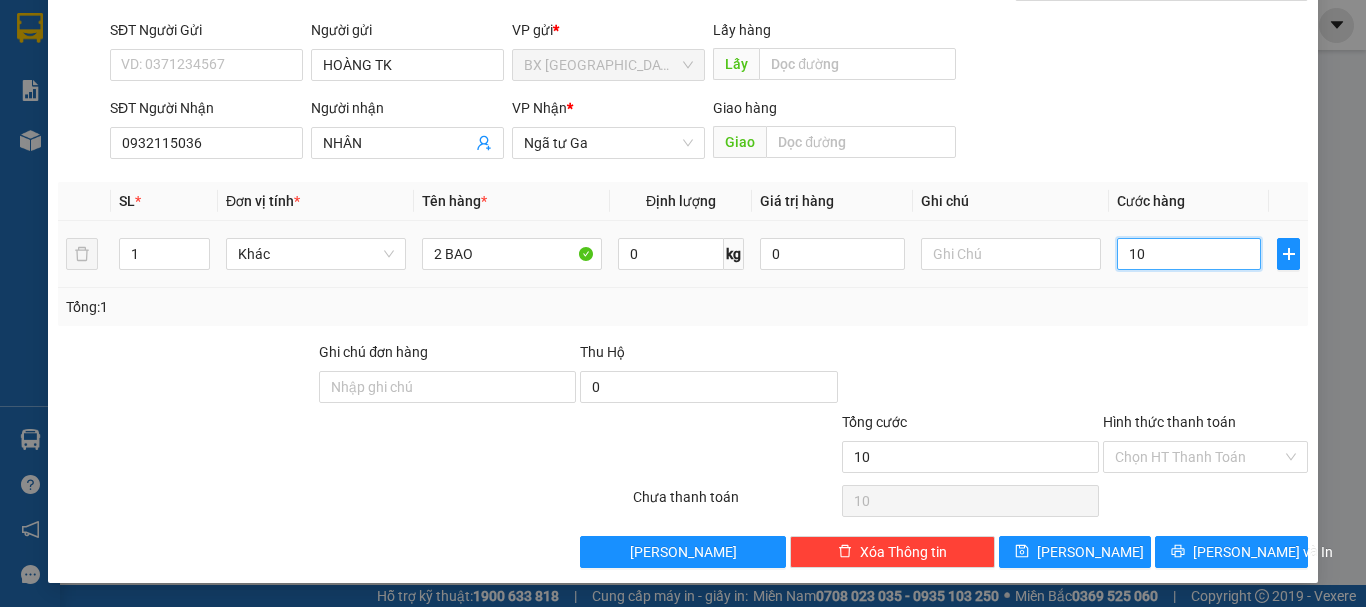 type on "100" 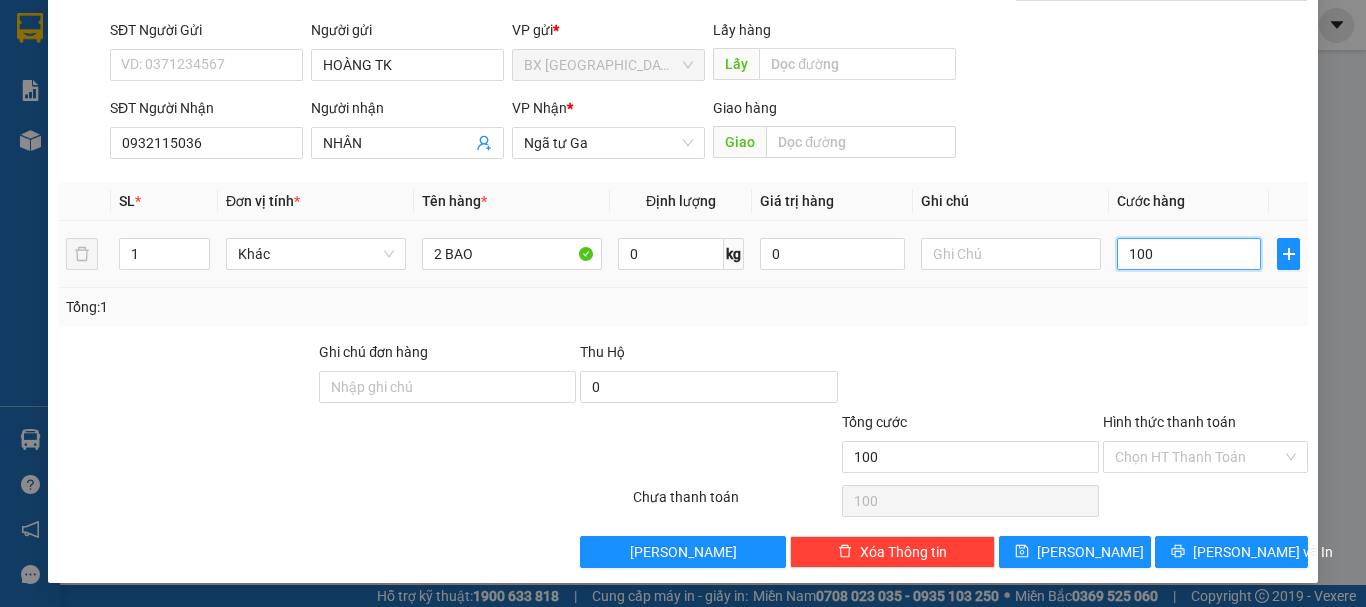 type on "1.000" 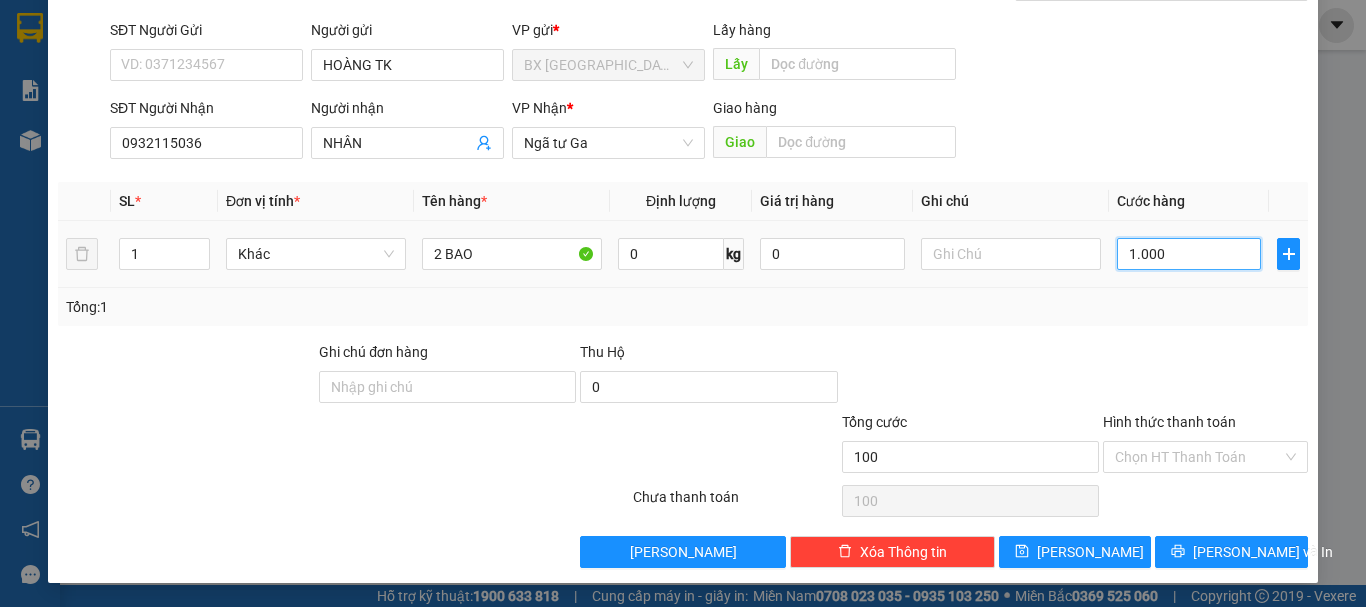 type on "1.000" 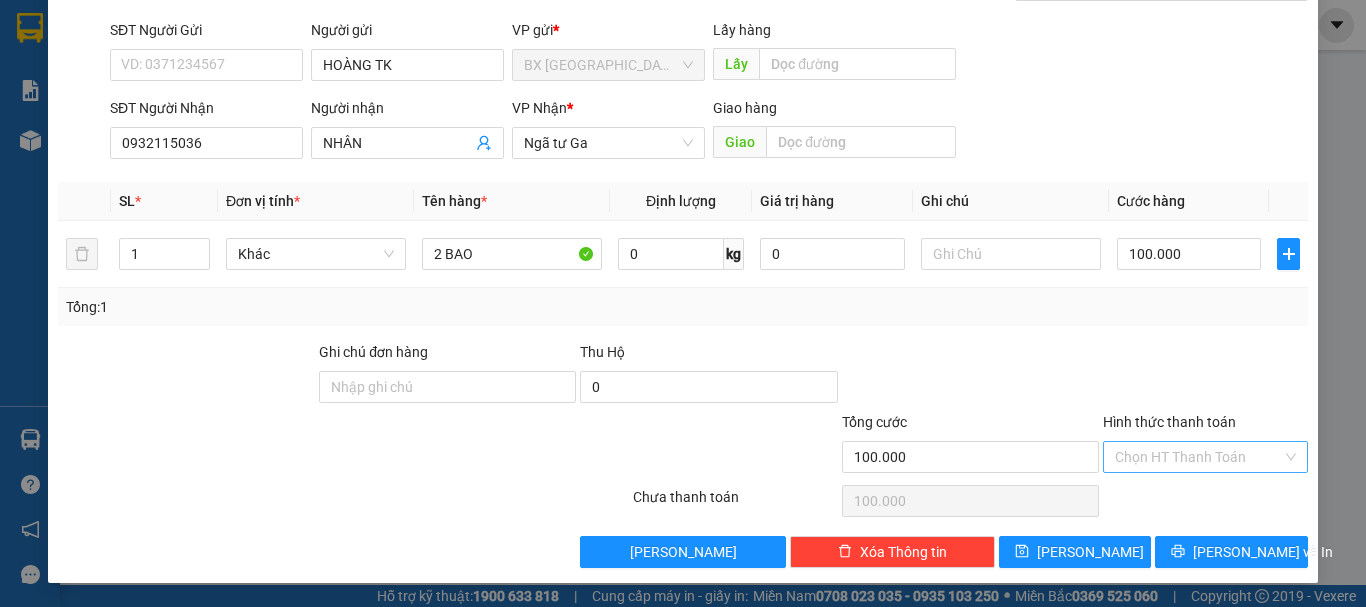 click on "Hình thức thanh toán" at bounding box center [1198, 457] 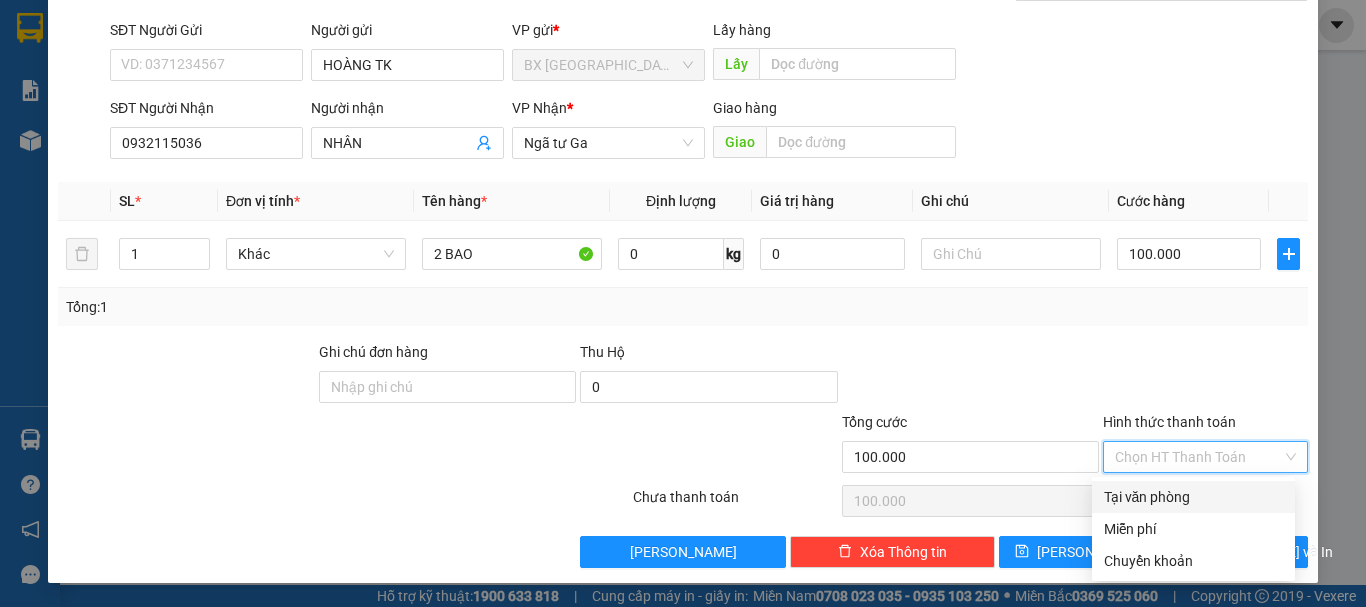 click on "Tại văn phòng" at bounding box center [1193, 497] 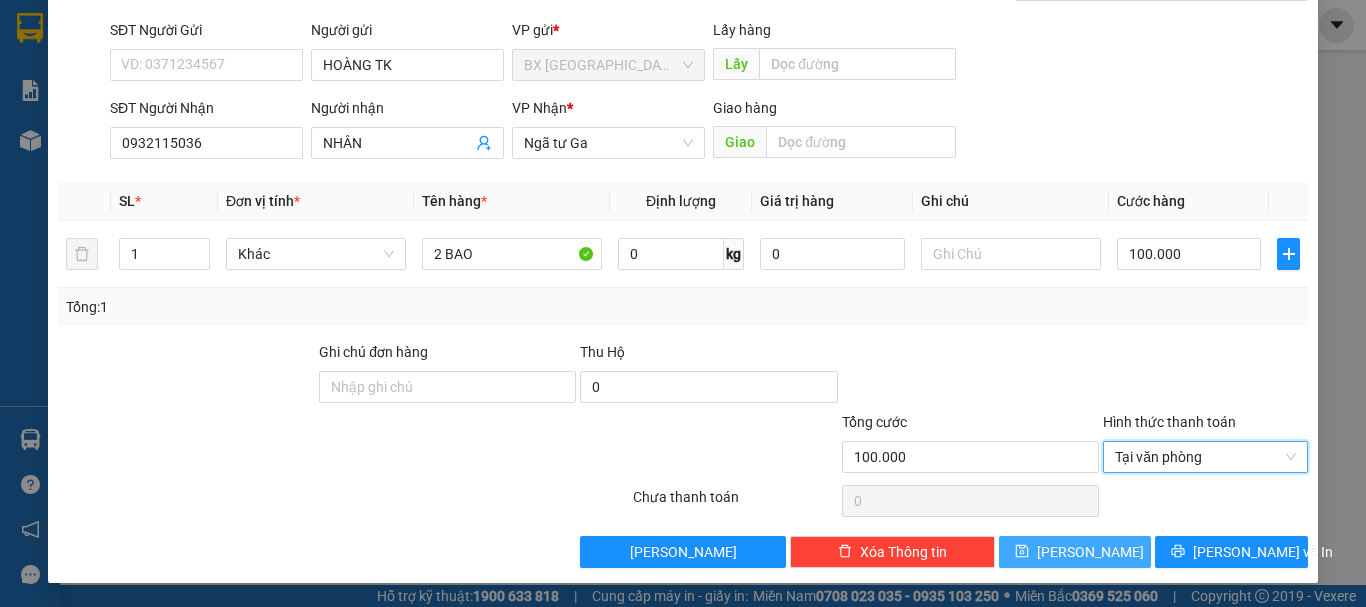 click on "[PERSON_NAME]" at bounding box center (1090, 552) 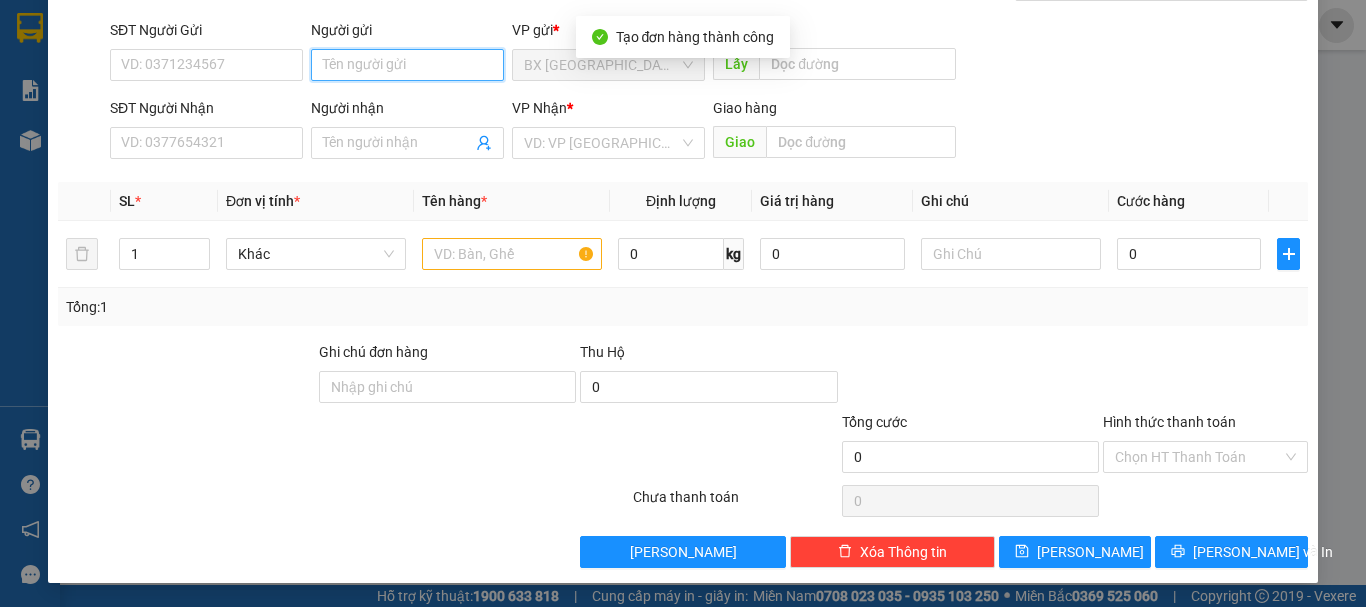 click on "Người gửi" at bounding box center (407, 65) 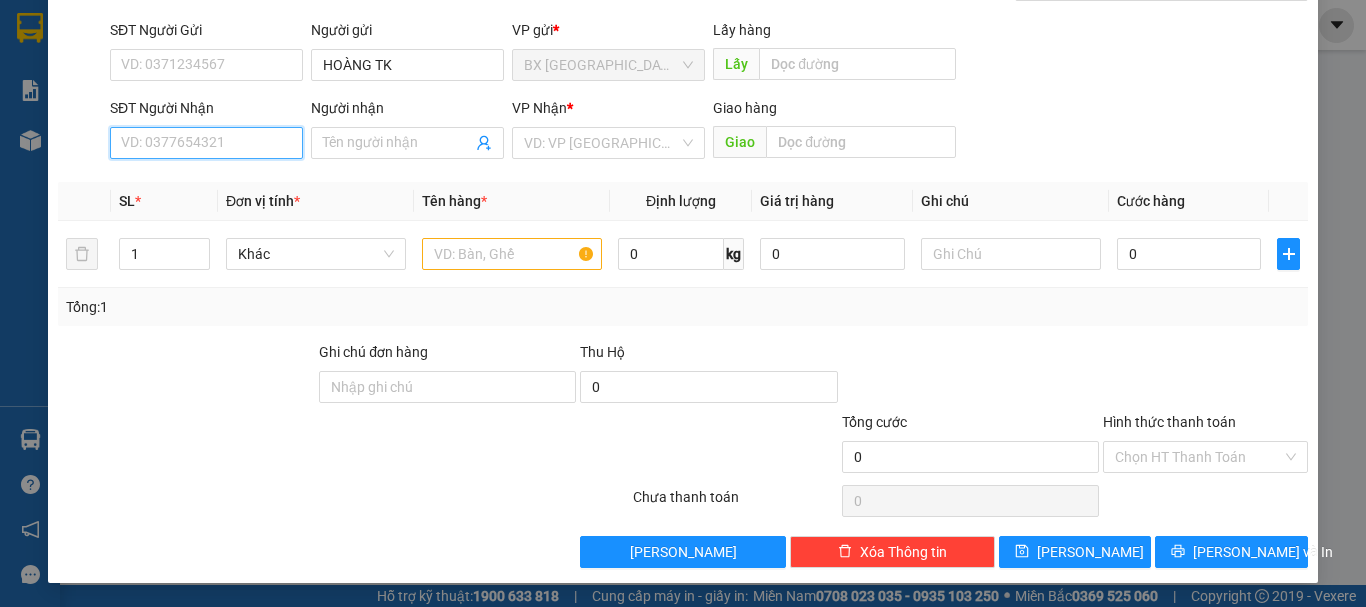 click on "SĐT Người Nhận" at bounding box center (206, 143) 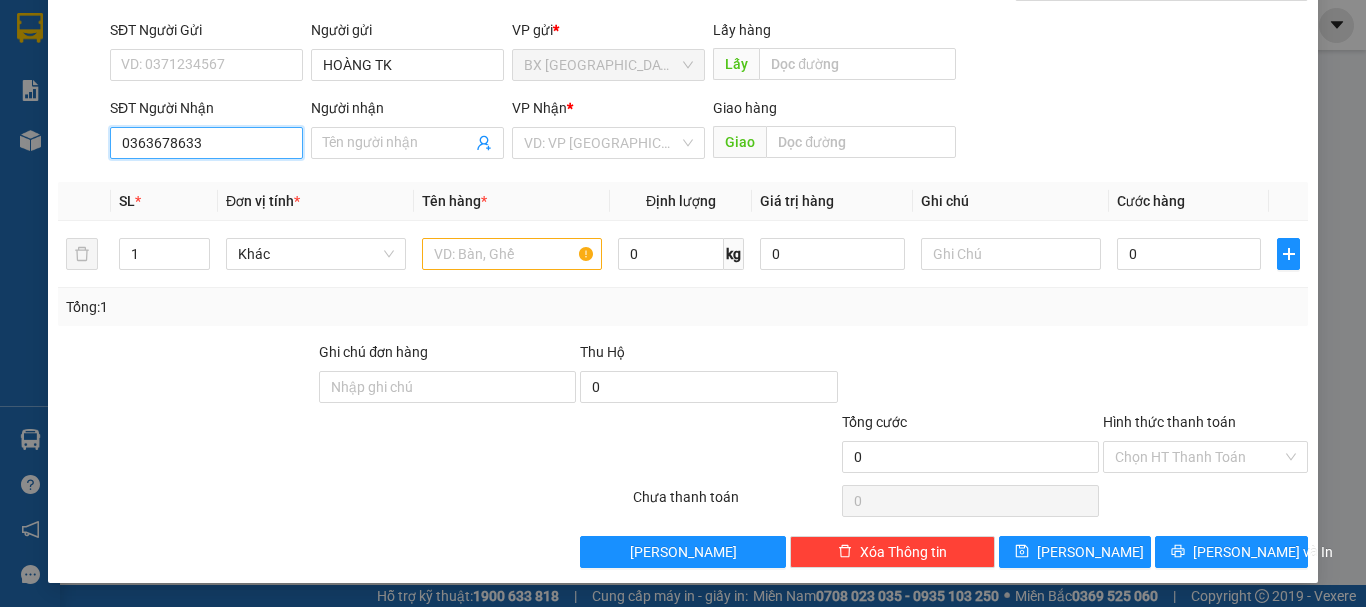 click on "0363678633" at bounding box center [206, 143] 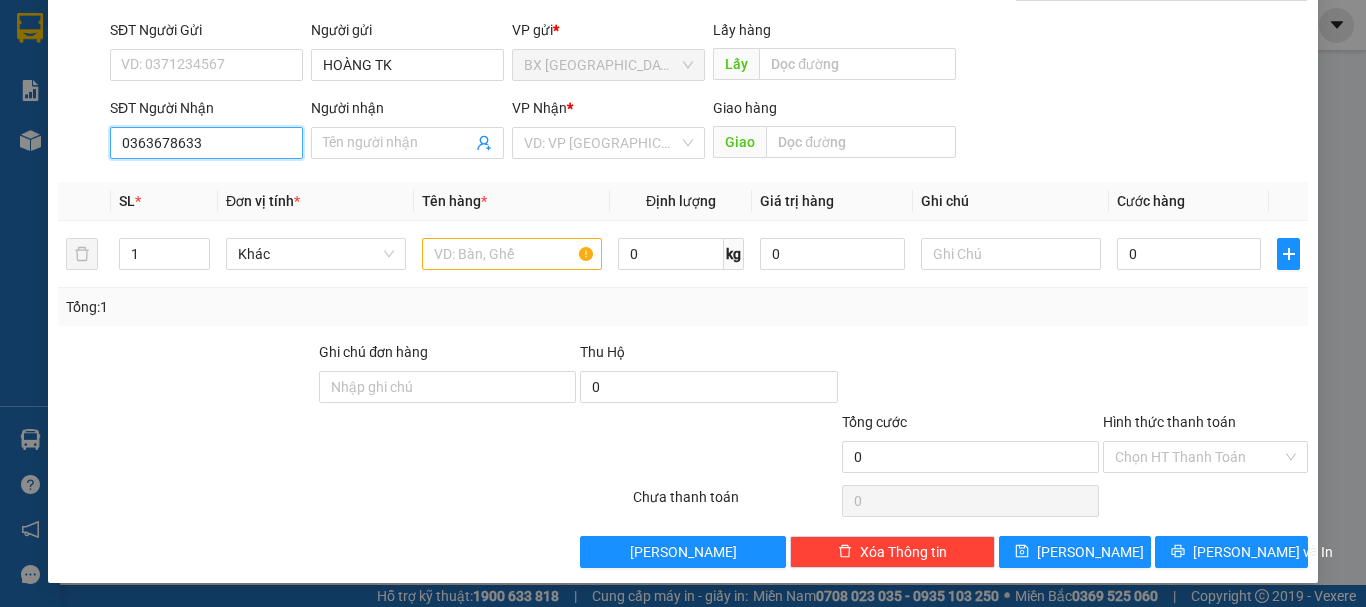 click on "0363678633" at bounding box center (206, 143) 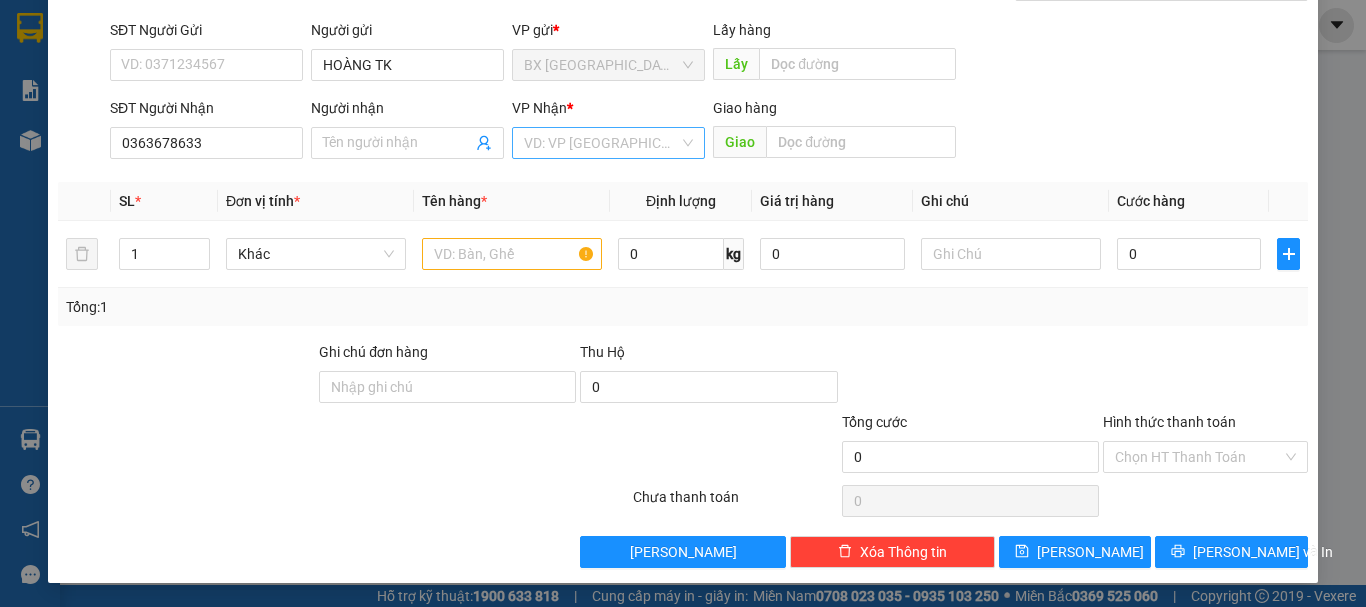 click at bounding box center [601, 143] 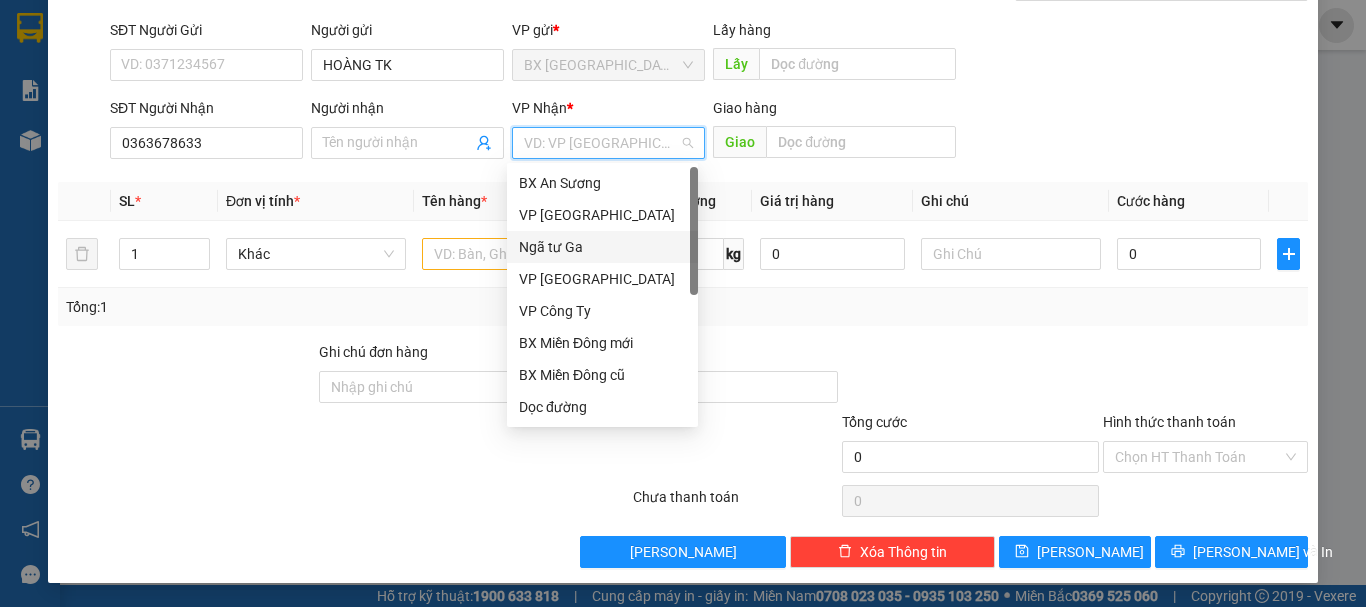 click on "Ngã tư Ga" at bounding box center [602, 247] 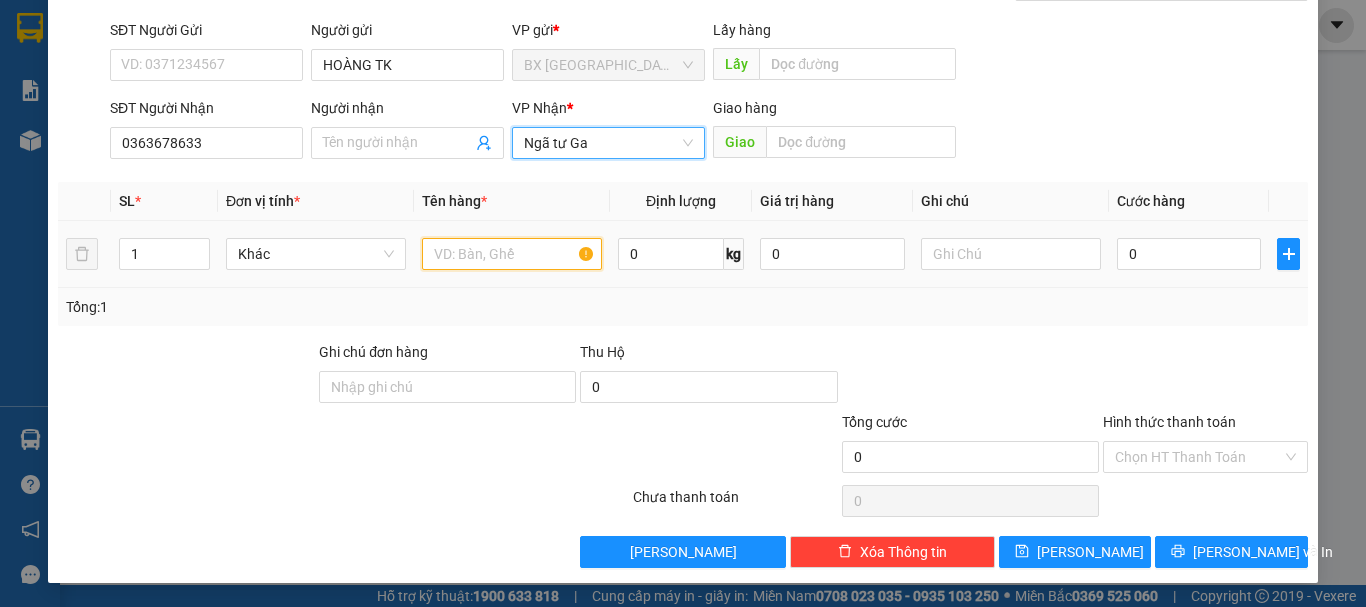 click at bounding box center (512, 254) 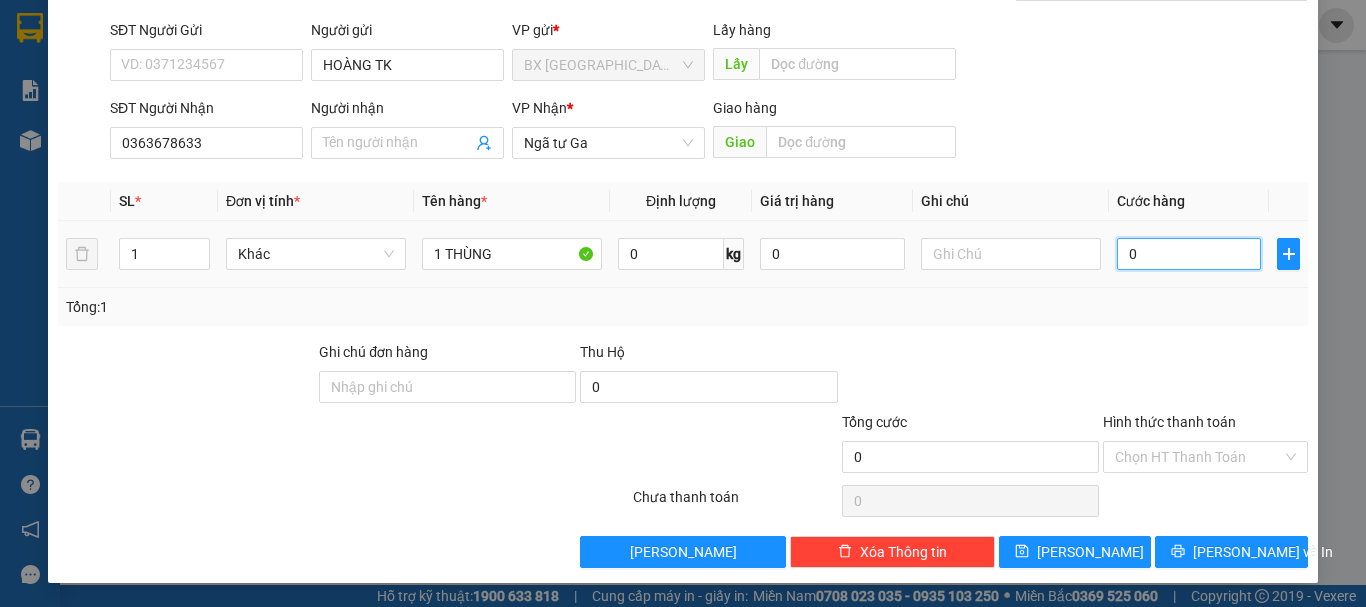 click on "0" at bounding box center [1189, 254] 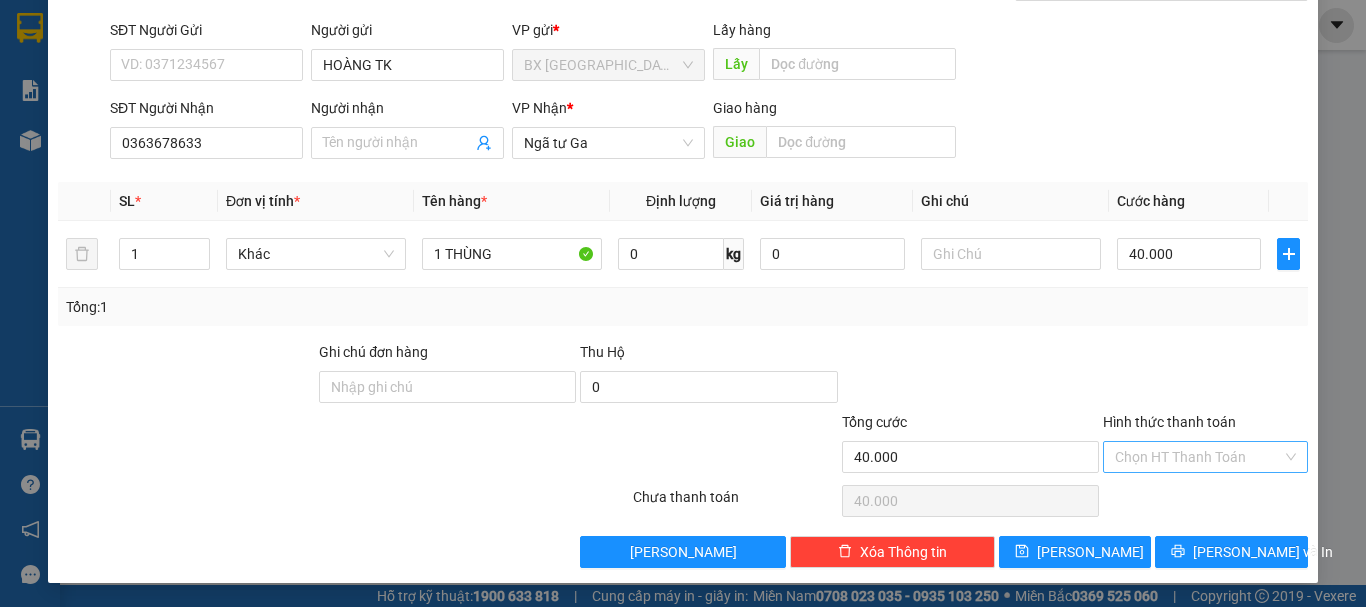 click on "Hình thức thanh toán" at bounding box center (1198, 457) 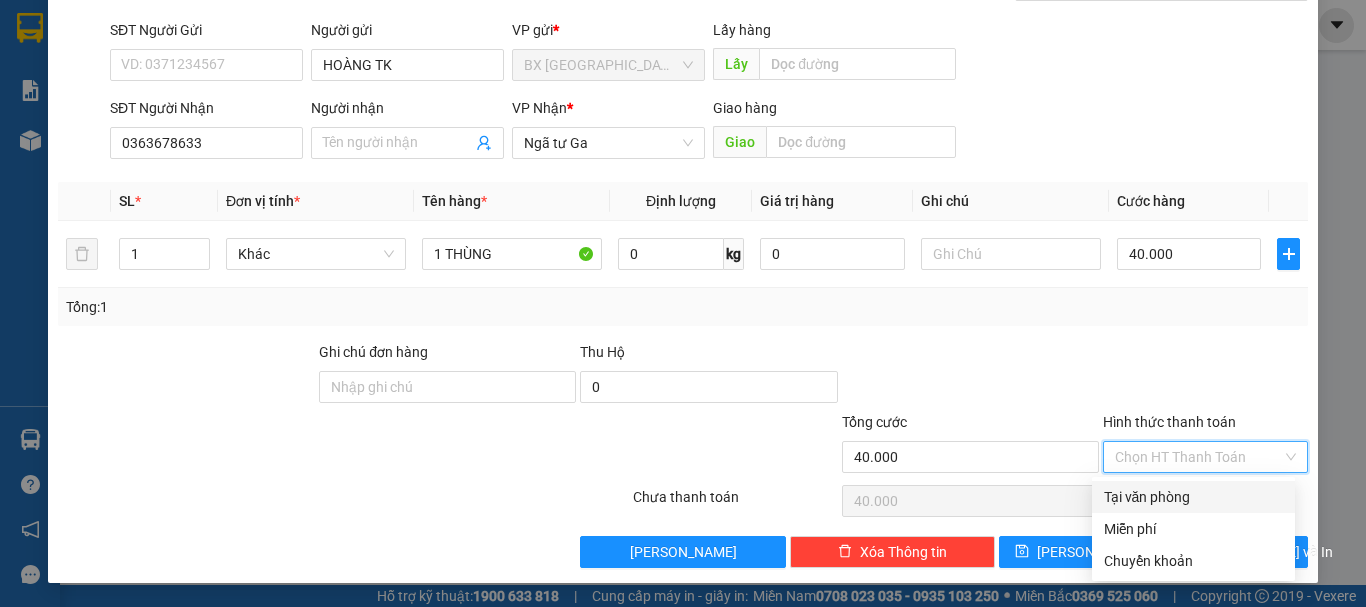 click on "Tại văn phòng" at bounding box center (1193, 497) 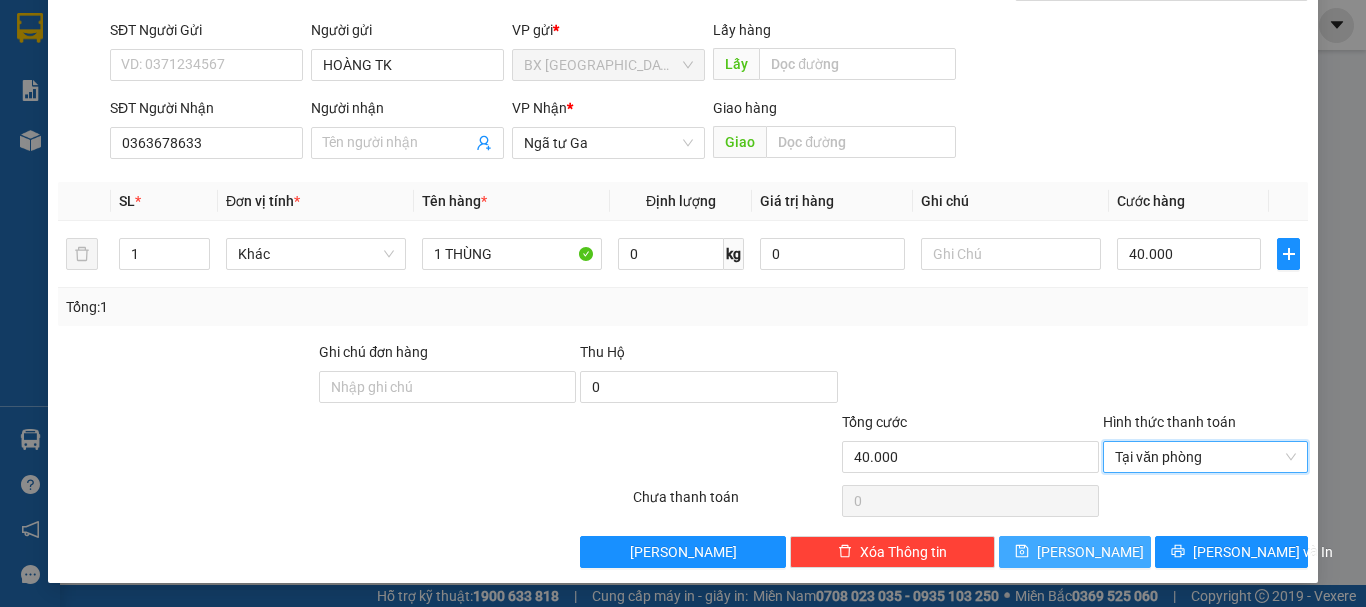 click on "[PERSON_NAME]" at bounding box center (1075, 552) 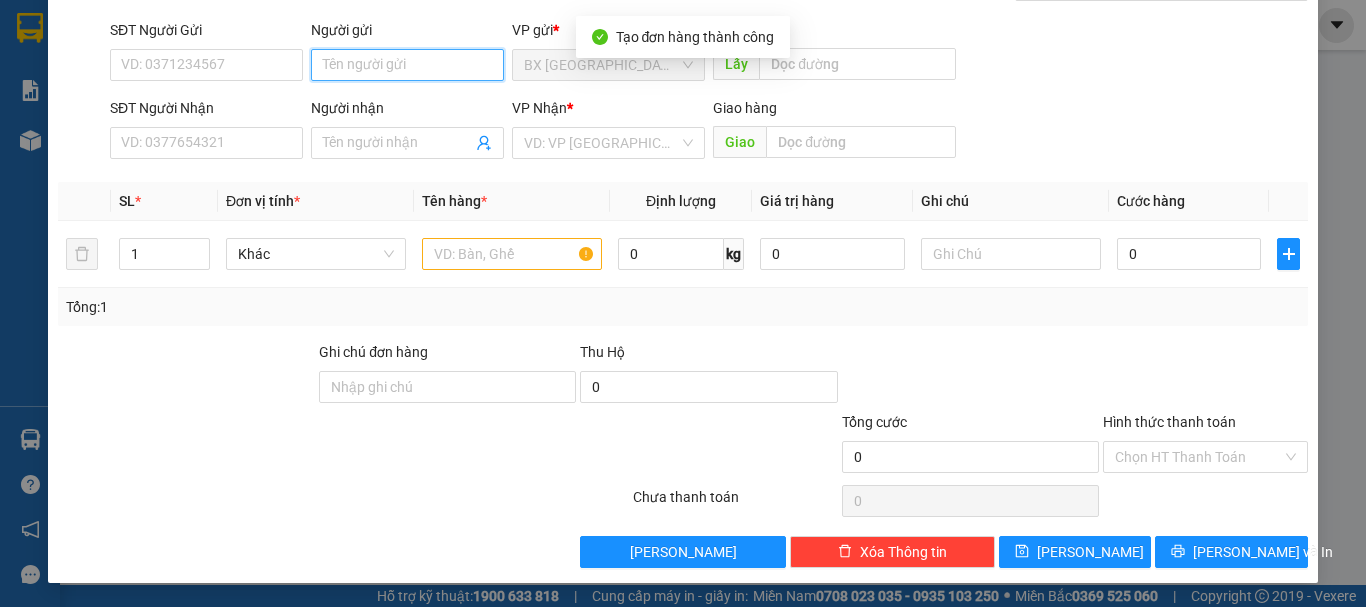 click on "Người gửi" at bounding box center (407, 65) 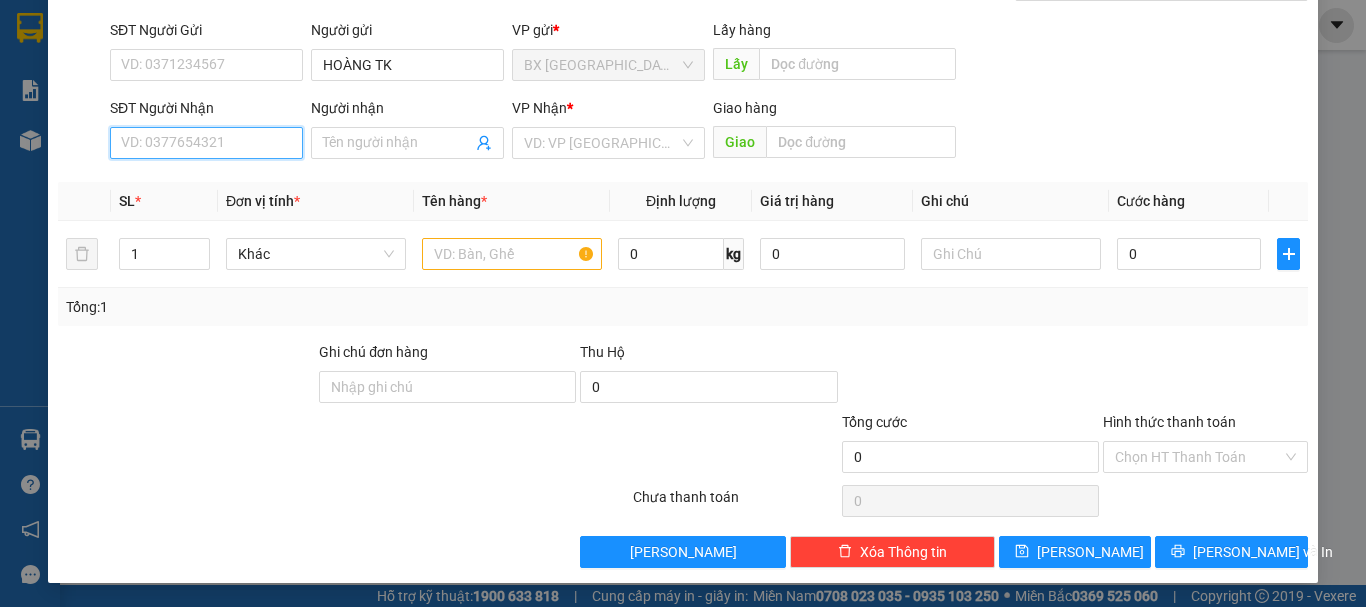 click on "SĐT Người Nhận" at bounding box center [206, 143] 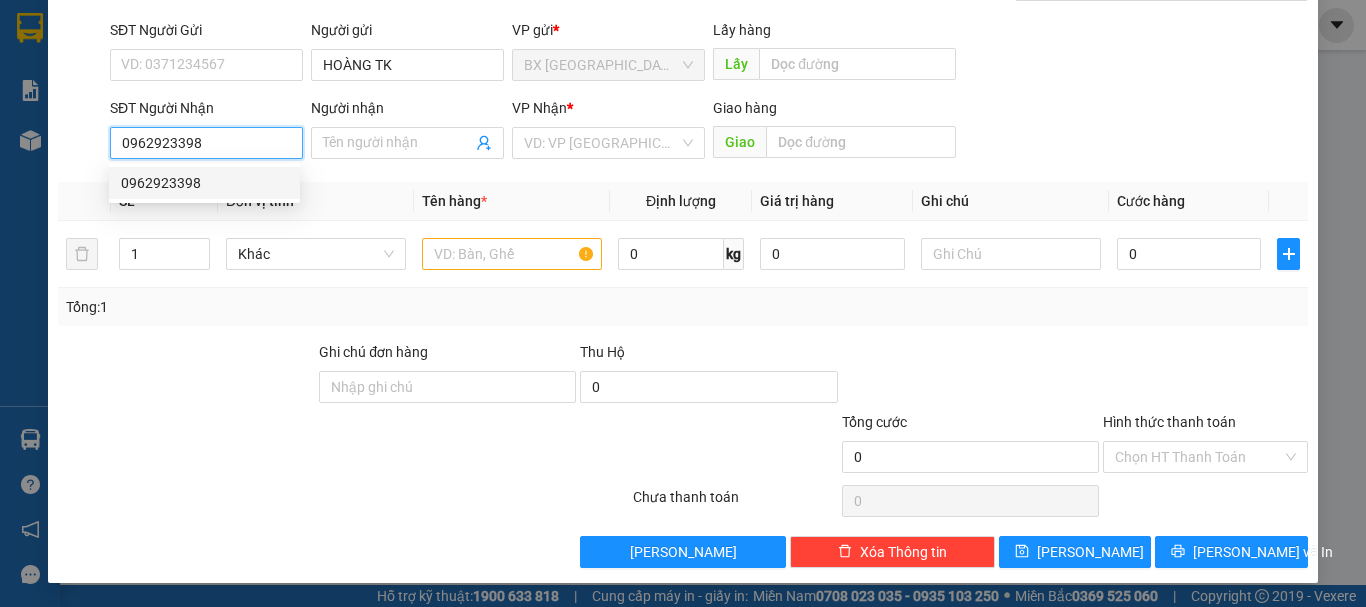 click on "0962923398" at bounding box center (206, 143) 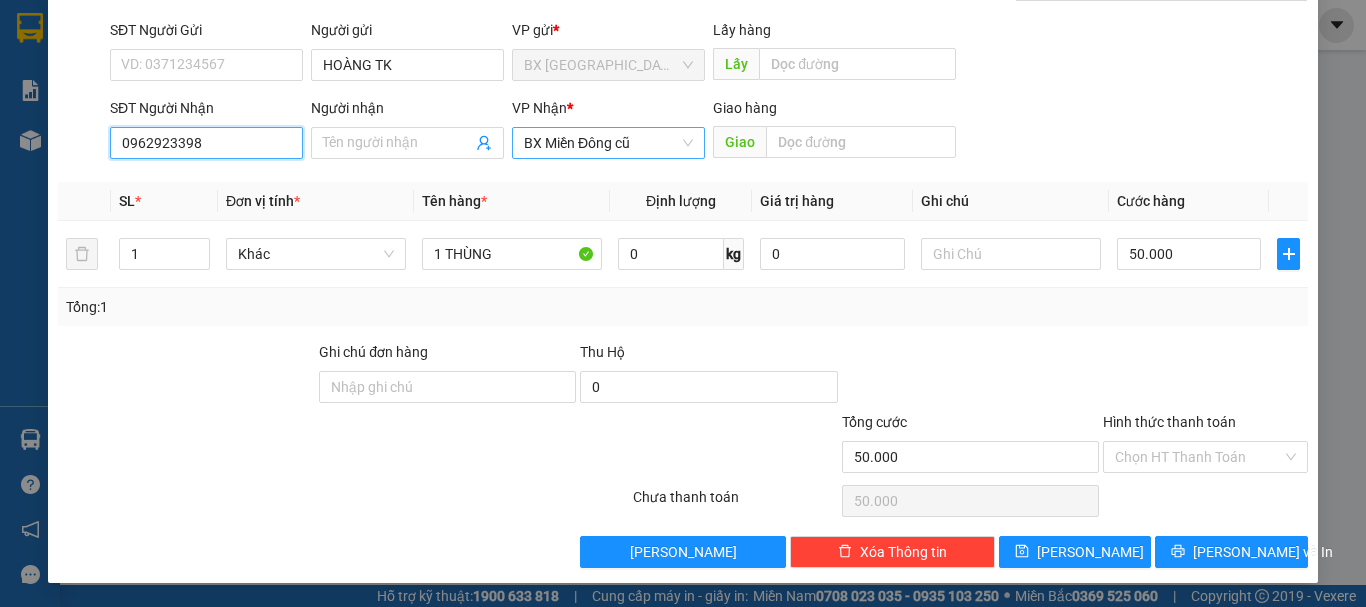 click on "BX Miền Đông cũ" at bounding box center (608, 143) 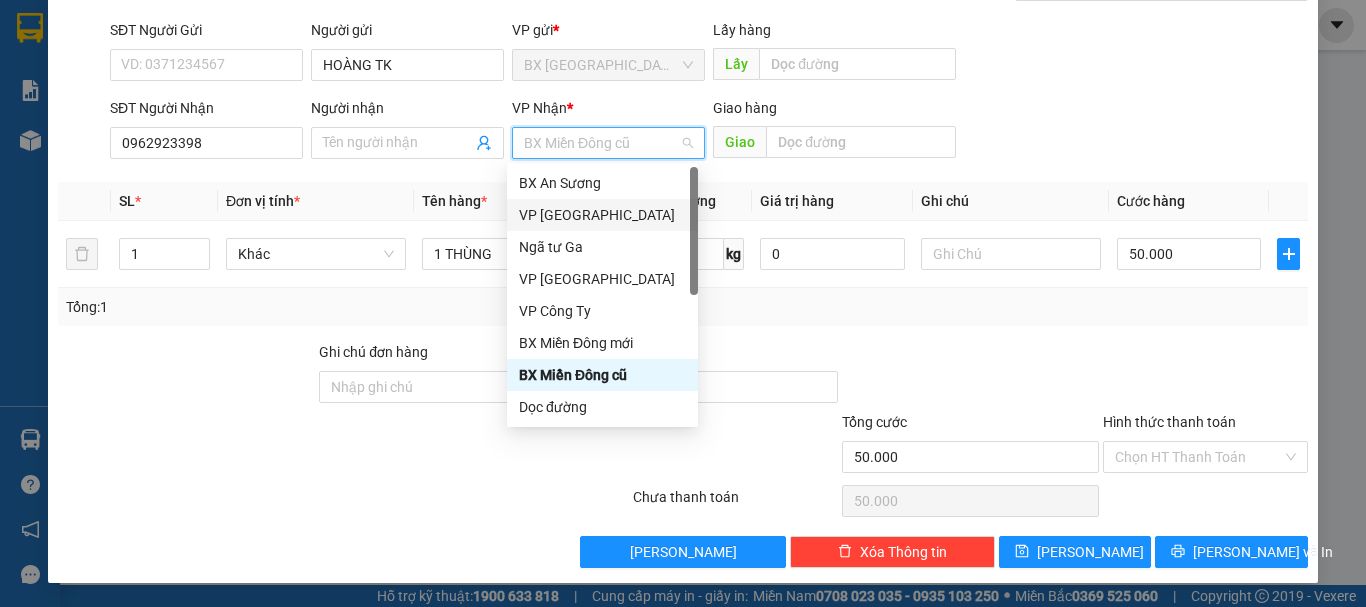 click on "VP [GEOGRAPHIC_DATA]" at bounding box center [602, 215] 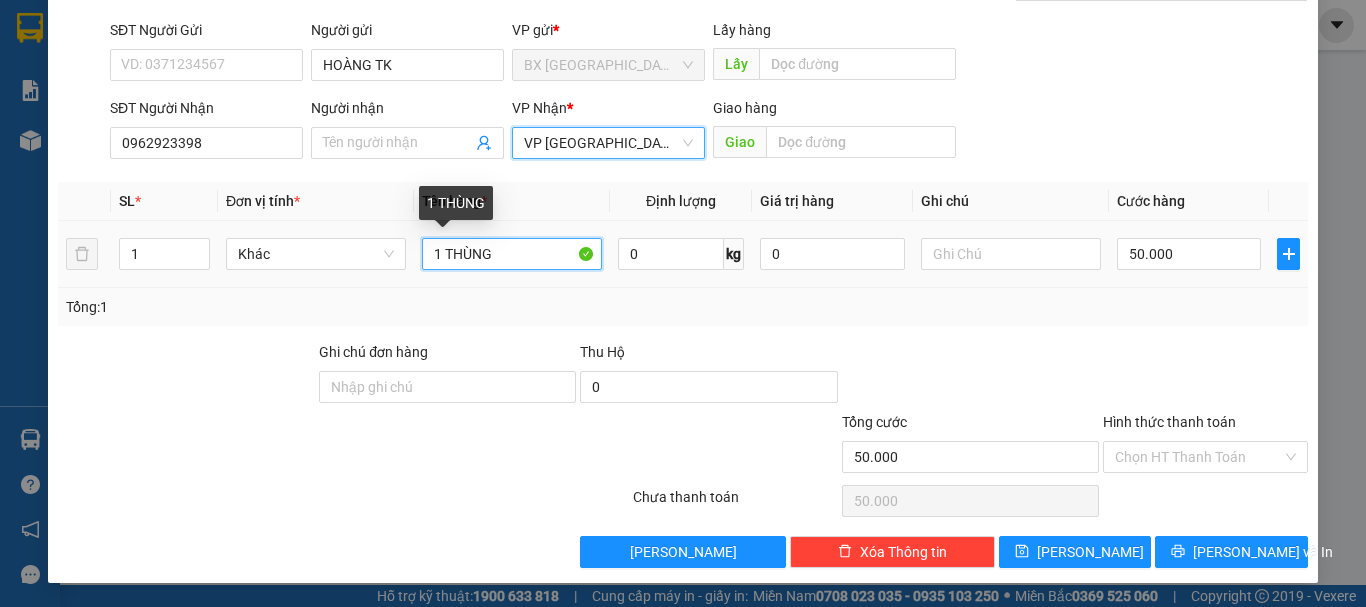 click on "1 THÙNG" at bounding box center [512, 254] 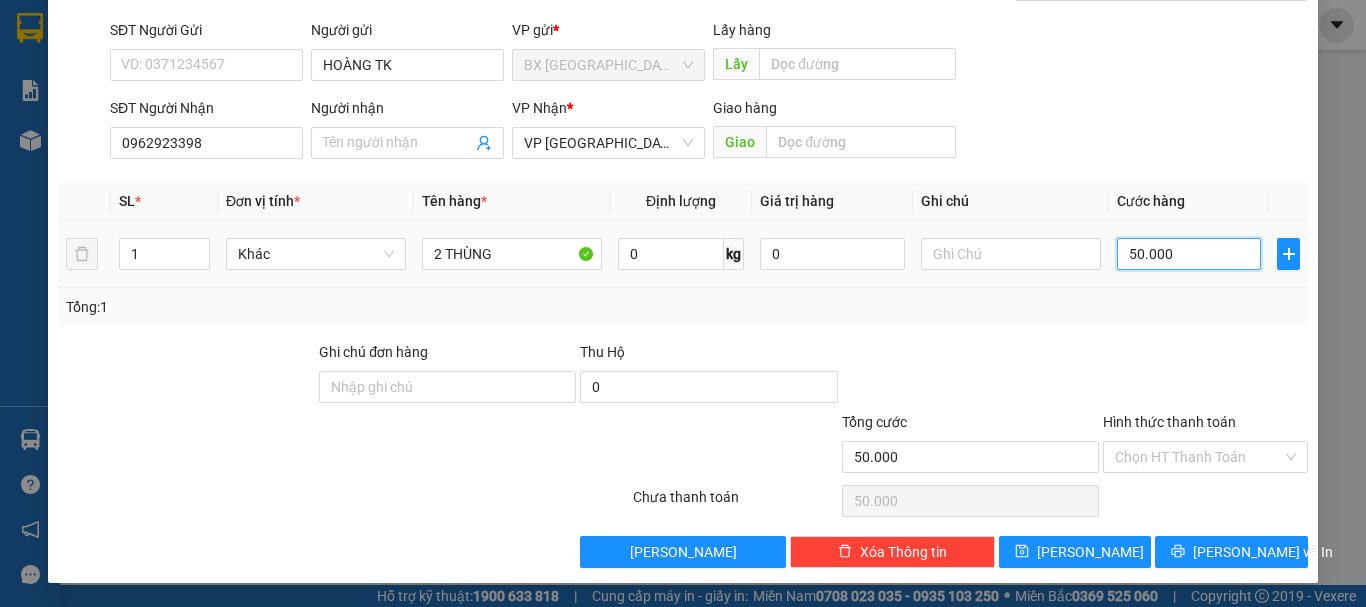 click on "50.000" at bounding box center (1189, 254) 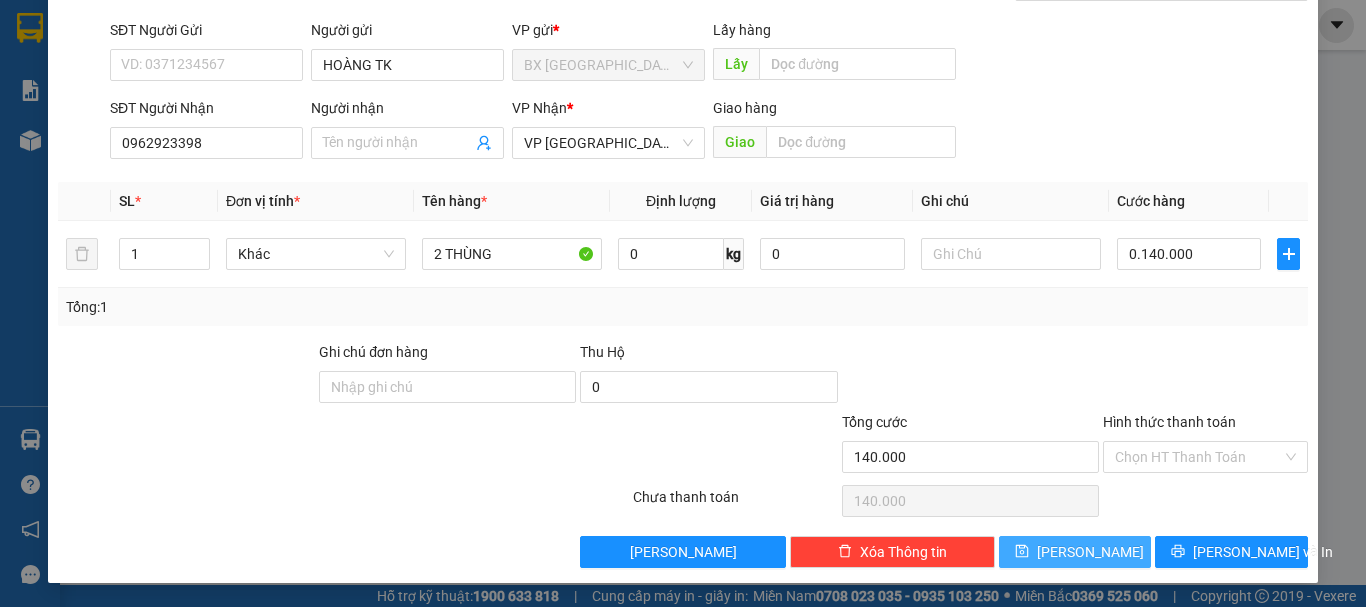 click on "[PERSON_NAME]" at bounding box center (1075, 552) 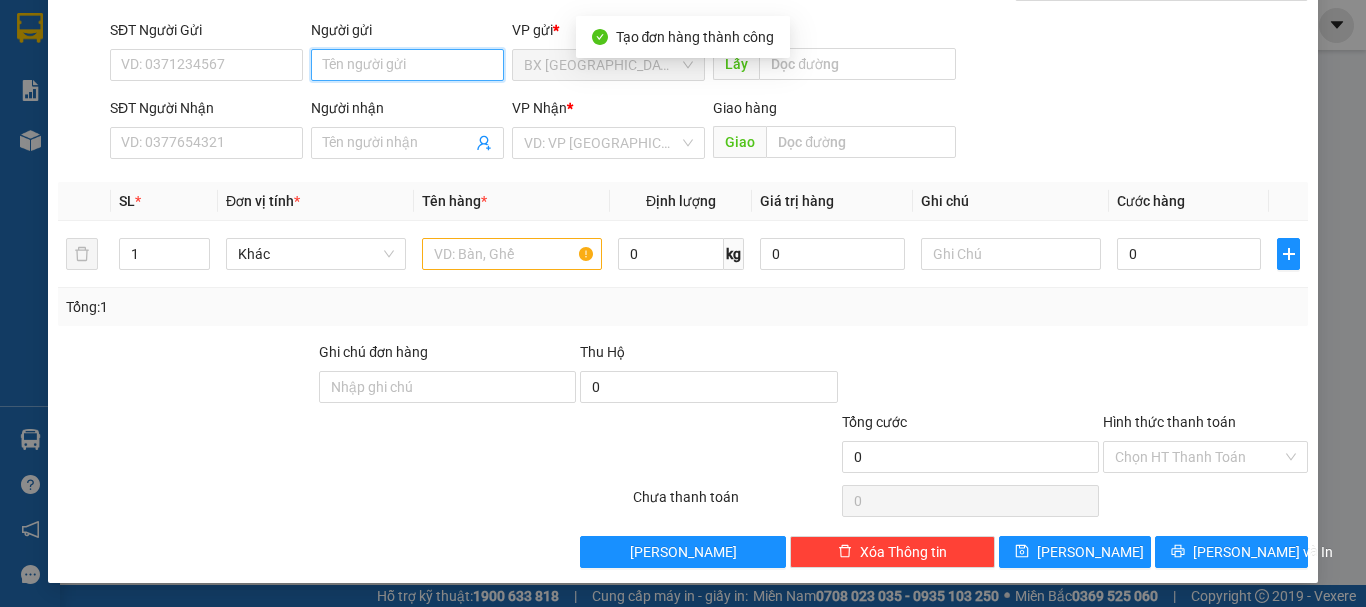 click on "Người gửi" at bounding box center (407, 65) 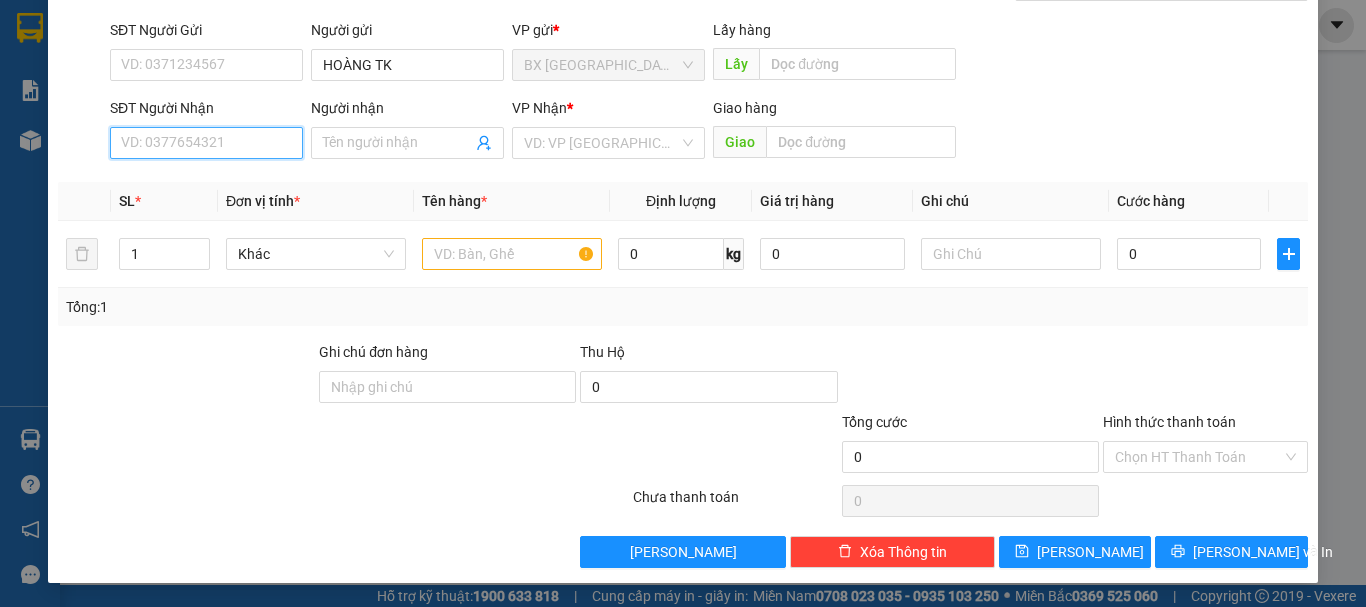 click on "SĐT Người Nhận" at bounding box center (206, 143) 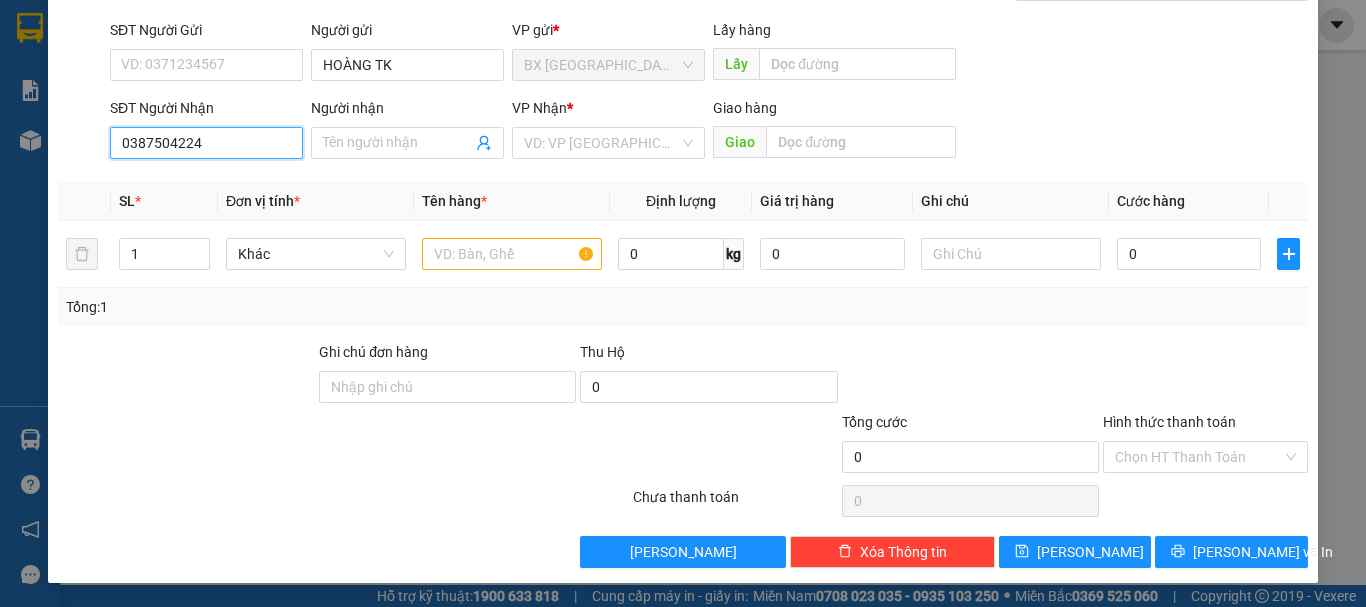 click on "0387504224" at bounding box center (206, 143) 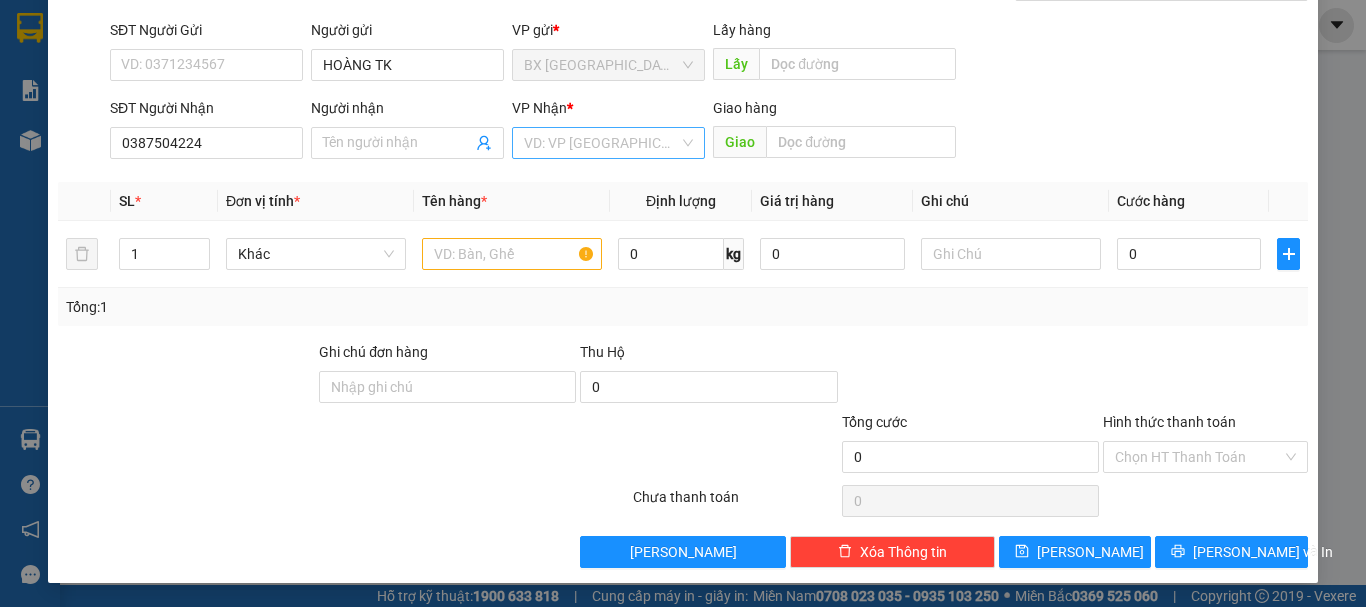 click at bounding box center (601, 143) 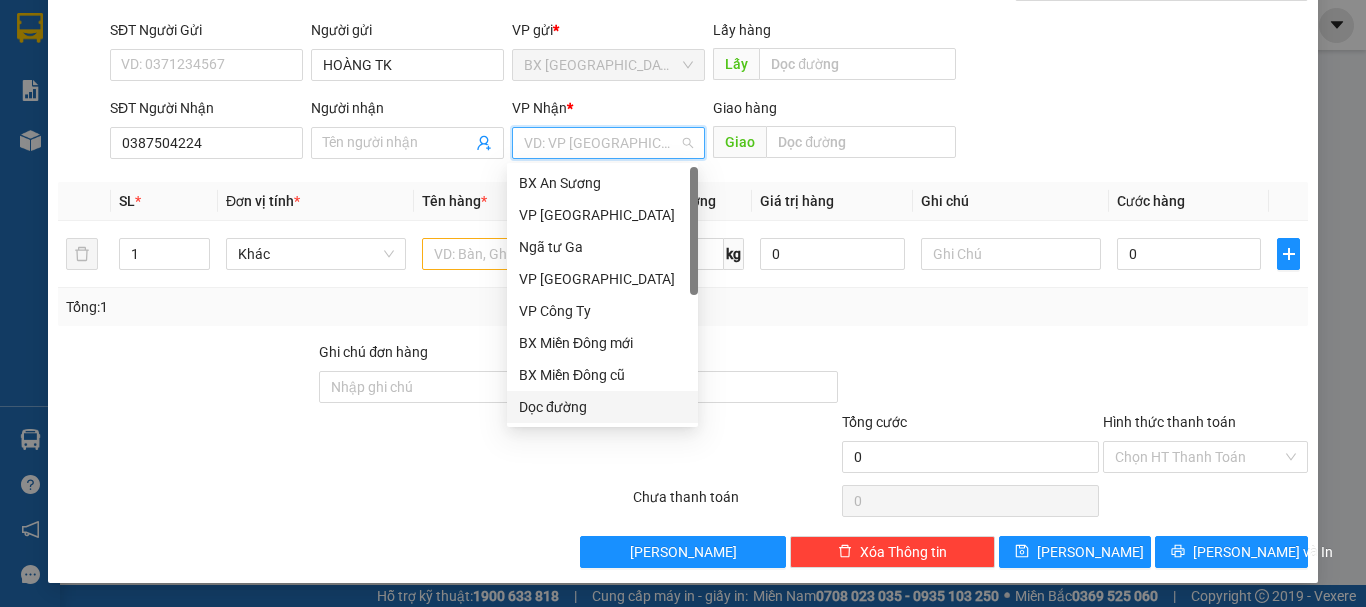 click on "Dọc đường" at bounding box center [602, 407] 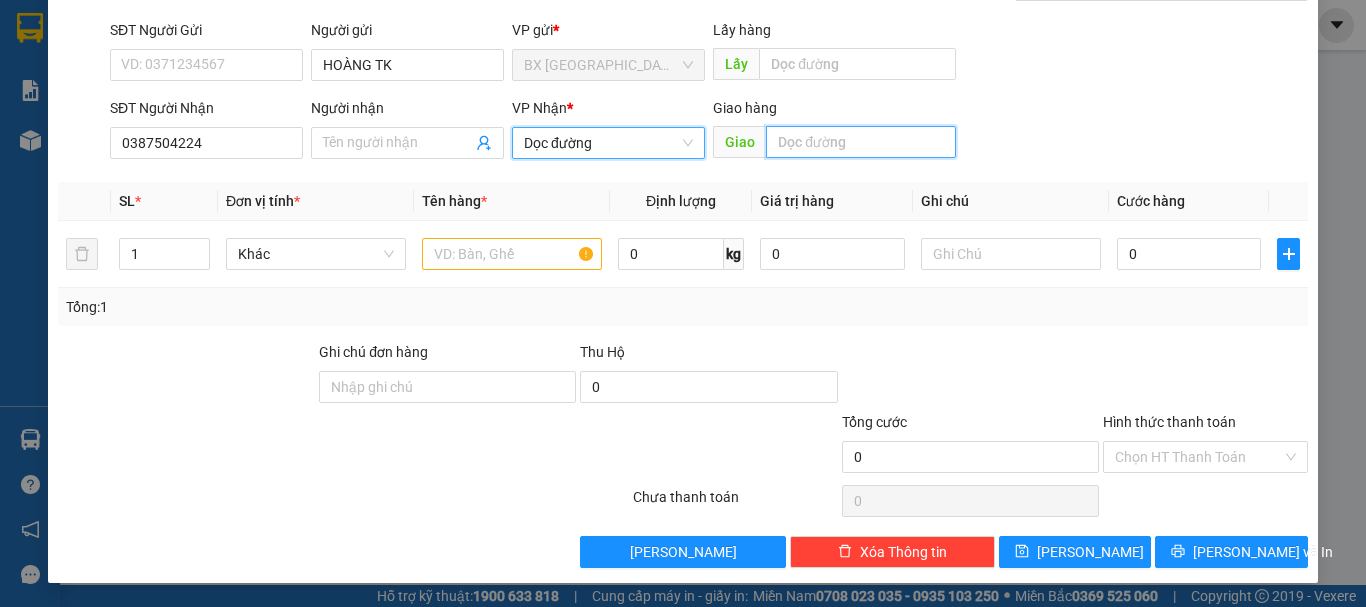 click at bounding box center (861, 142) 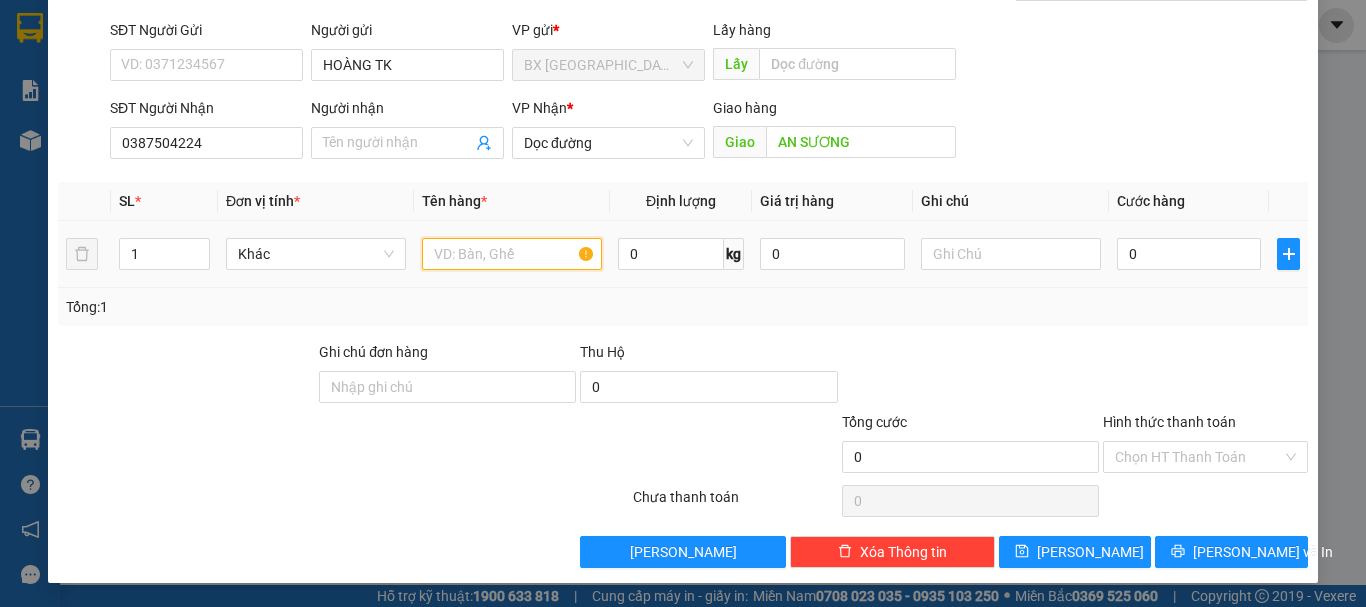 click at bounding box center (512, 254) 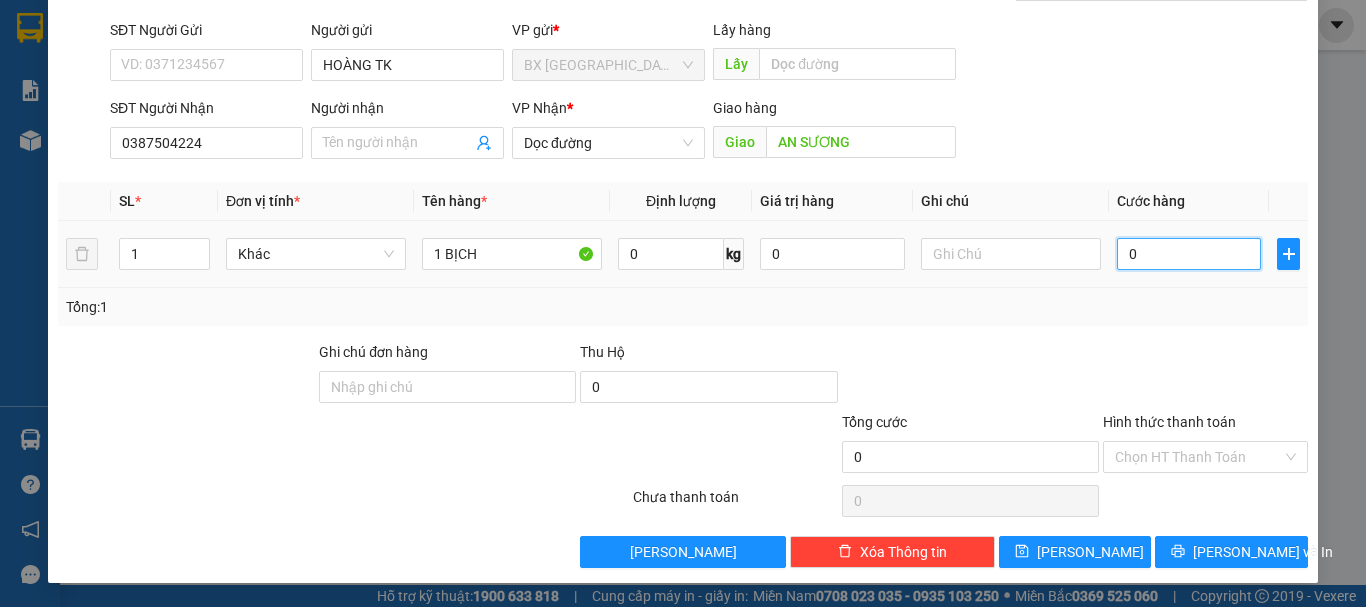 click on "0" at bounding box center (1189, 254) 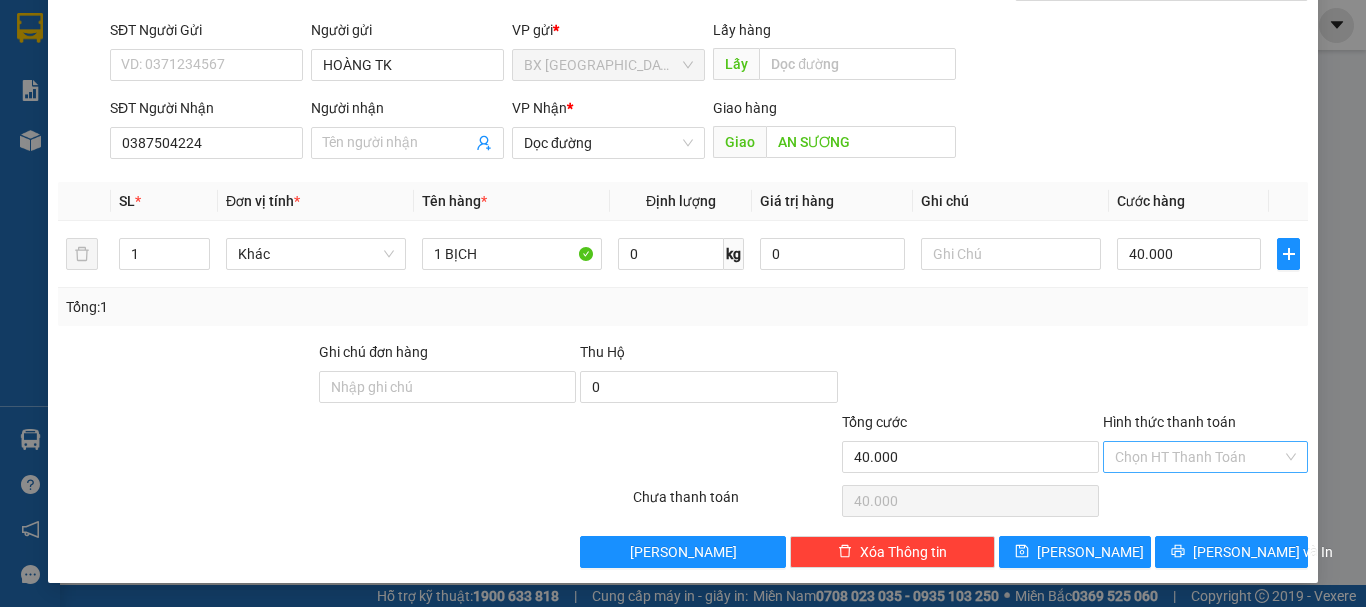 click on "Hình thức thanh toán" at bounding box center (1198, 457) 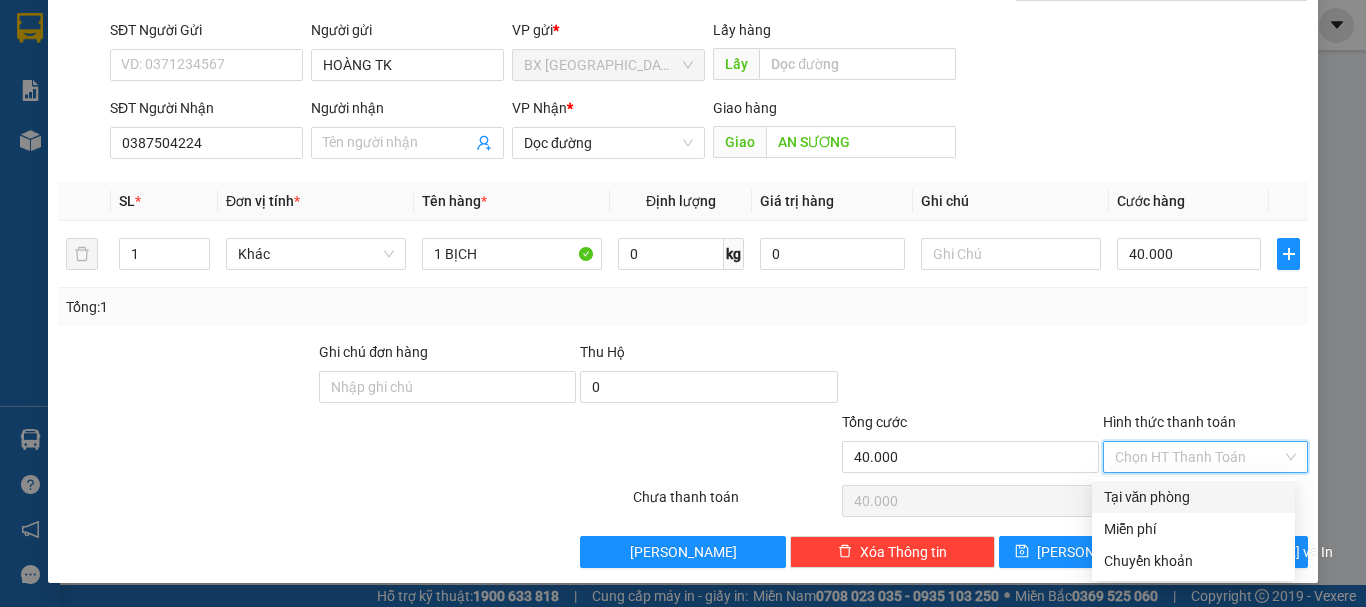 click on "Tại văn phòng" at bounding box center (1193, 497) 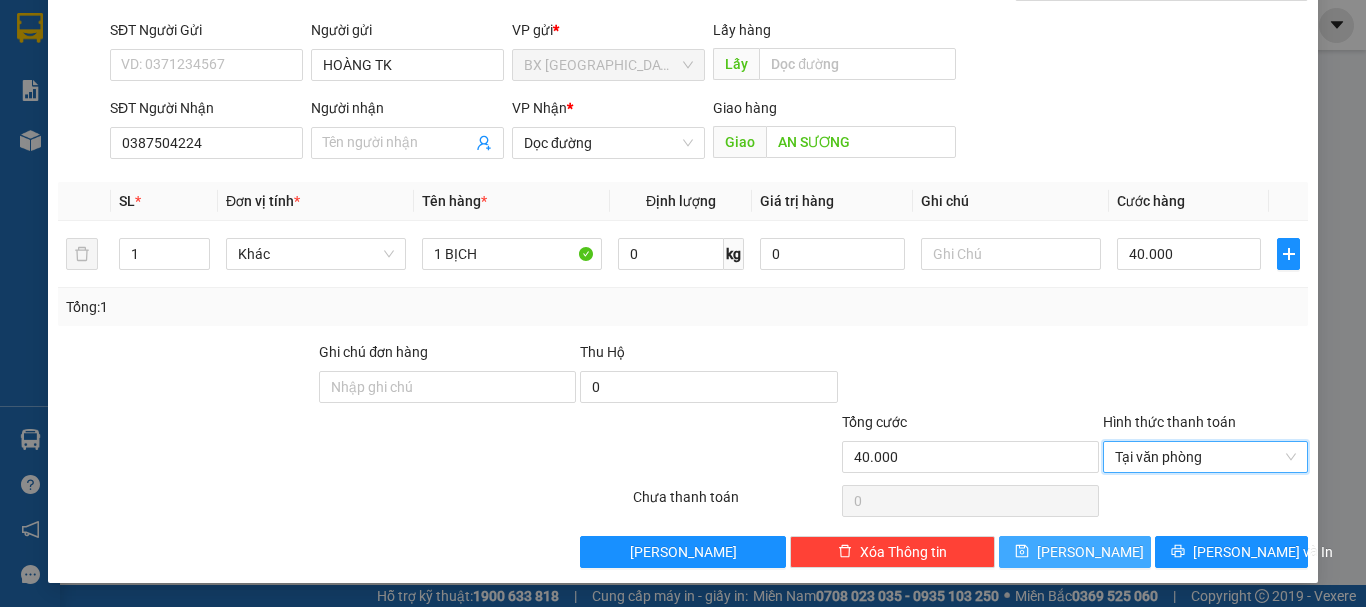 click on "[PERSON_NAME]" at bounding box center (1090, 552) 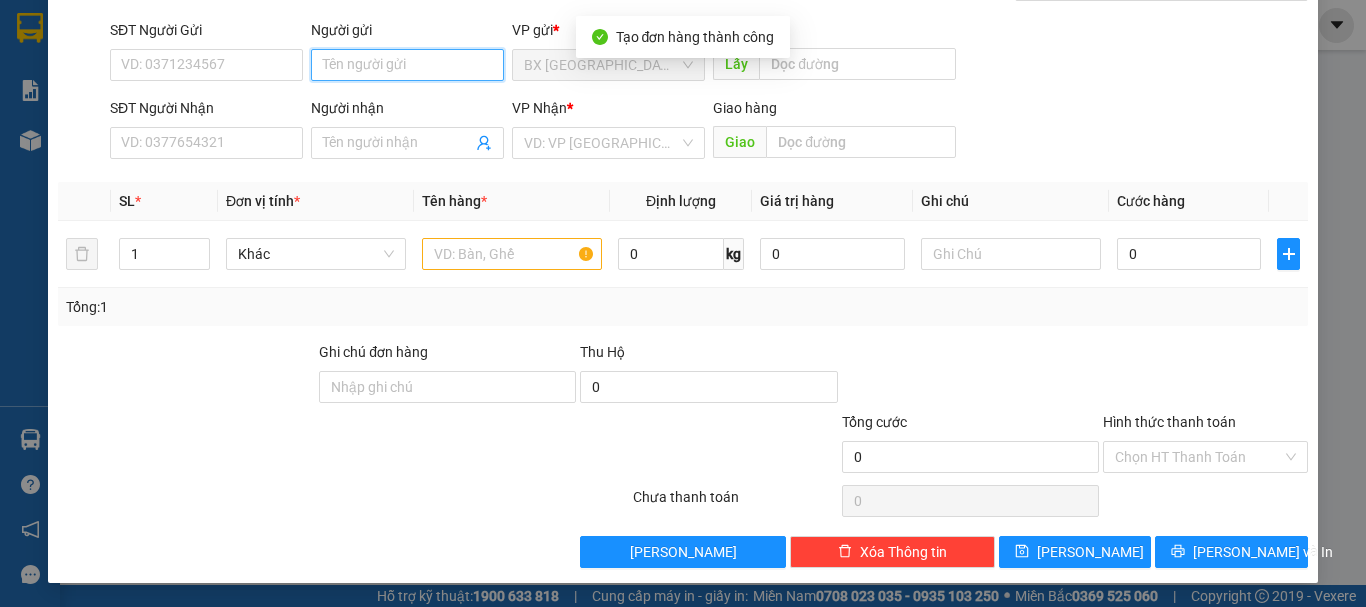 click on "Người gửi" at bounding box center [407, 65] 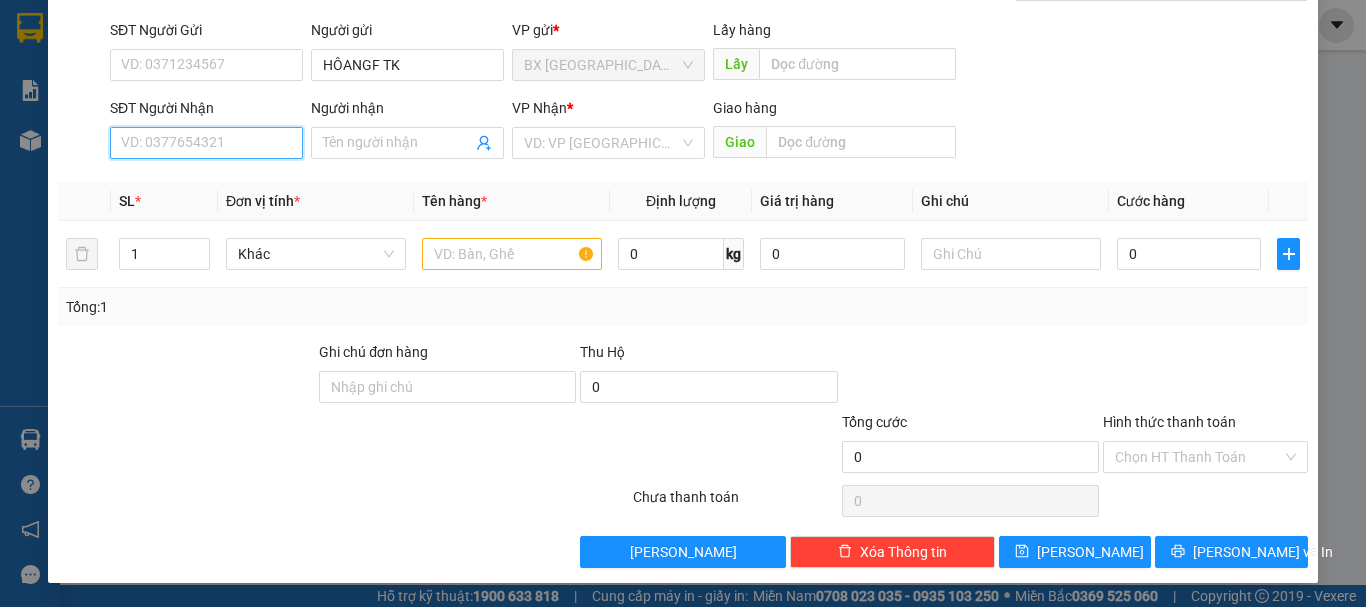 click on "SĐT Người Nhận" at bounding box center (206, 143) 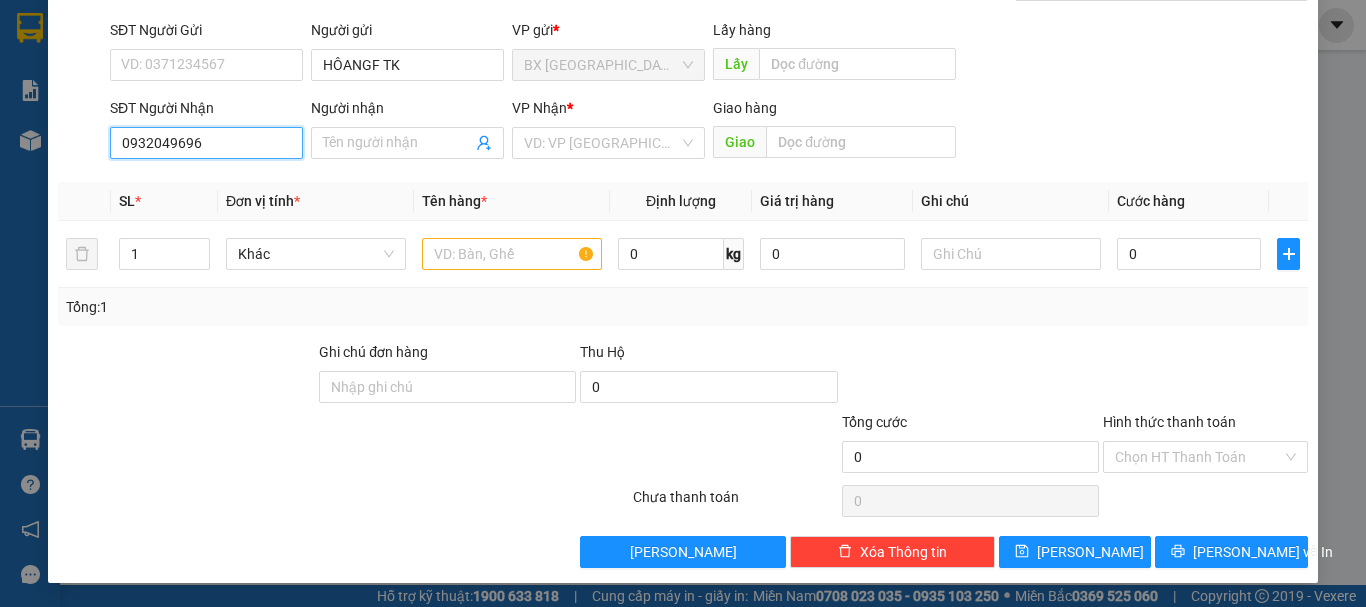 click on "0932049696" at bounding box center [206, 143] 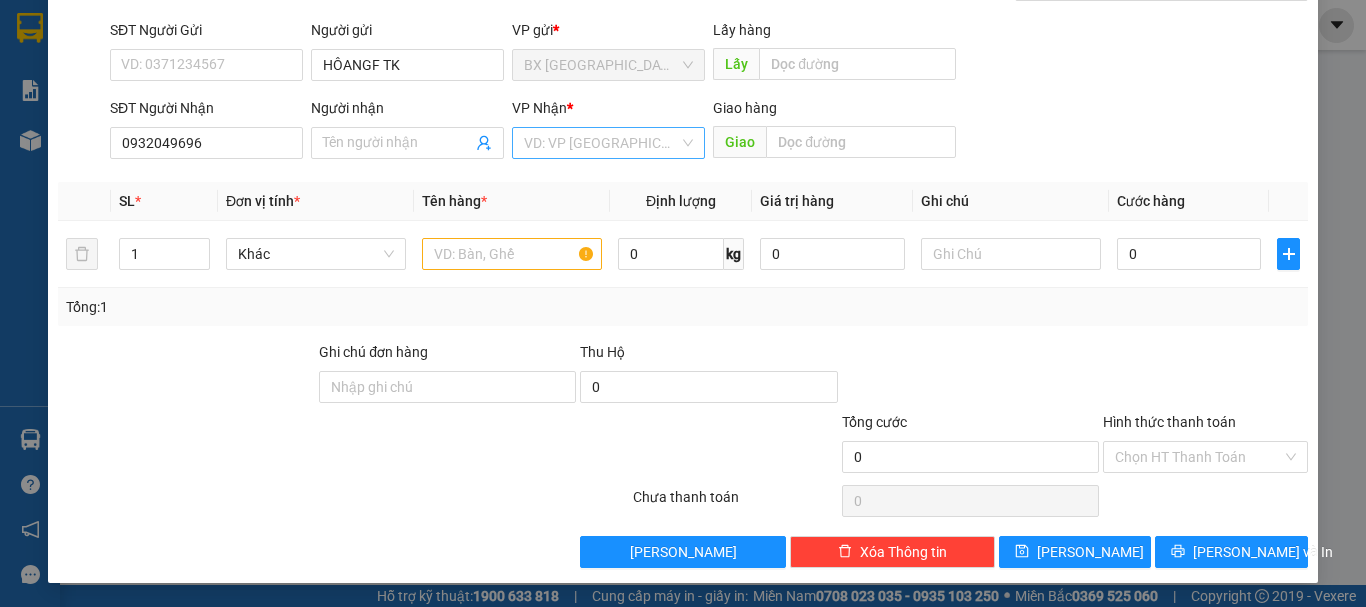 click at bounding box center [601, 143] 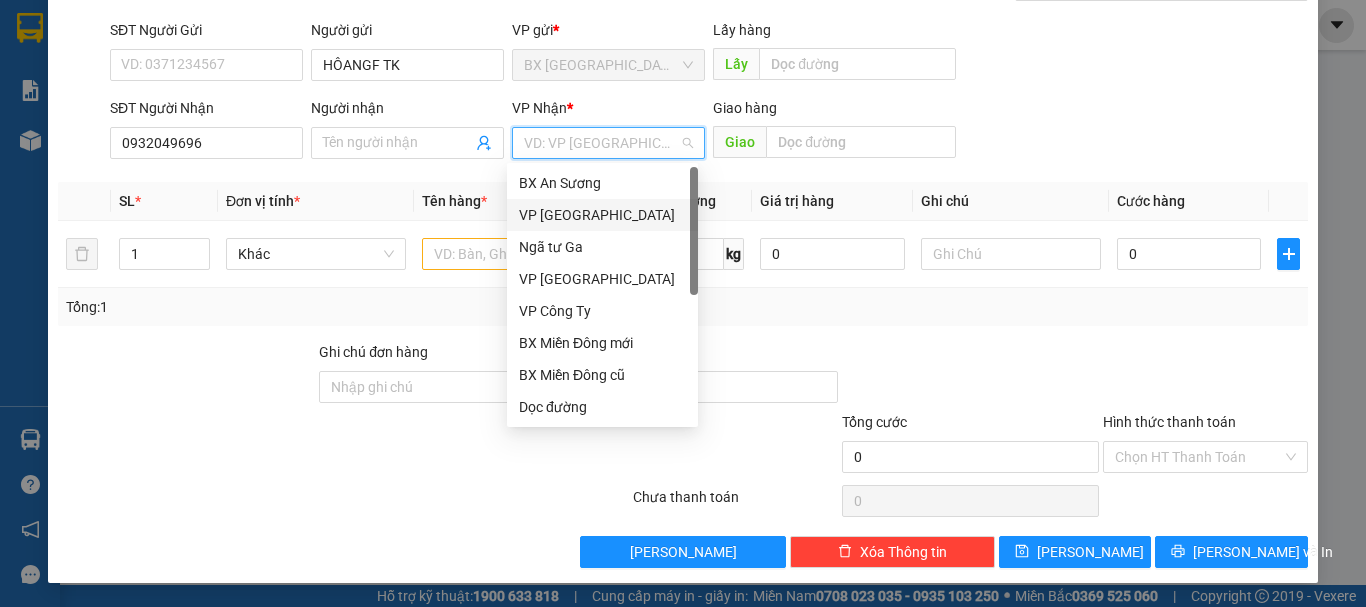click on "VP [GEOGRAPHIC_DATA]" at bounding box center [602, 215] 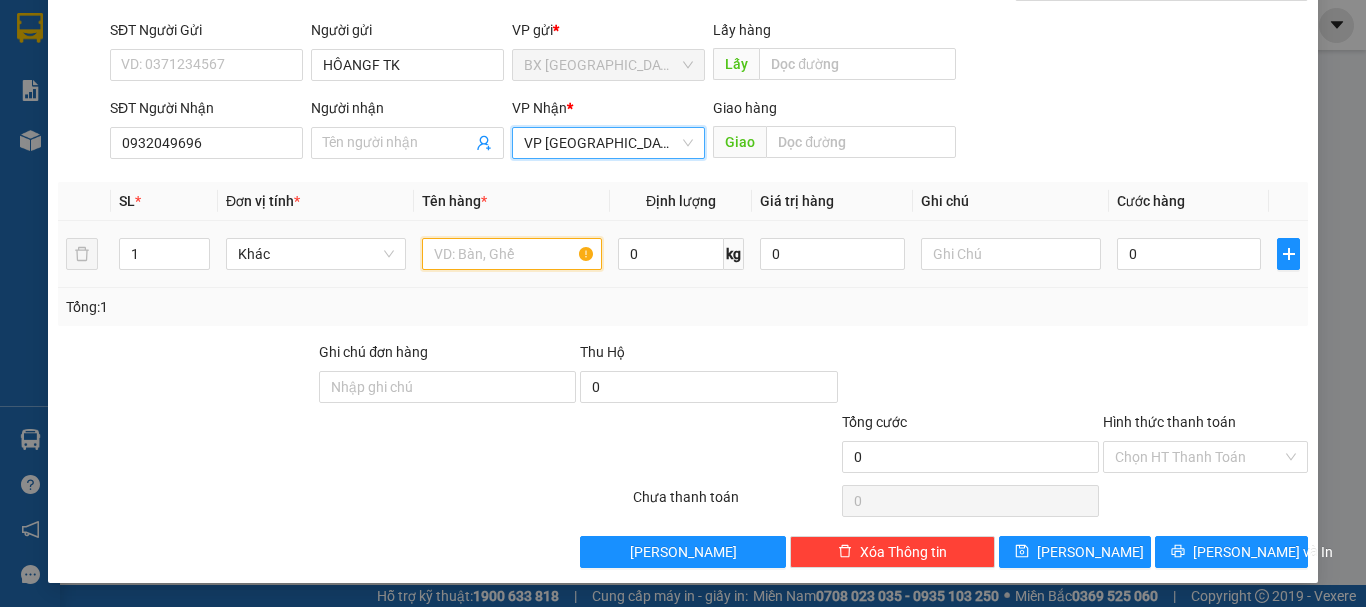 click at bounding box center [512, 254] 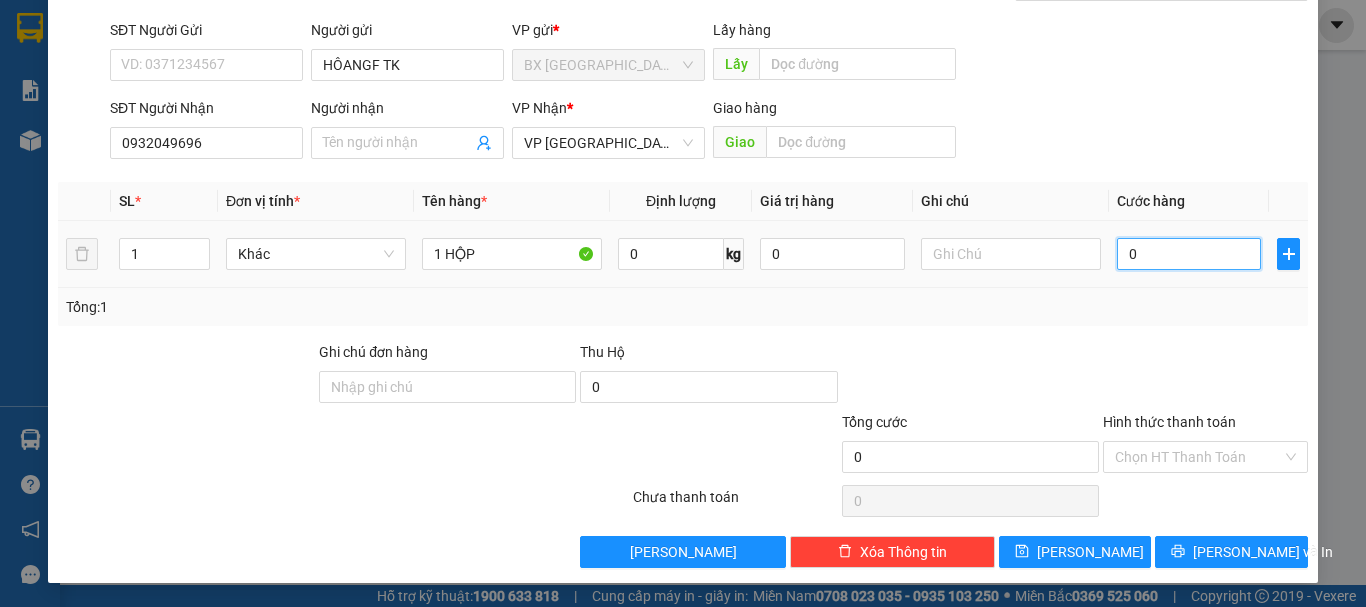 click on "0" at bounding box center (1189, 254) 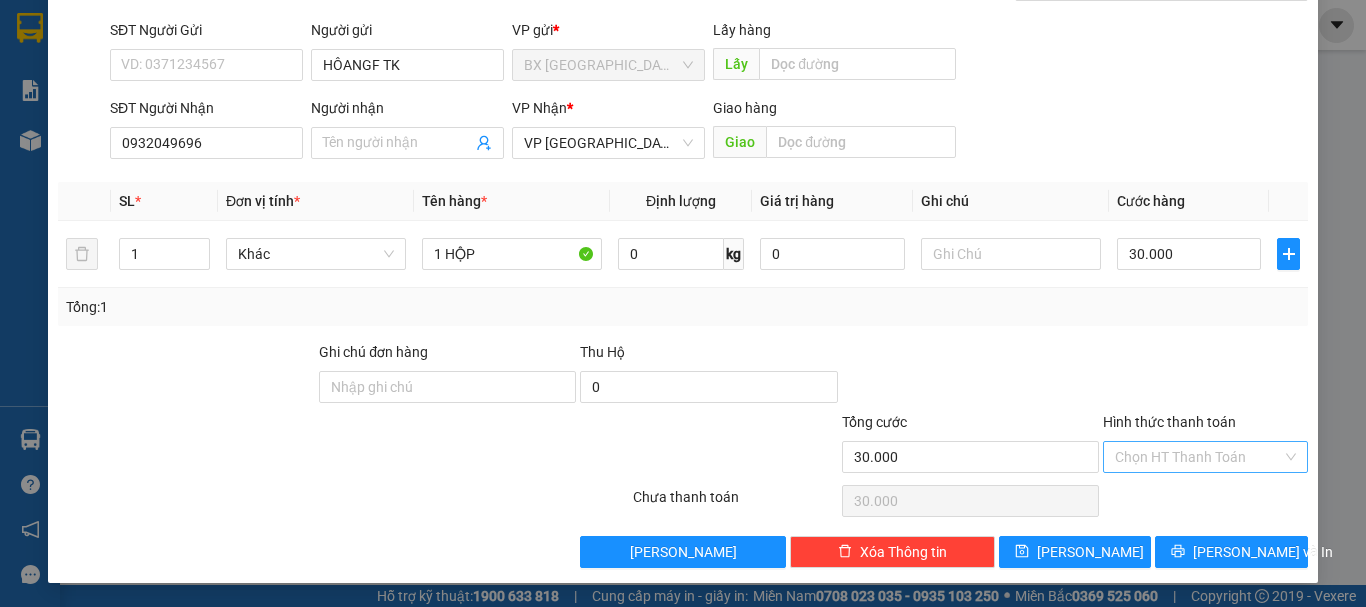 click on "Hình thức thanh toán" at bounding box center (1198, 457) 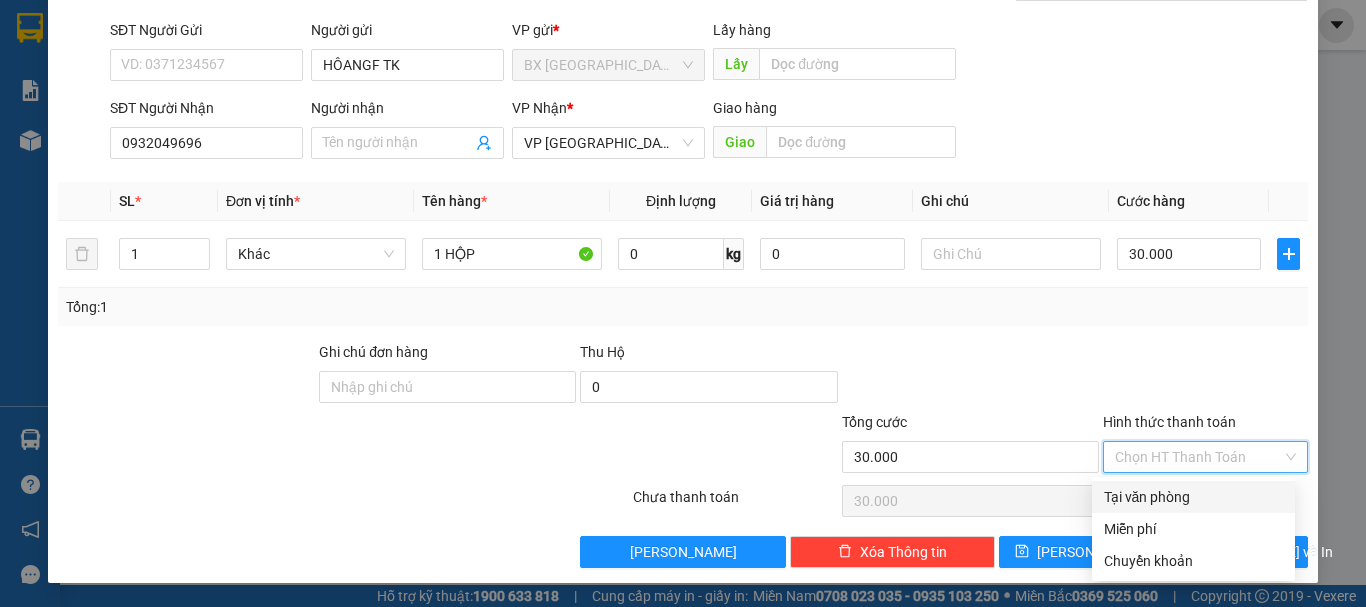 click on "Tại văn phòng" at bounding box center [1193, 497] 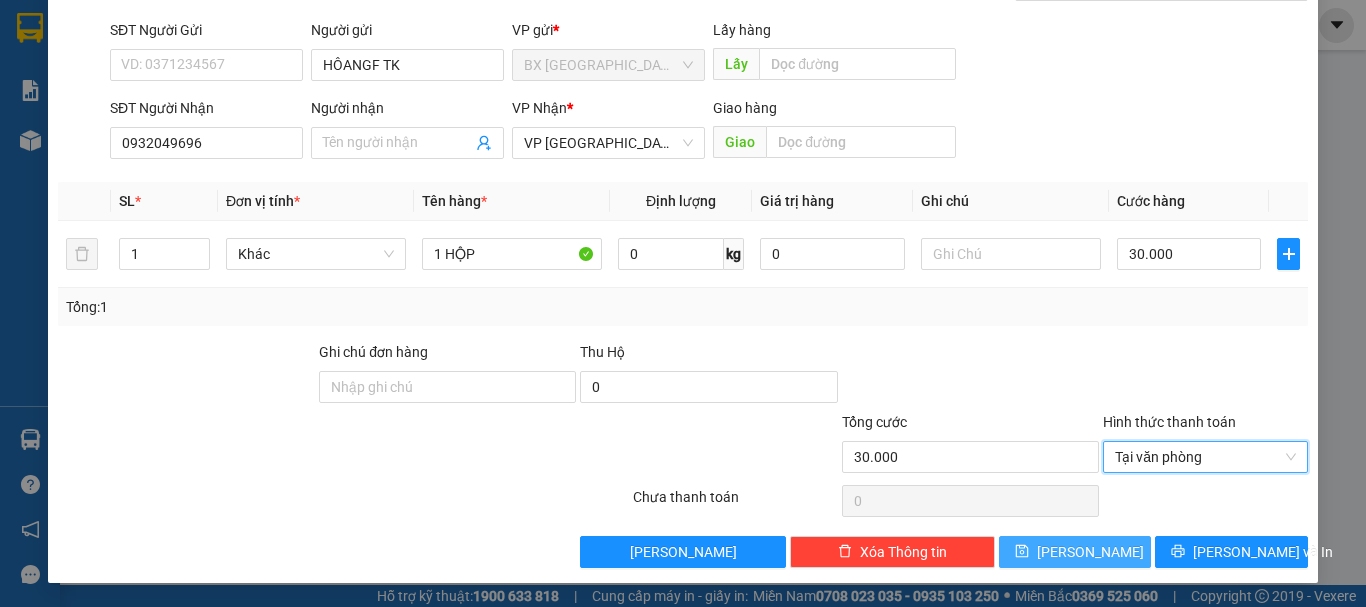 click on "[PERSON_NAME]" at bounding box center (1090, 552) 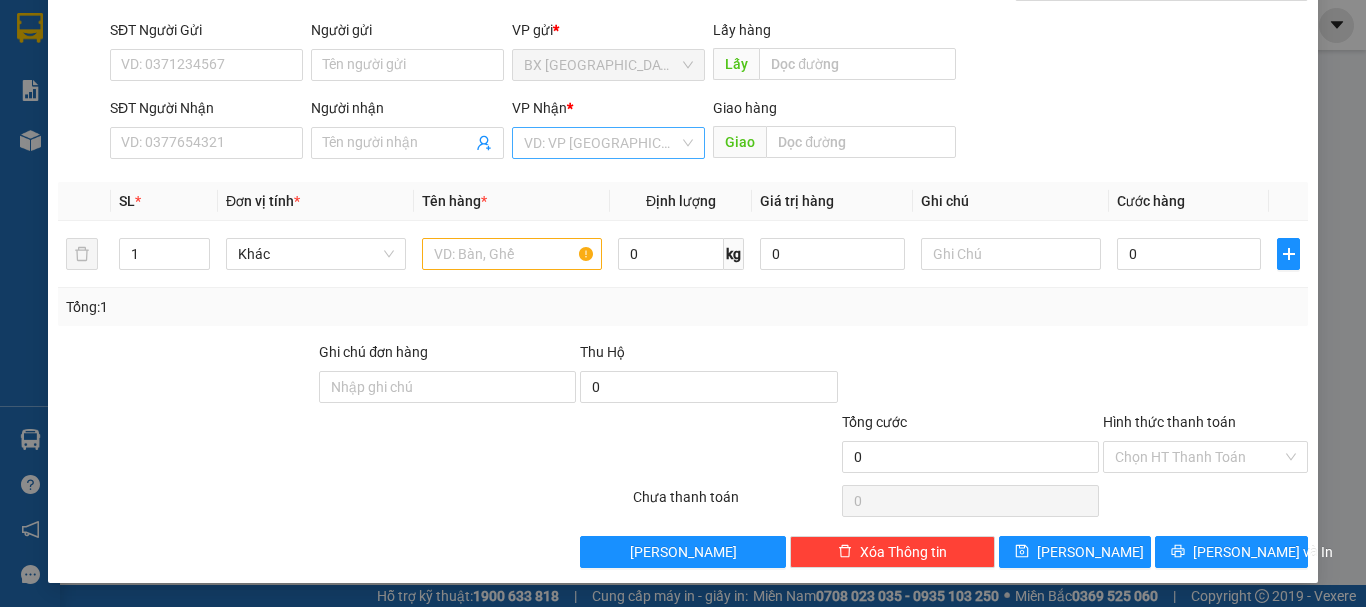 click at bounding box center (601, 143) 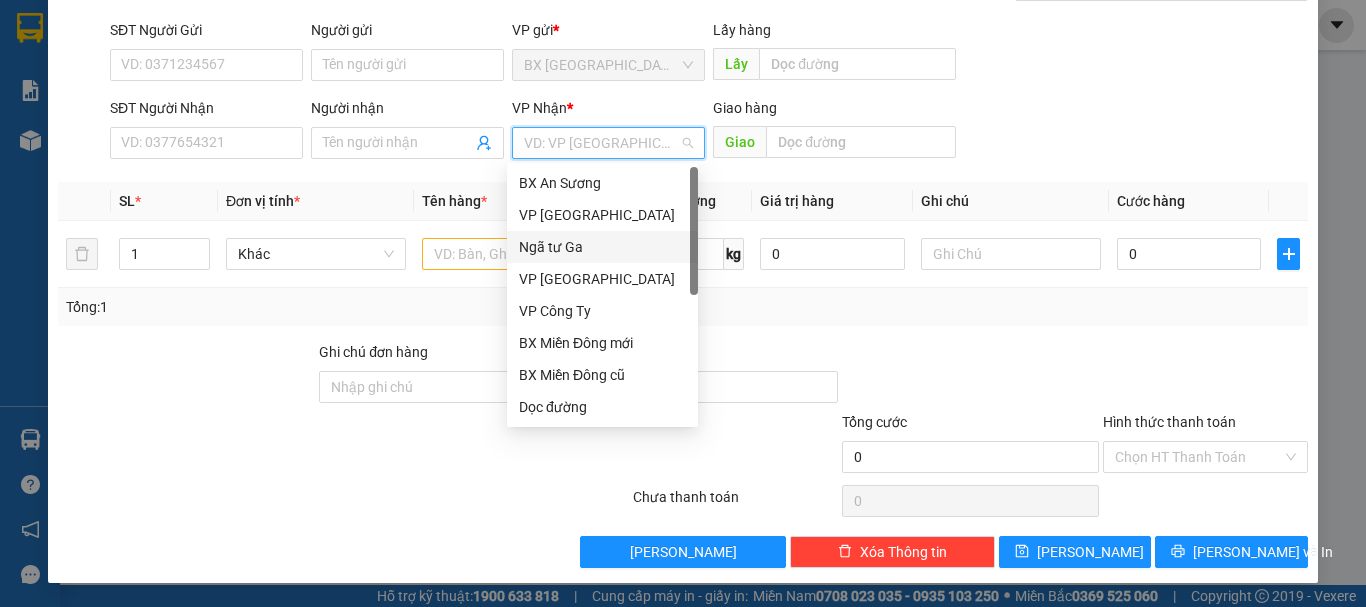 click on "Ngã tư Ga" at bounding box center (602, 247) 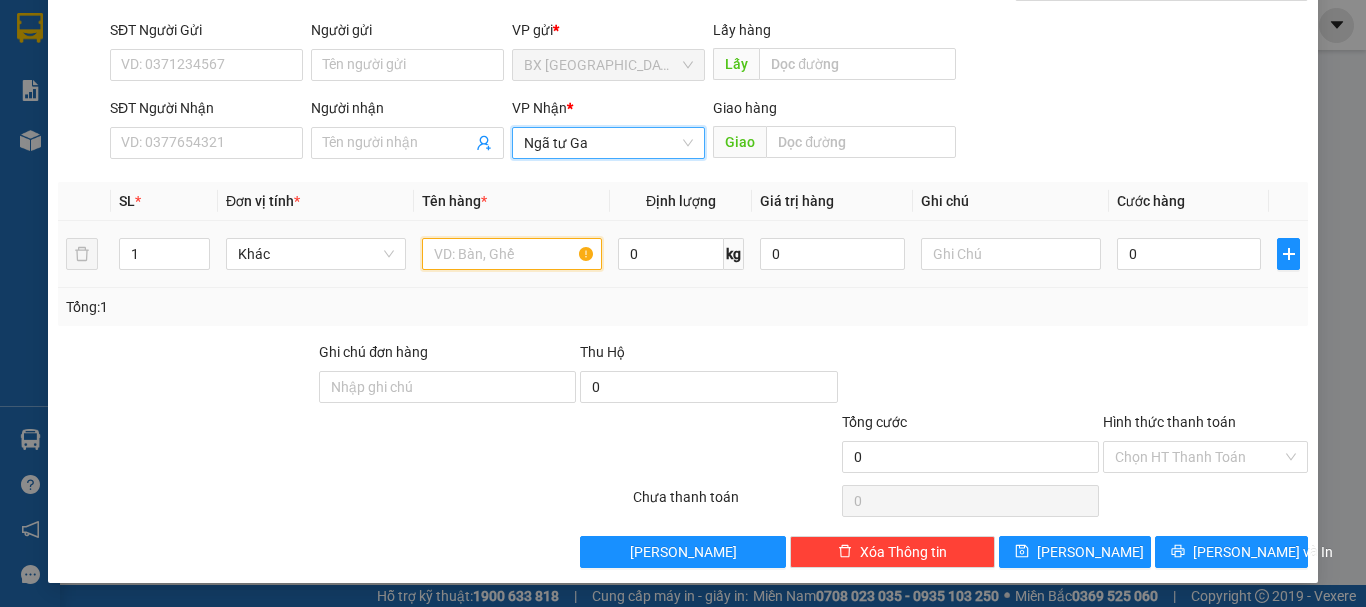 click at bounding box center [512, 254] 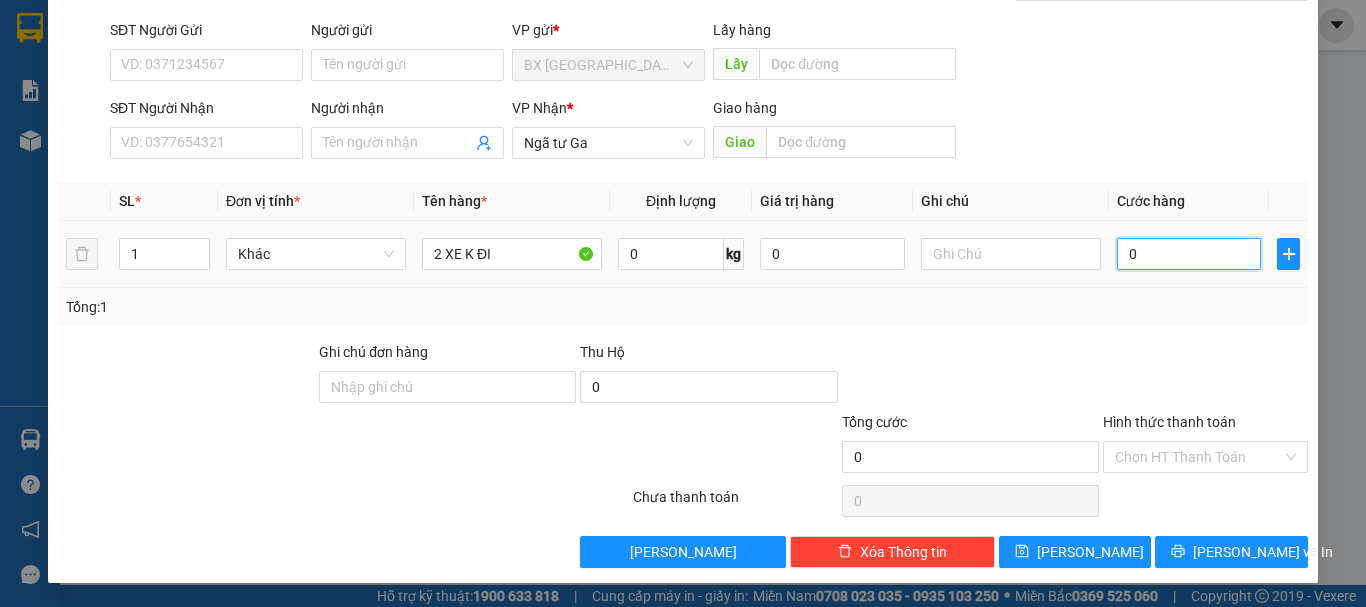 click on "0" at bounding box center (1189, 254) 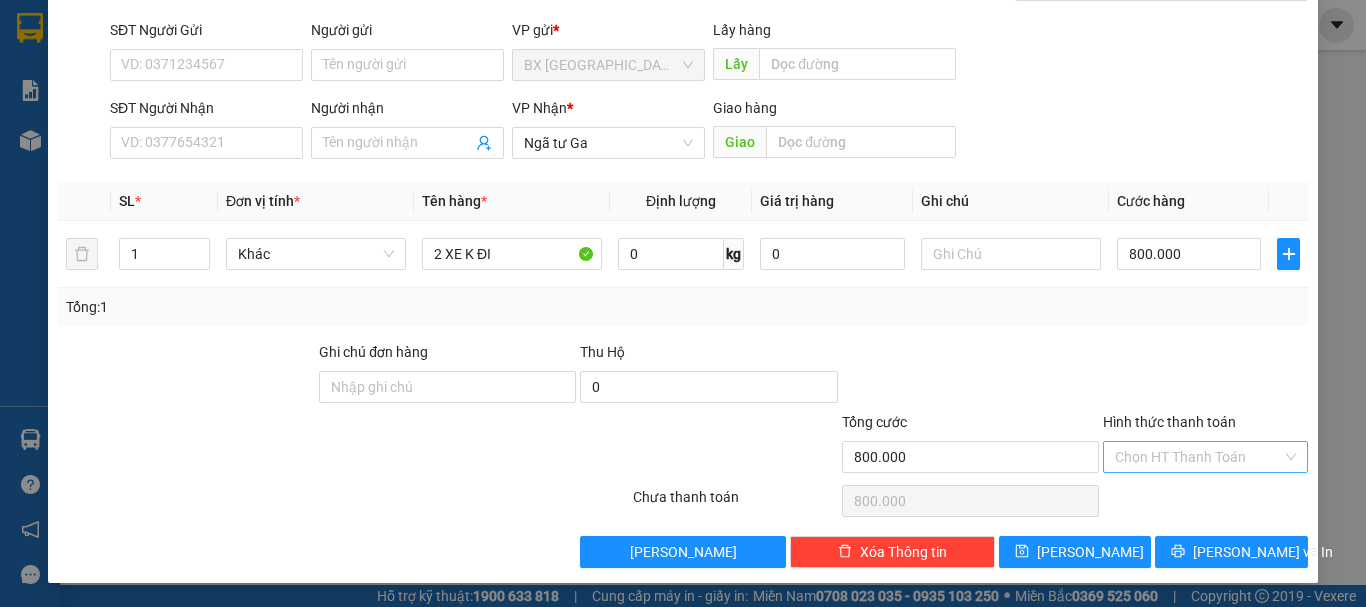 click on "Hình thức thanh toán" at bounding box center (1198, 457) 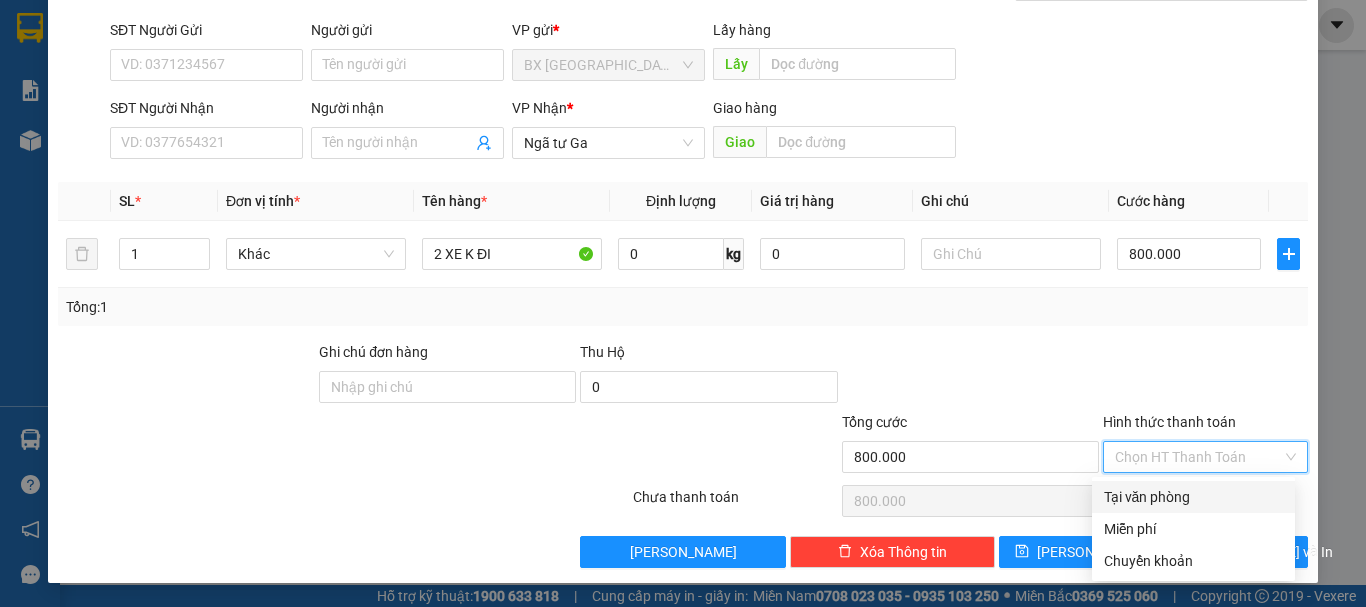 click on "Tại văn phòng" at bounding box center (1193, 497) 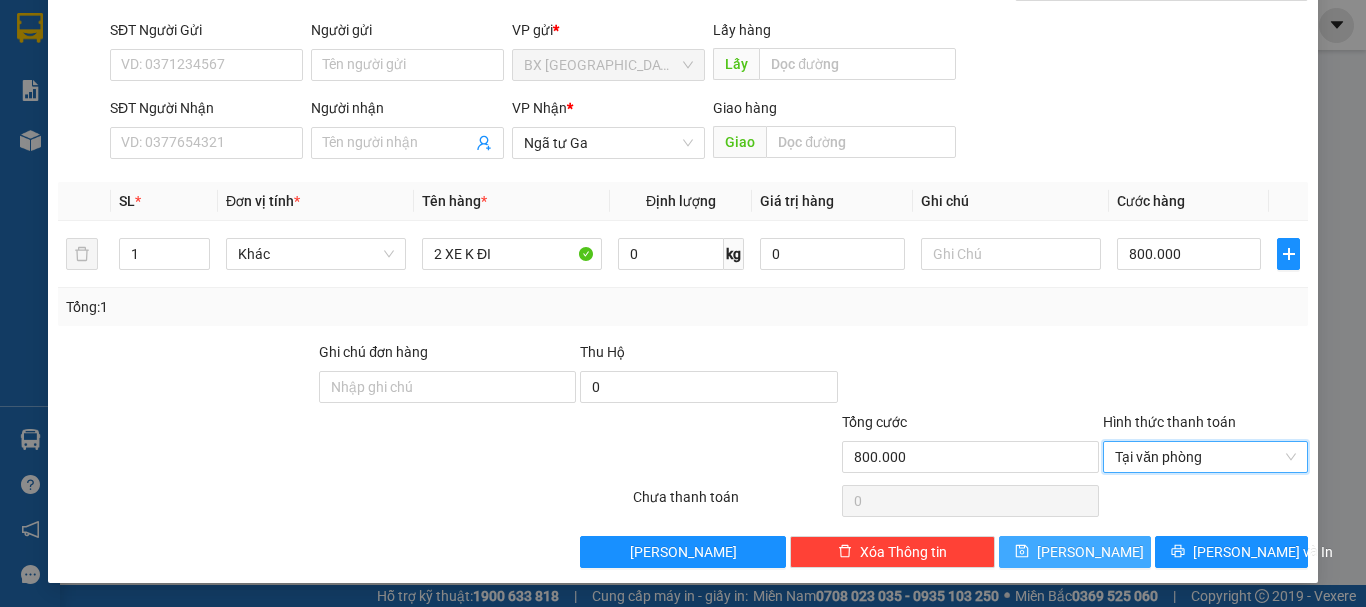 click on "[PERSON_NAME]" at bounding box center (1090, 552) 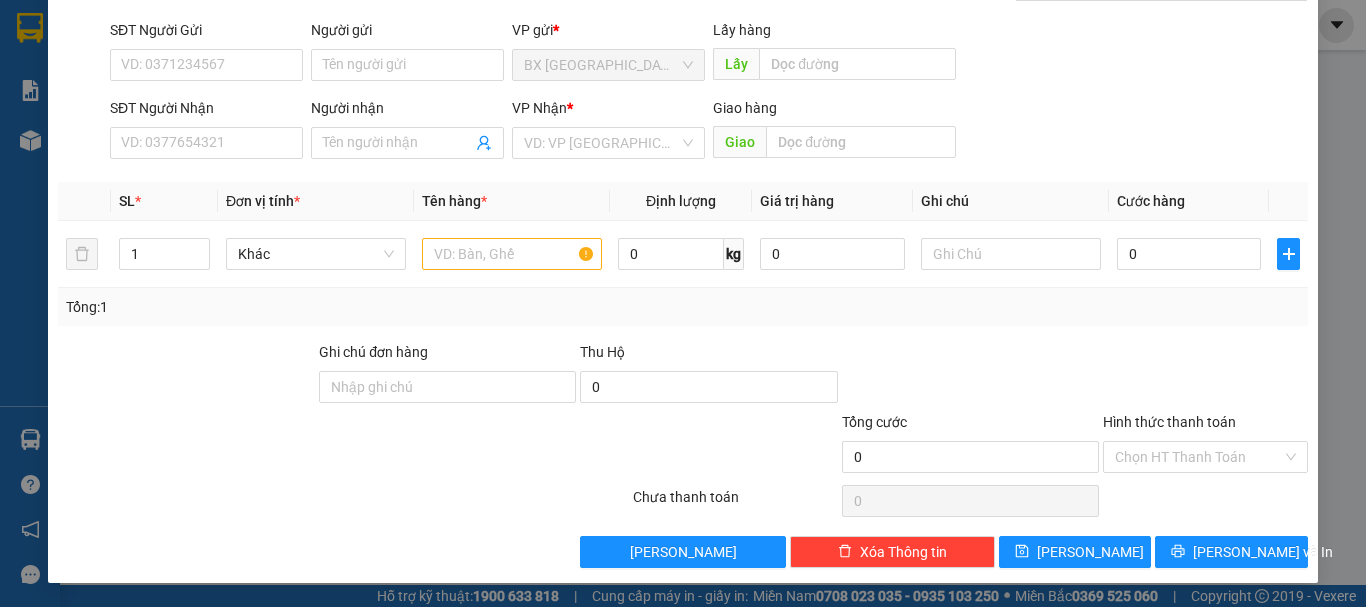 click on "VP Nhận  * VD: VP [GEOGRAPHIC_DATA]" at bounding box center [608, 132] 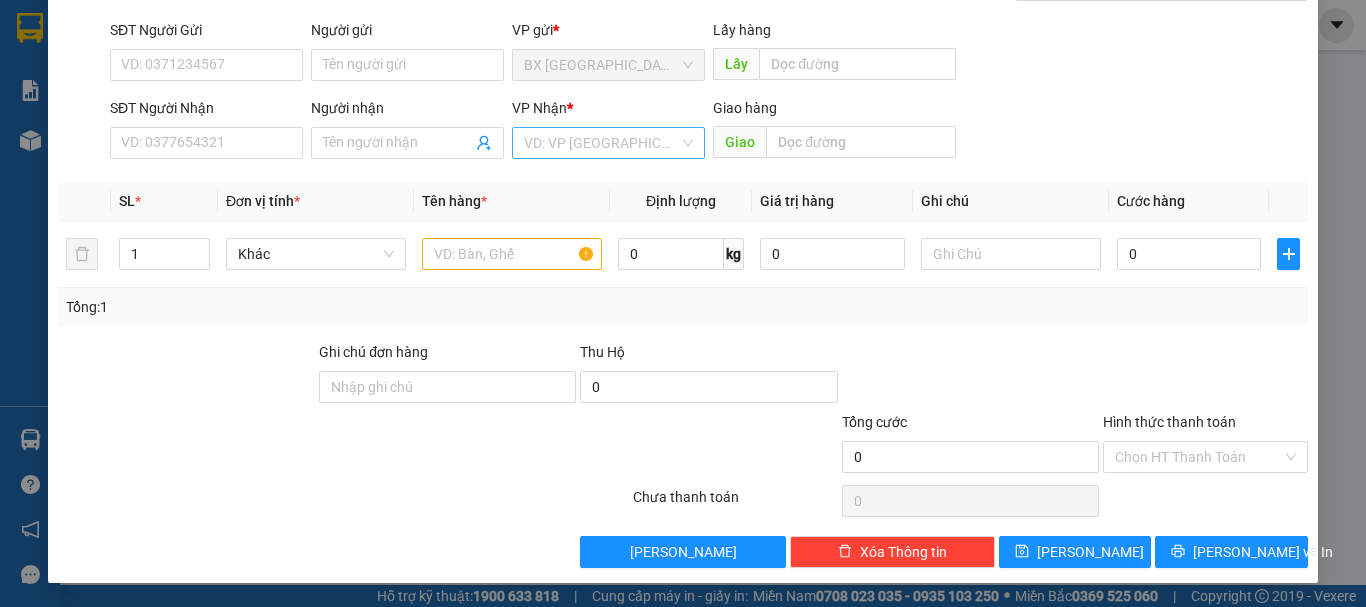 click at bounding box center (601, 143) 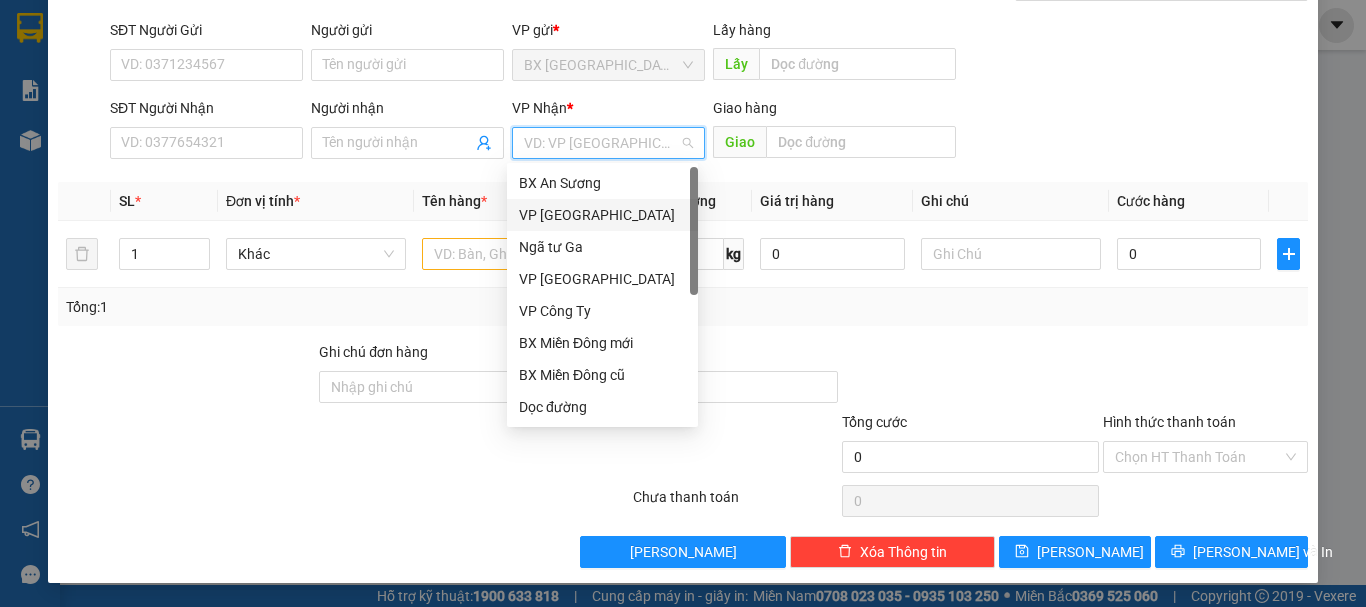 click on "VP [GEOGRAPHIC_DATA]" at bounding box center (602, 215) 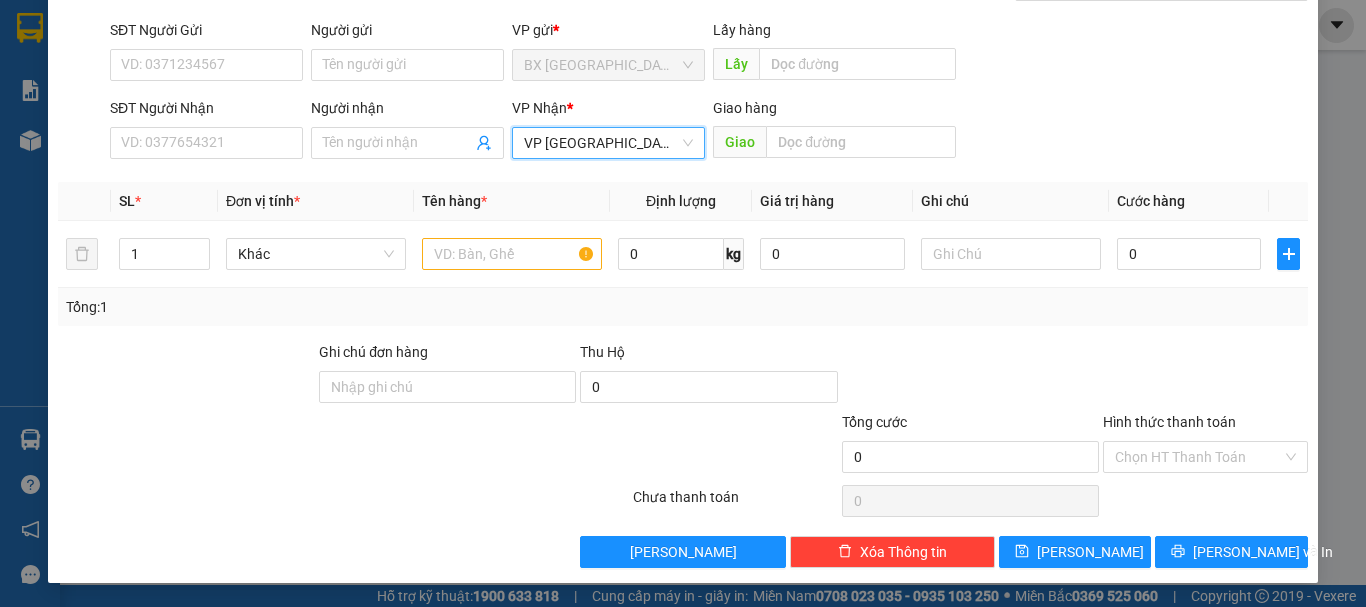 click on "VP [GEOGRAPHIC_DATA]" at bounding box center (608, 143) 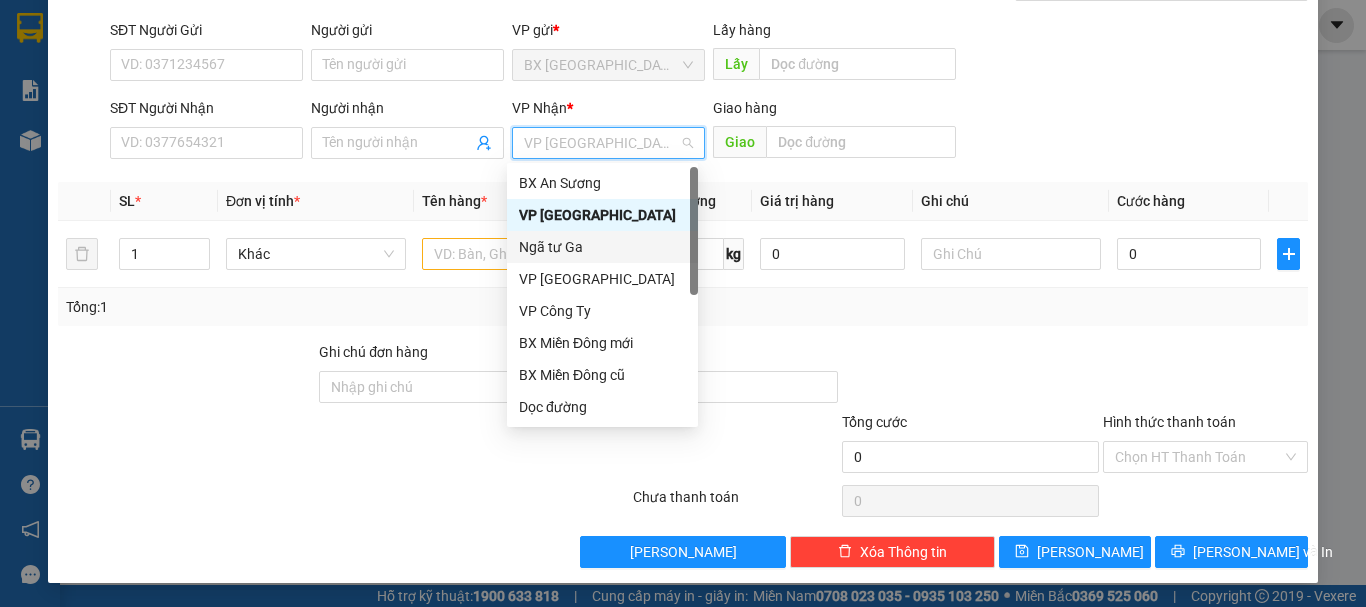 click on "Ngã tư Ga" at bounding box center (602, 247) 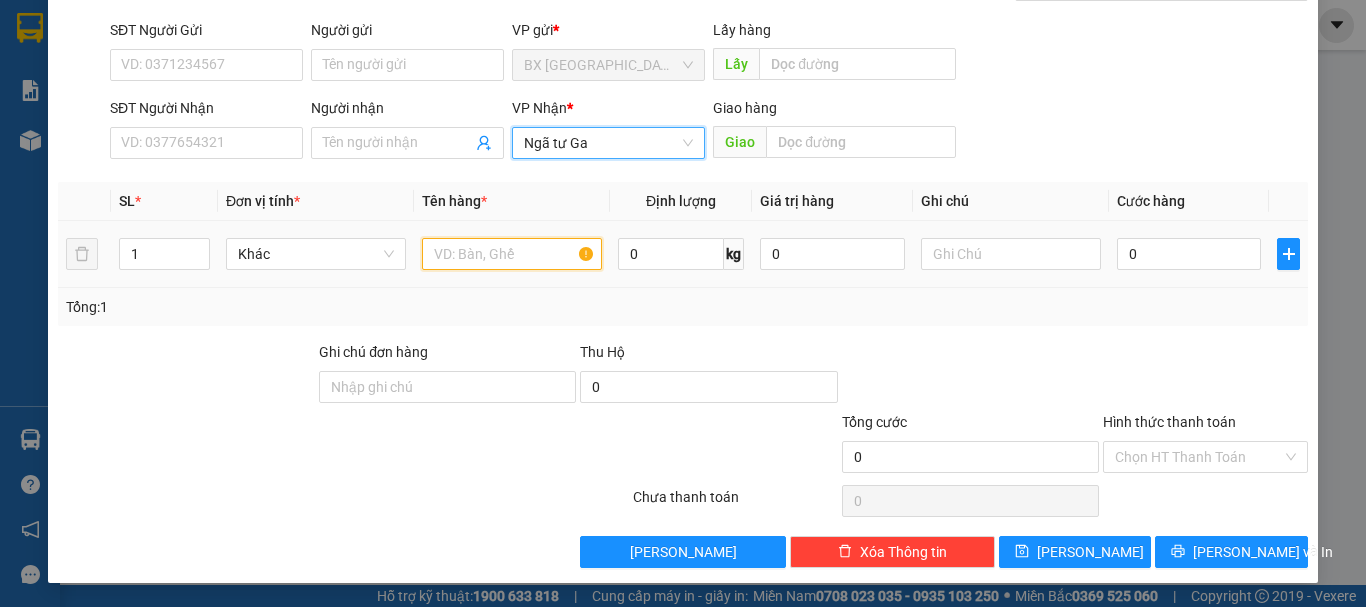 click at bounding box center (512, 254) 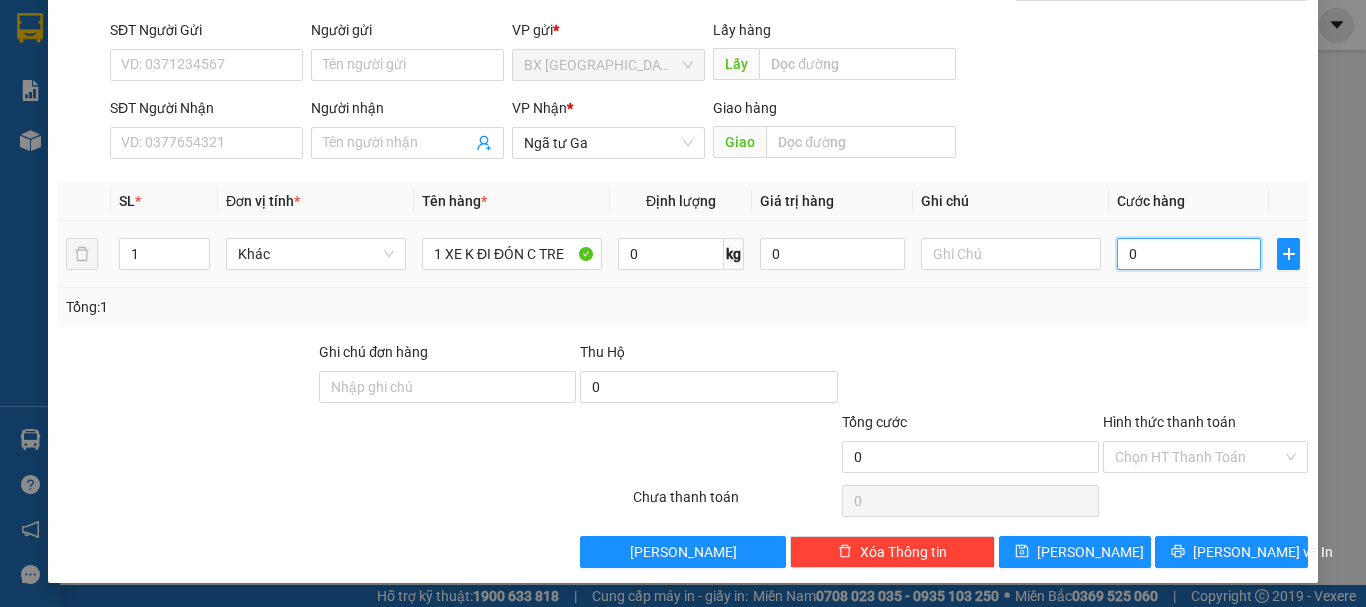 click on "0" at bounding box center [1189, 254] 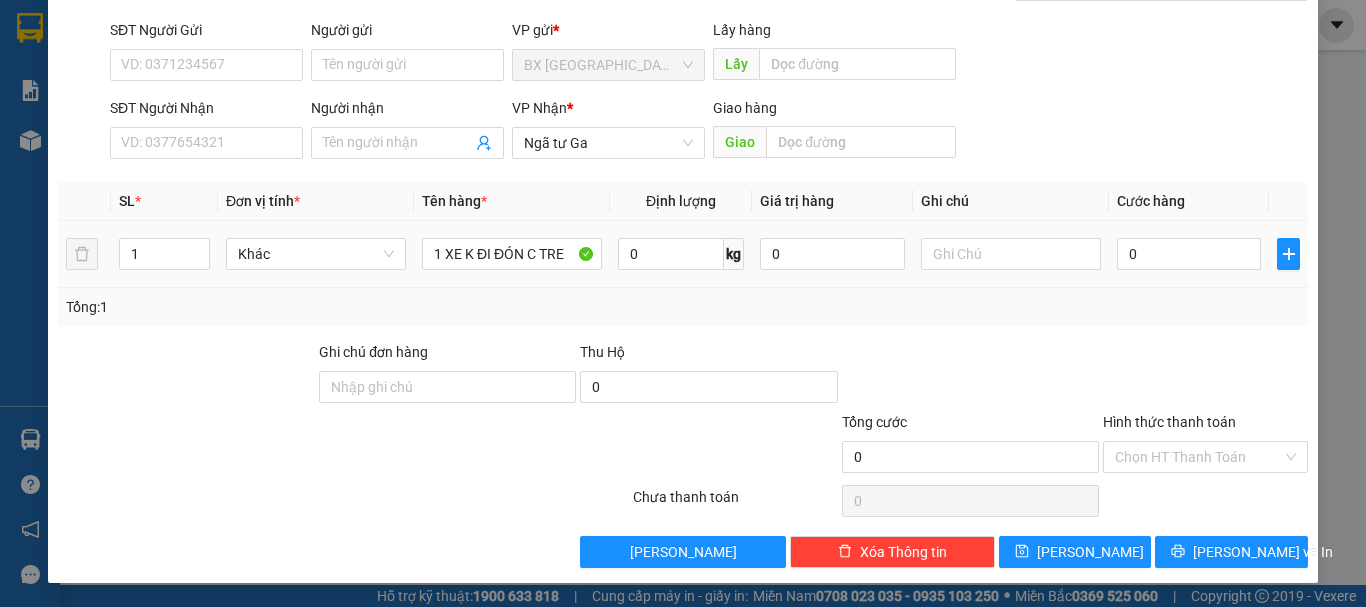click on "0" at bounding box center (1189, 254) 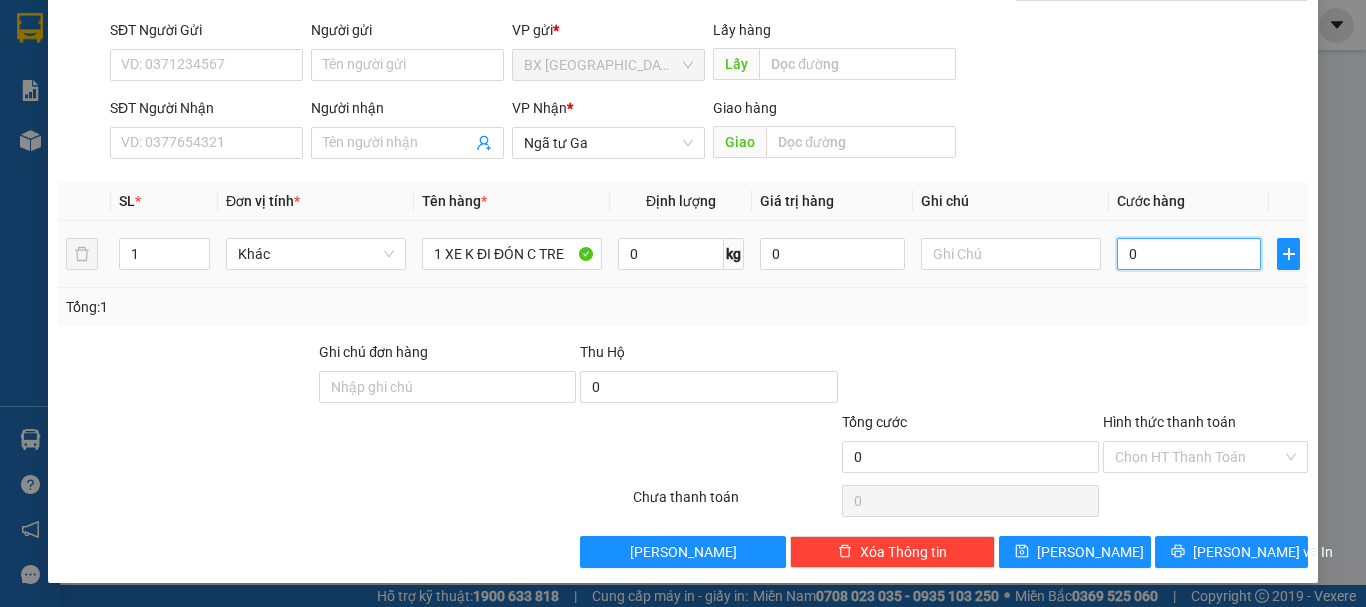 click on "0" at bounding box center [1189, 254] 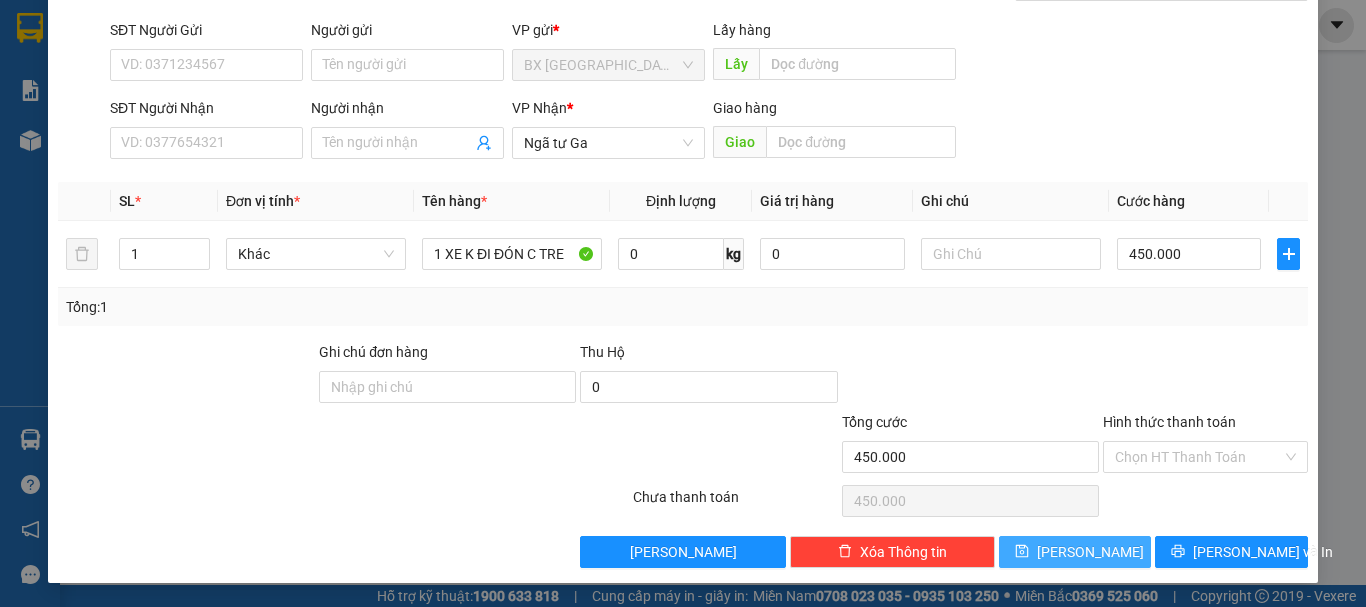 click on "[PERSON_NAME]" at bounding box center [1075, 552] 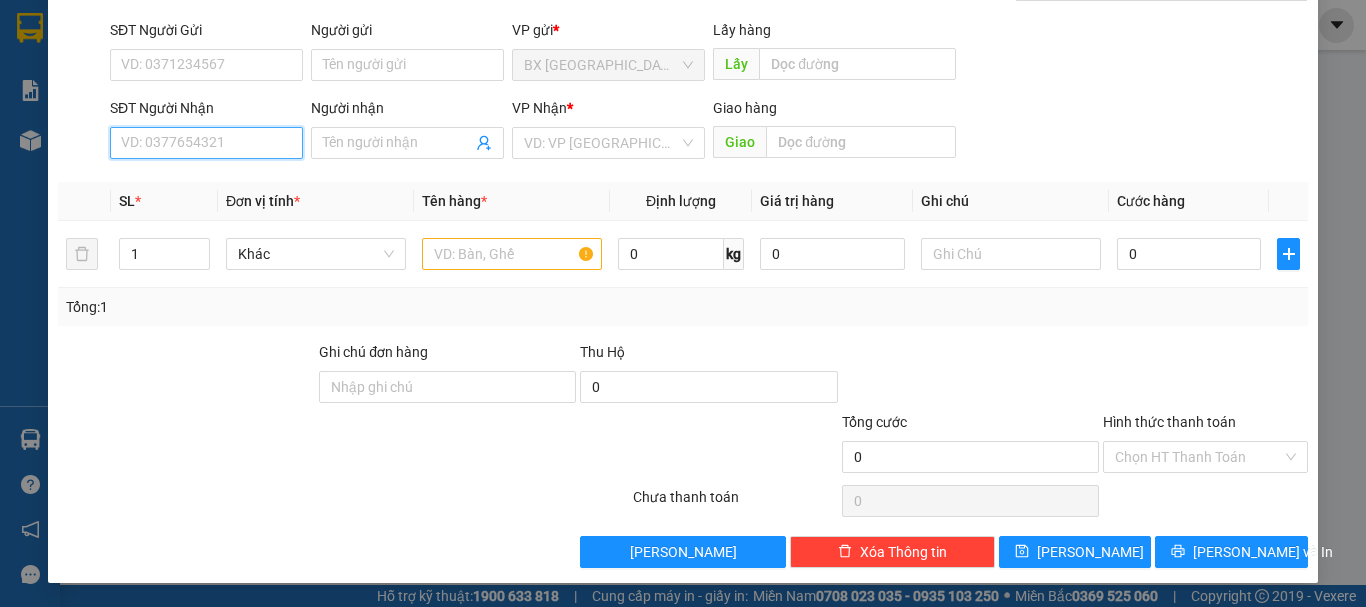 click on "SĐT Người Nhận" at bounding box center (206, 143) 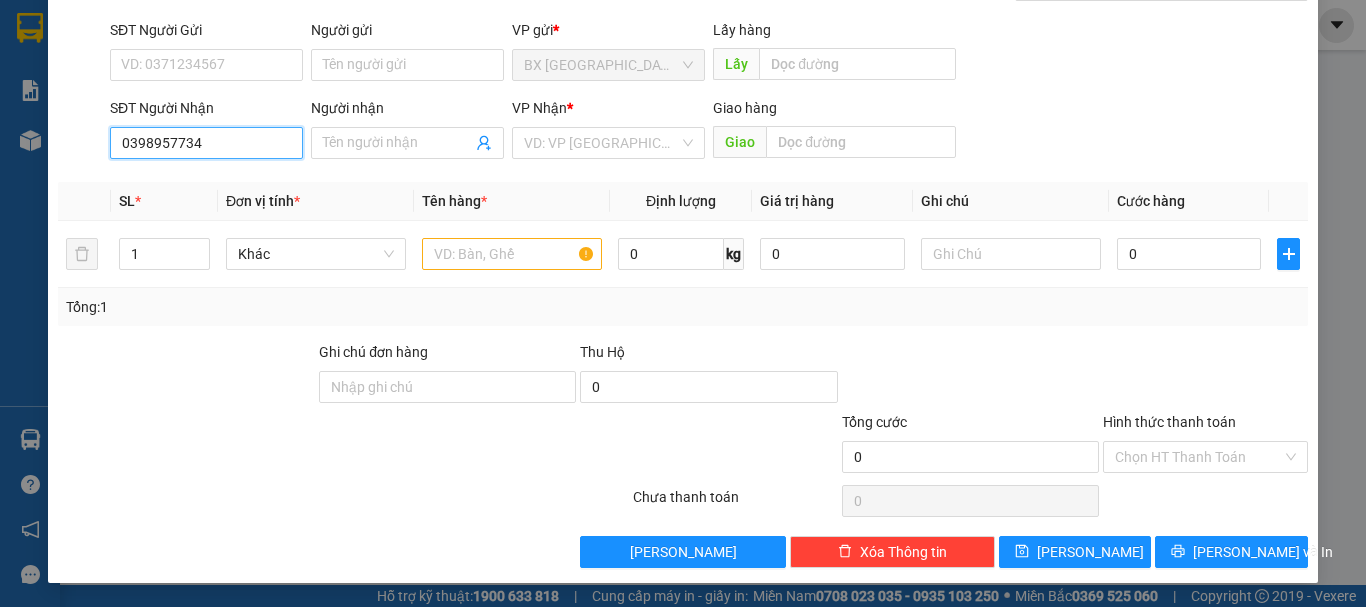 click on "0398957734" at bounding box center (206, 143) 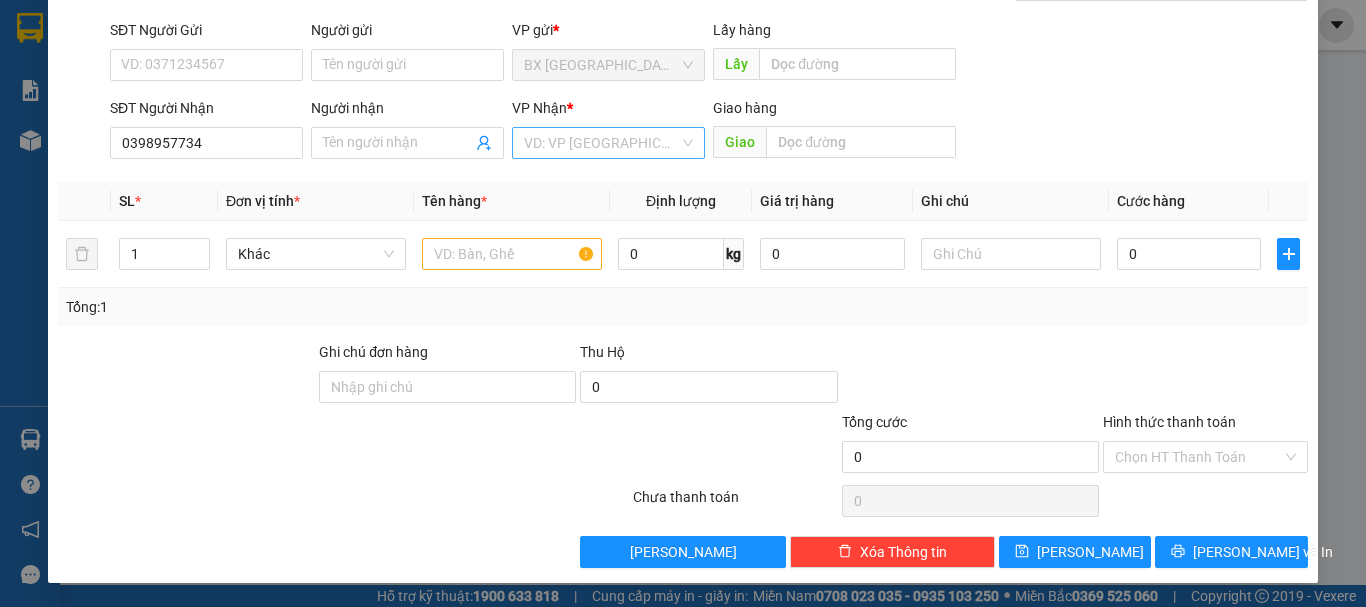 click at bounding box center (601, 143) 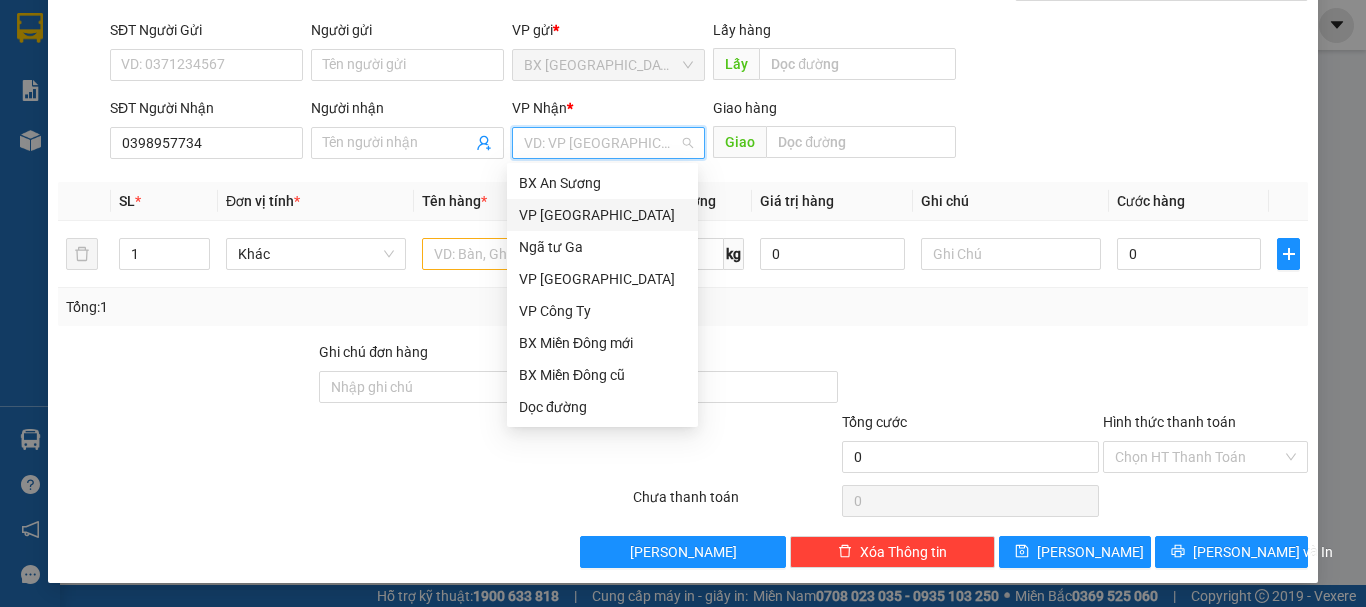 click on "VP [GEOGRAPHIC_DATA]" at bounding box center (602, 215) 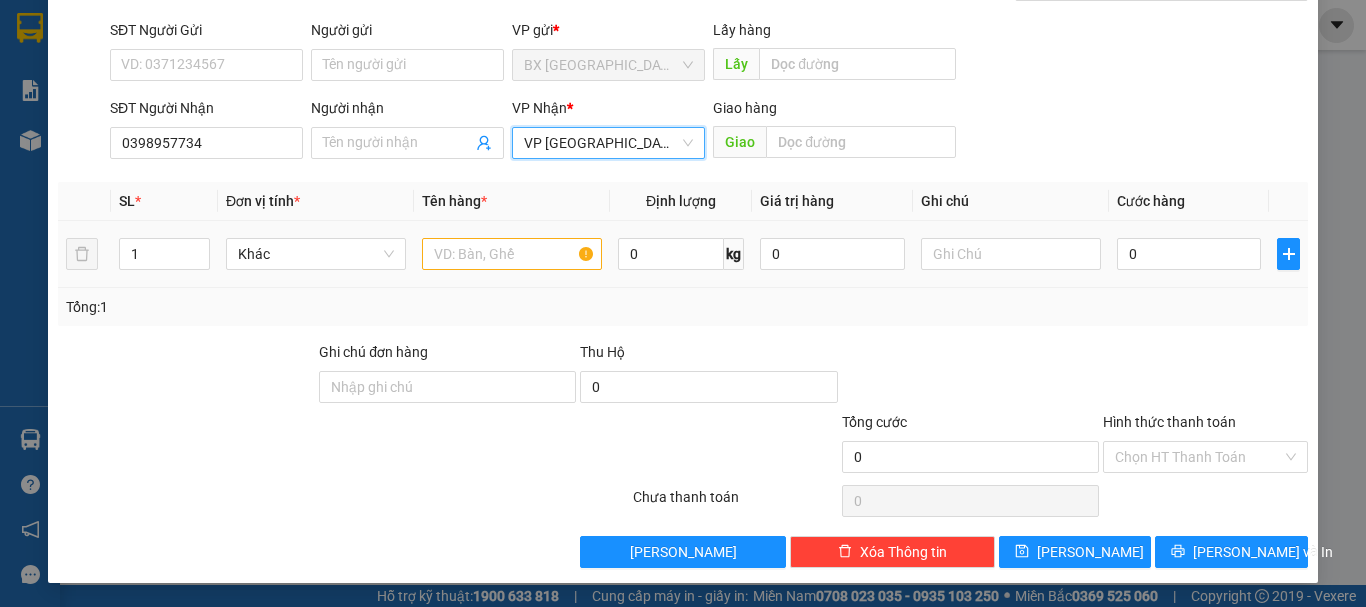 click at bounding box center (512, 254) 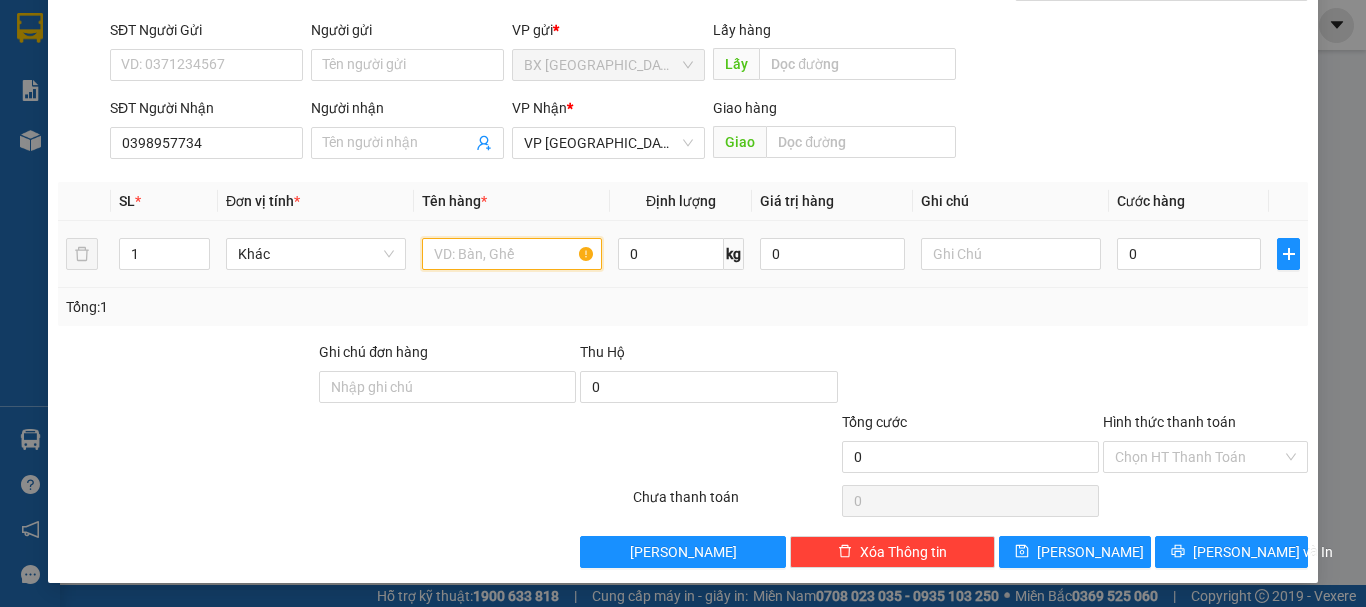 click at bounding box center (512, 254) 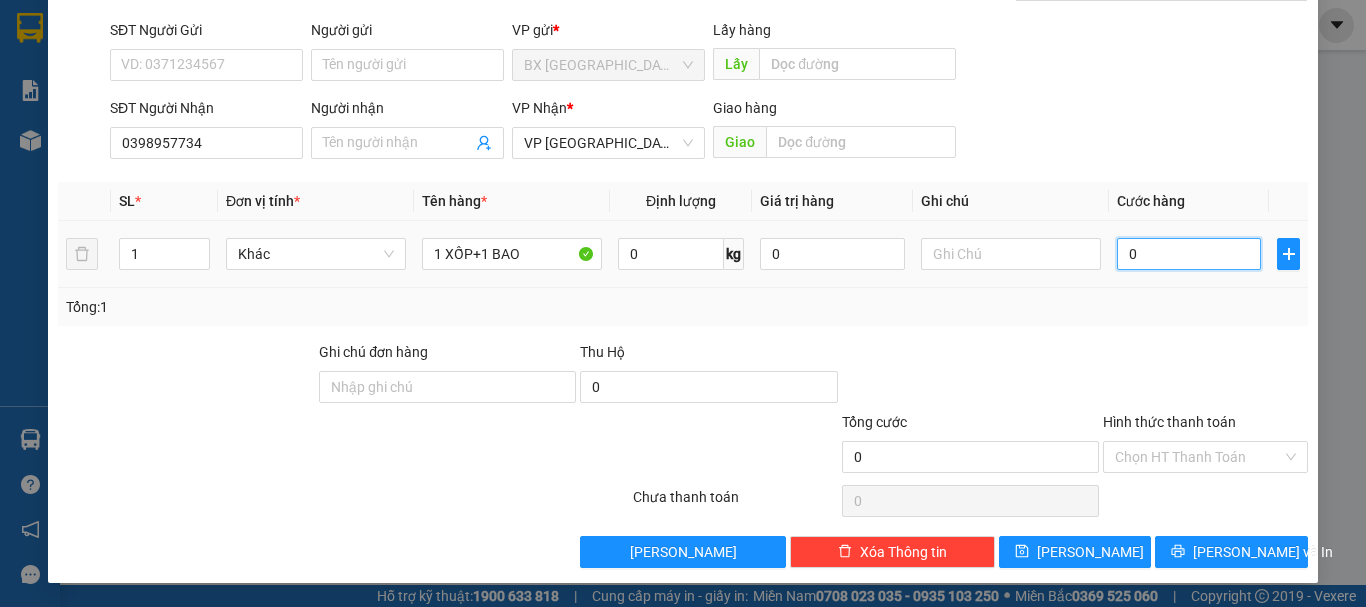 click on "0" at bounding box center (1189, 254) 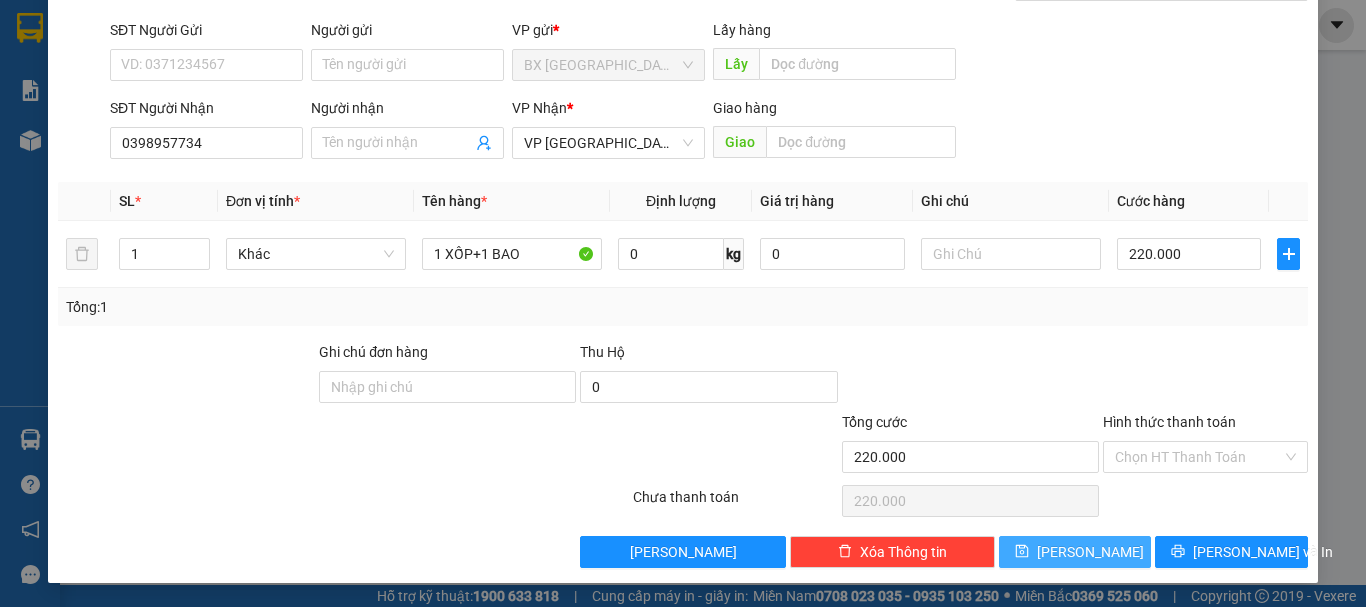 click on "[PERSON_NAME]" at bounding box center [1090, 552] 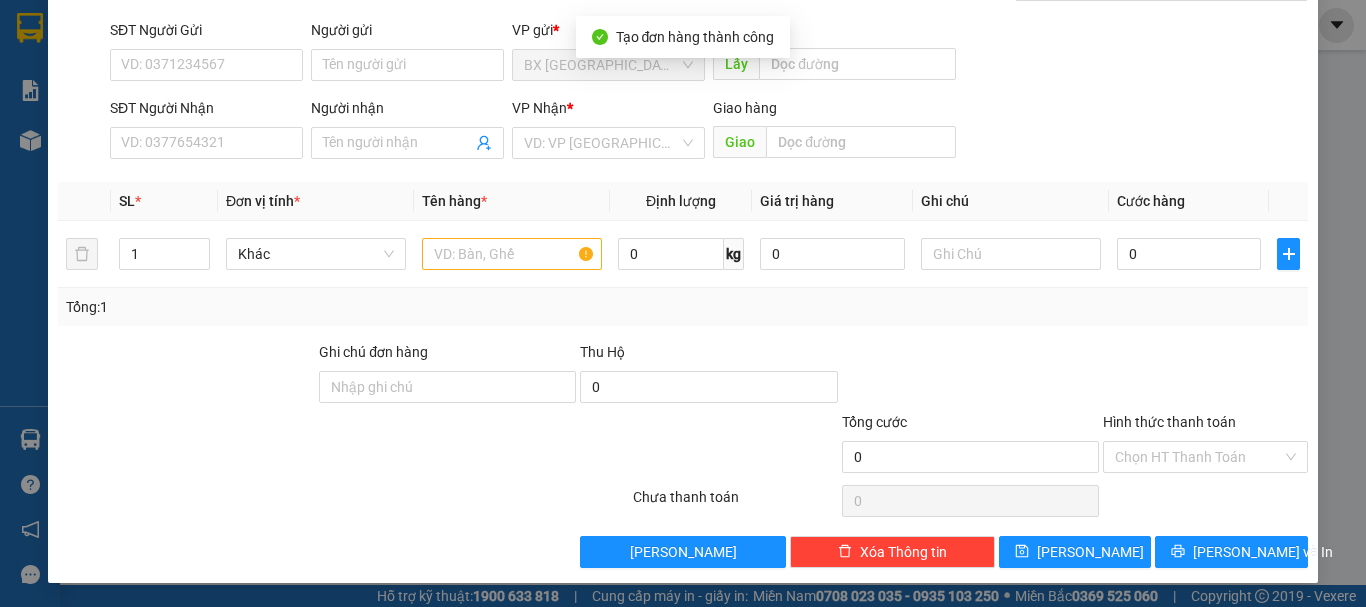 scroll, scrollTop: 0, scrollLeft: 0, axis: both 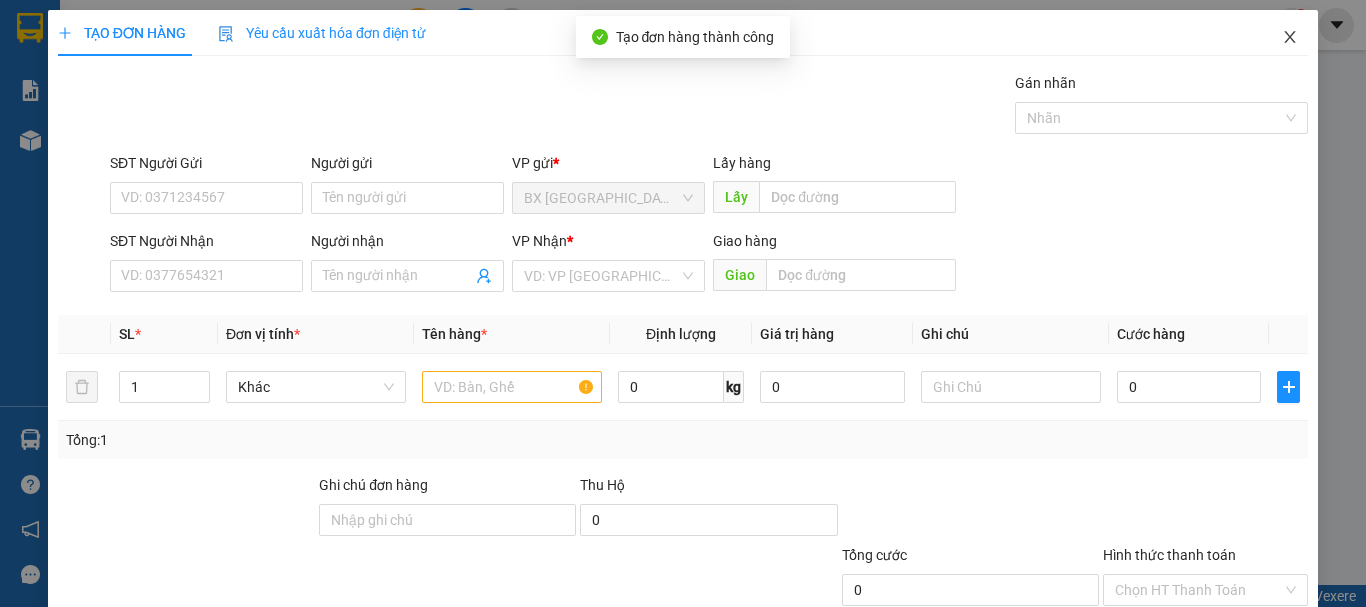 click 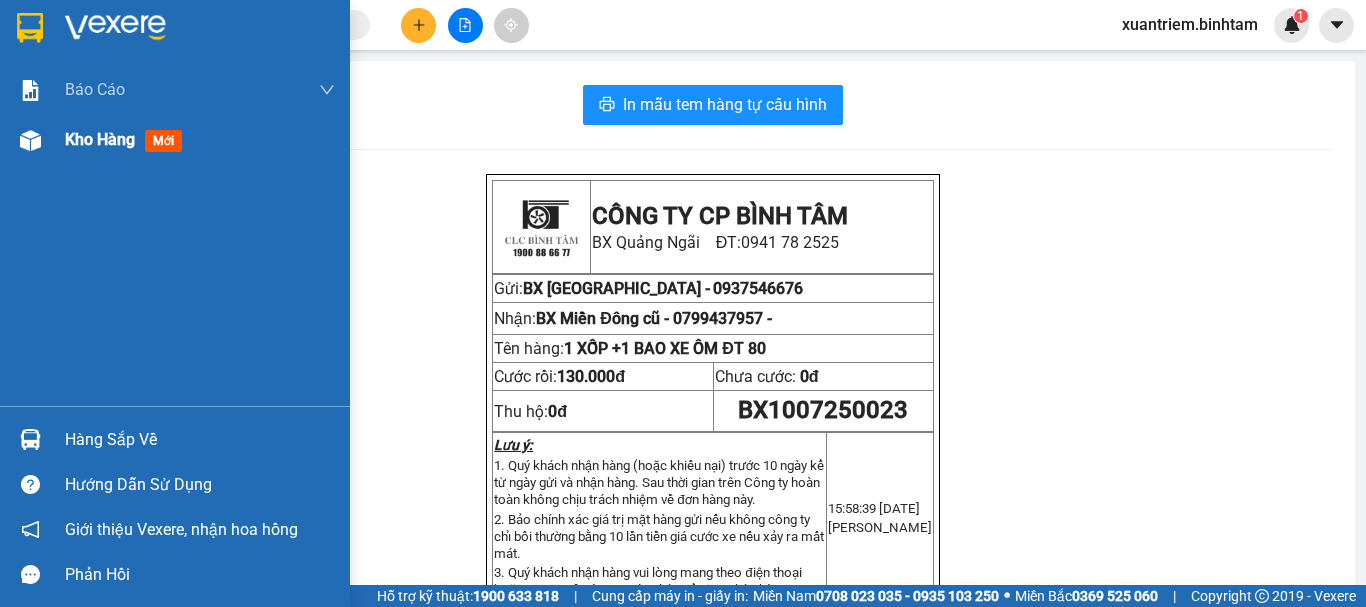 click on "Kho hàng mới" at bounding box center [175, 140] 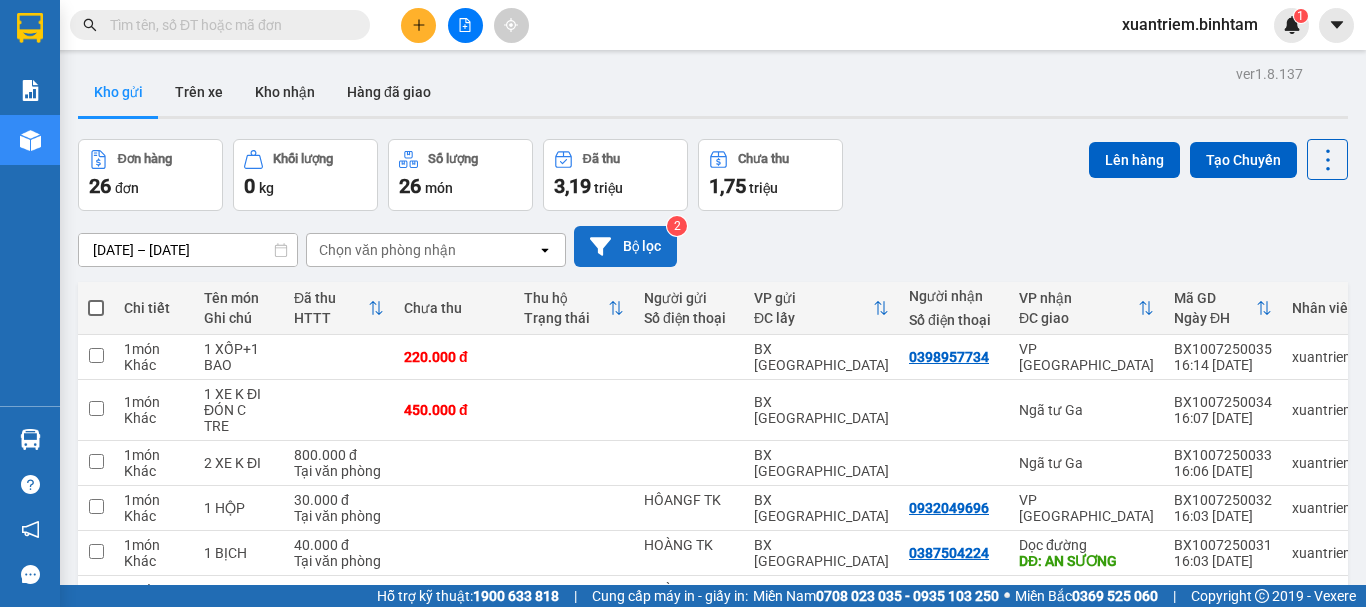 click on "Bộ lọc" at bounding box center (625, 246) 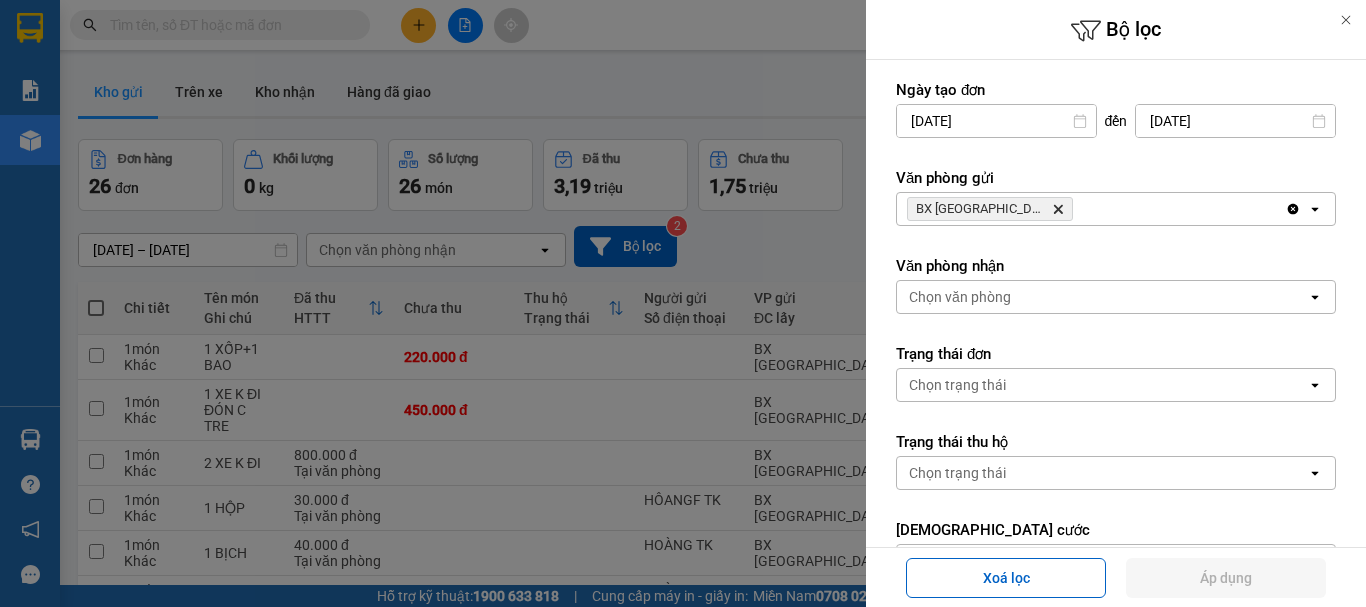 click on "BX Quảng Ngãi Delete" at bounding box center (1091, 209) 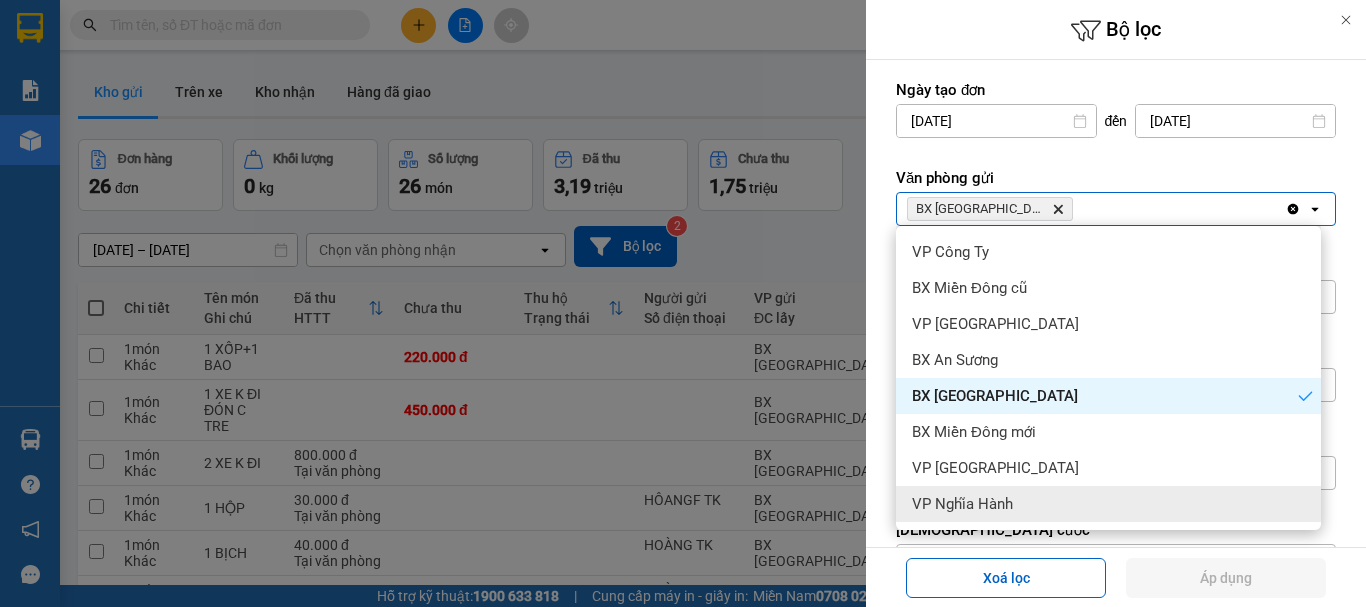 click on "VP Nghĩa Hành" at bounding box center (1108, 504) 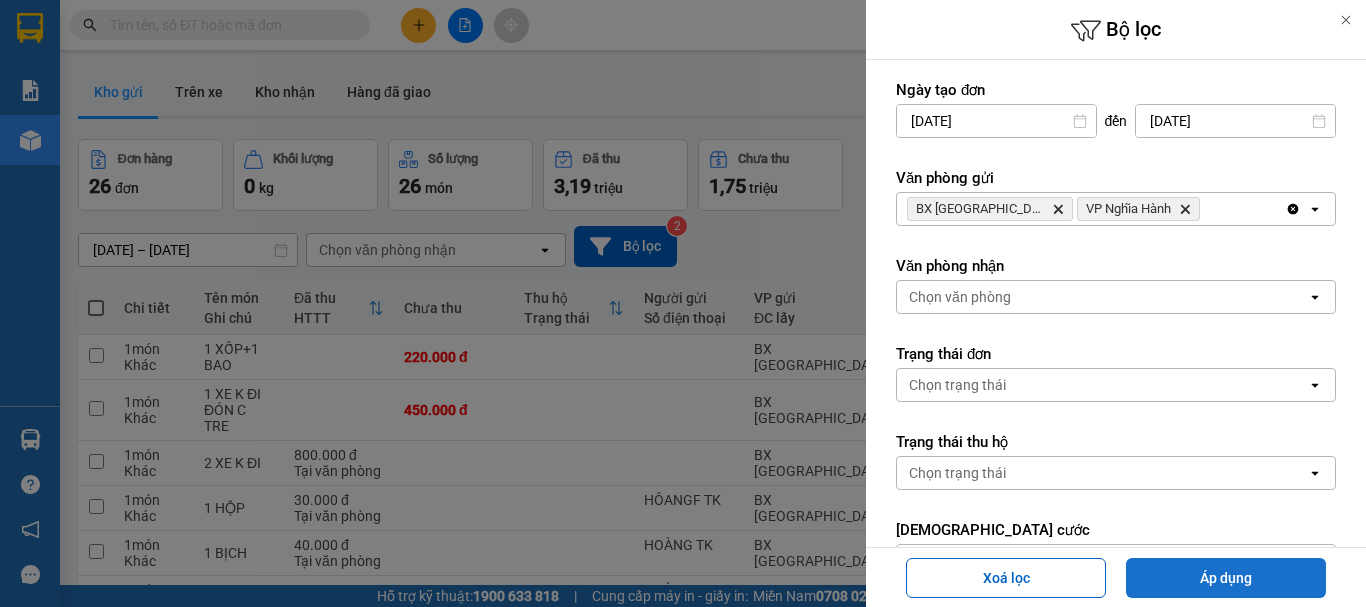 click on "Áp dụng" at bounding box center [1226, 578] 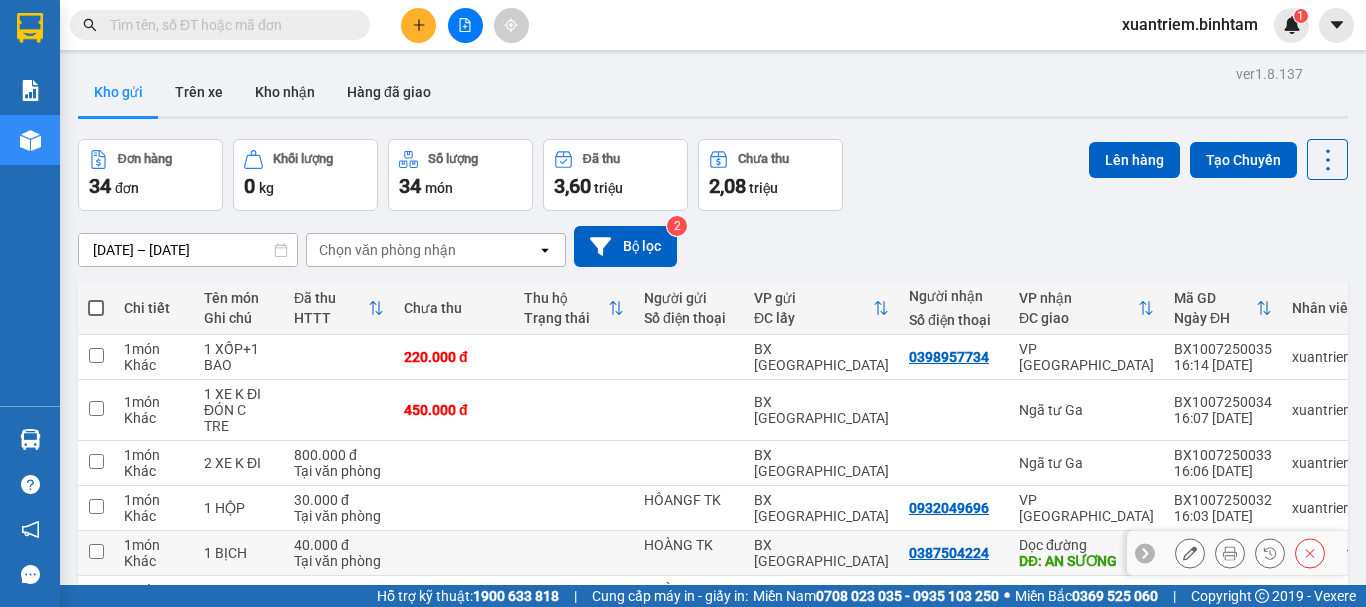 click on "40.000 đ" at bounding box center (339, 545) 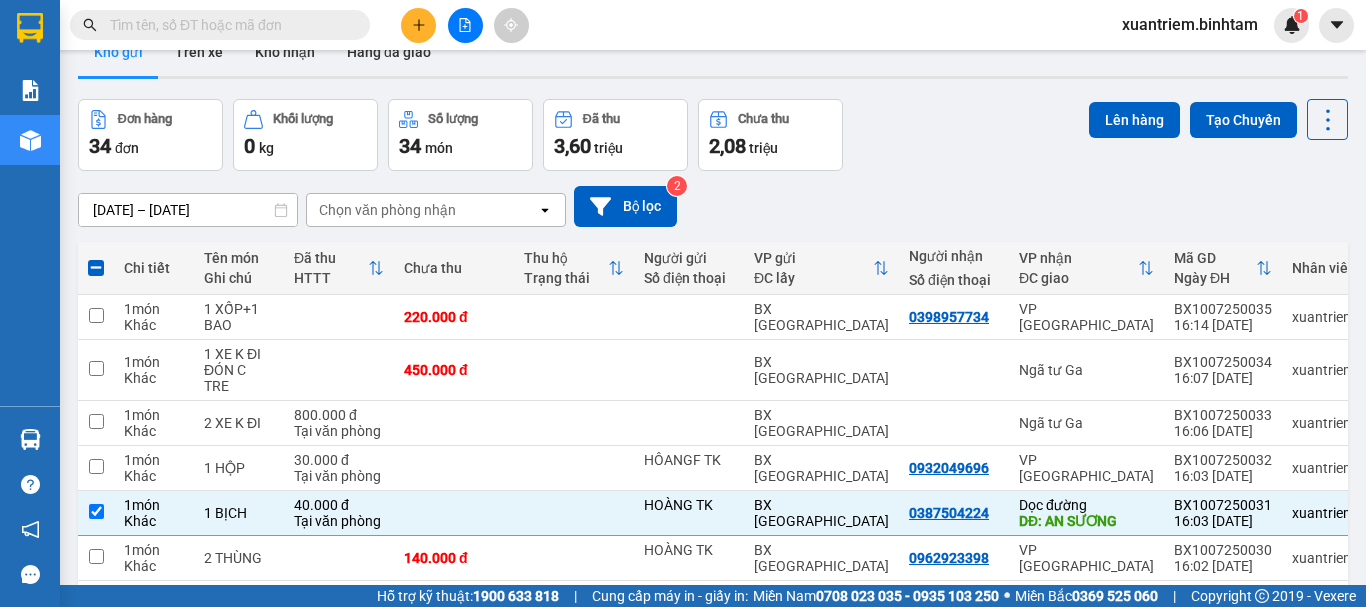 scroll, scrollTop: 290, scrollLeft: 0, axis: vertical 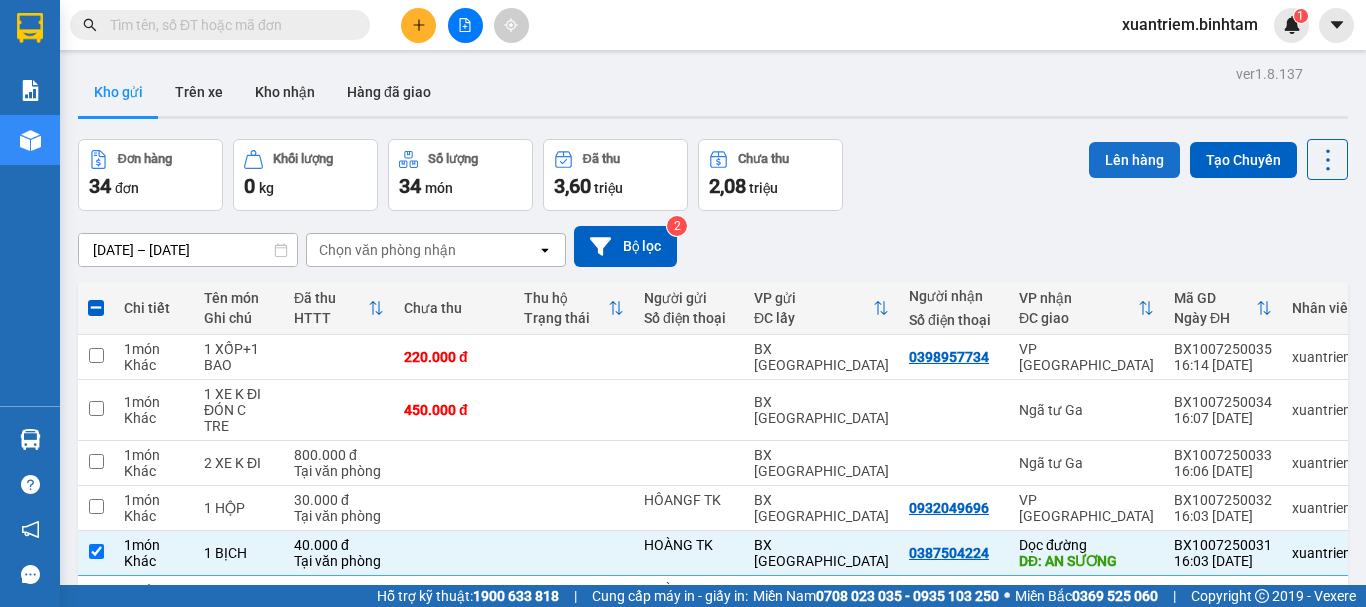 click on "Lên hàng" at bounding box center [1134, 160] 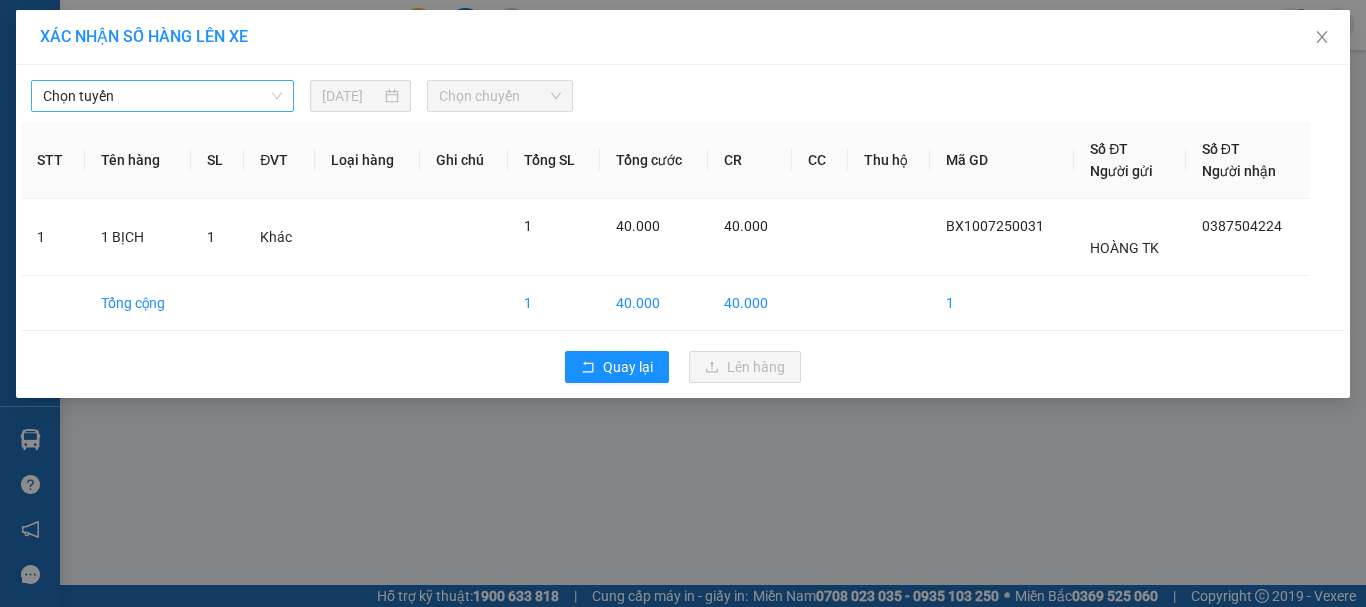 click on "Chọn tuyến" at bounding box center (162, 96) 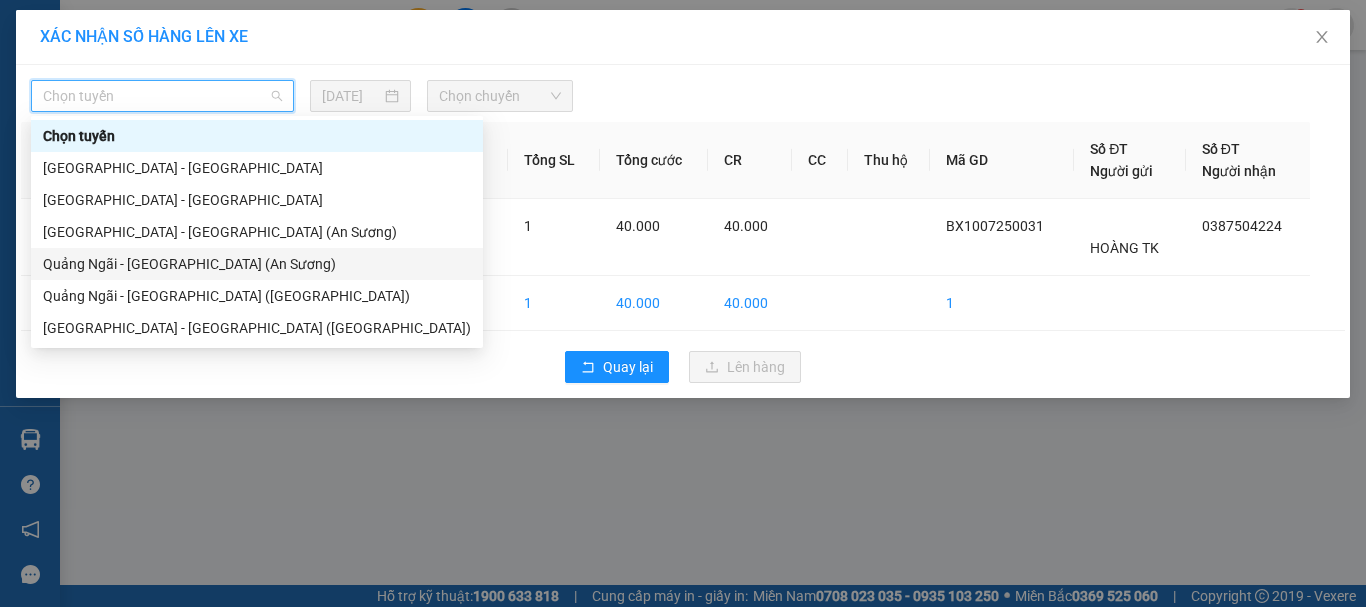 click on "Quảng Ngãi - [GEOGRAPHIC_DATA] (An Sương)" at bounding box center [257, 264] 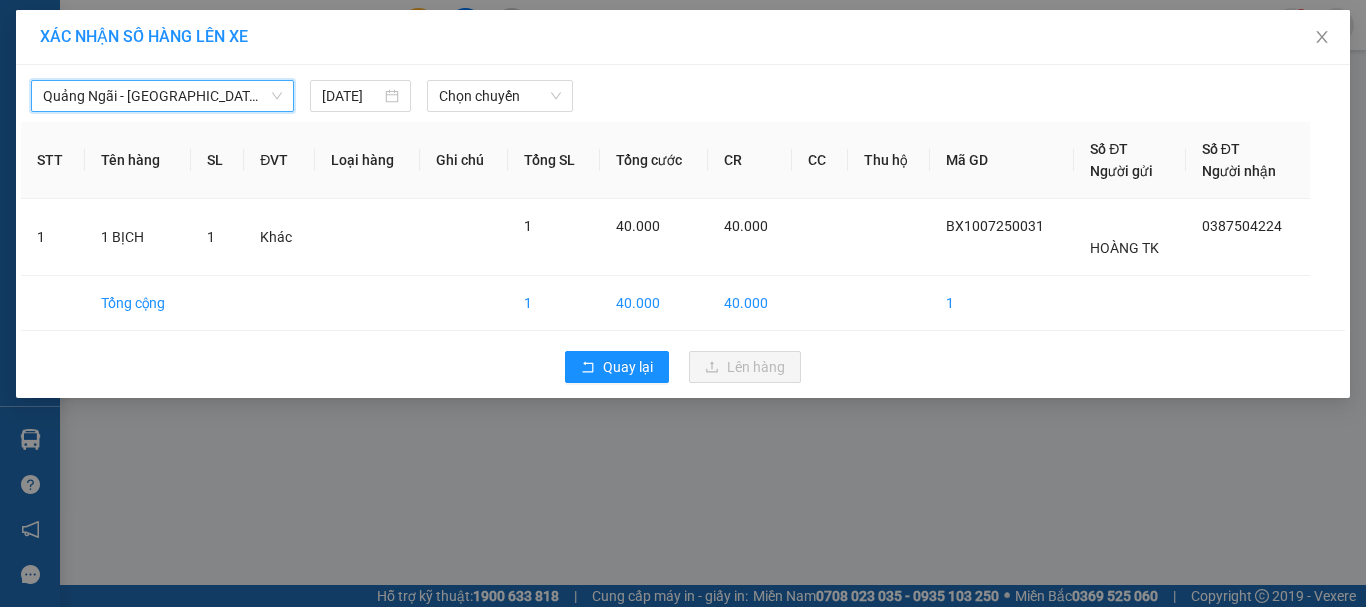 click on "[GEOGRAPHIC_DATA] - [GEOGRAPHIC_DATA] (An Sương) [GEOGRAPHIC_DATA] - [GEOGRAPHIC_DATA] (An Sương) [DATE] Chọn chuyến" at bounding box center (683, 91) 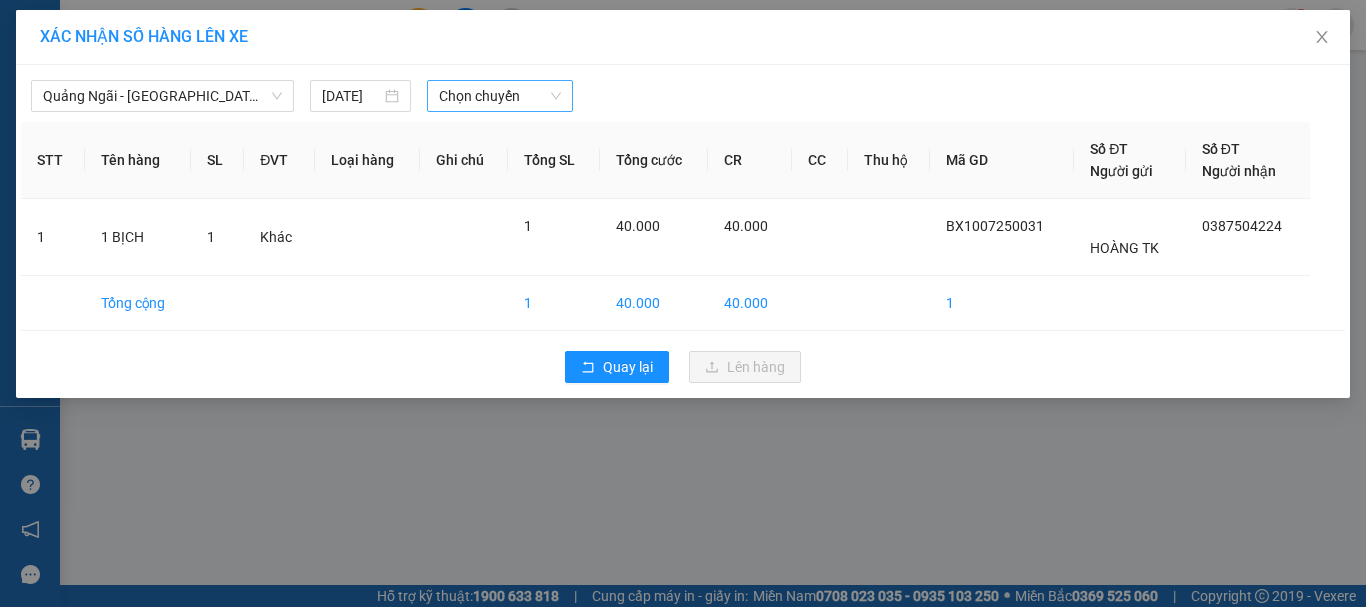 click on "Chọn chuyến" at bounding box center [500, 96] 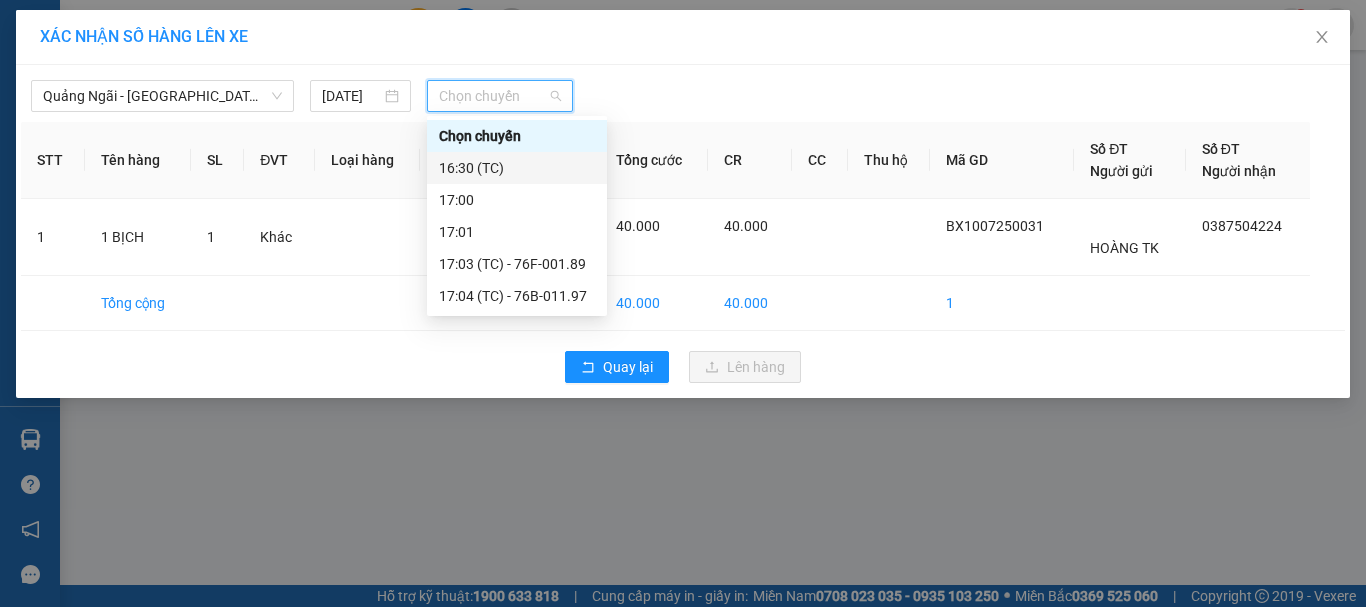 click on "16:30   (TC)" at bounding box center [517, 168] 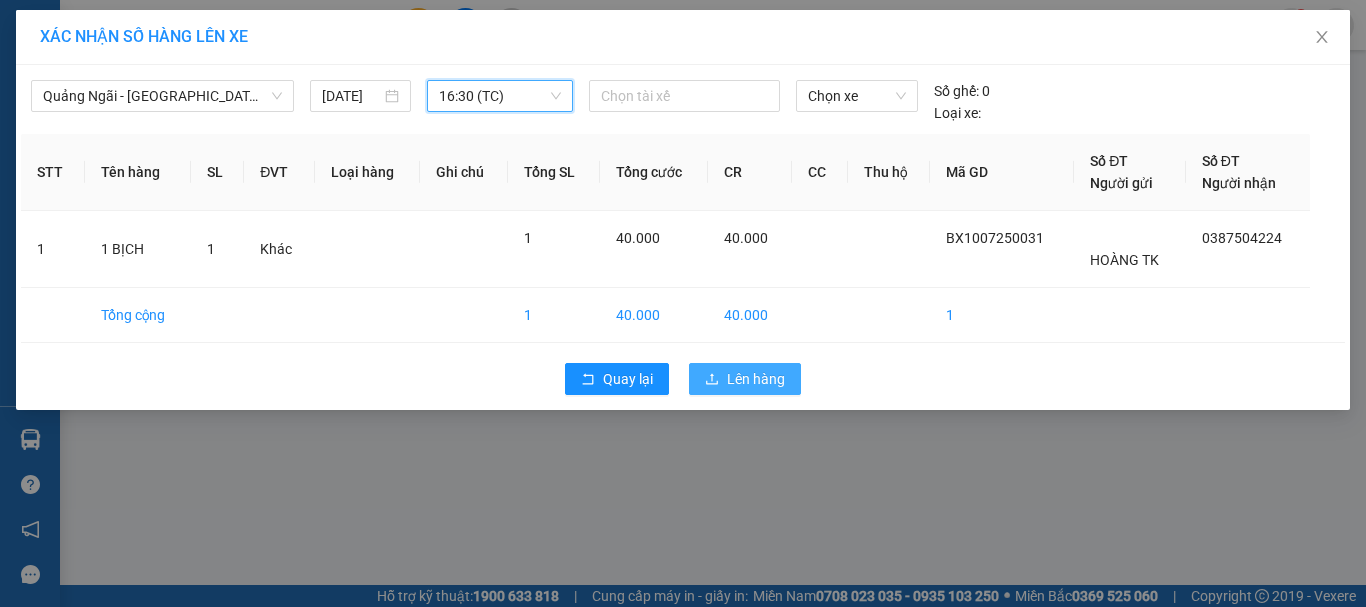 click on "Lên hàng" at bounding box center (756, 379) 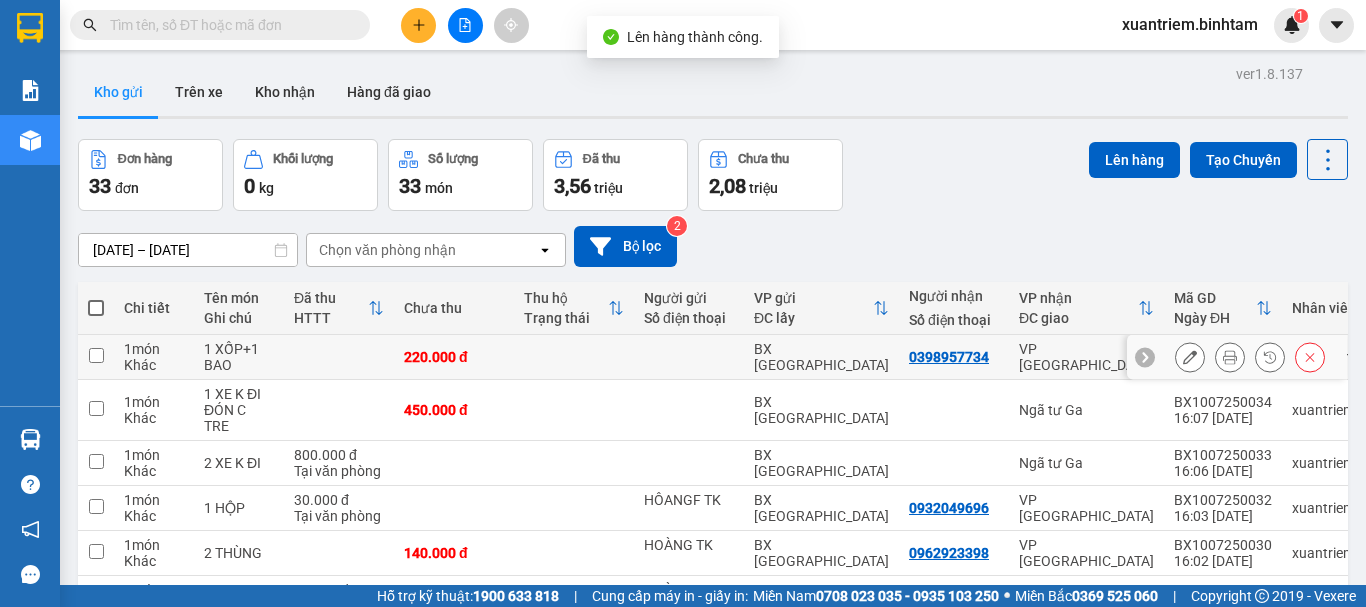 drag, startPoint x: 406, startPoint y: 346, endPoint x: 394, endPoint y: 395, distance: 50.447994 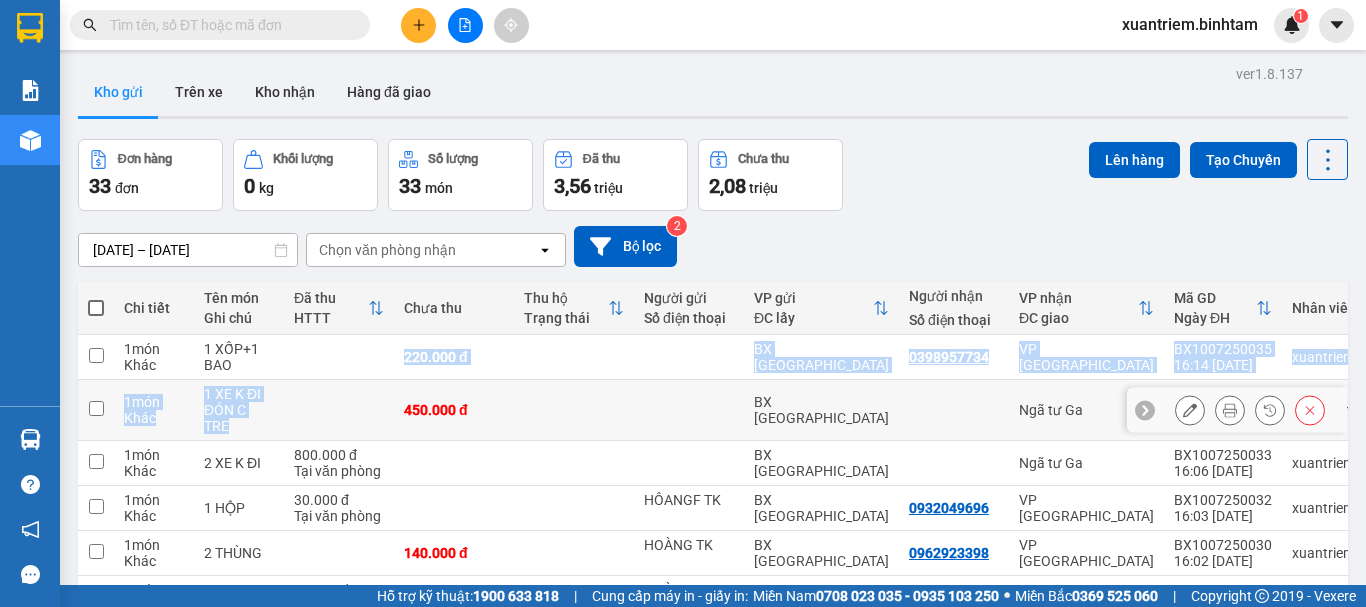 click on "450.000 đ" at bounding box center [454, 410] 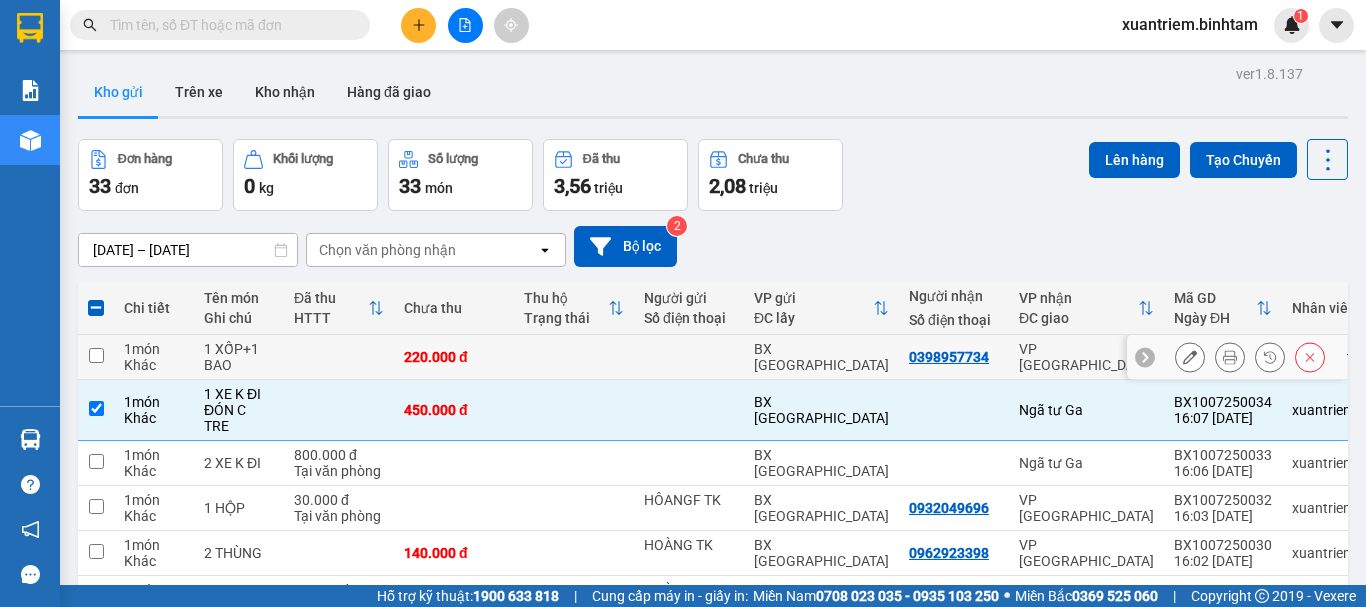 click at bounding box center [339, 357] 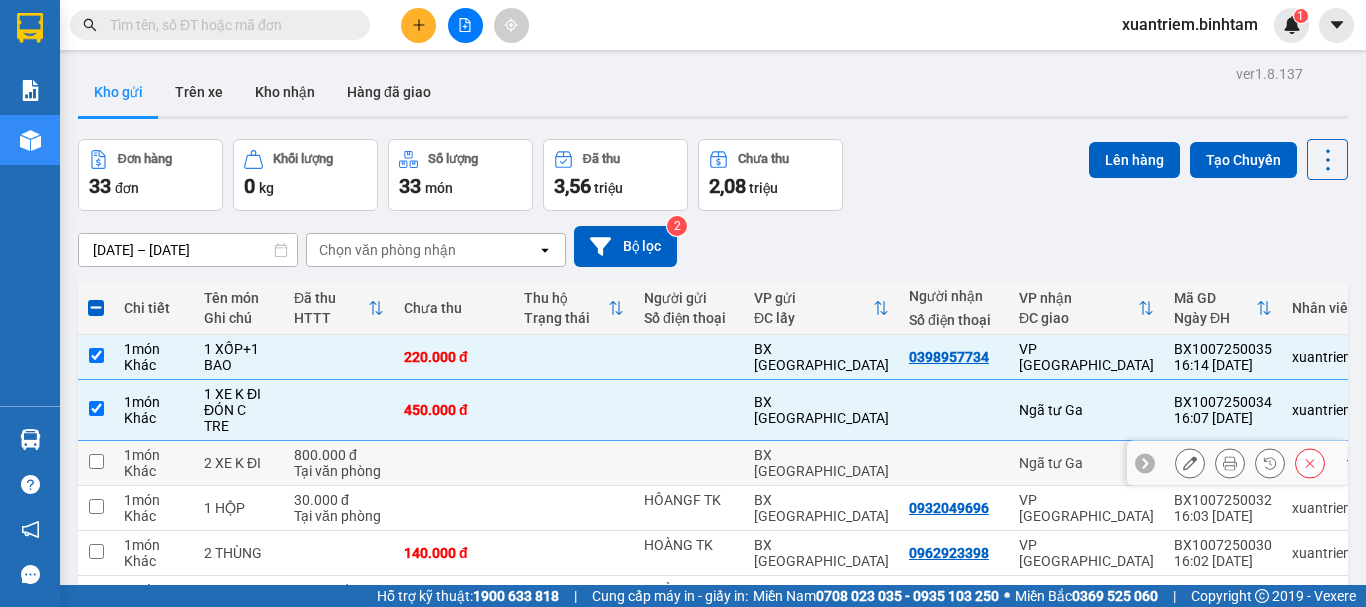 click on "800.000 đ Tại văn phòng" at bounding box center (339, 463) 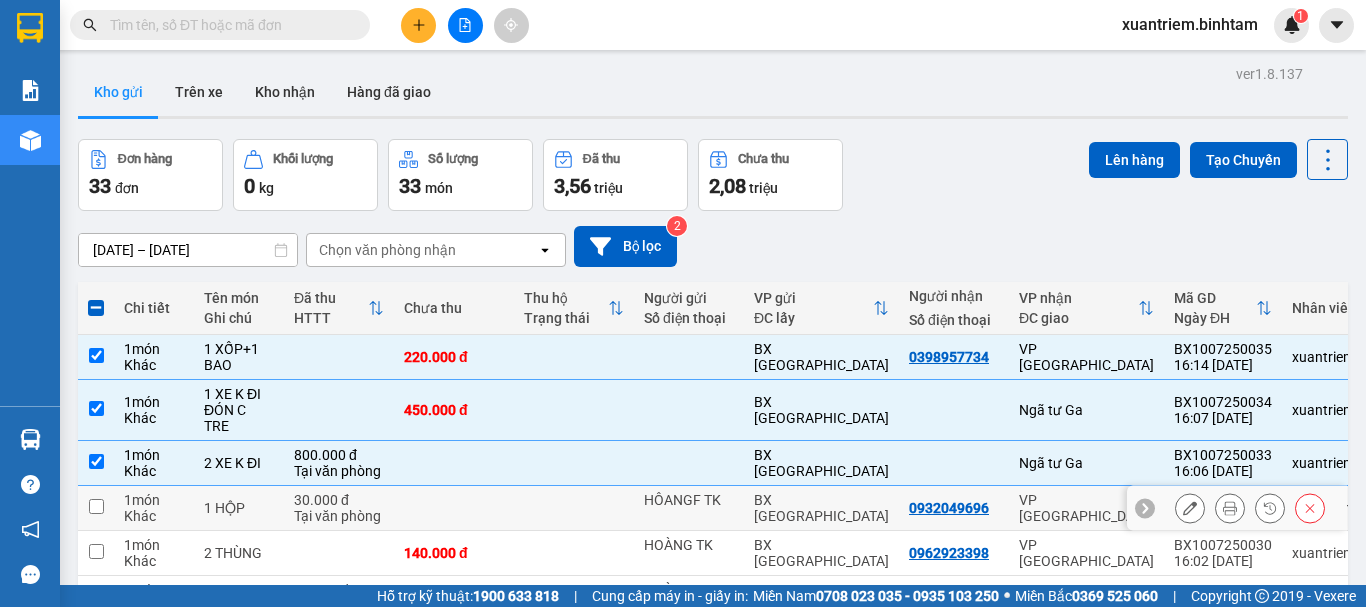 click on "30.000 đ Tại văn phòng" at bounding box center (339, 508) 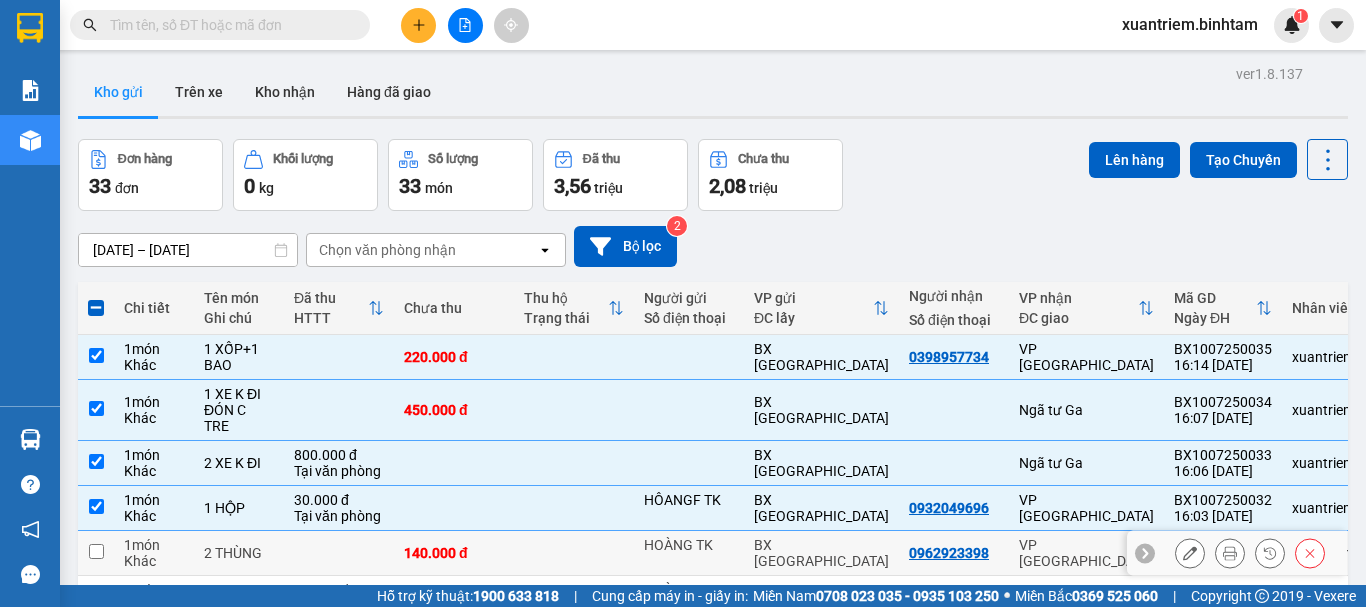 click on "140.000 đ" at bounding box center (454, 553) 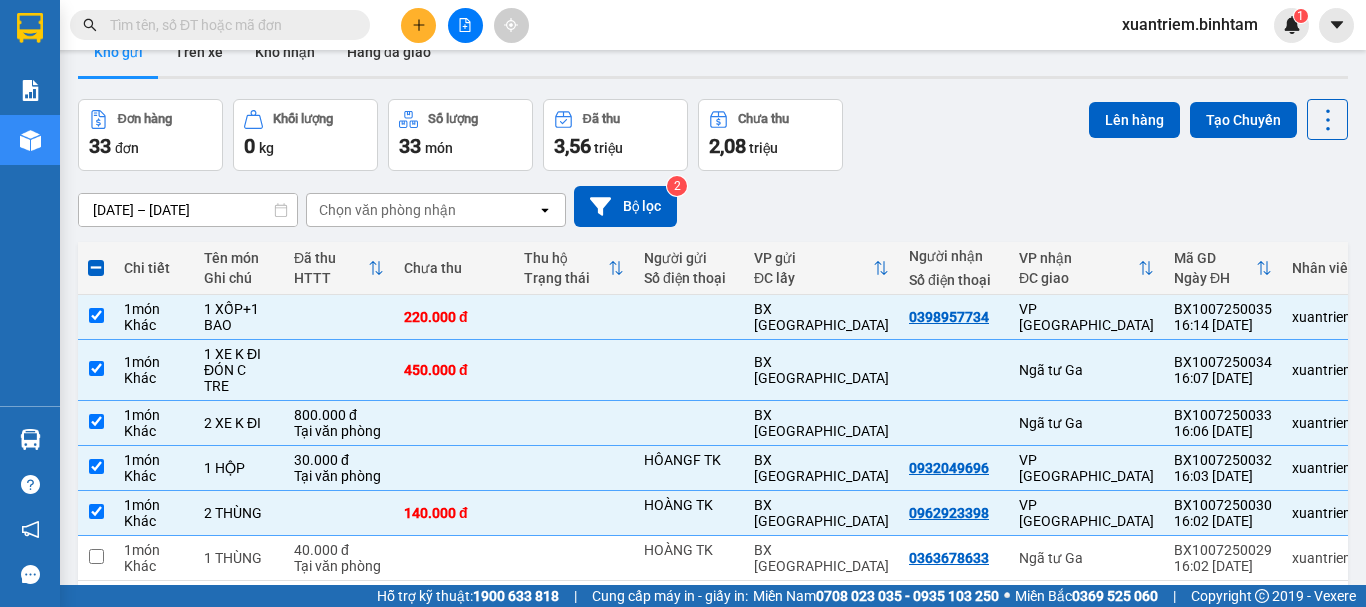 scroll, scrollTop: 306, scrollLeft: 0, axis: vertical 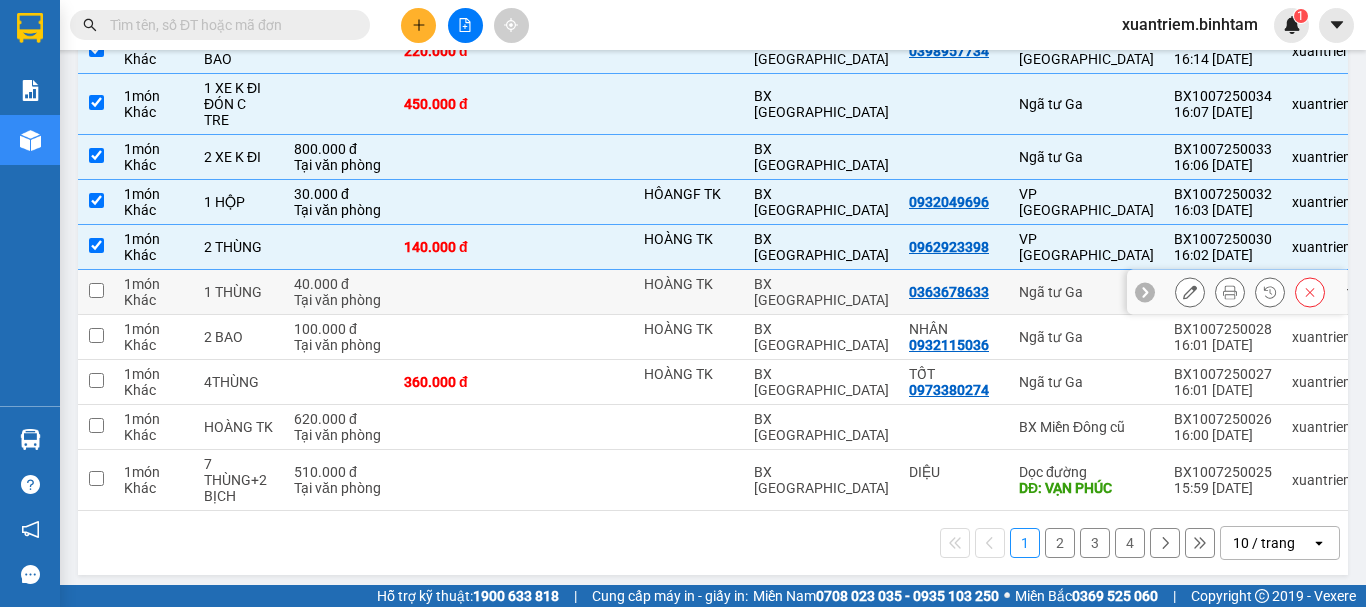 click at bounding box center [454, 292] 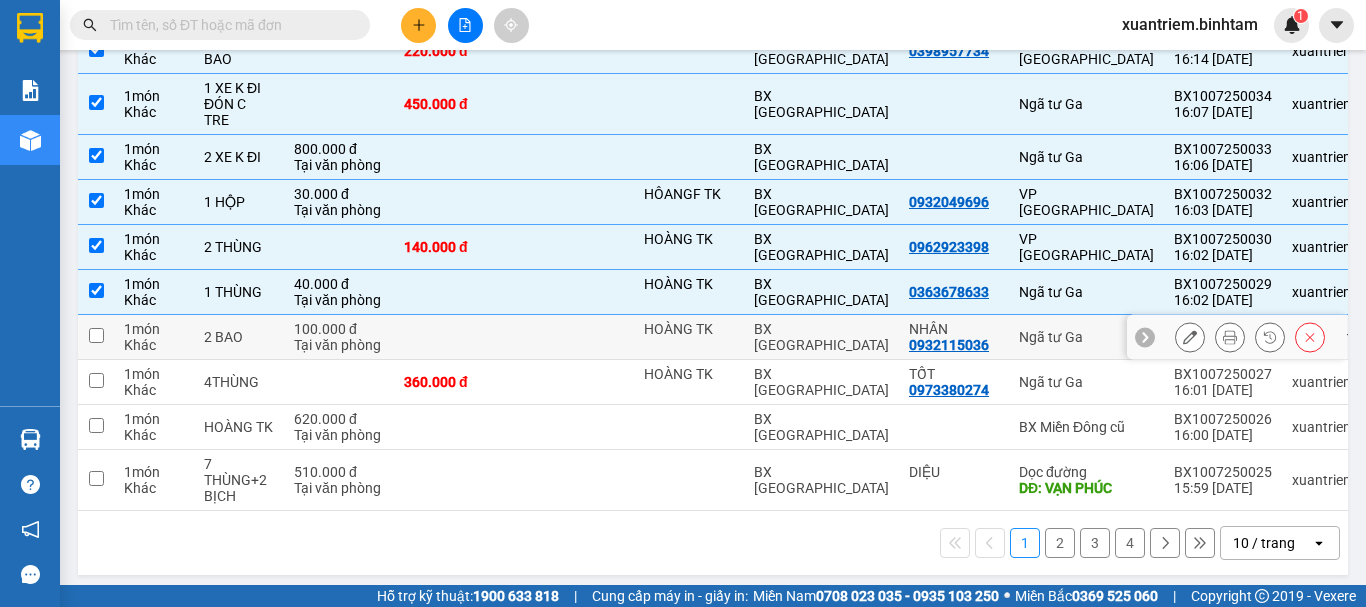 click at bounding box center (454, 337) 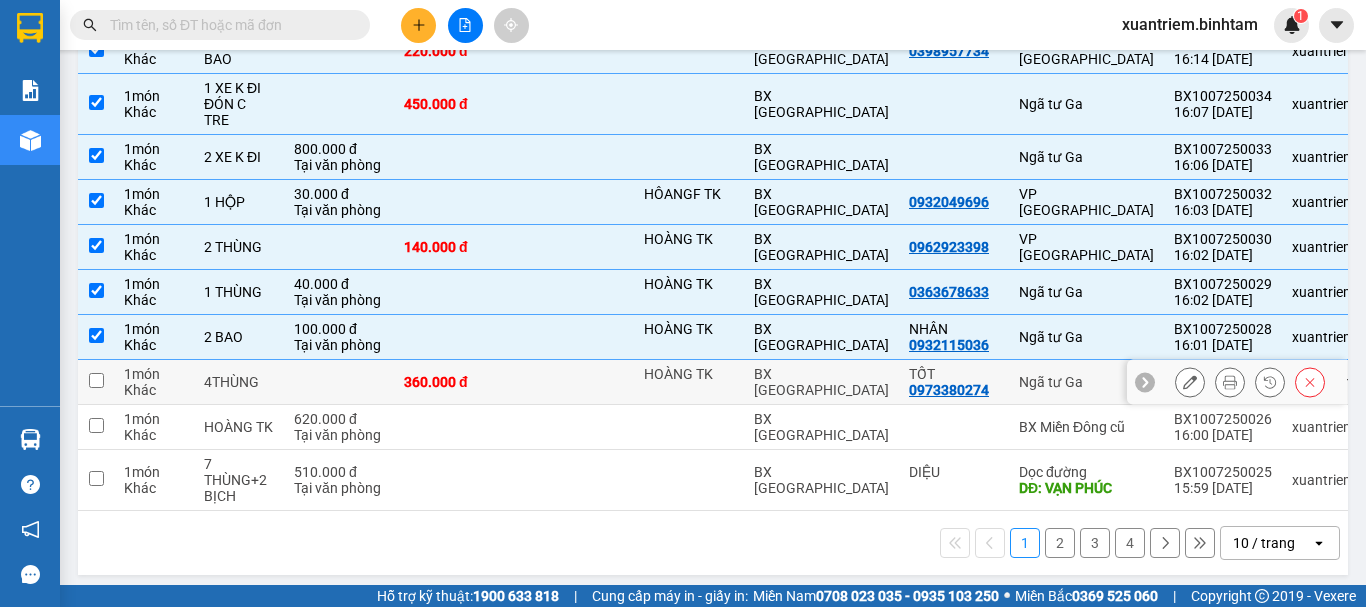click on "360.000 đ" at bounding box center (454, 382) 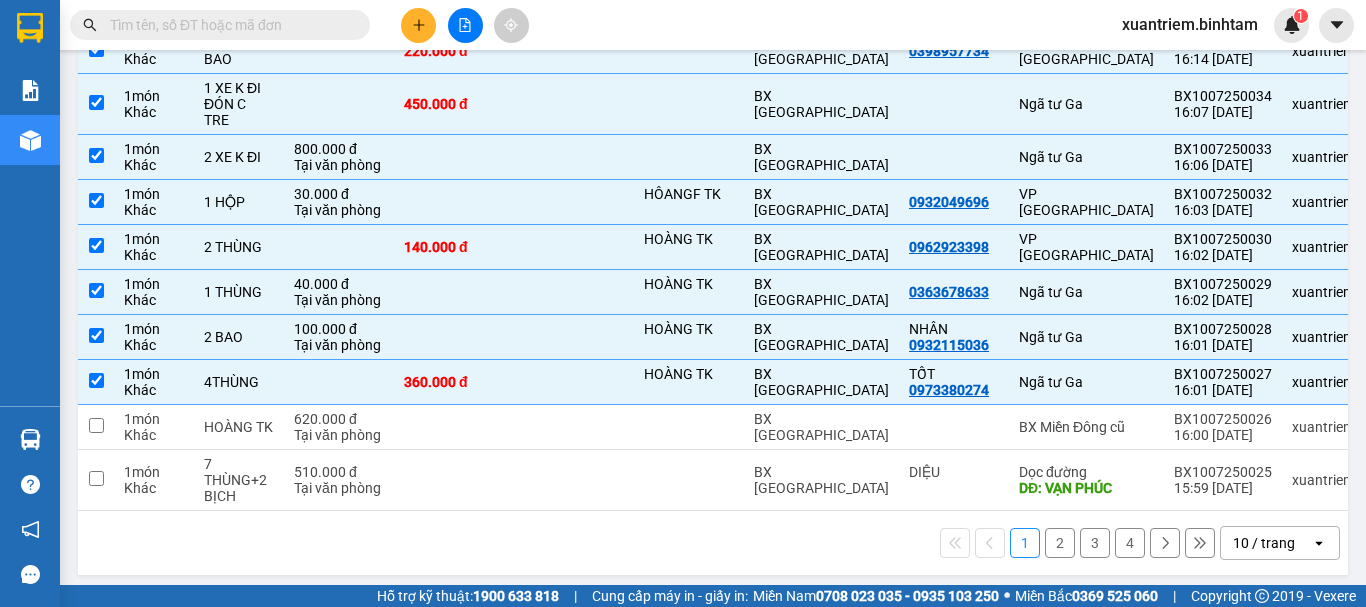 scroll, scrollTop: 0, scrollLeft: 0, axis: both 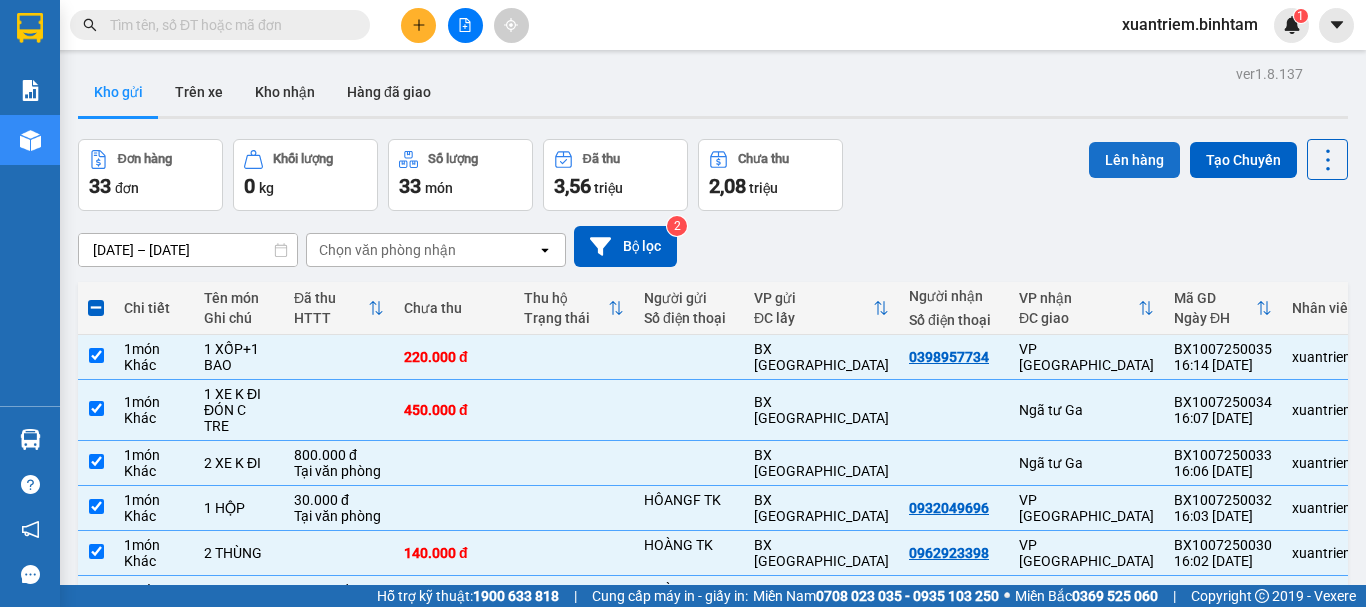 click on "Lên hàng" at bounding box center (1134, 160) 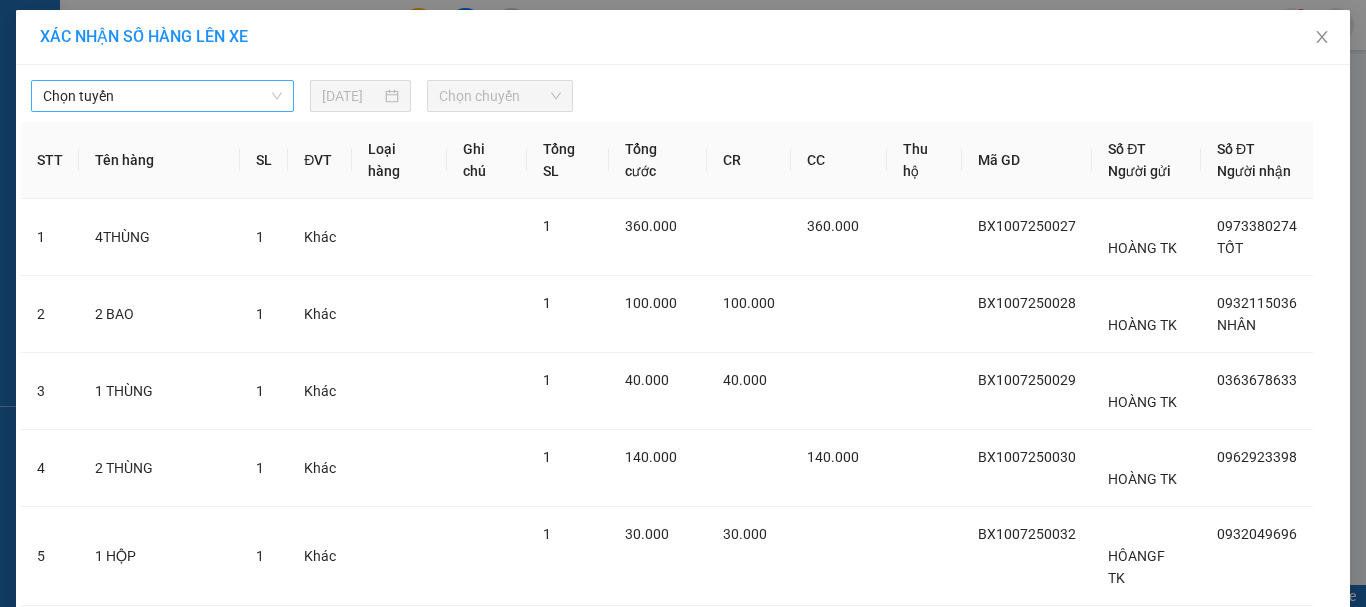 click on "Chọn tuyến" at bounding box center (162, 96) 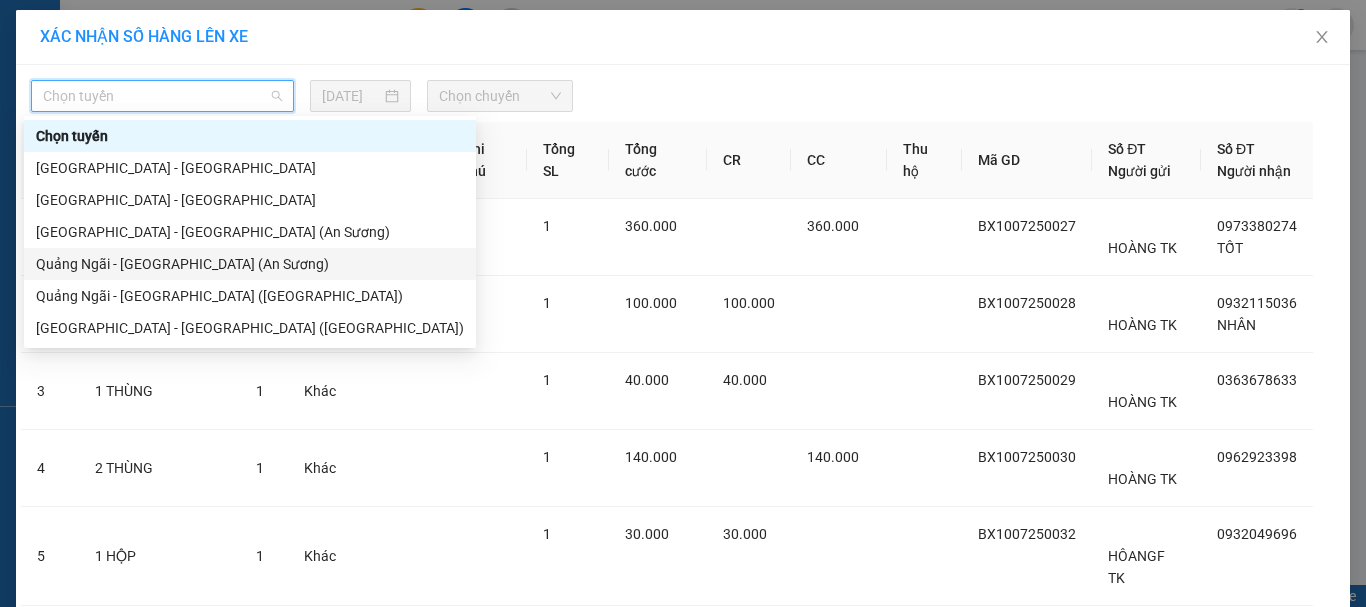click on "Quảng Ngãi - [GEOGRAPHIC_DATA] (An Sương)" at bounding box center (250, 264) 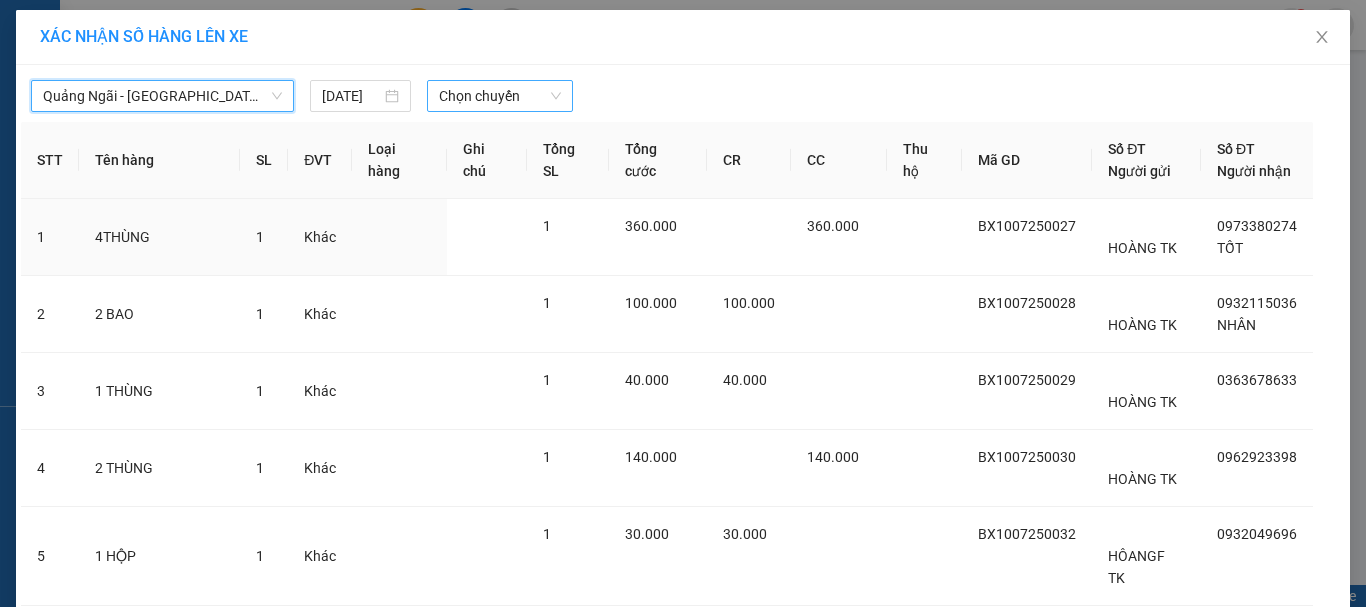 click on "Chọn chuyến" at bounding box center [500, 96] 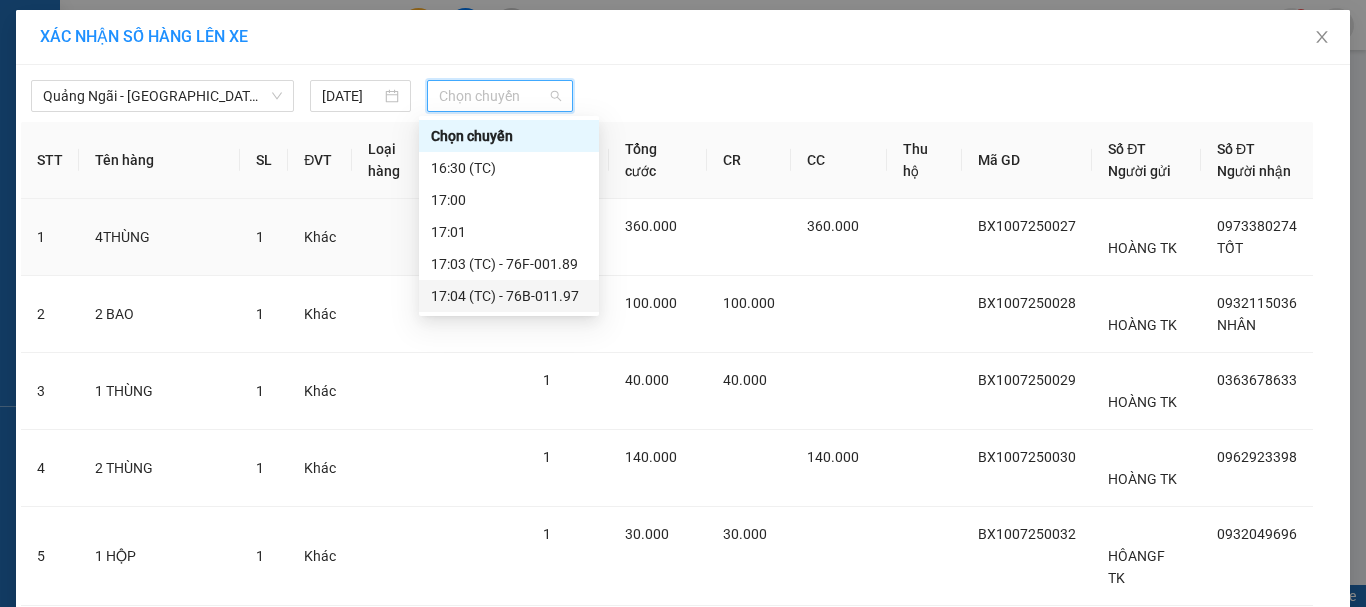 click on "17:04   (TC)   - 76B-011.97" at bounding box center (509, 296) 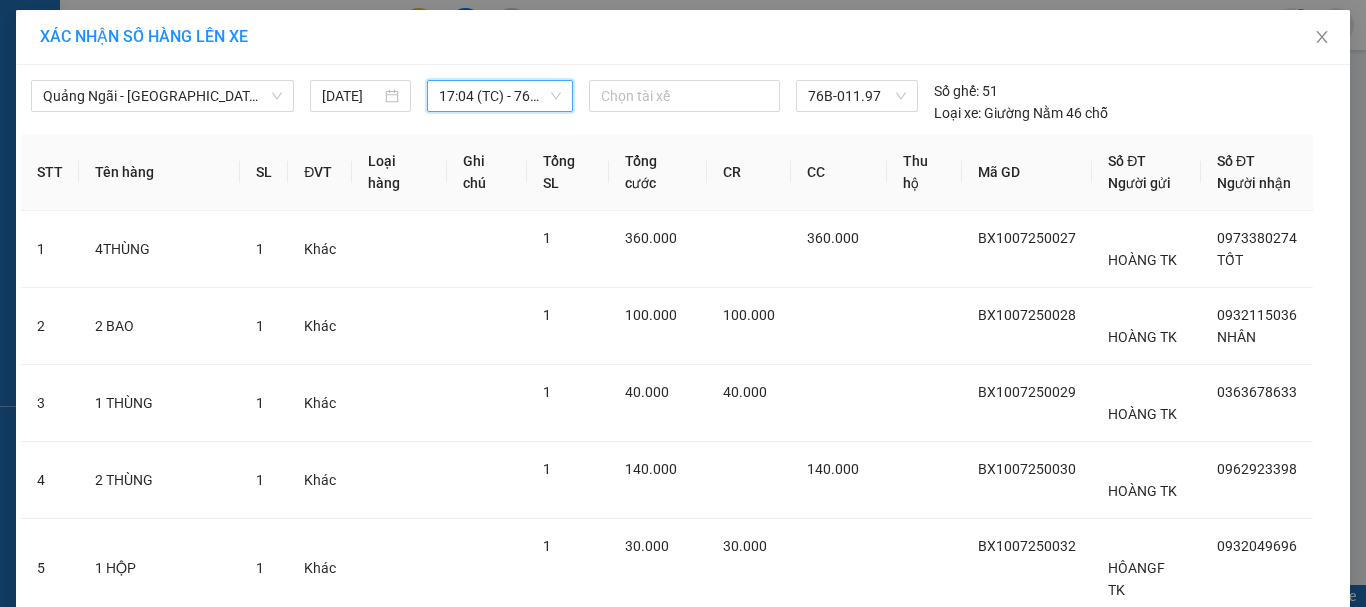 scroll, scrollTop: 300, scrollLeft: 0, axis: vertical 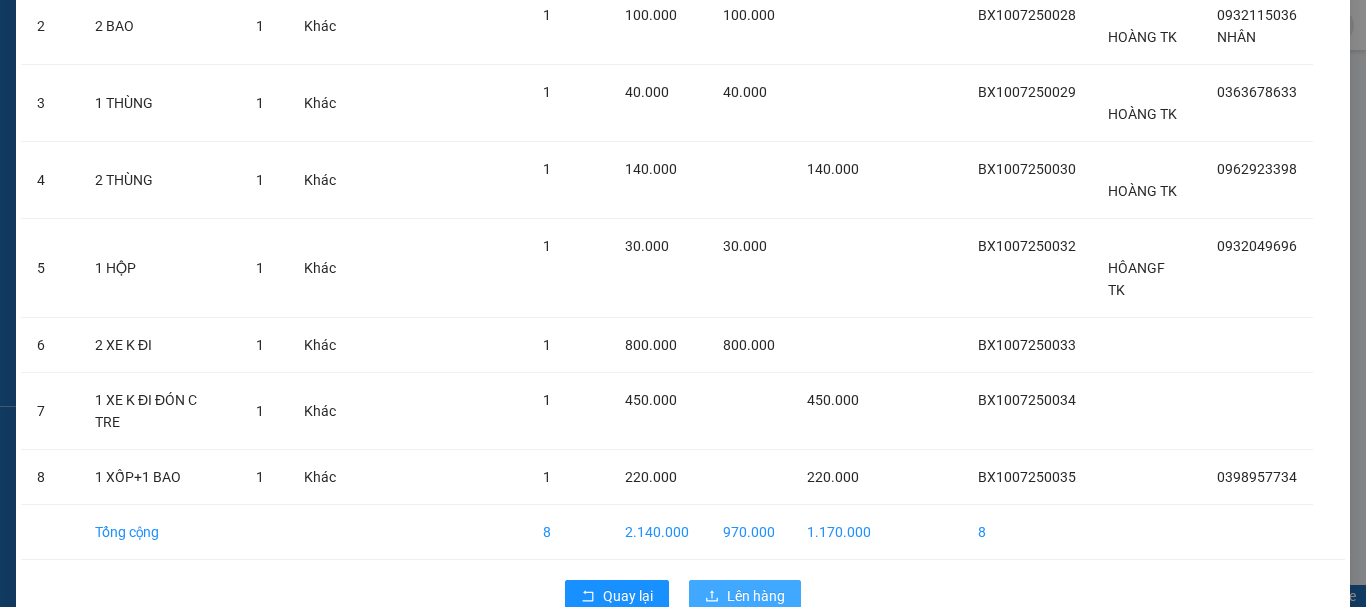 click on "Lên hàng" at bounding box center (756, 596) 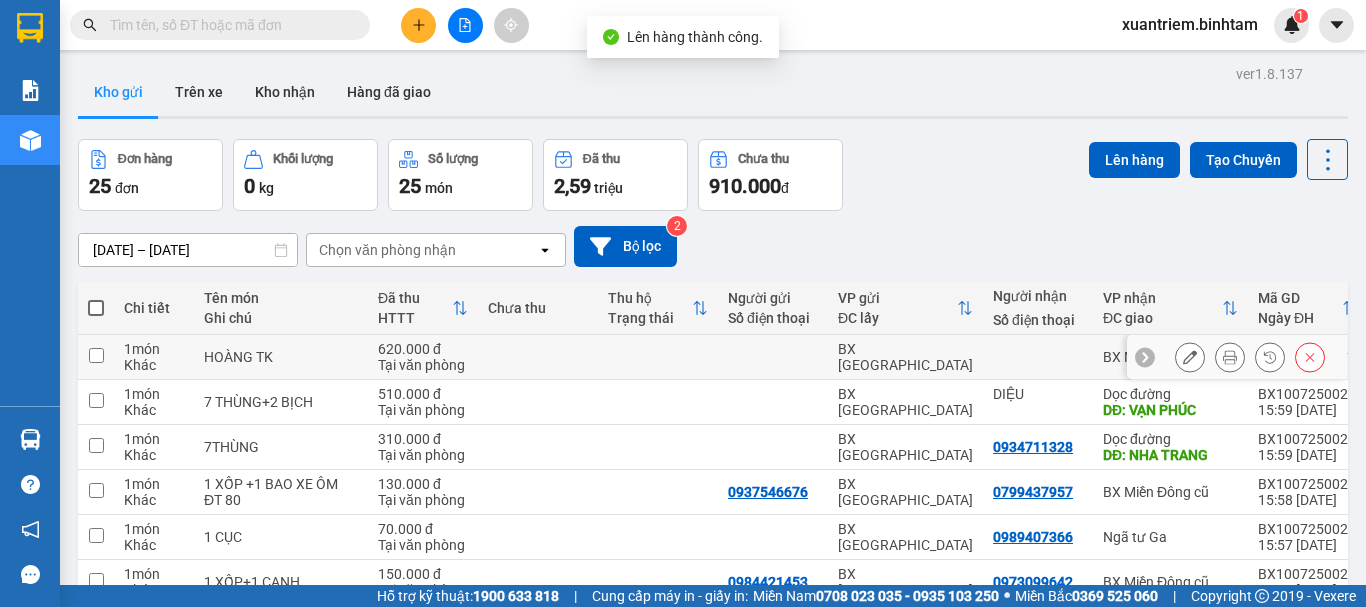 click at bounding box center (538, 357) 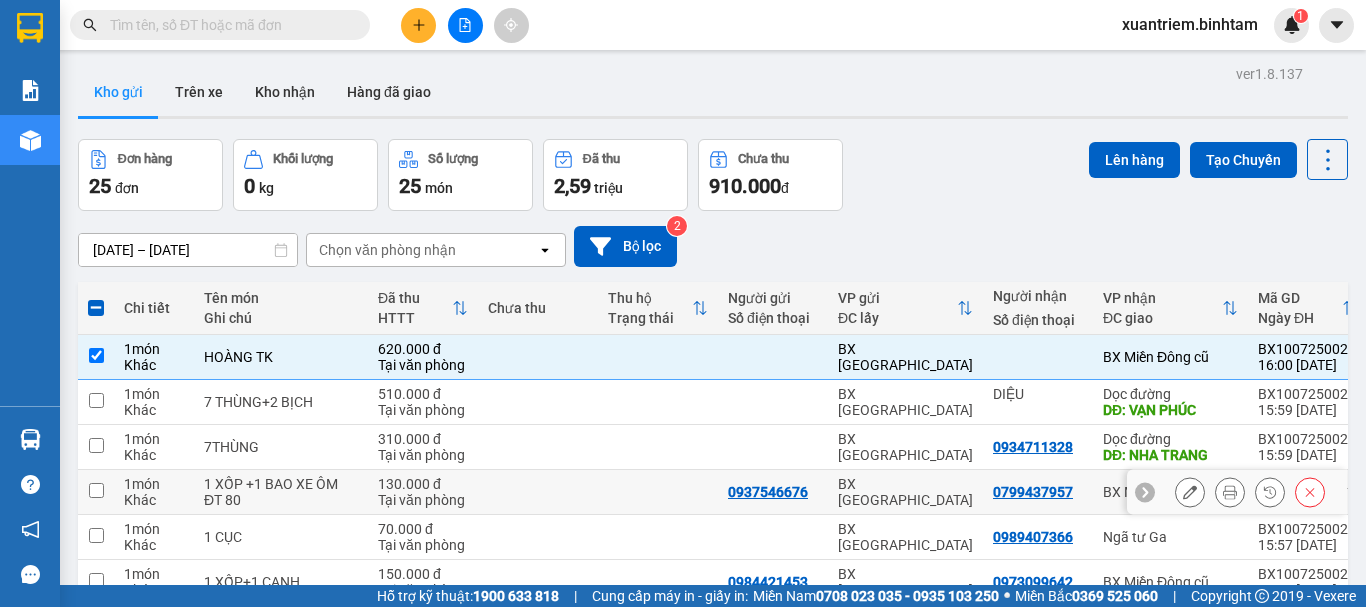 click on "130.000 đ Tại văn phòng" at bounding box center (423, 492) 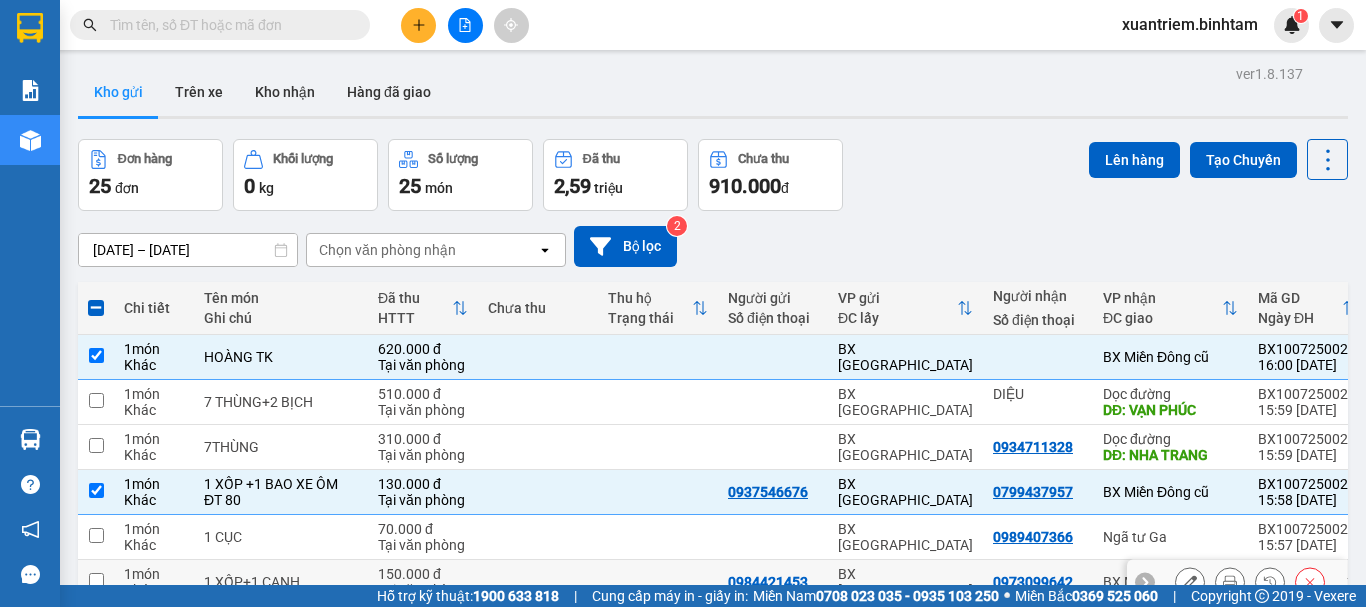 click at bounding box center (538, 582) 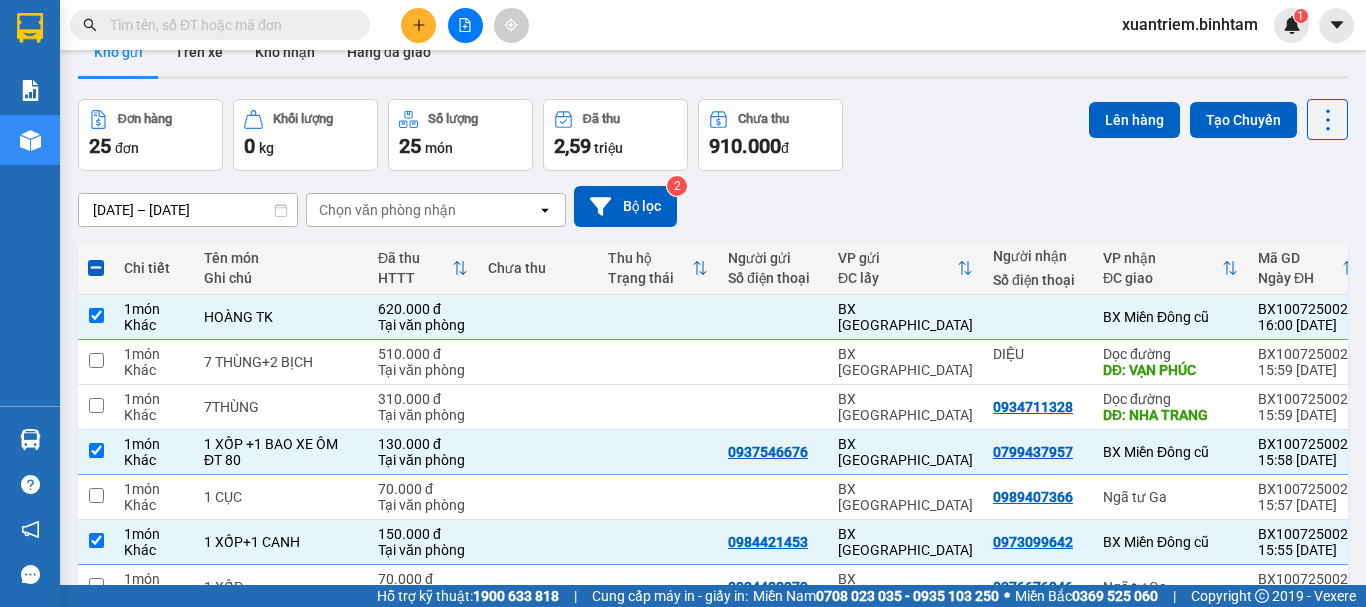 scroll, scrollTop: 290, scrollLeft: 0, axis: vertical 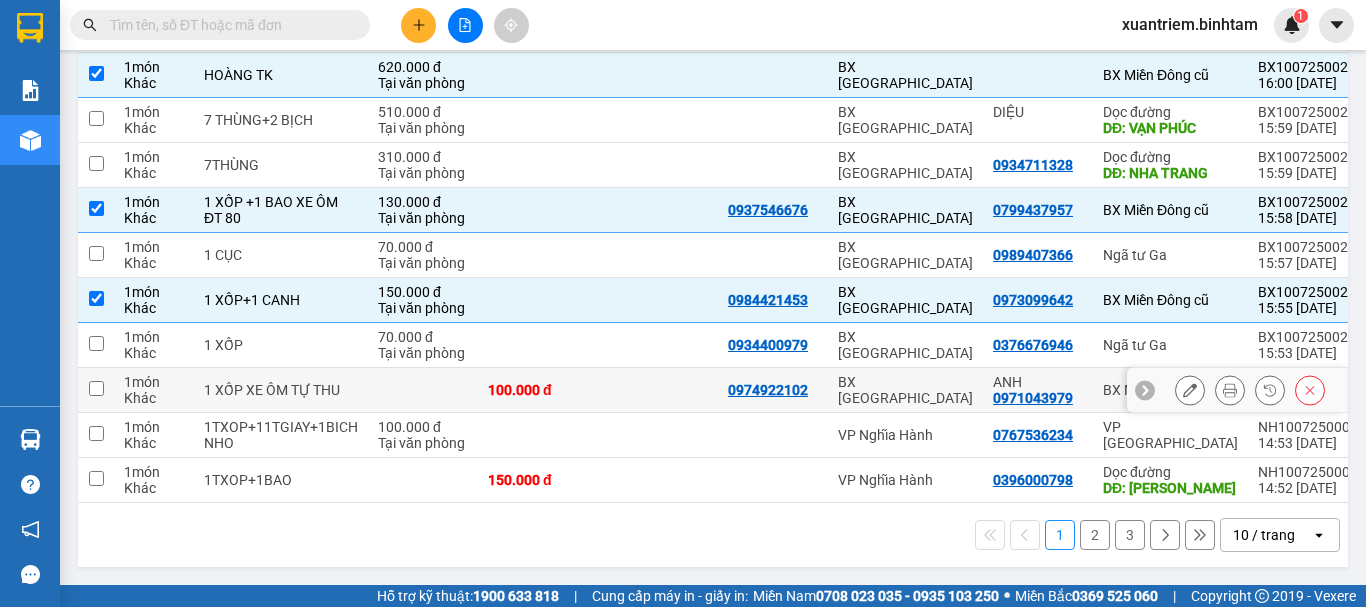 click on "100.000 đ" at bounding box center (538, 390) 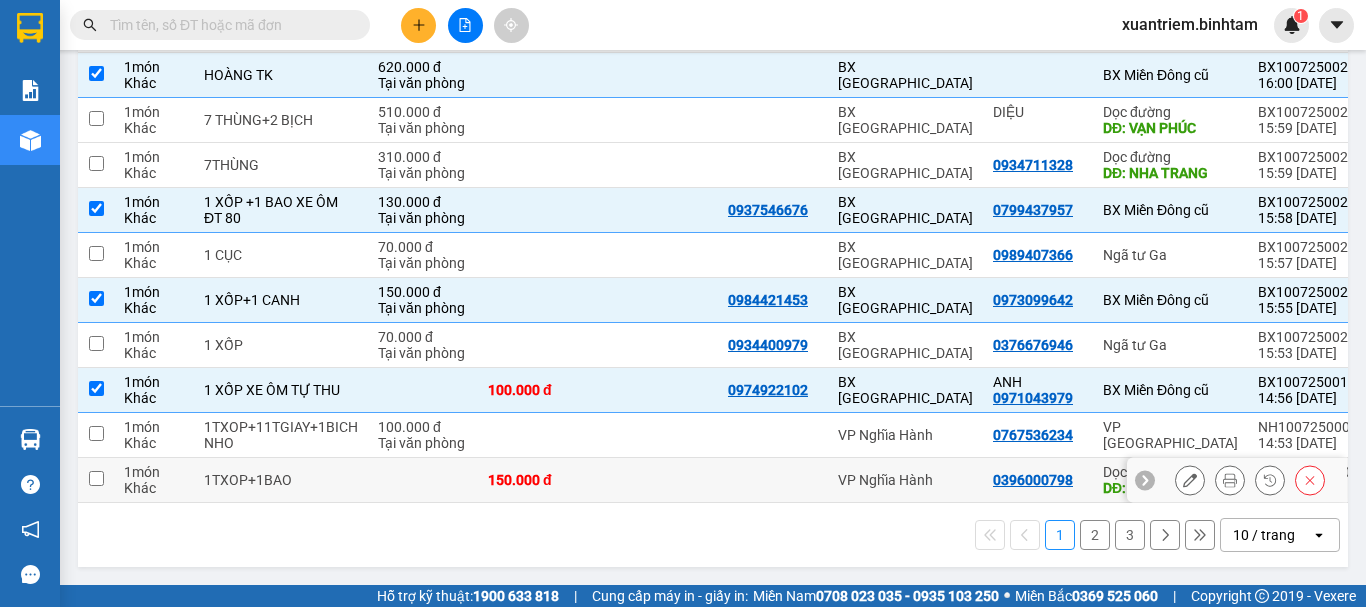 click on "150.000 đ" at bounding box center (538, 480) 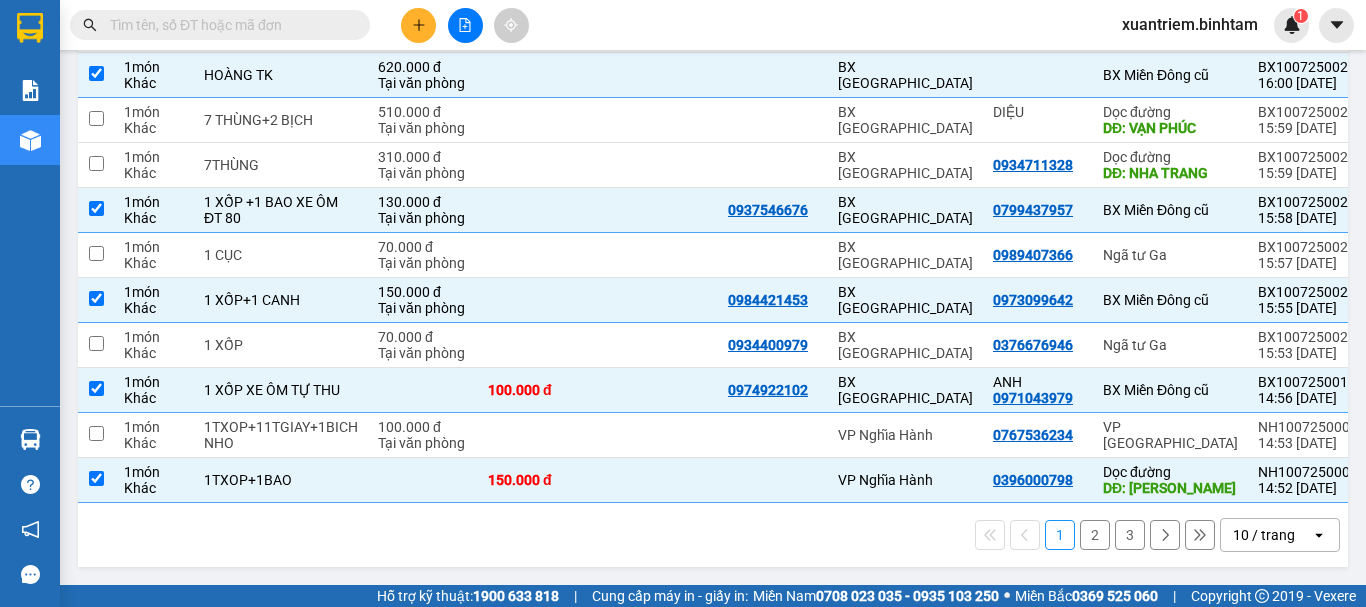 scroll, scrollTop: 0, scrollLeft: 0, axis: both 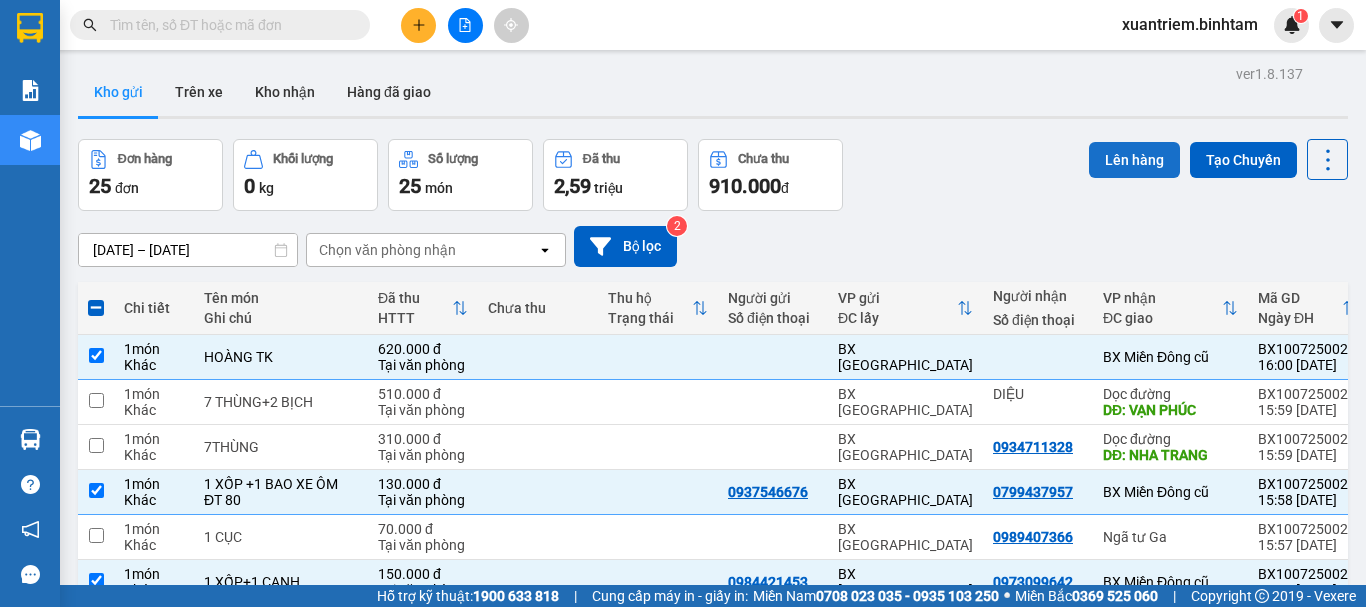 click on "Lên hàng" at bounding box center (1134, 160) 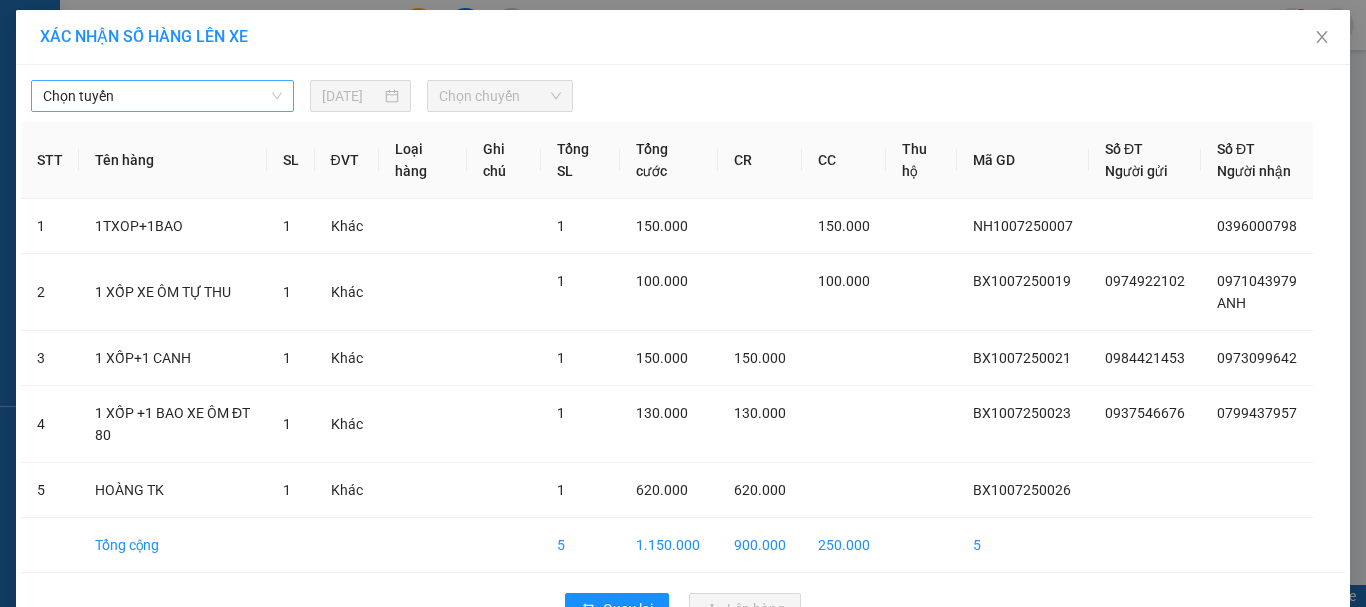 click on "Chọn tuyến" at bounding box center [162, 96] 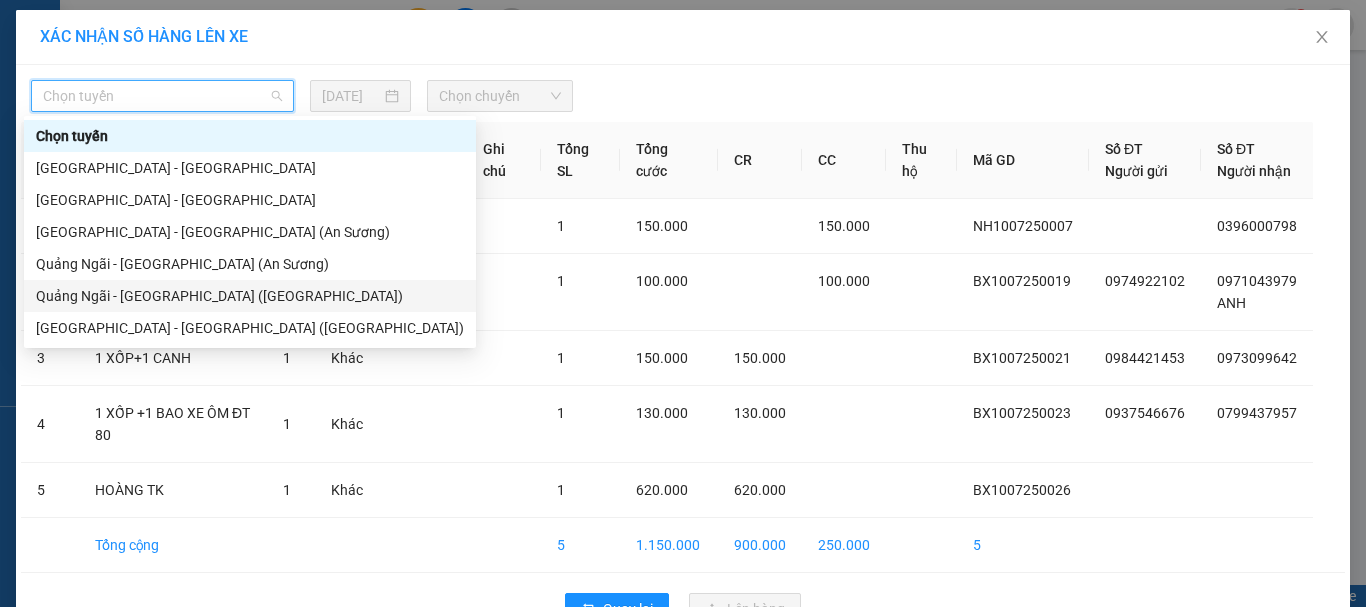 click on "Quảng Ngãi - [GEOGRAPHIC_DATA] ([GEOGRAPHIC_DATA])" at bounding box center (250, 296) 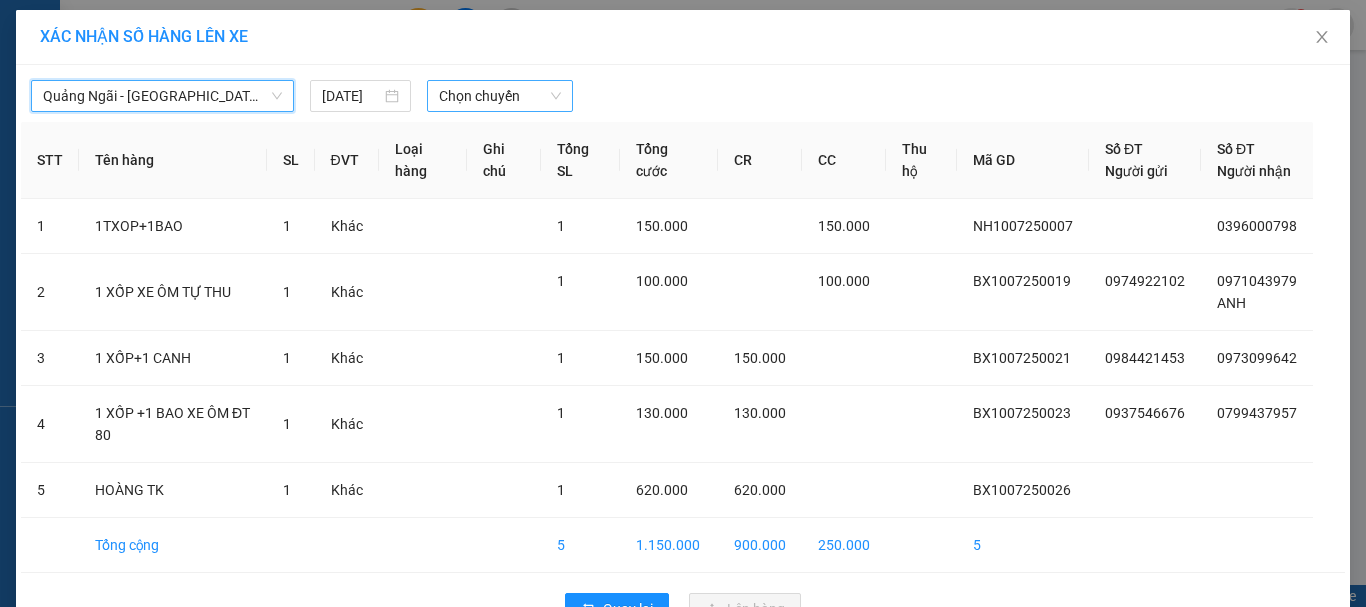 click on "Chọn chuyến" at bounding box center (500, 96) 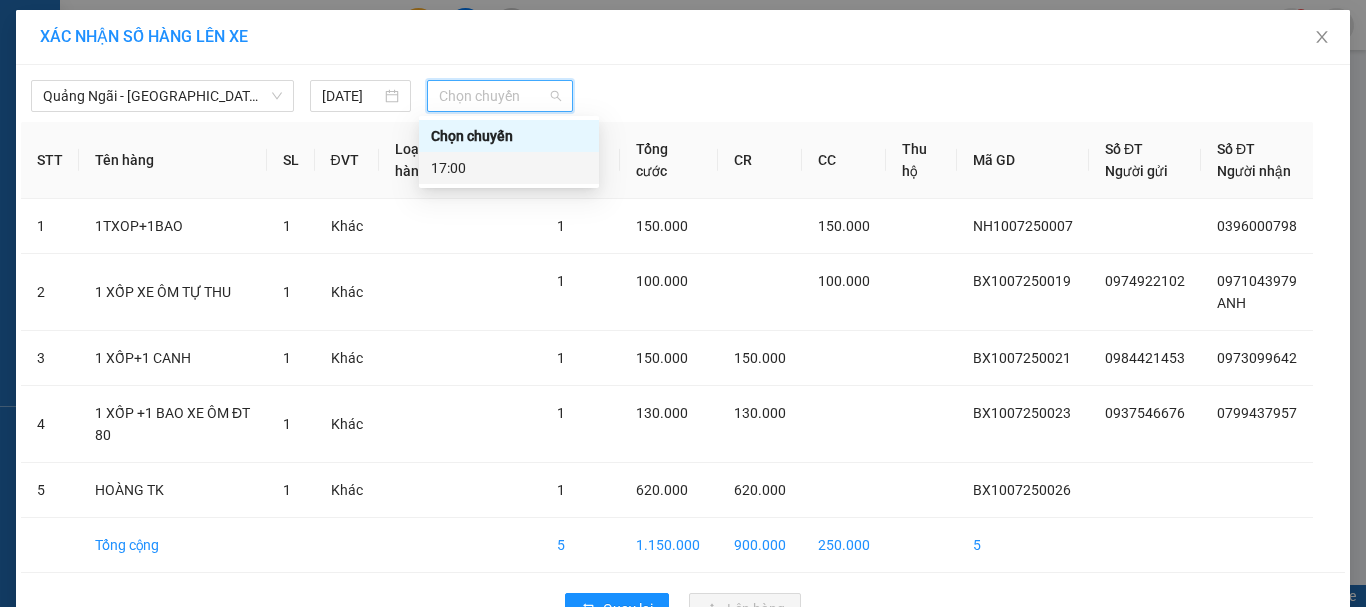 click on "17:00" at bounding box center (509, 168) 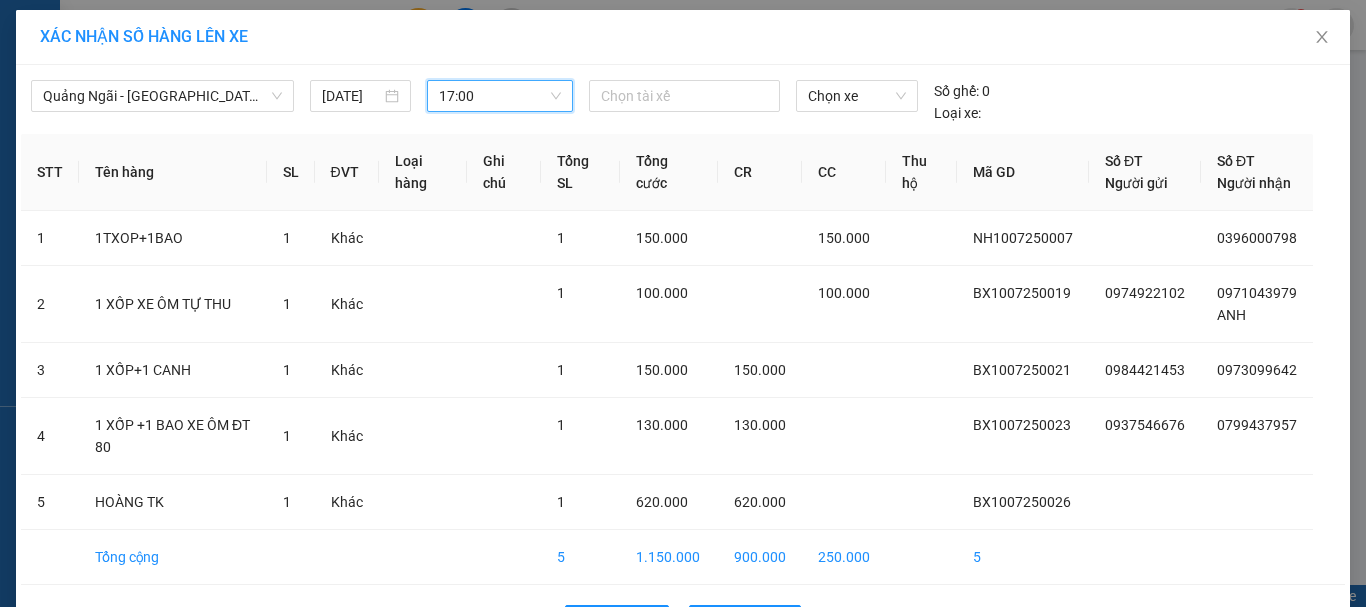 scroll, scrollTop: 91, scrollLeft: 0, axis: vertical 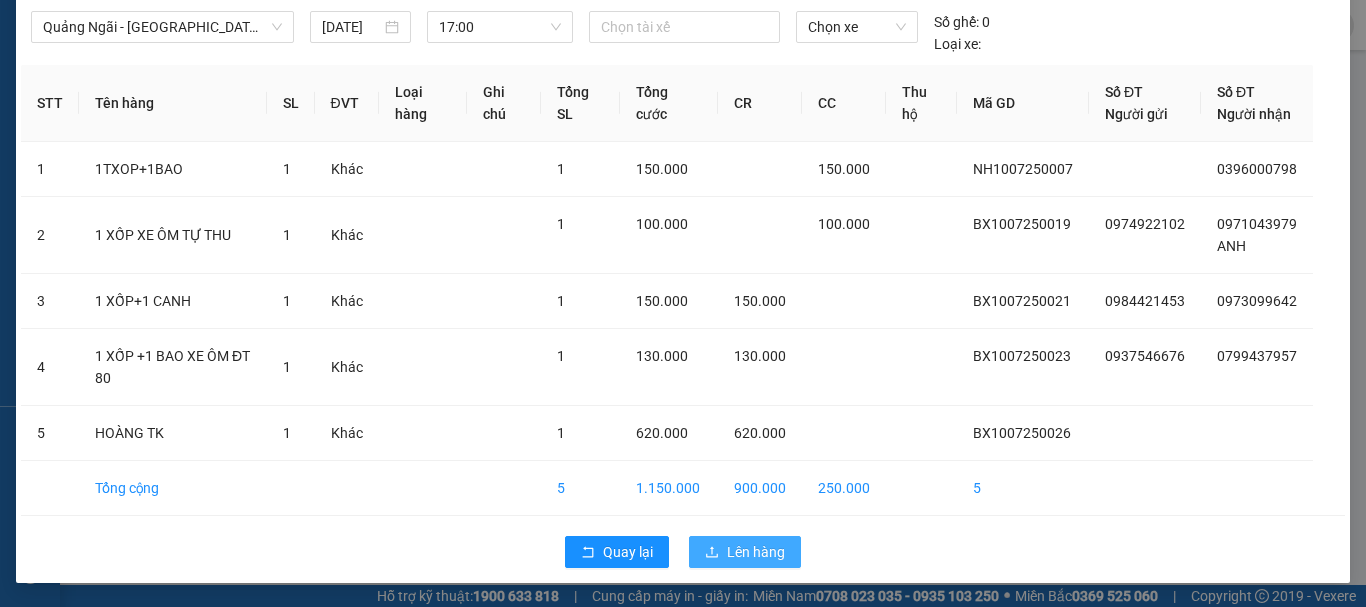 click on "Lên hàng" at bounding box center (756, 552) 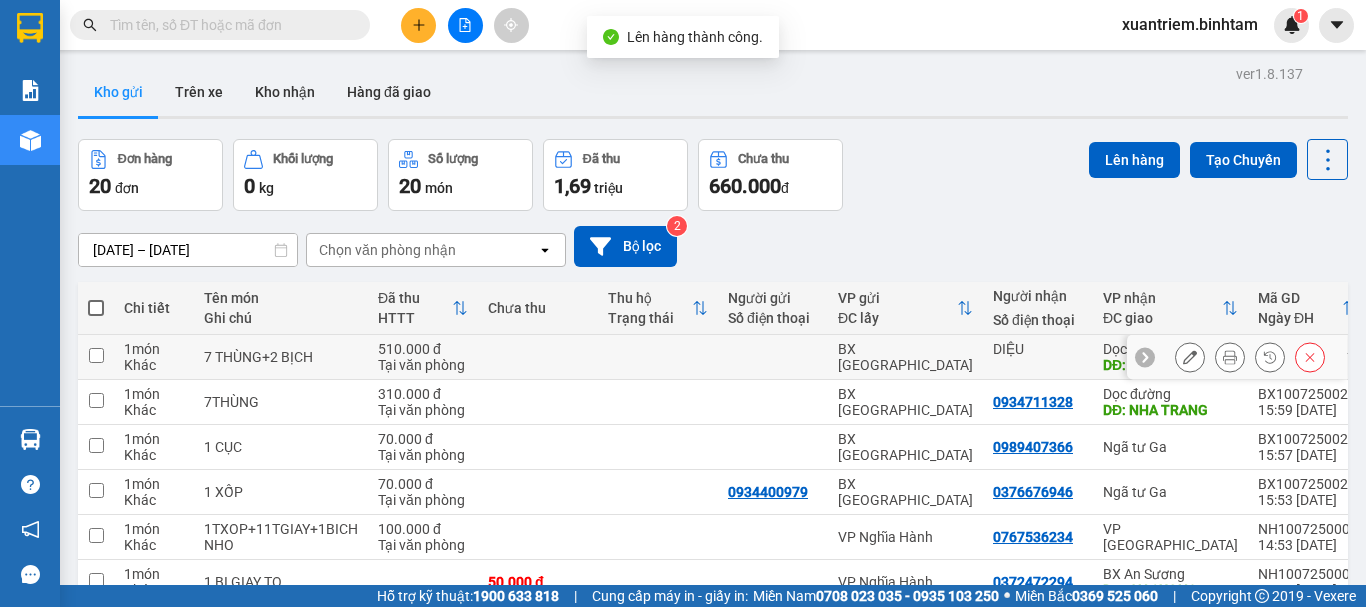 click on "Tại văn phòng" at bounding box center [423, 365] 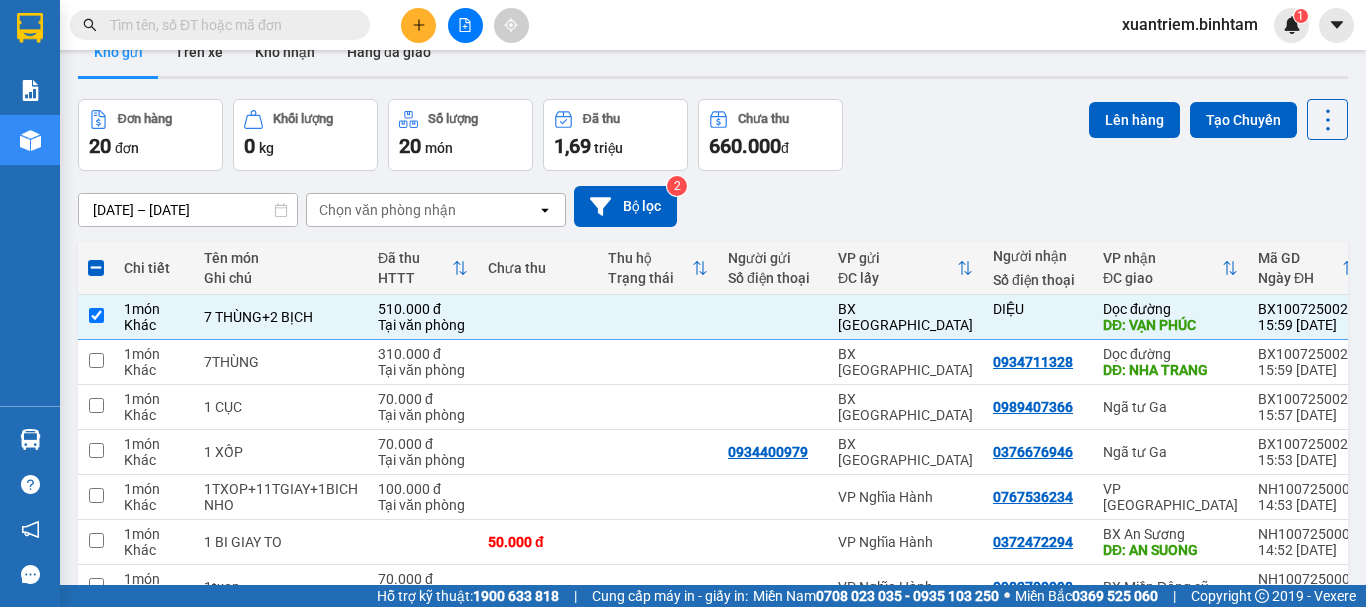 scroll, scrollTop: 290, scrollLeft: 0, axis: vertical 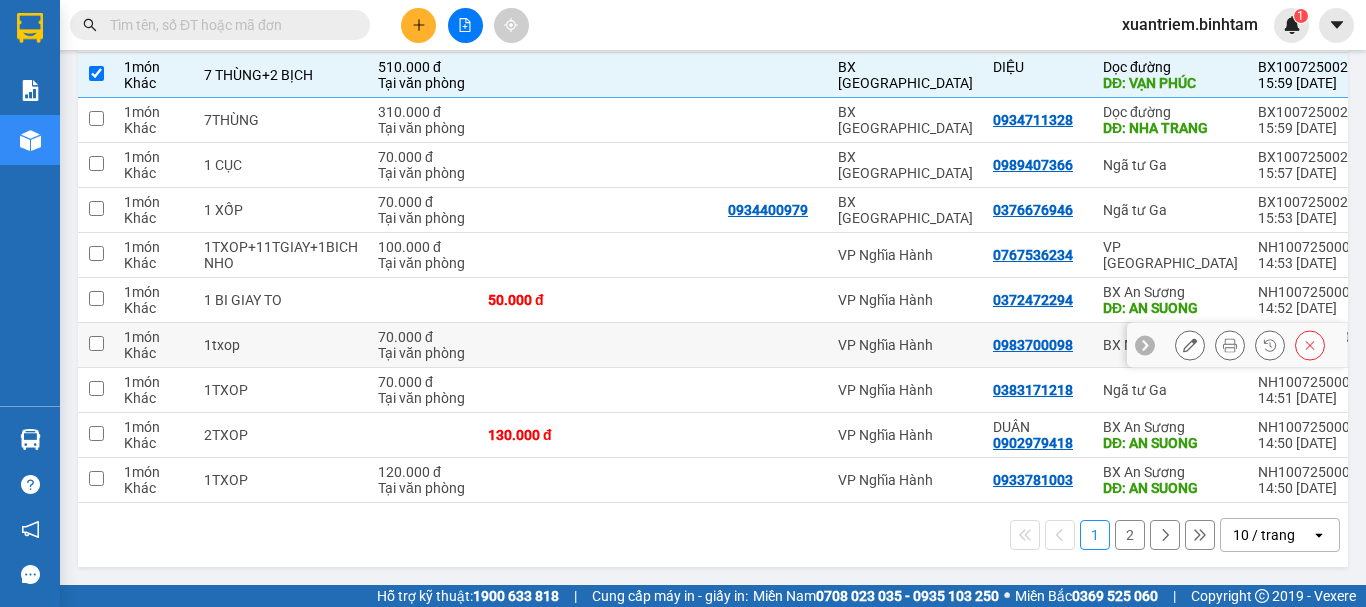 click at bounding box center (538, 345) 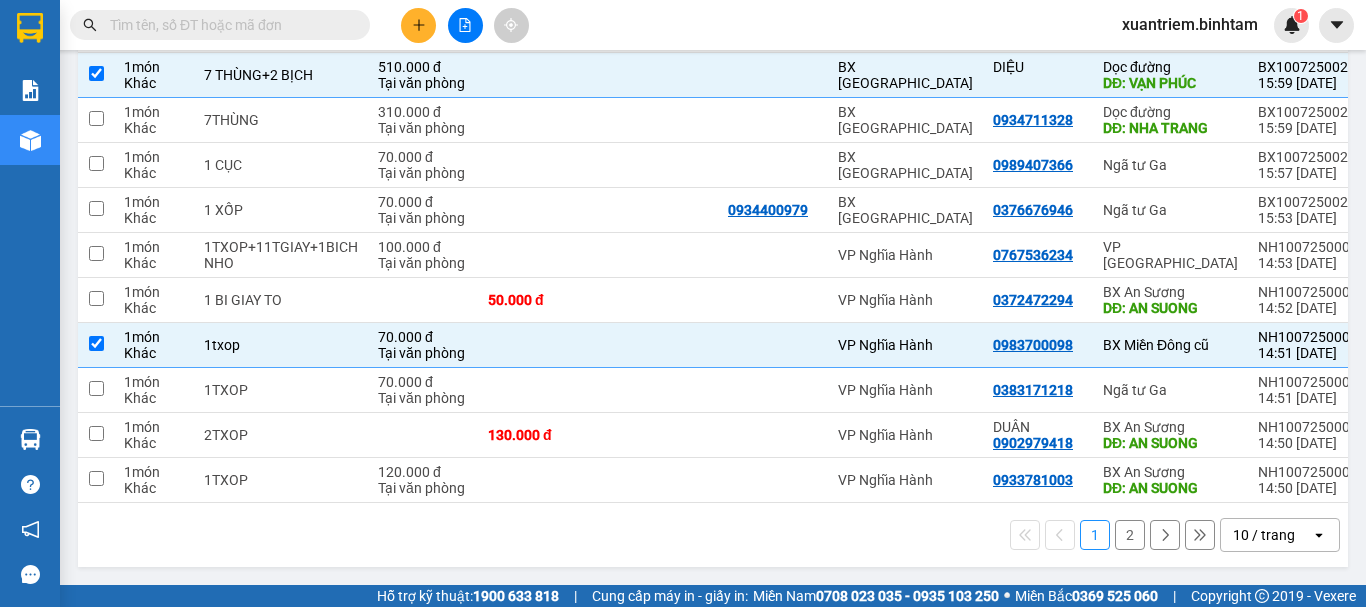 scroll, scrollTop: 0, scrollLeft: 0, axis: both 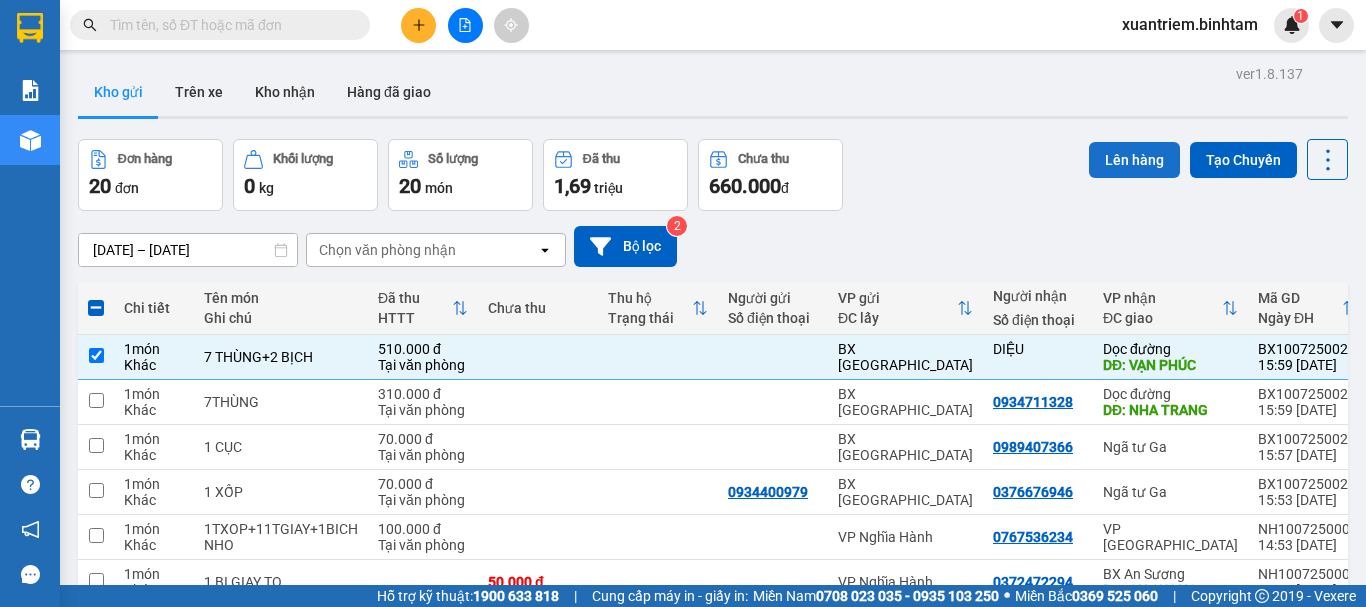 click on "Lên hàng" at bounding box center (1134, 160) 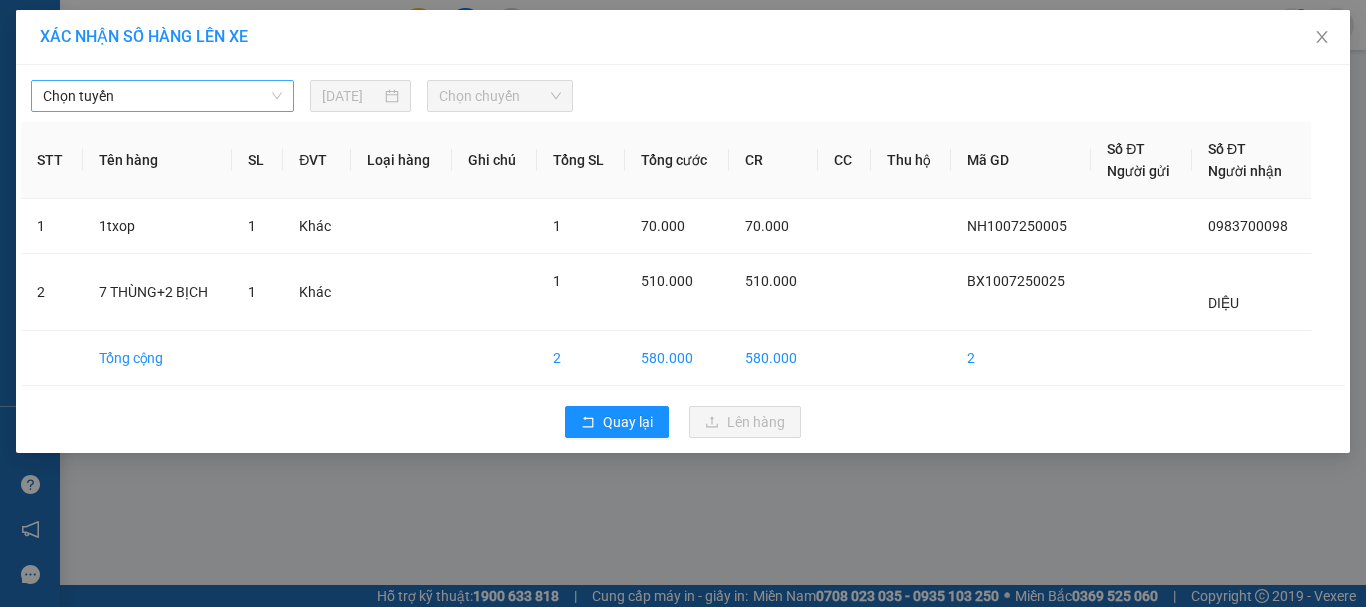 click on "Chọn tuyến" at bounding box center (162, 96) 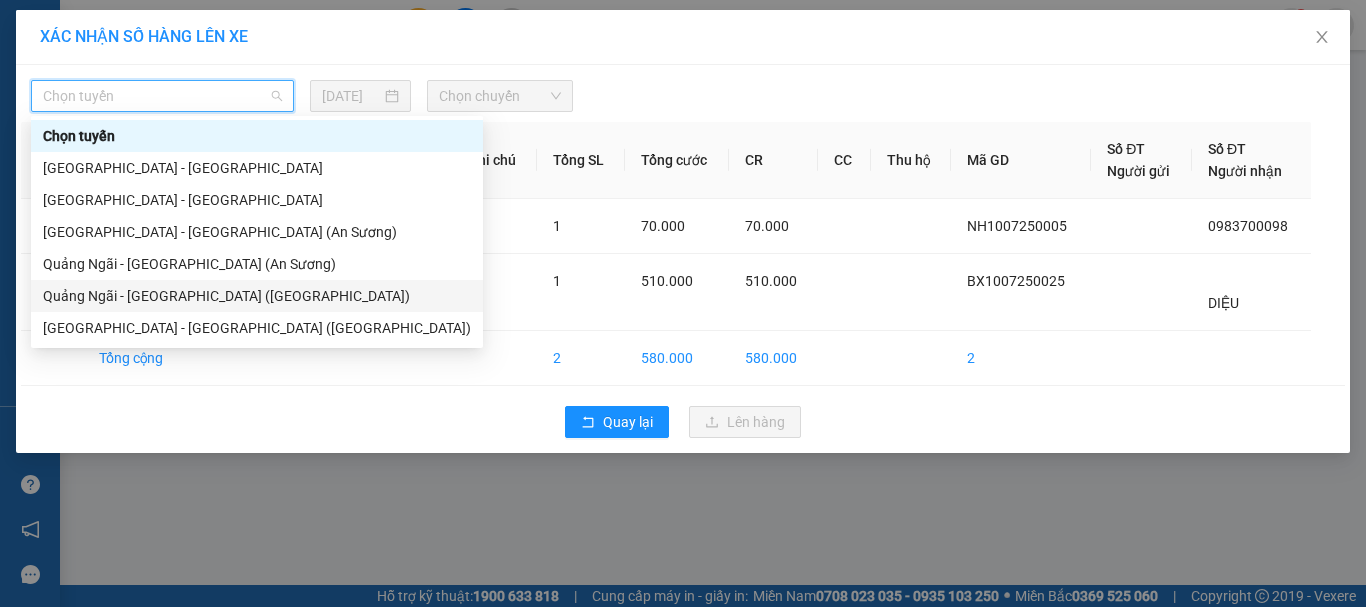 click on "Quảng Ngãi - [GEOGRAPHIC_DATA] ([GEOGRAPHIC_DATA])" at bounding box center (257, 296) 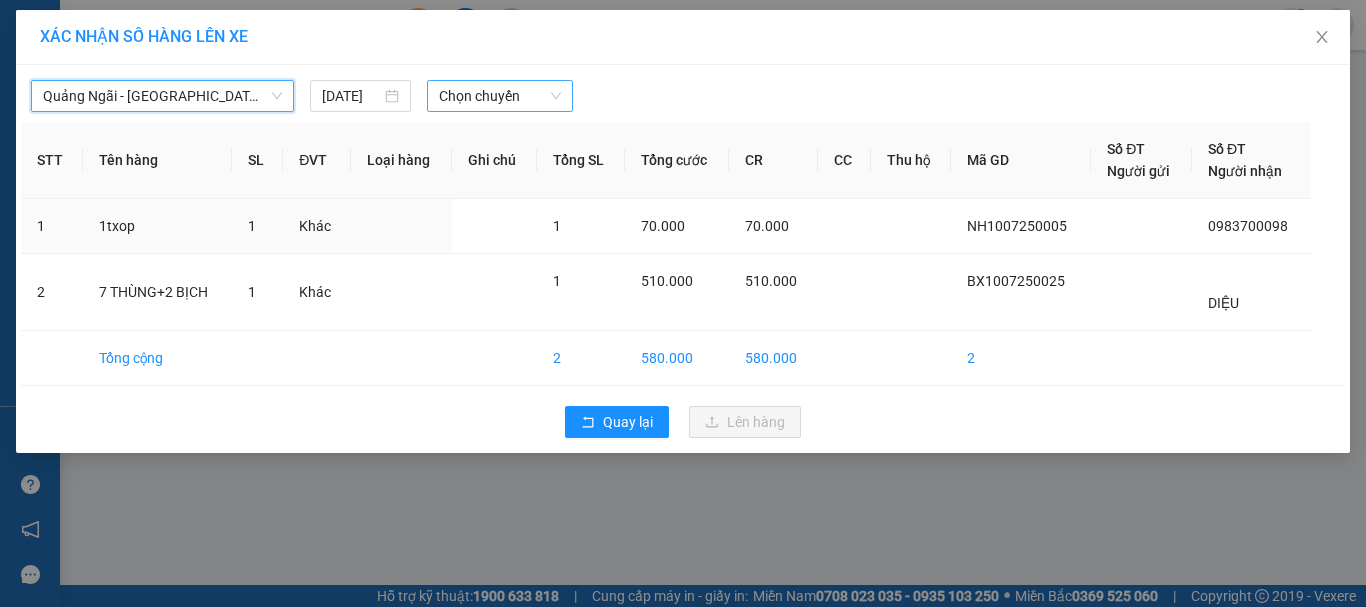 click on "Chọn chuyến" at bounding box center [500, 96] 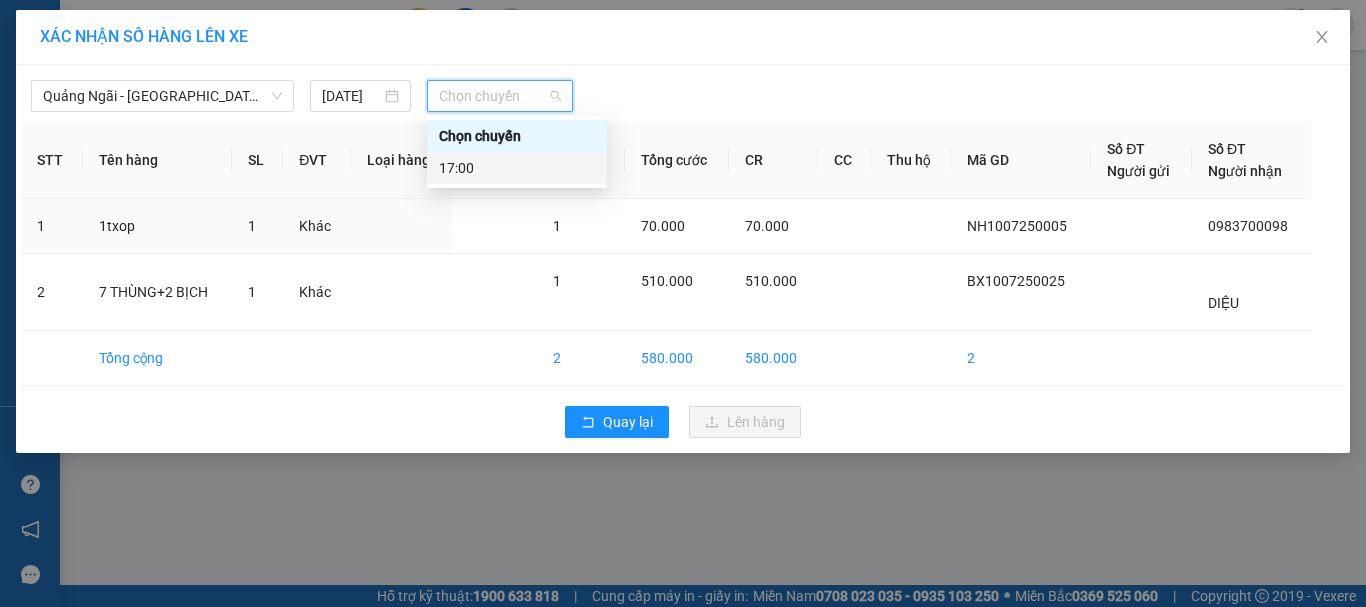 click on "17:00" at bounding box center (517, 168) 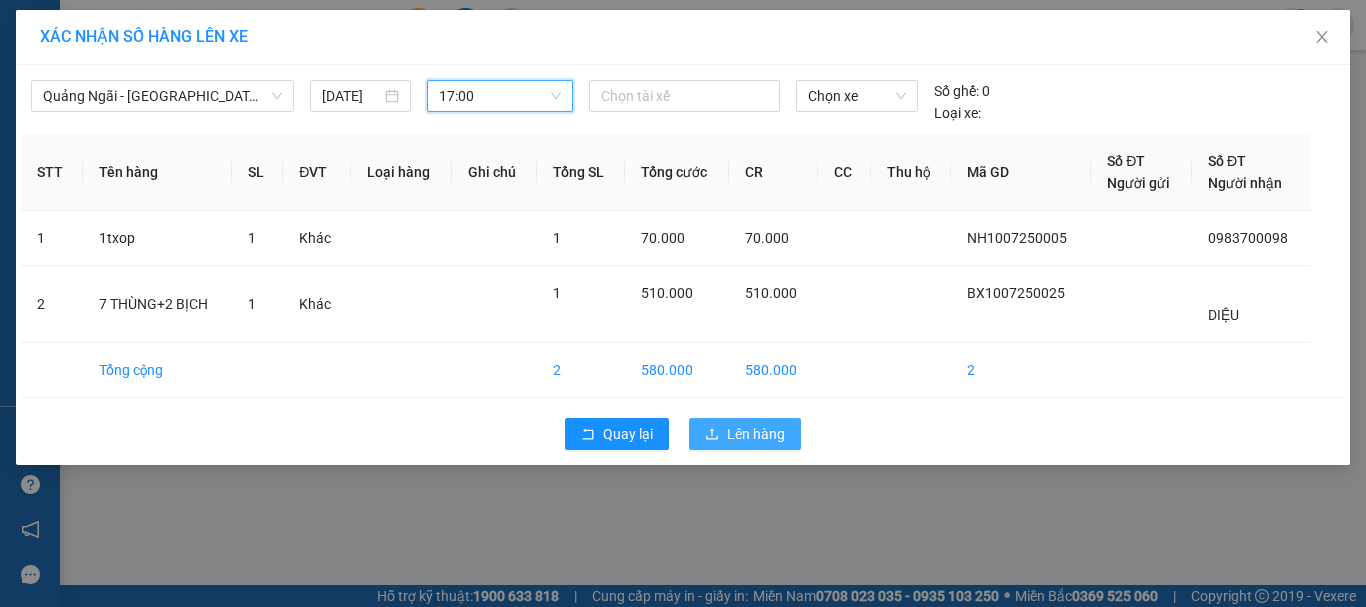 click on "Lên hàng" at bounding box center [756, 434] 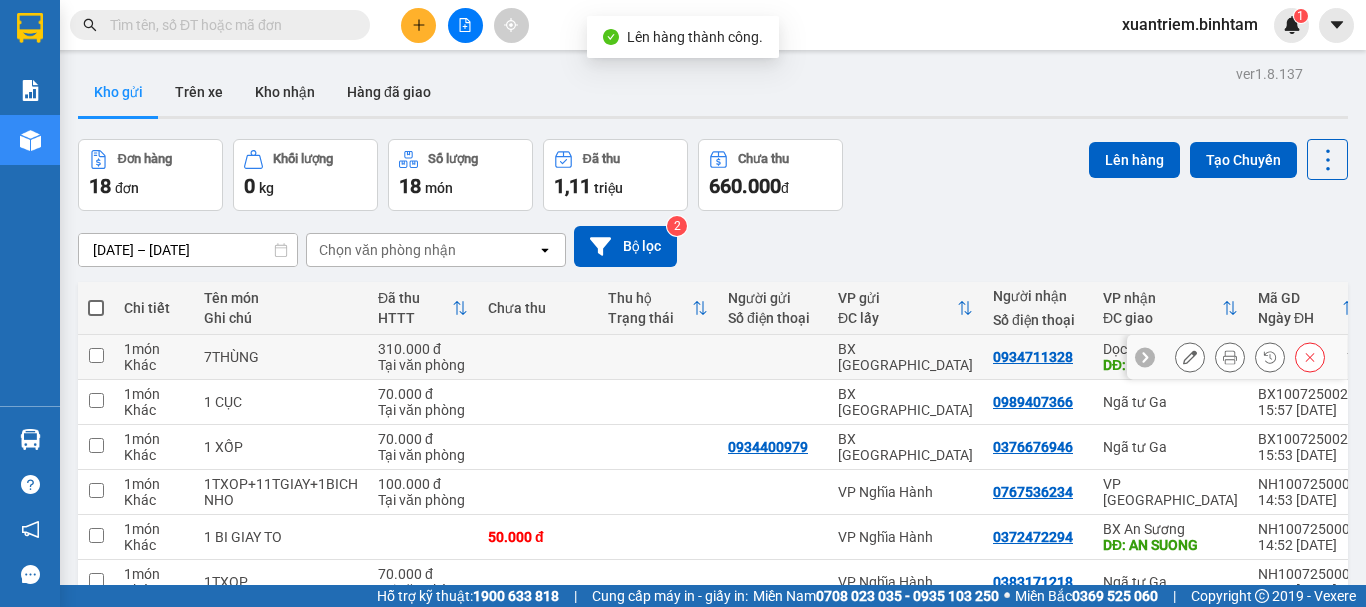 click on "310.000 đ" at bounding box center (423, 349) 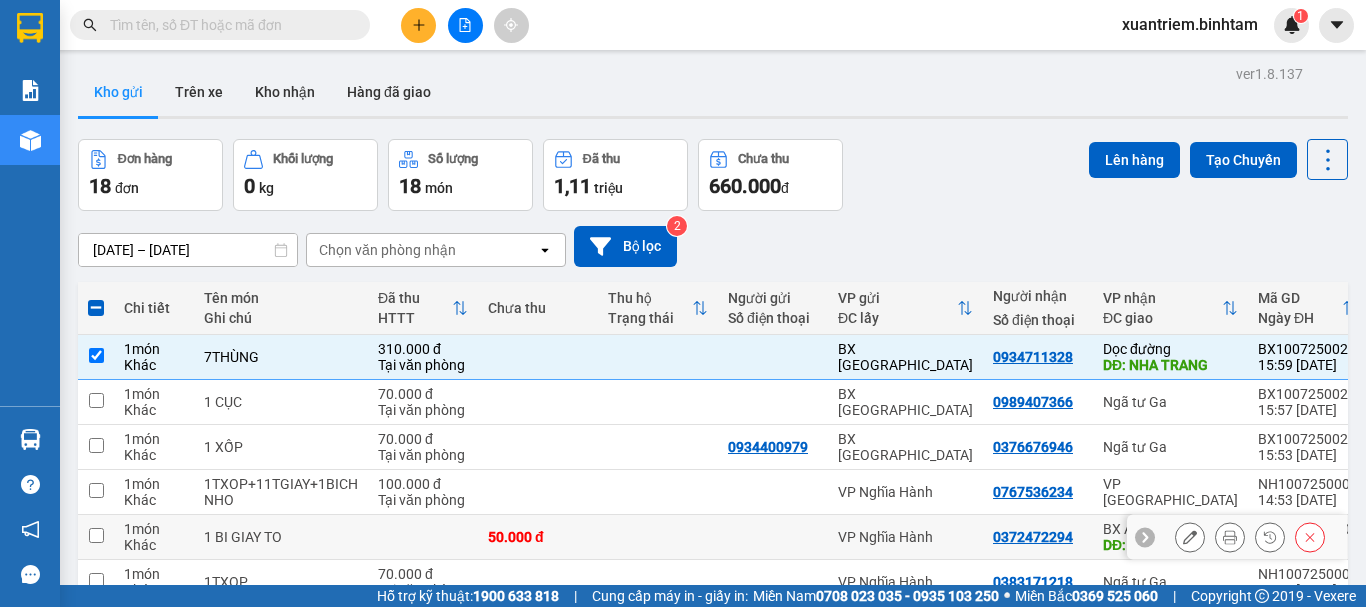 click at bounding box center (423, 537) 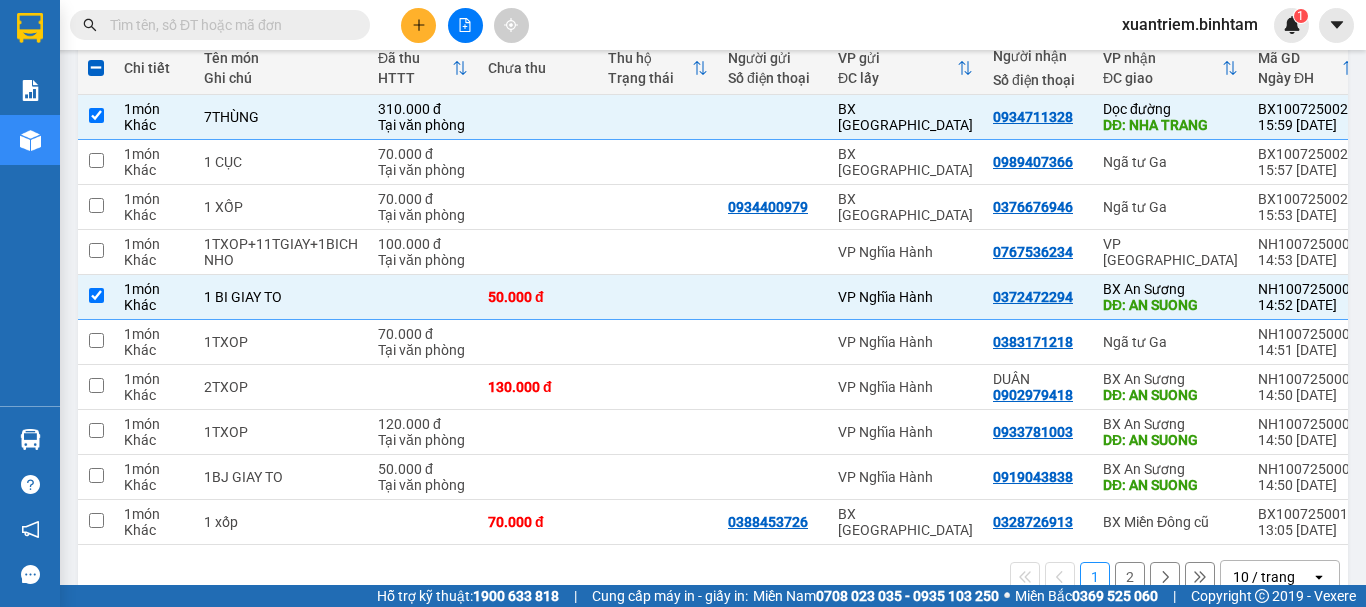 scroll, scrollTop: 290, scrollLeft: 0, axis: vertical 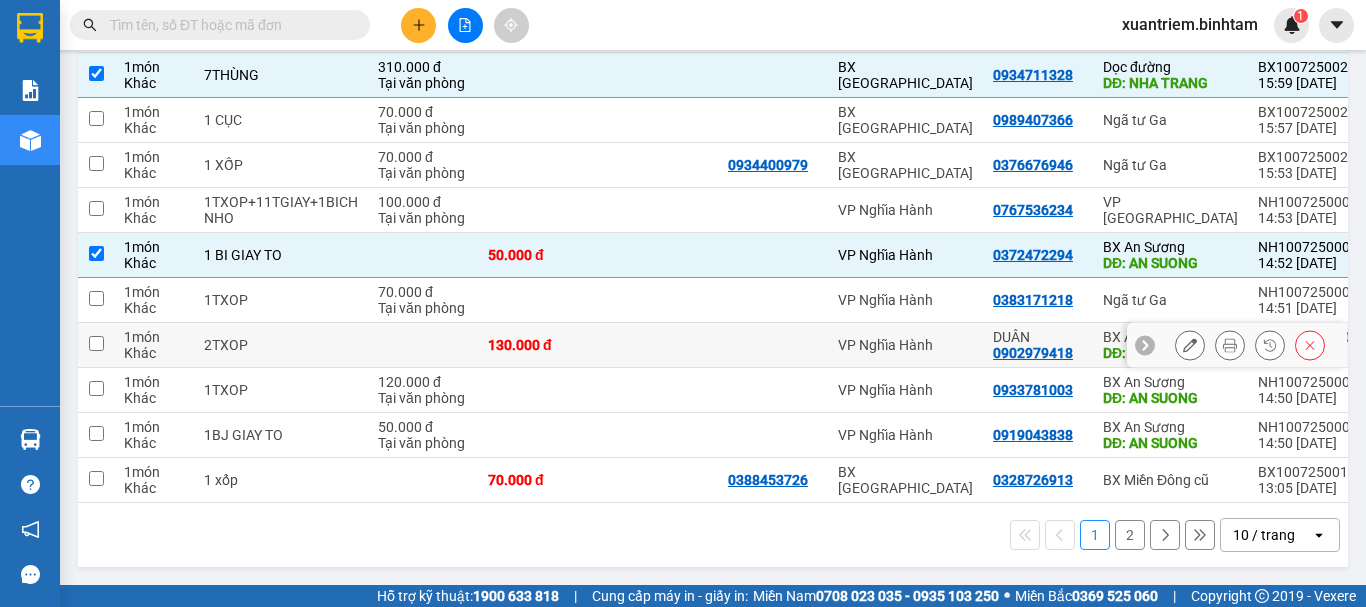 click on "130.000 đ" at bounding box center (538, 345) 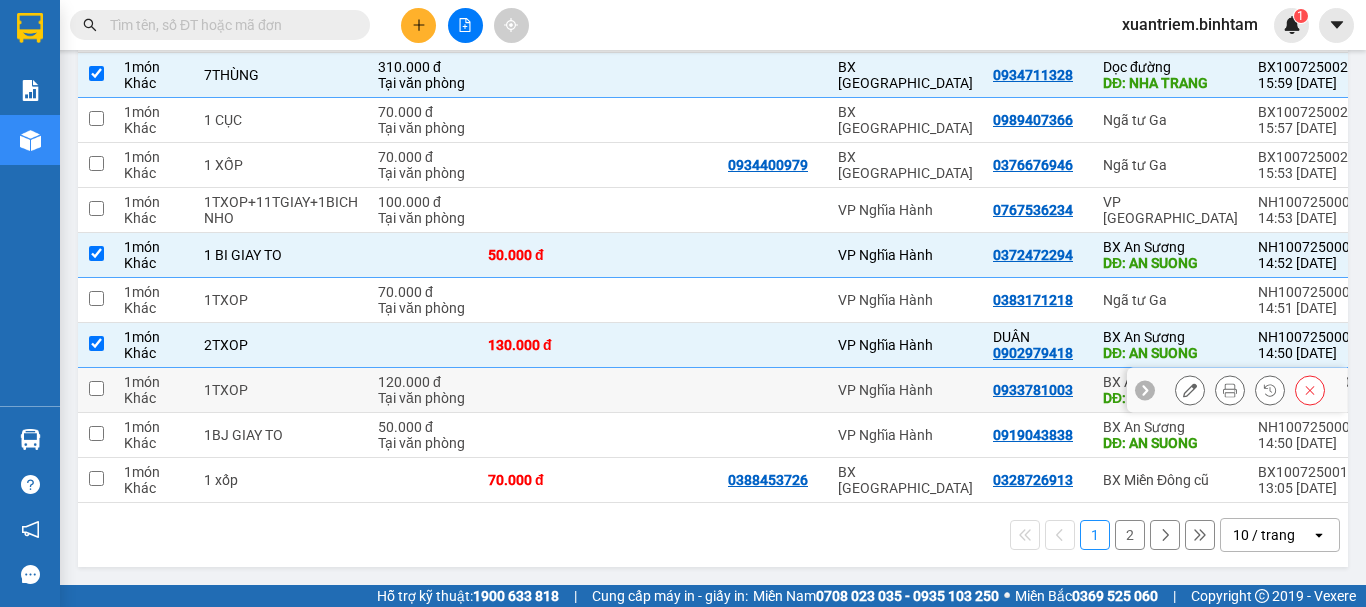 click at bounding box center (538, 390) 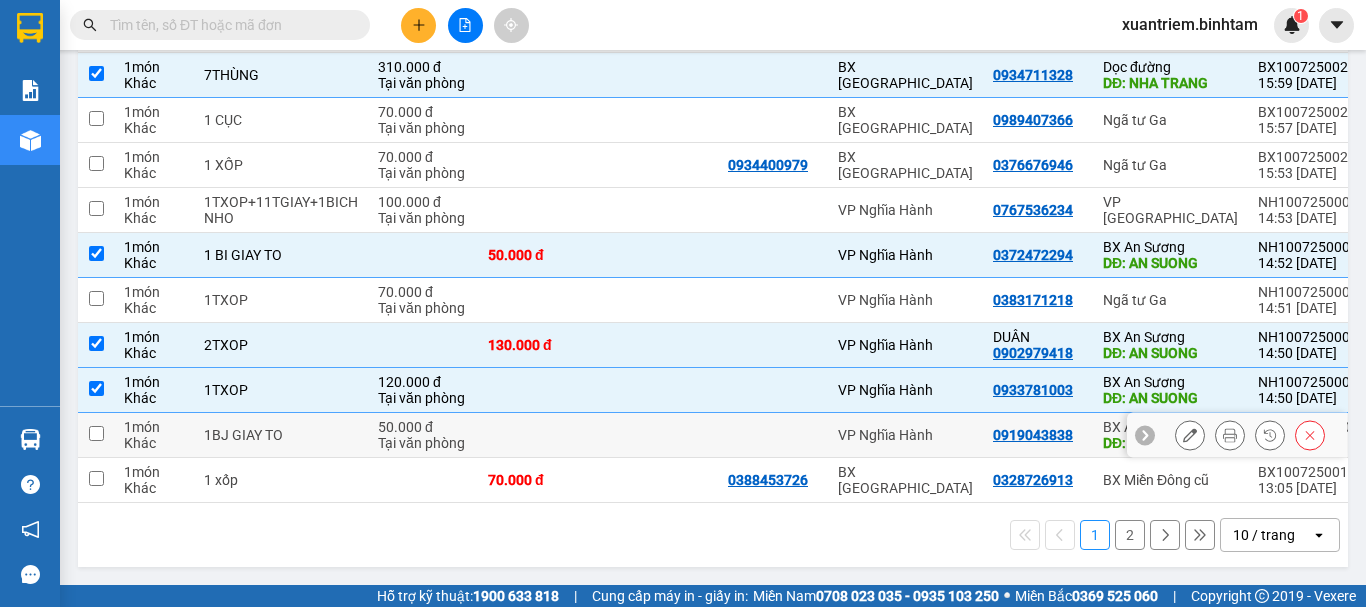 click at bounding box center [538, 435] 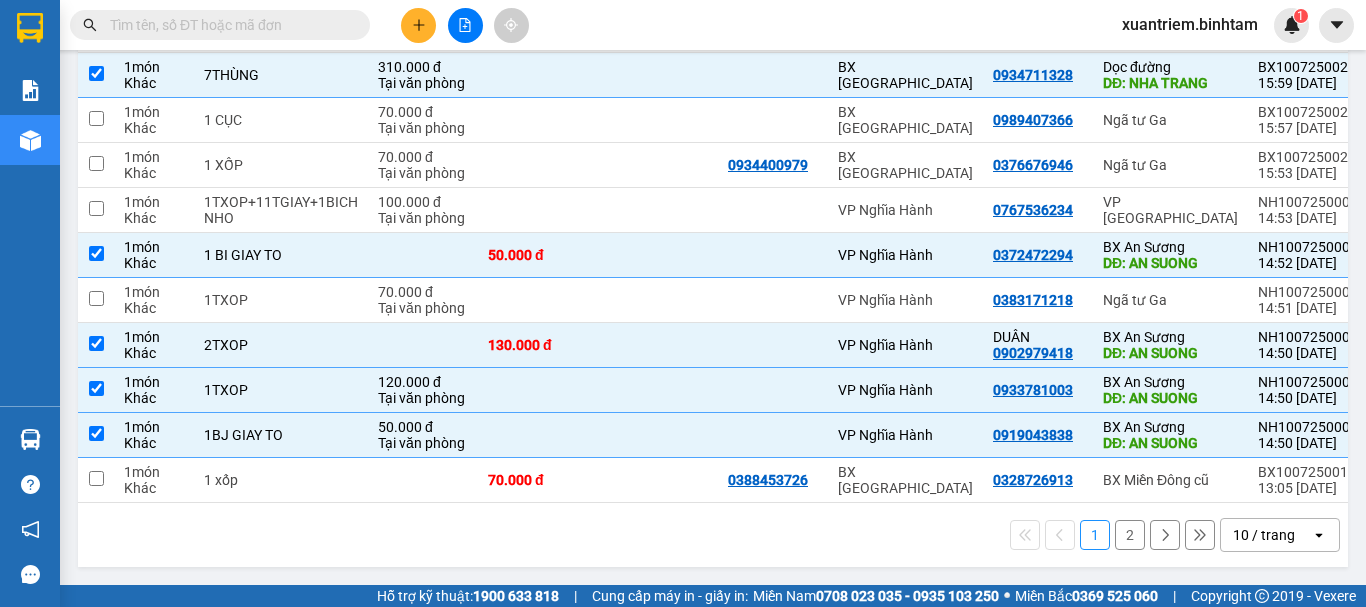 scroll, scrollTop: 0, scrollLeft: 0, axis: both 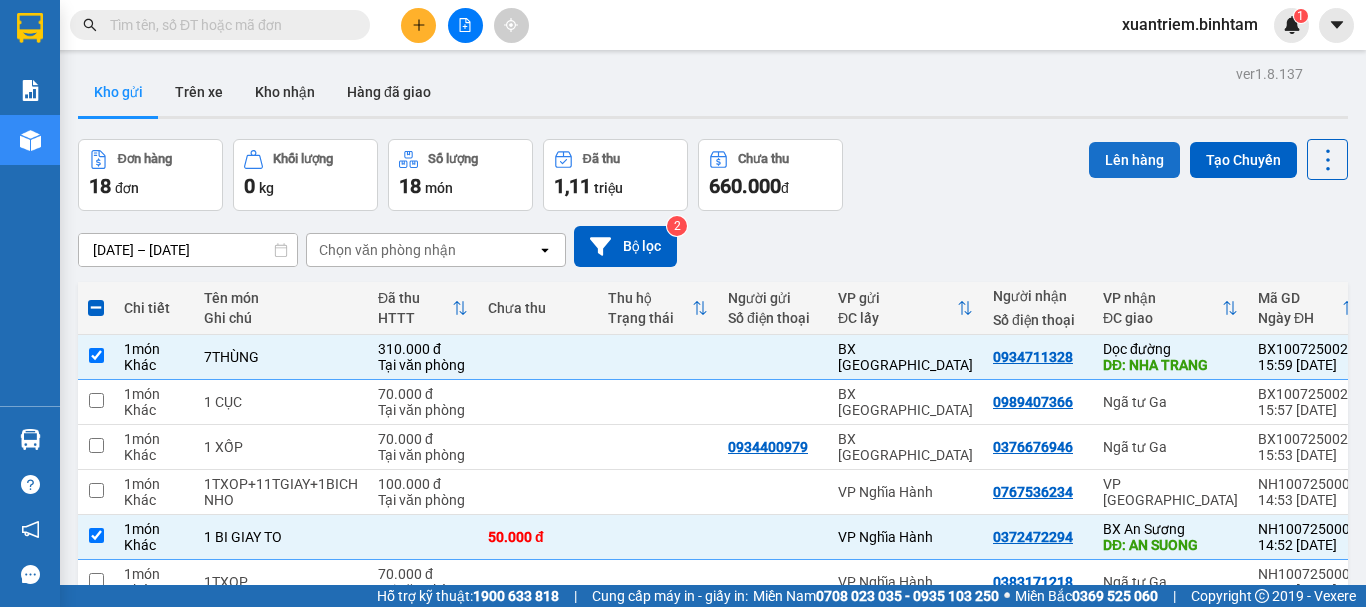 click on "Lên hàng" at bounding box center (1134, 160) 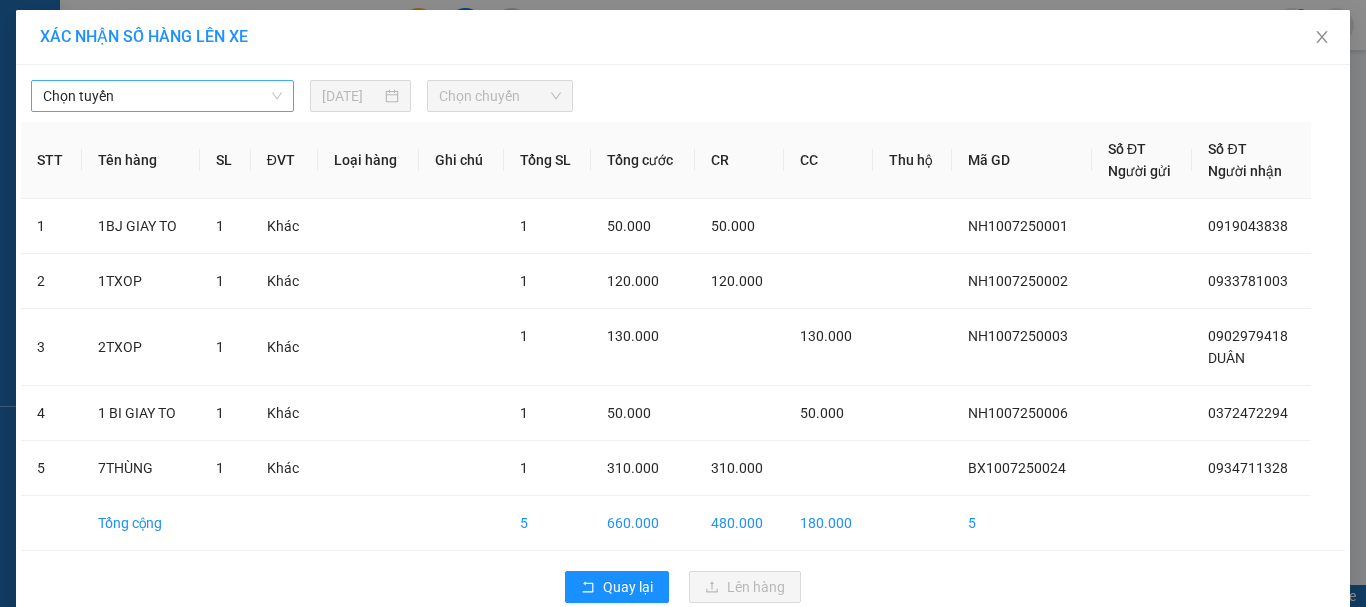 click on "Chọn tuyến" at bounding box center (162, 96) 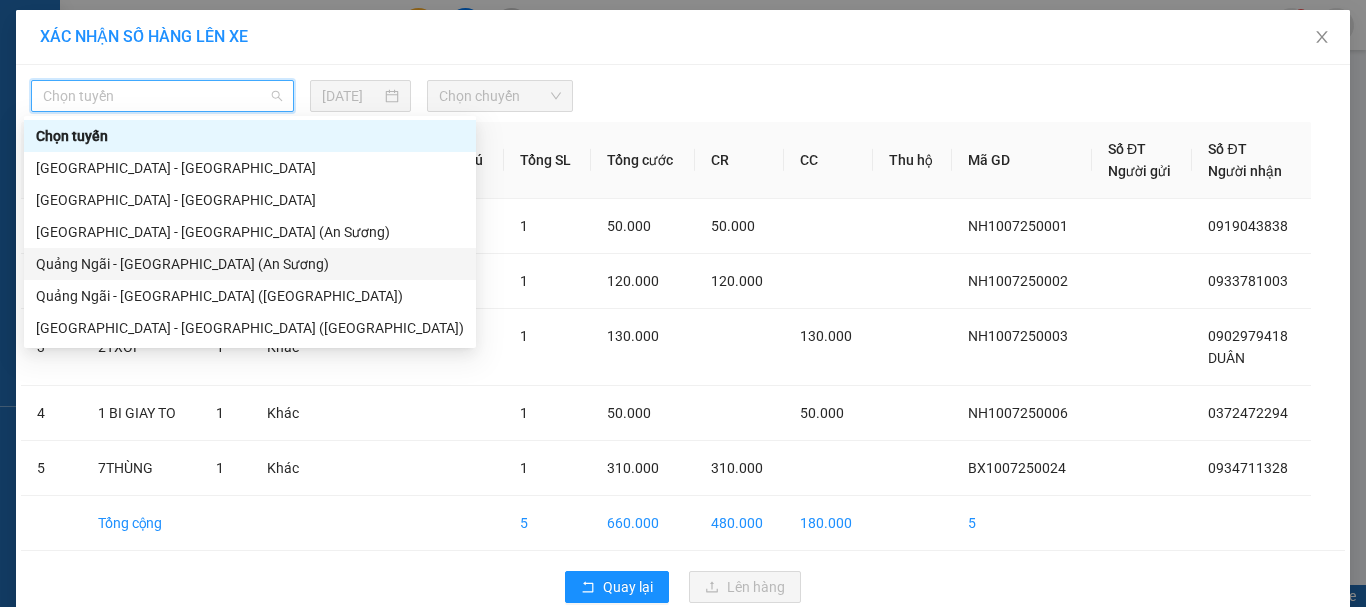 click on "Quảng Ngãi - [GEOGRAPHIC_DATA] (An Sương)" at bounding box center [250, 264] 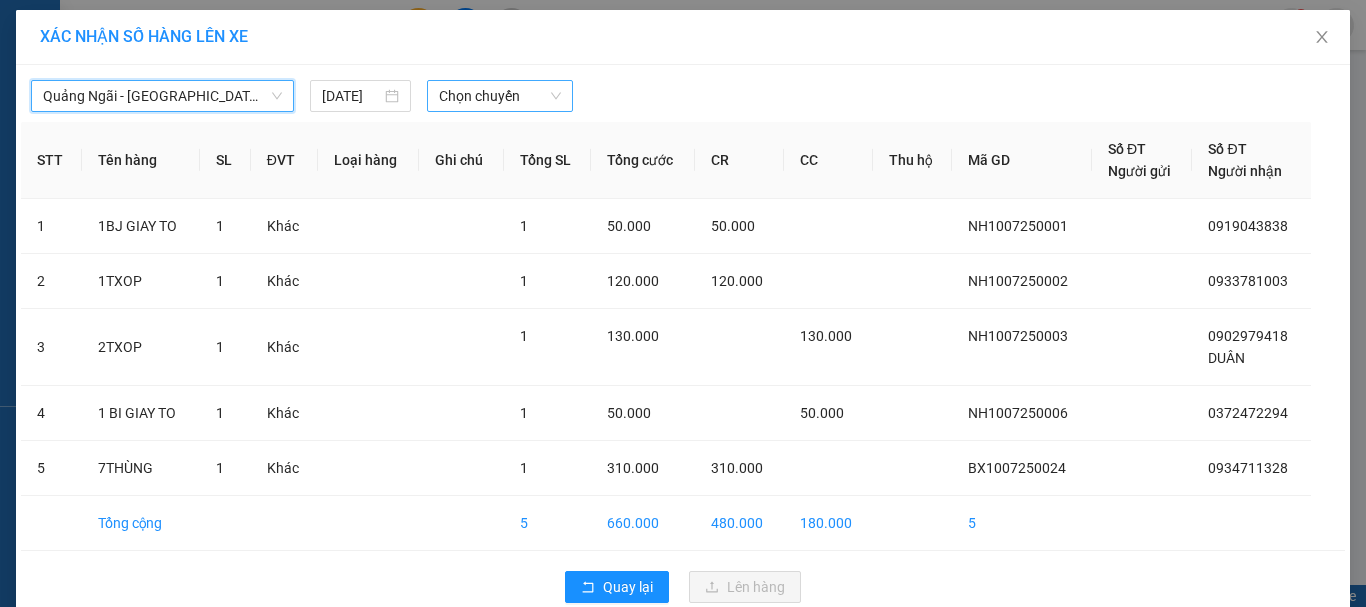 click on "Chọn chuyến" at bounding box center (500, 96) 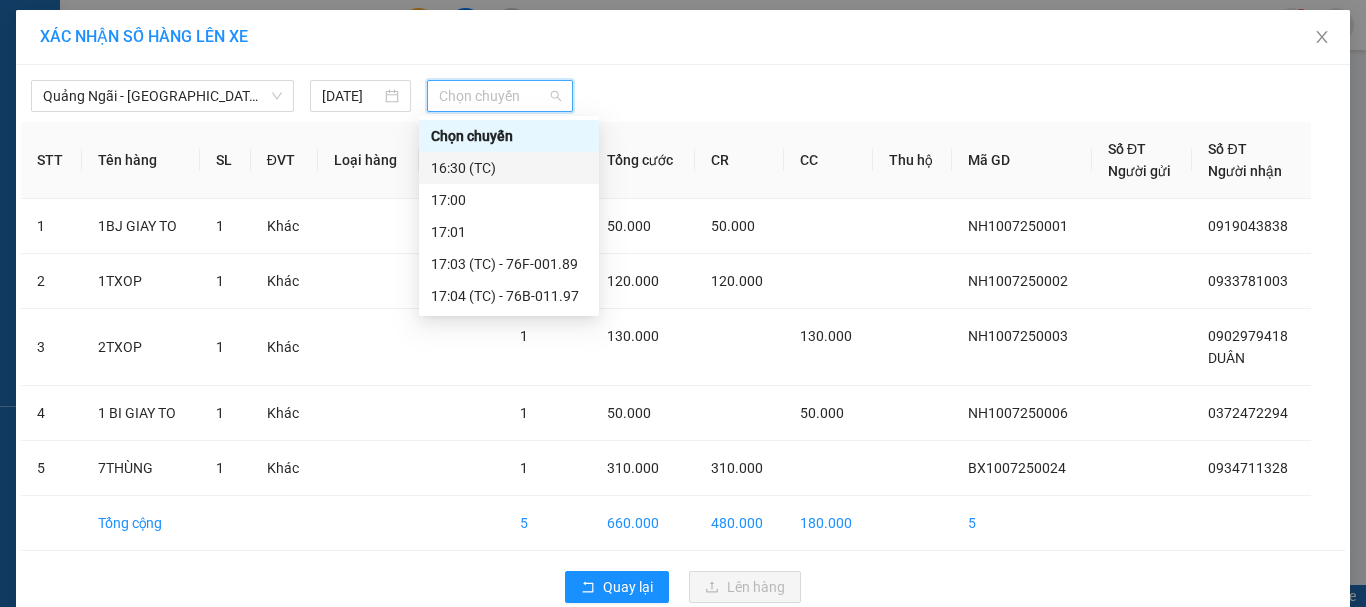 click on "16:30   (TC)" at bounding box center [509, 168] 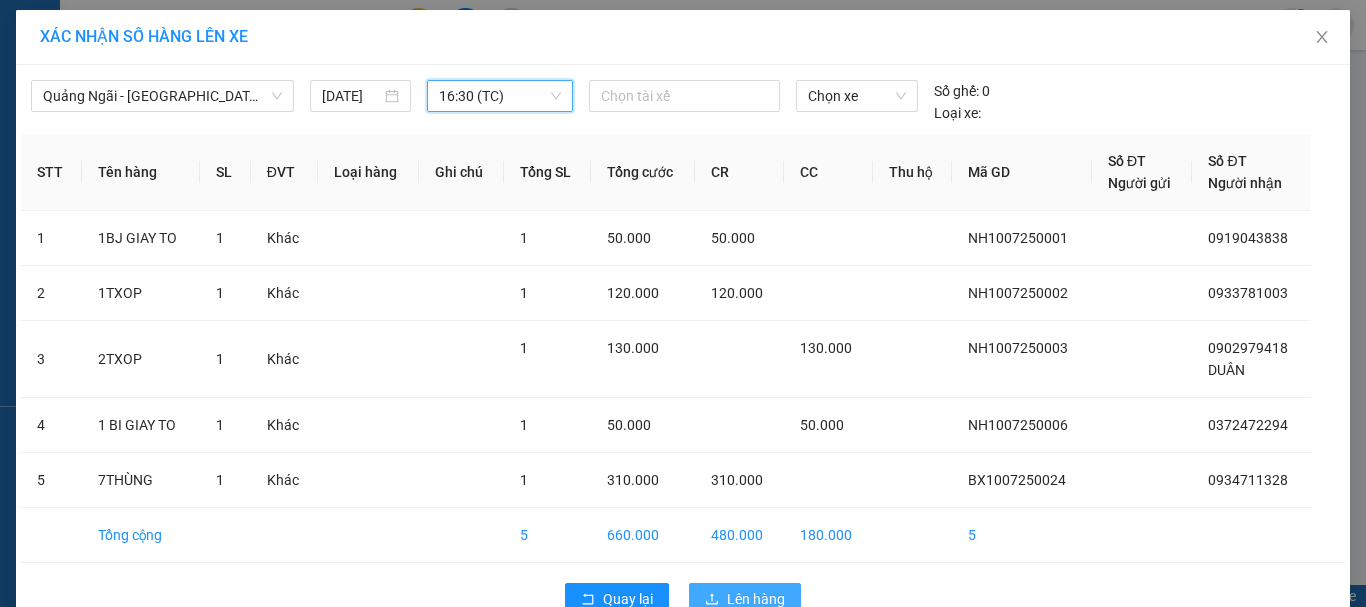 click on "Lên hàng" at bounding box center [745, 599] 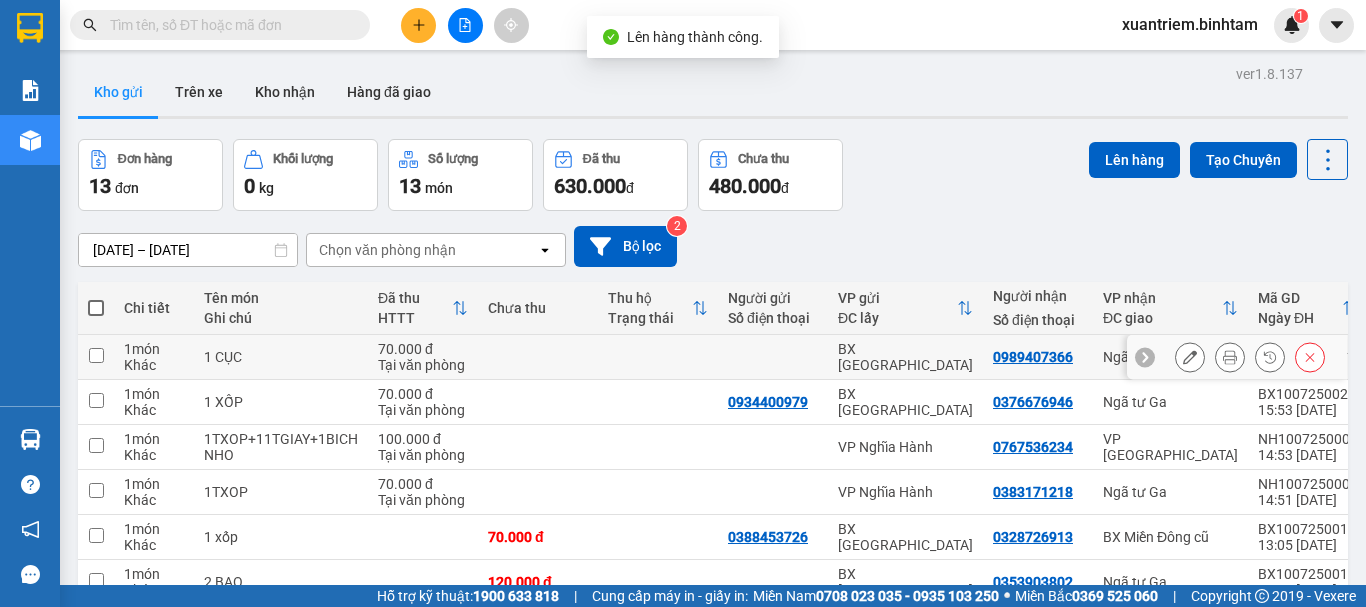 click at bounding box center [538, 357] 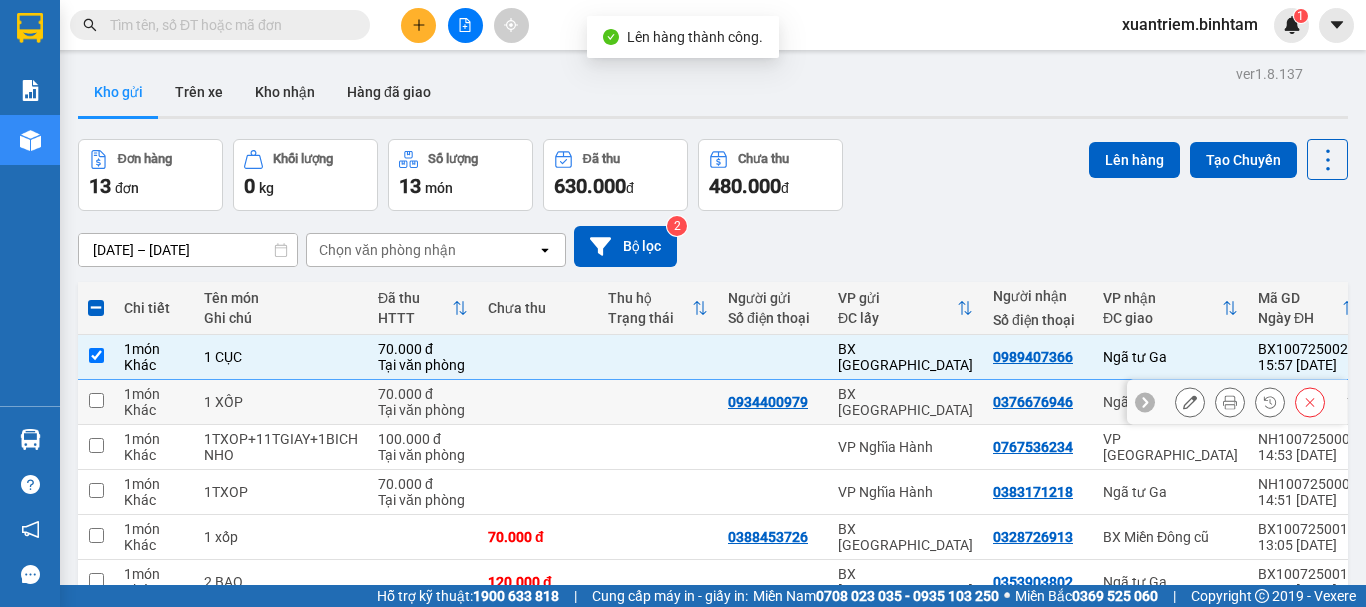 click at bounding box center (538, 402) 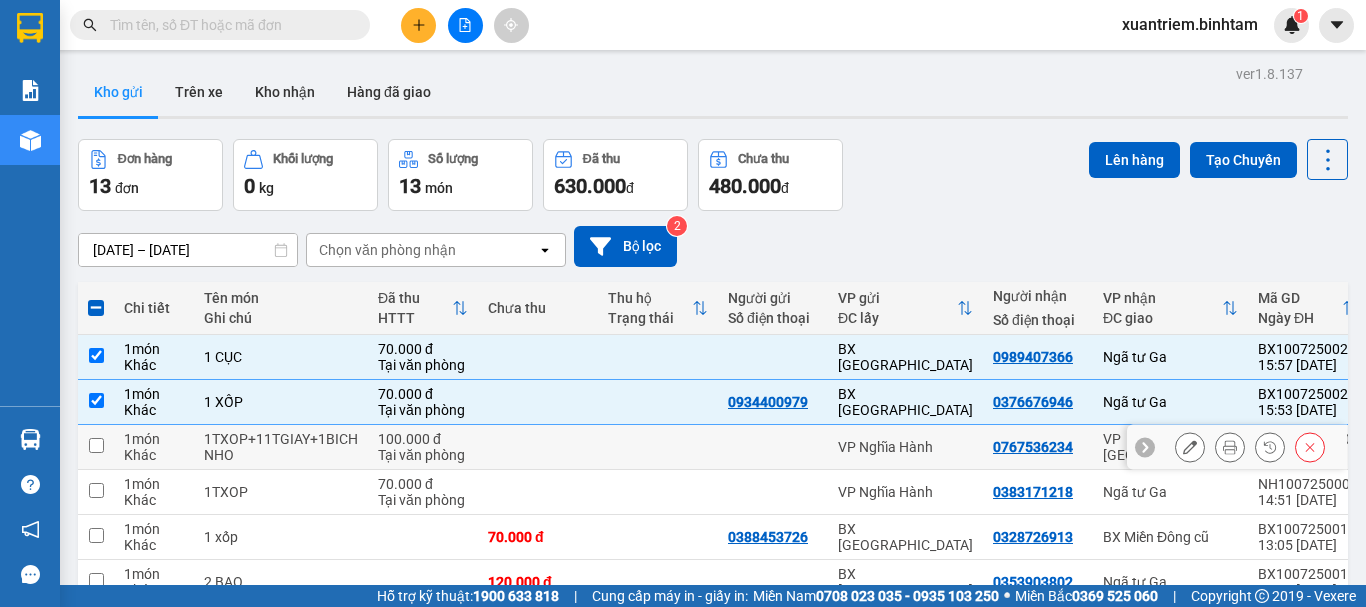 click at bounding box center [538, 447] 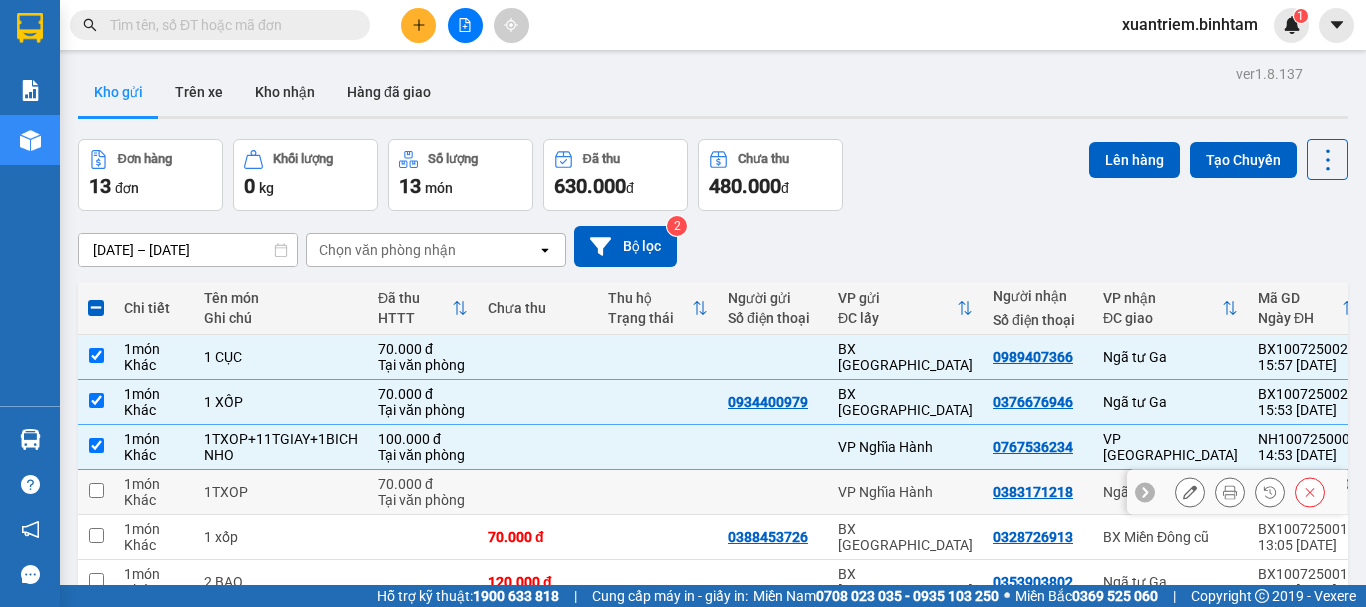 click at bounding box center [538, 492] 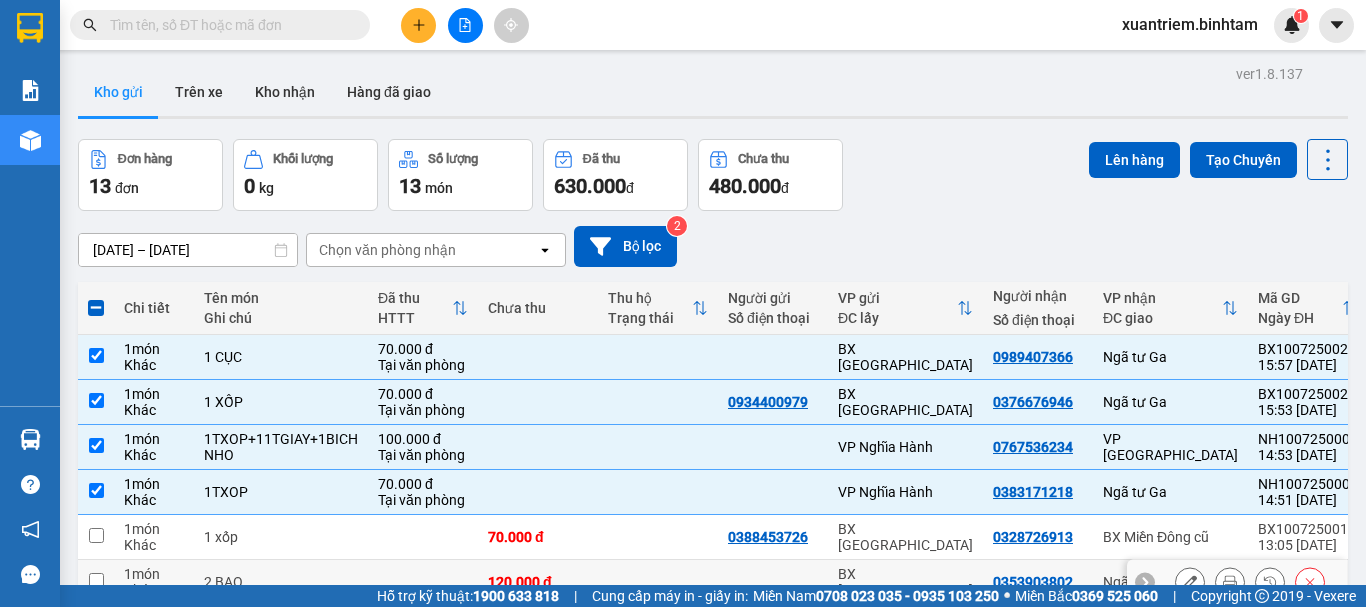 click on "120.000 đ" at bounding box center [538, 582] 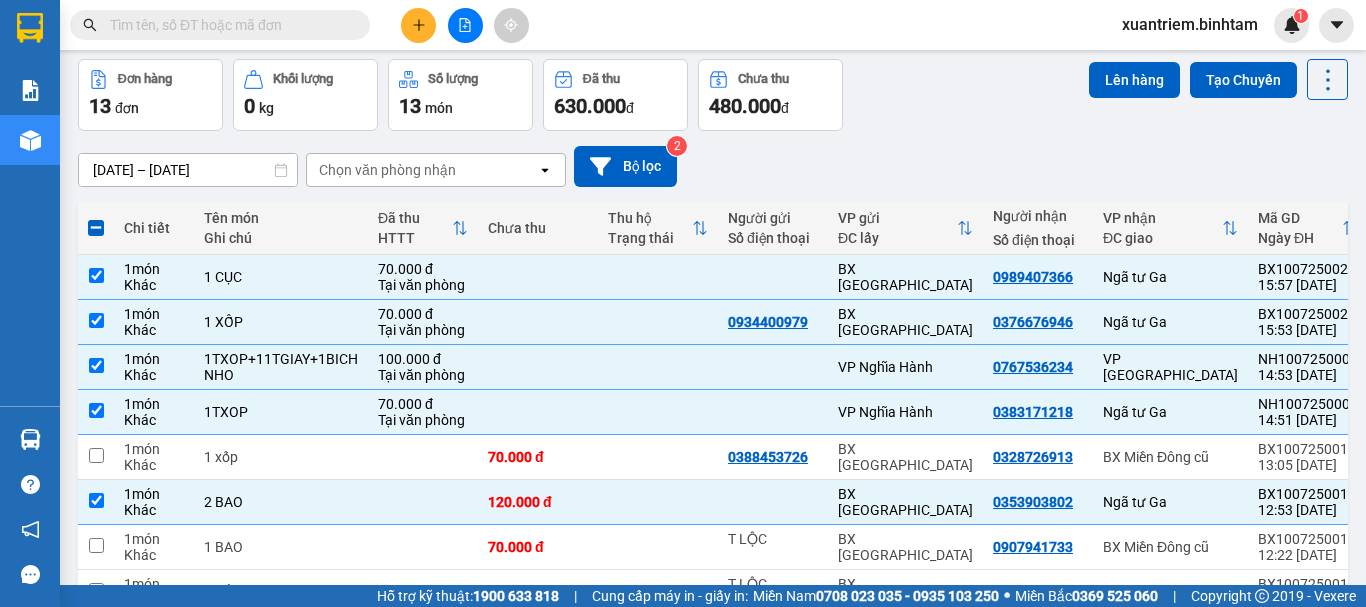 scroll, scrollTop: 290, scrollLeft: 0, axis: vertical 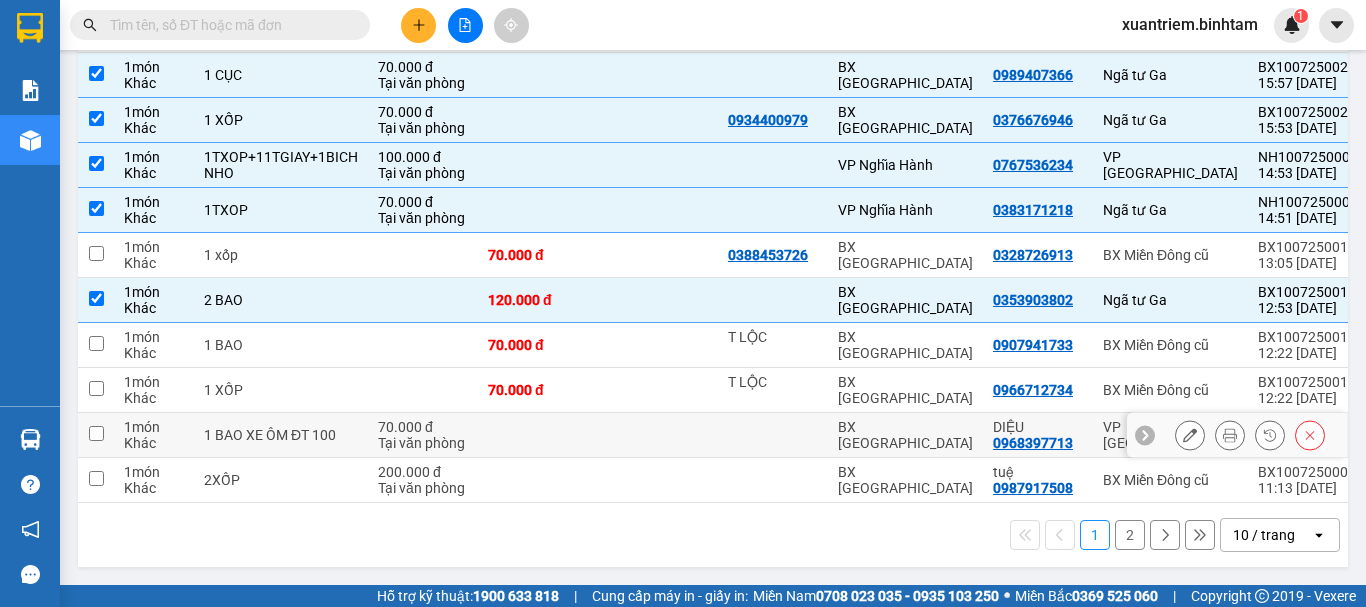 click at bounding box center (538, 435) 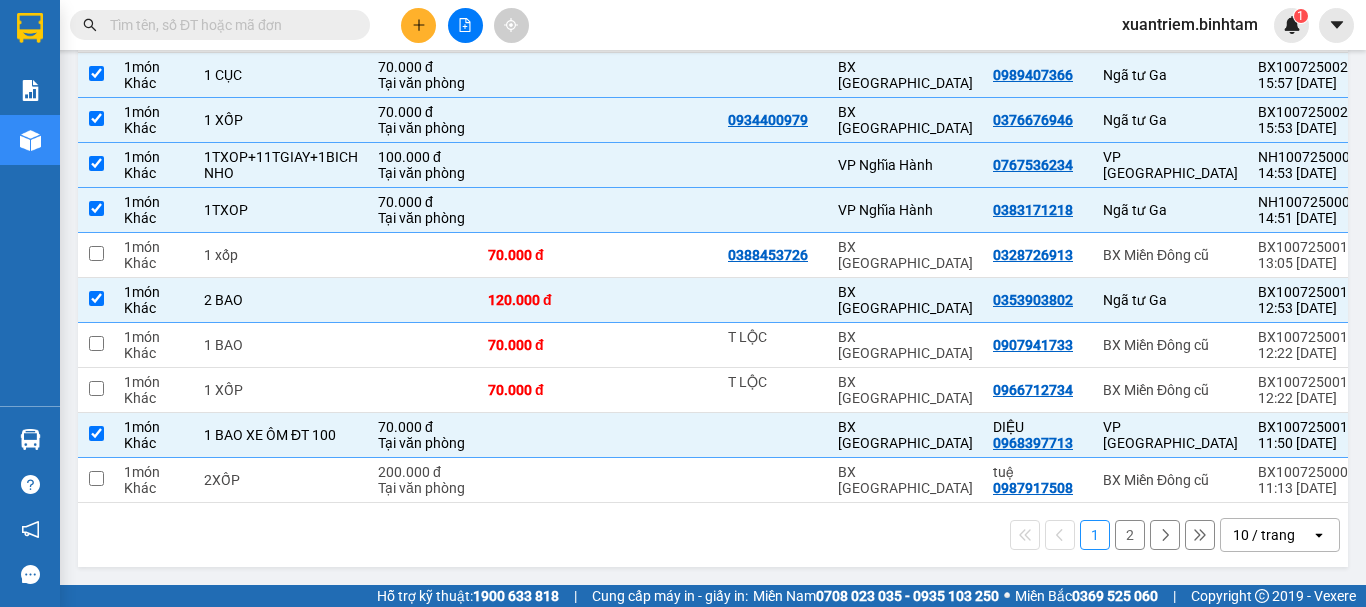 scroll, scrollTop: 0, scrollLeft: 0, axis: both 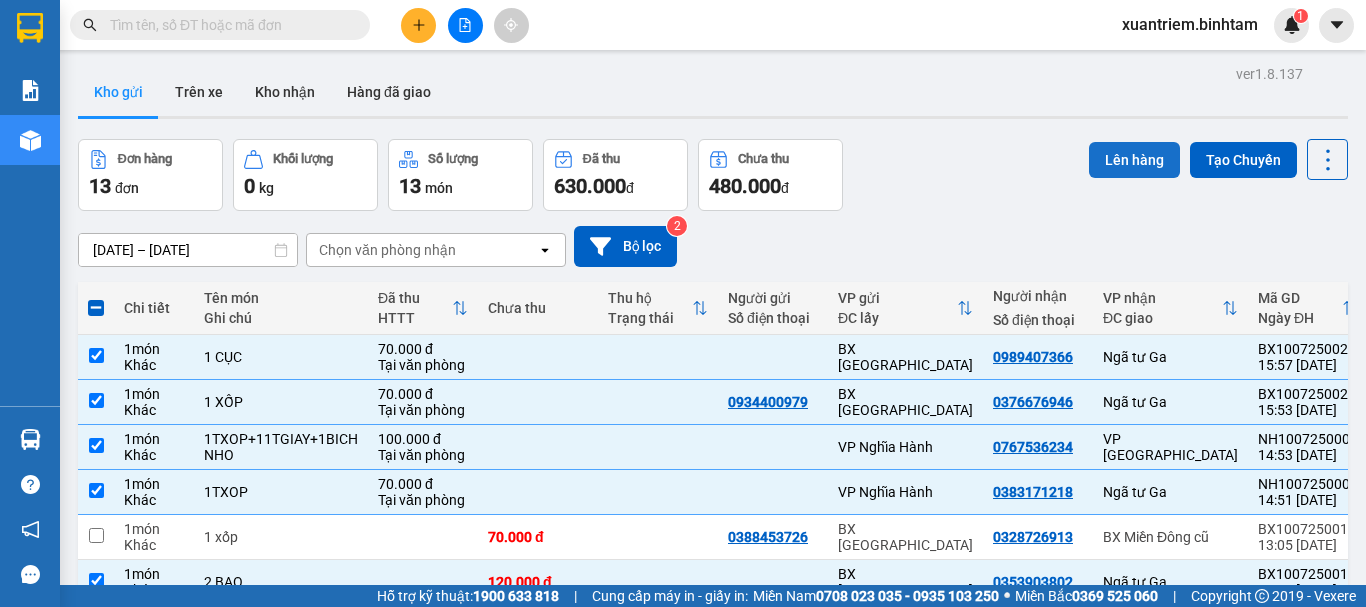 click on "Lên hàng" at bounding box center [1134, 160] 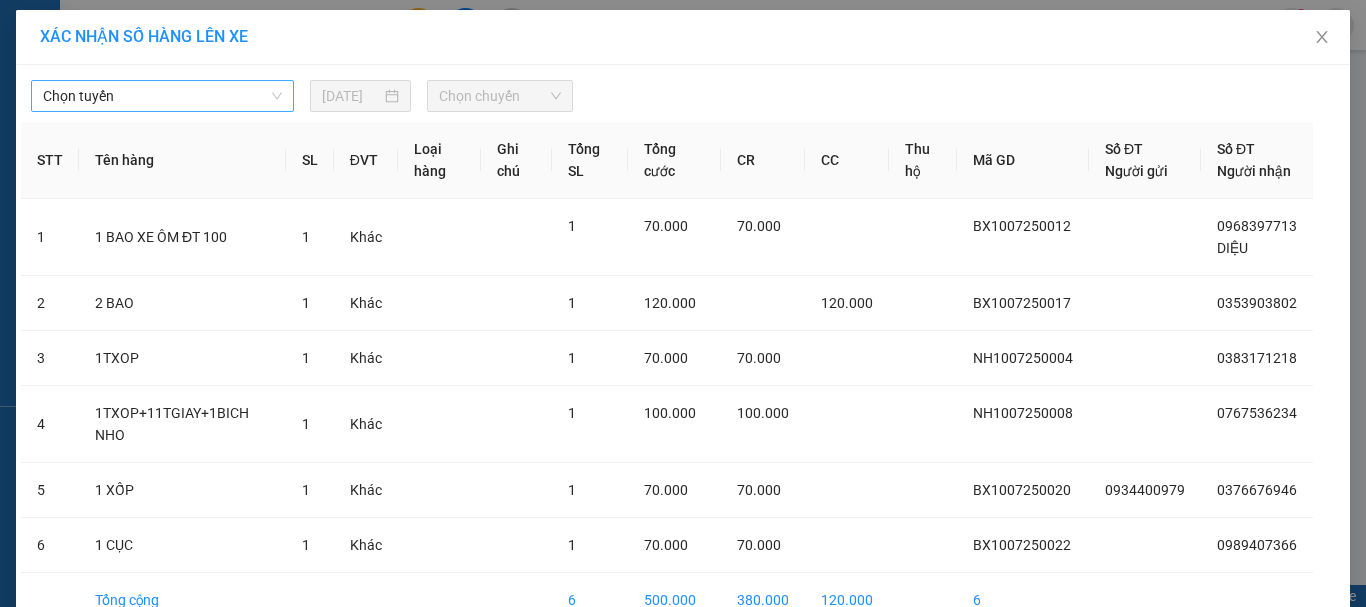 click on "Chọn tuyến" at bounding box center (162, 96) 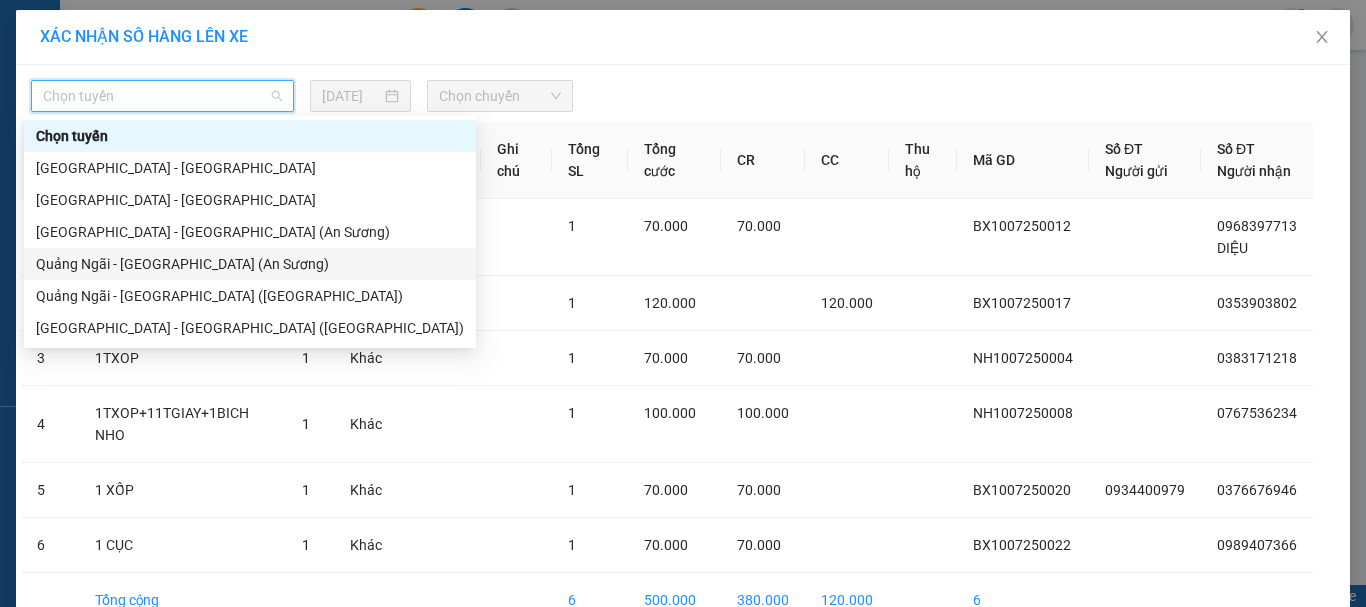 click on "Quảng Ngãi - [GEOGRAPHIC_DATA] (An Sương)" at bounding box center [250, 264] 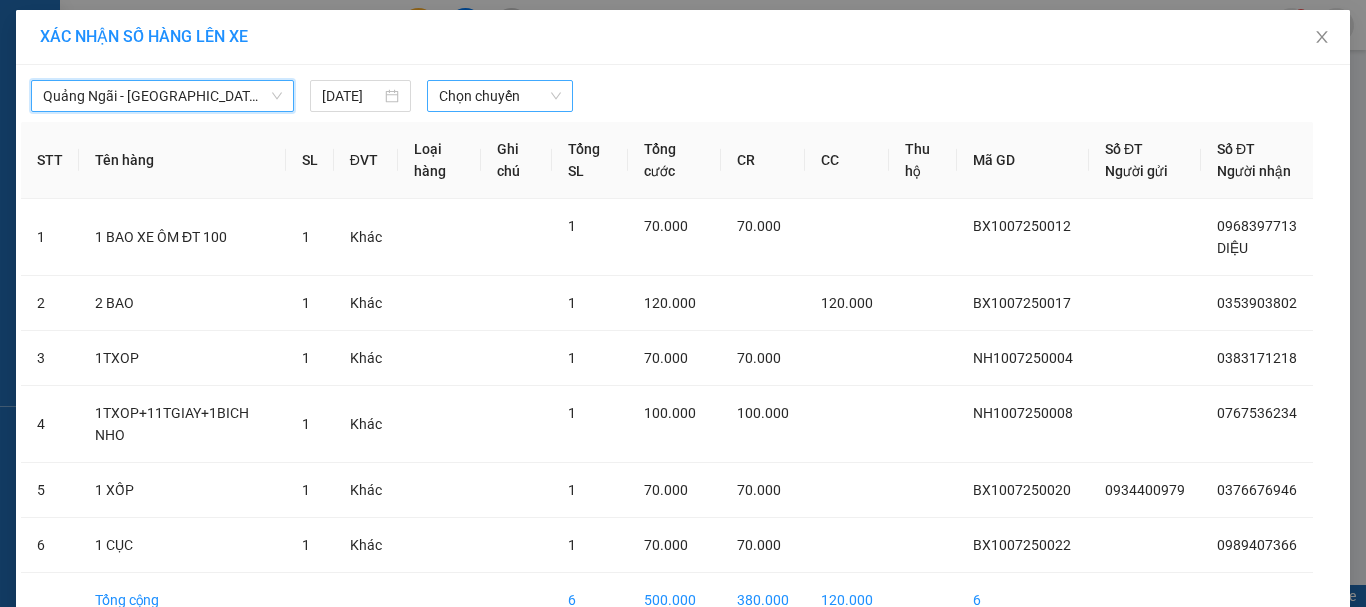 click on "Chọn chuyến" at bounding box center (500, 96) 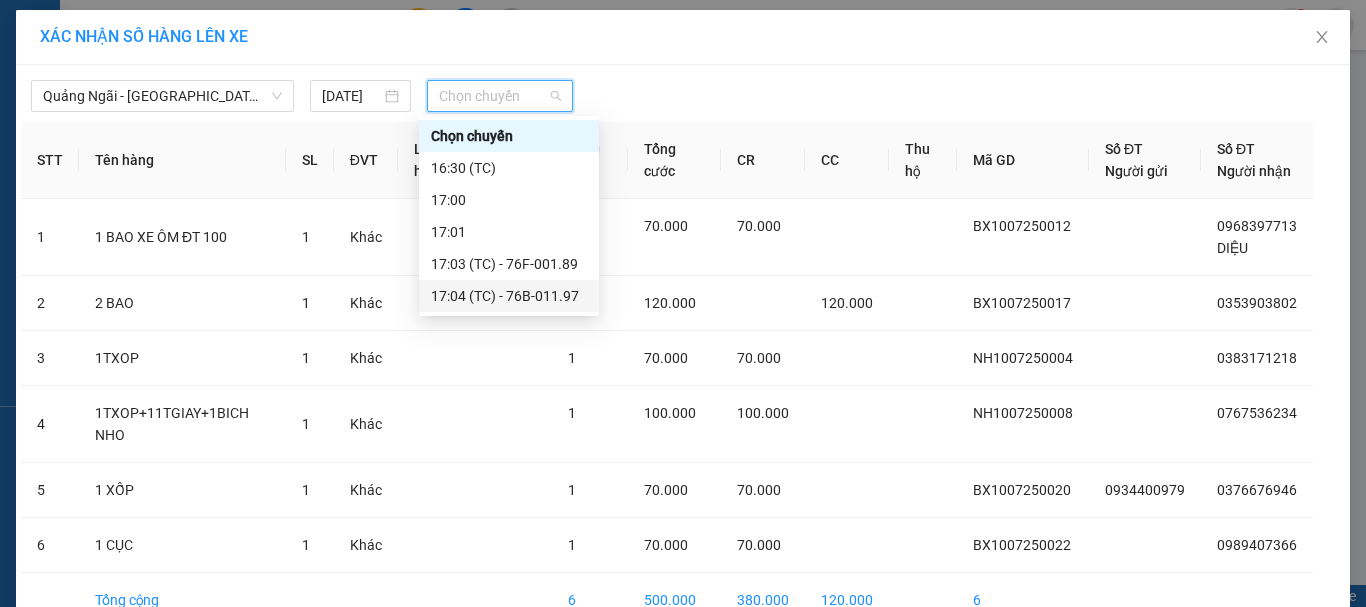 click on "17:04   (TC)   - 76B-011.97" at bounding box center (509, 296) 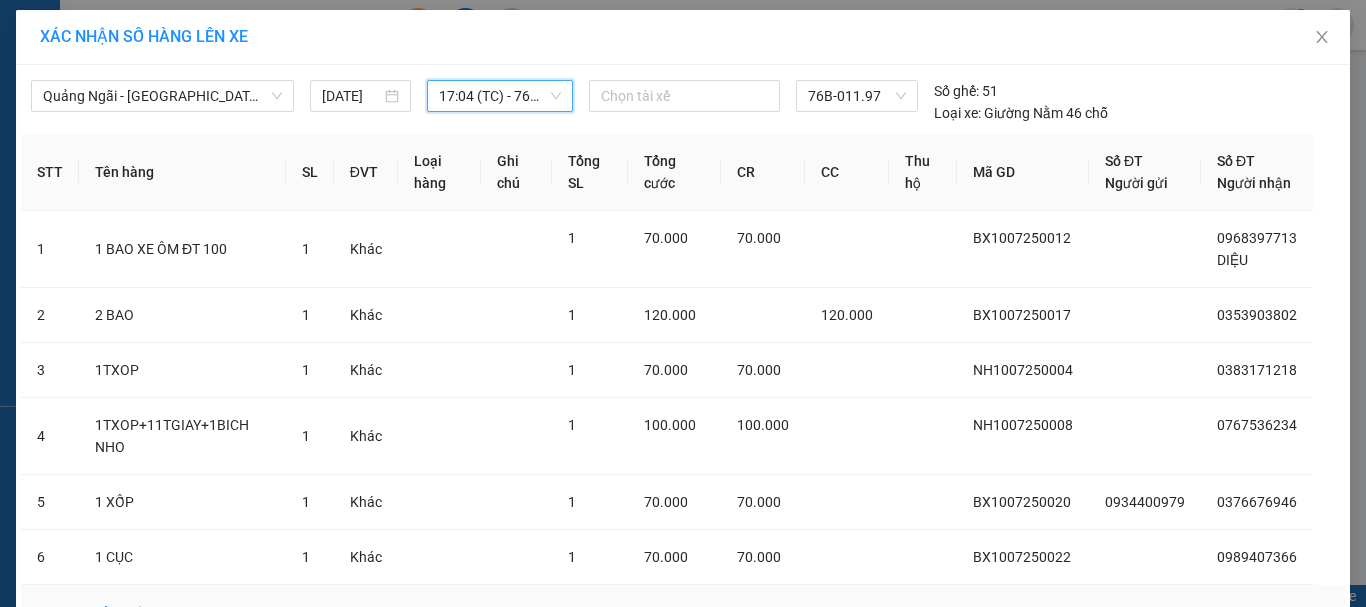 scroll, scrollTop: 146, scrollLeft: 0, axis: vertical 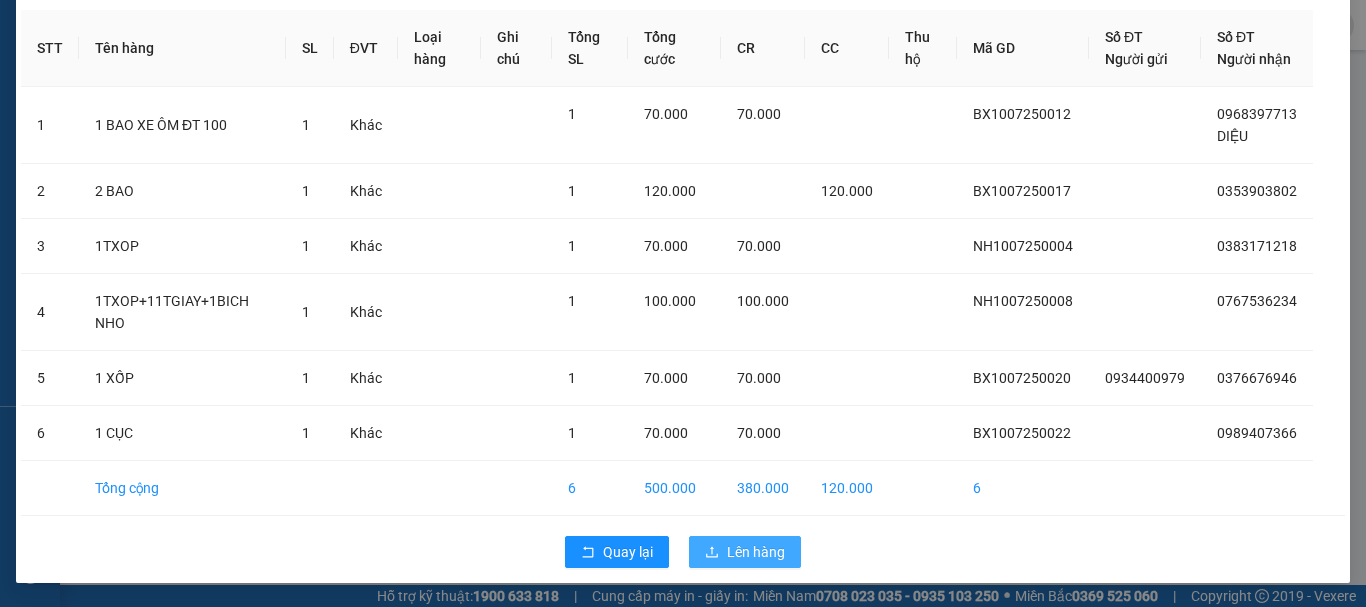 click on "Lên hàng" at bounding box center [756, 552] 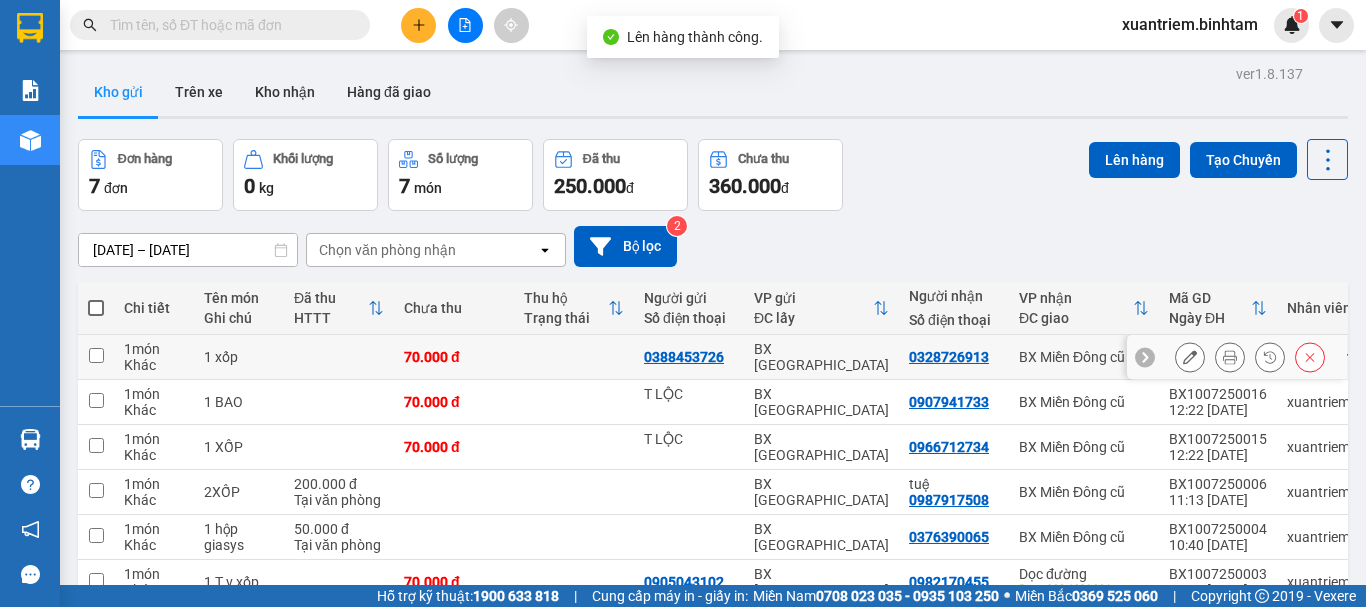 click on "70.000 đ" at bounding box center [454, 357] 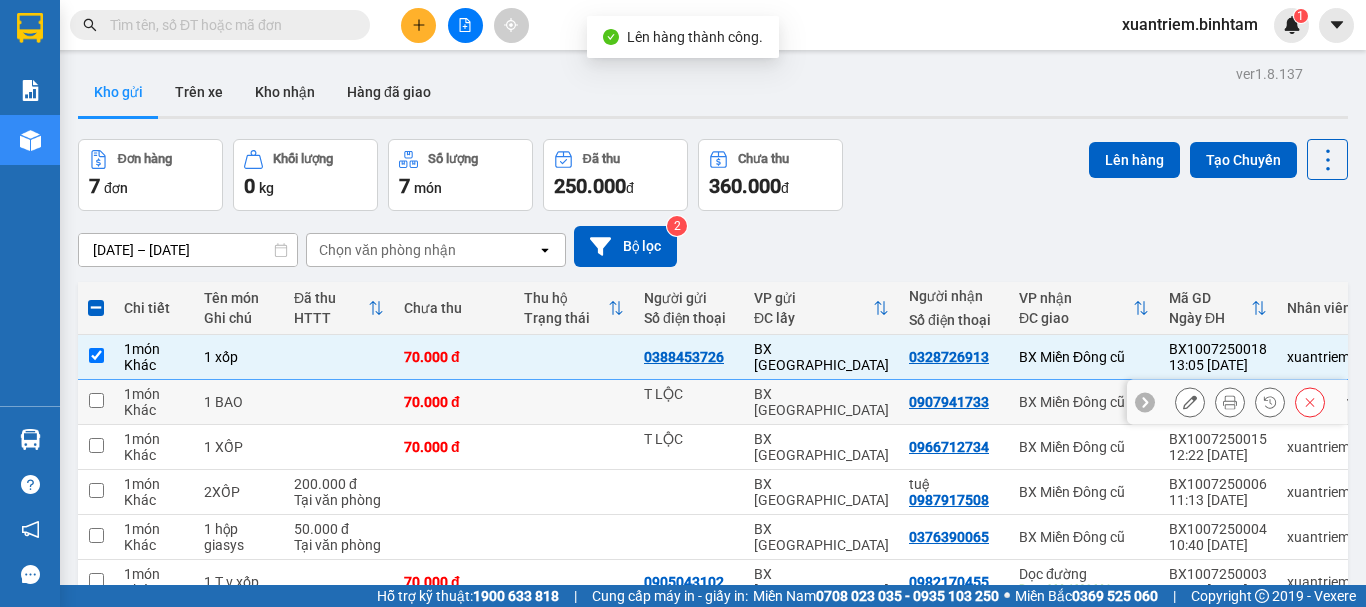 click at bounding box center [339, 402] 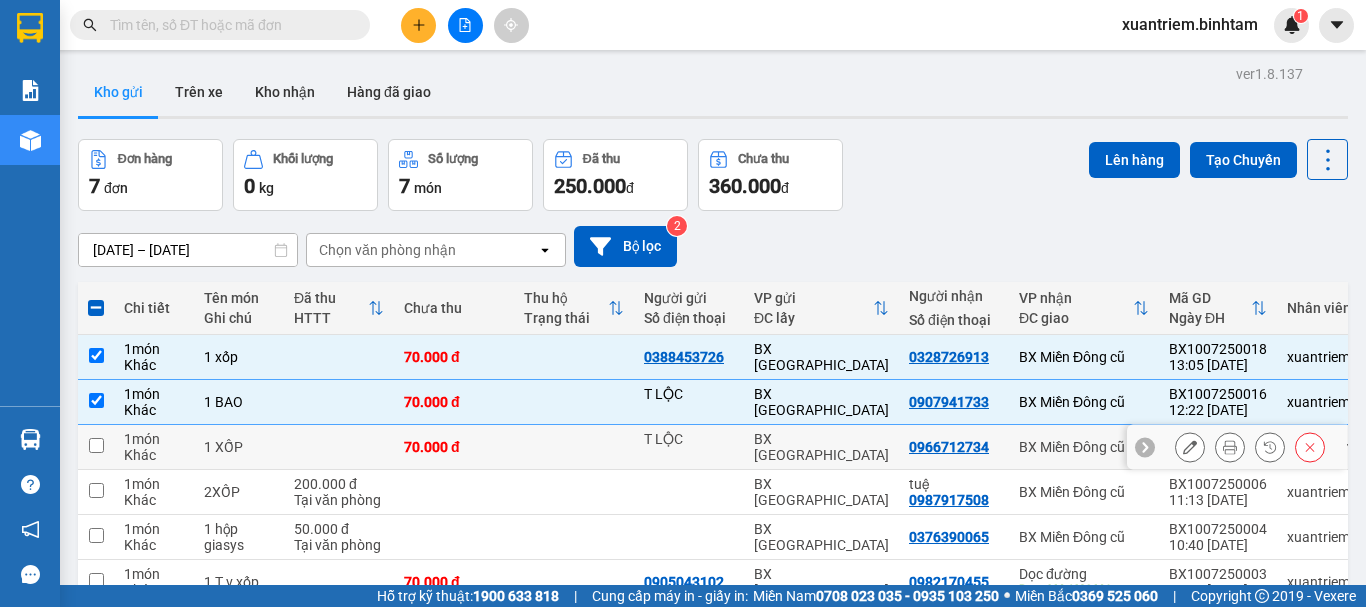 click at bounding box center [339, 447] 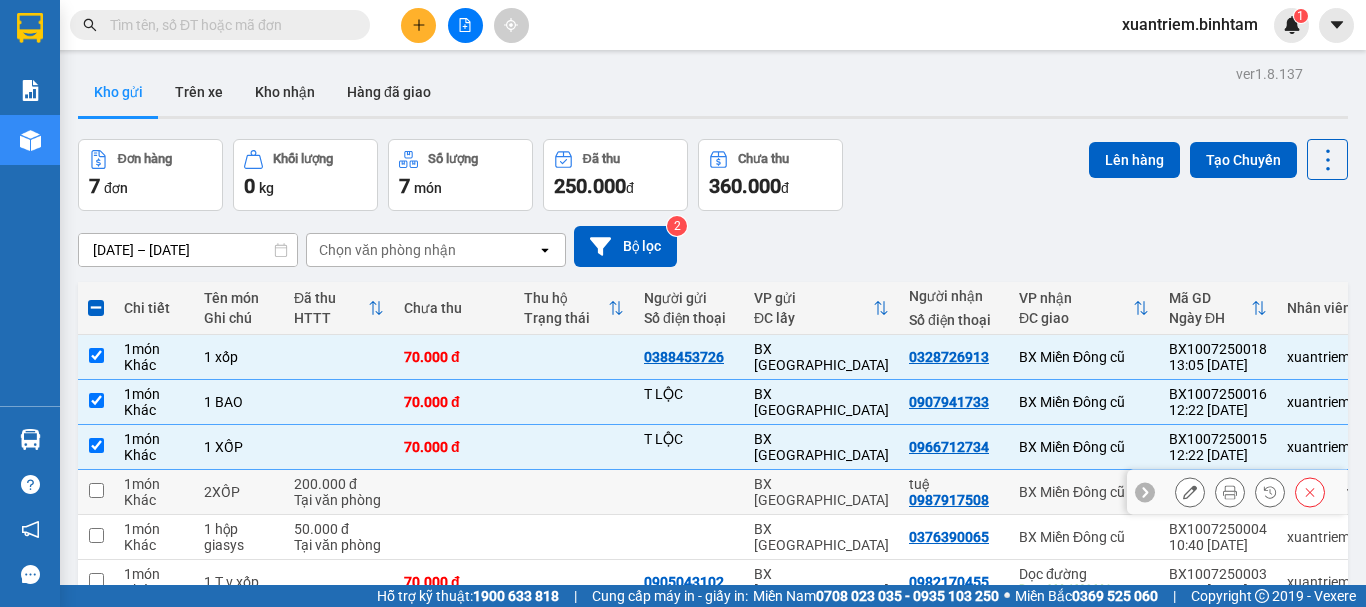 click on "200.000 đ Tại văn phòng" at bounding box center [339, 492] 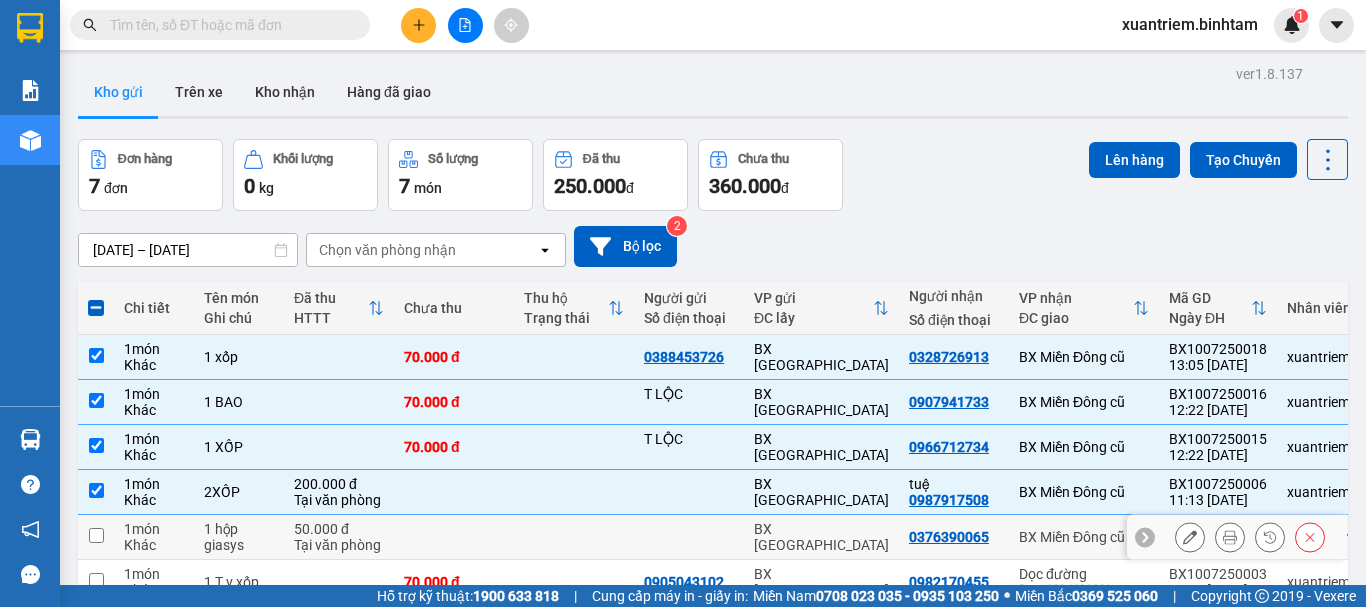 click on "50.000 đ Tại văn phòng" at bounding box center (339, 537) 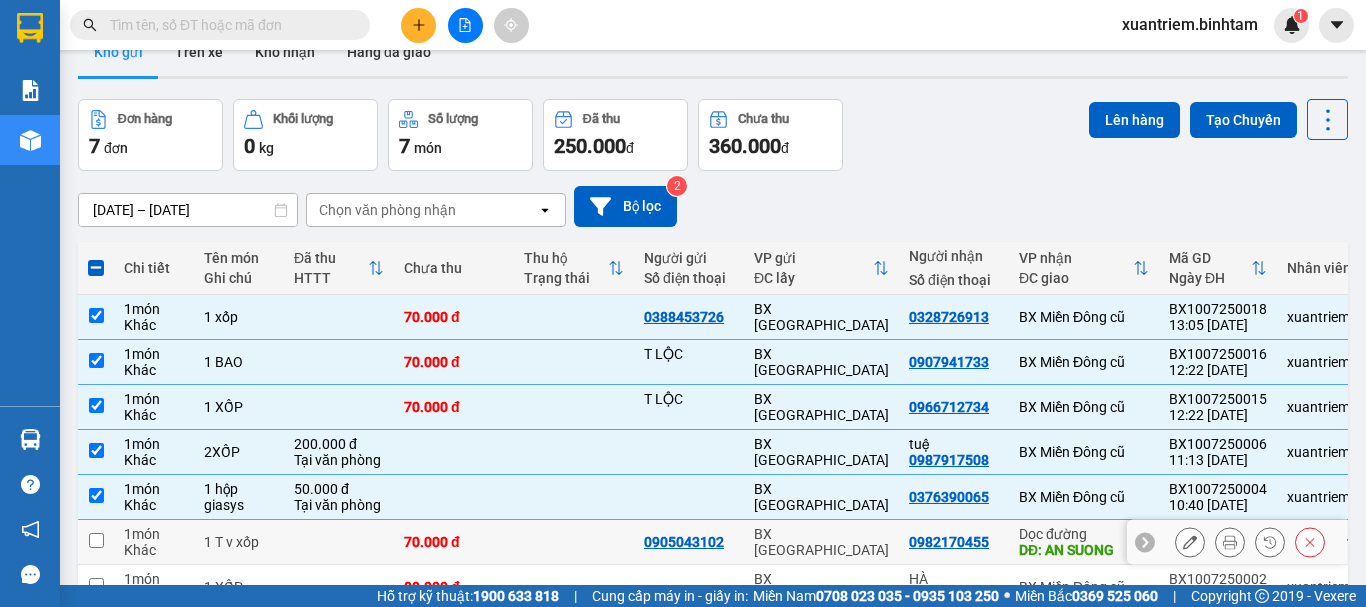 scroll, scrollTop: 155, scrollLeft: 0, axis: vertical 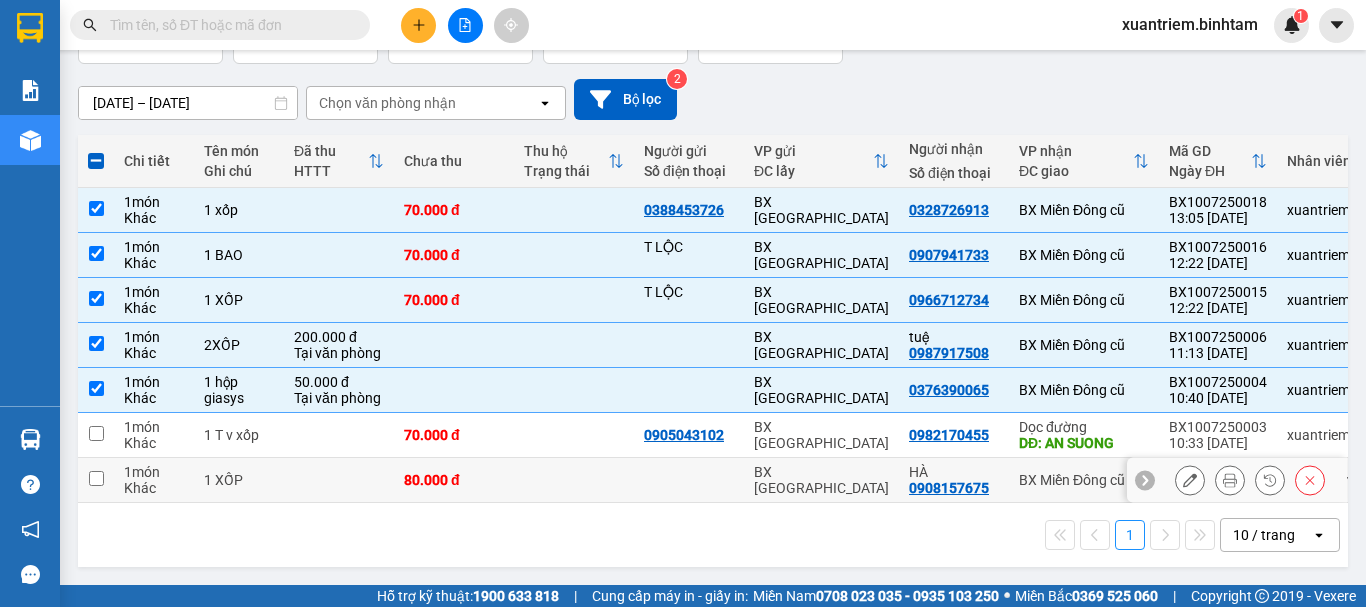 click at bounding box center [339, 480] 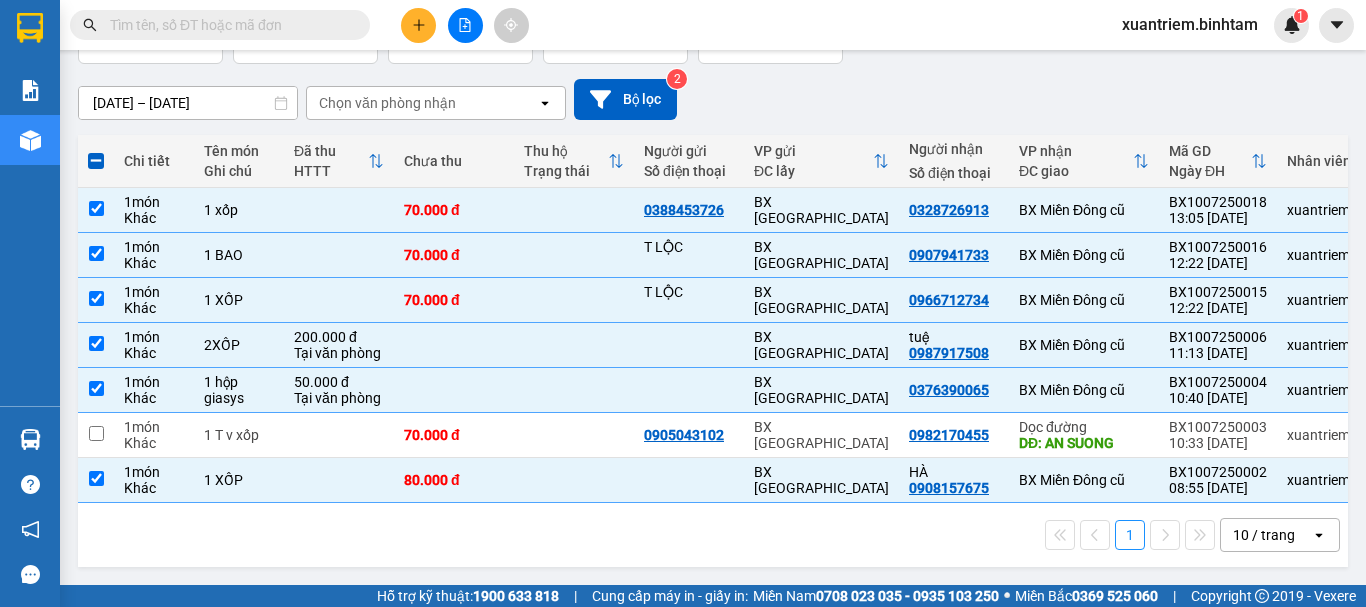 scroll, scrollTop: 0, scrollLeft: 0, axis: both 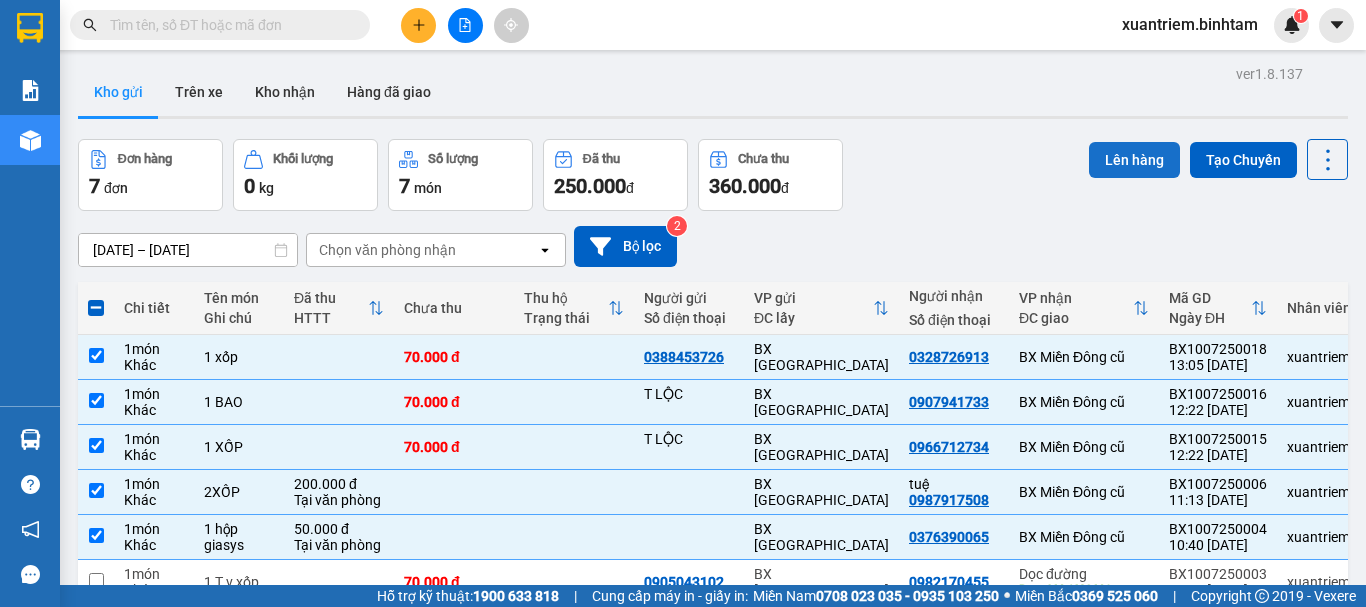 click on "Lên hàng" at bounding box center [1134, 160] 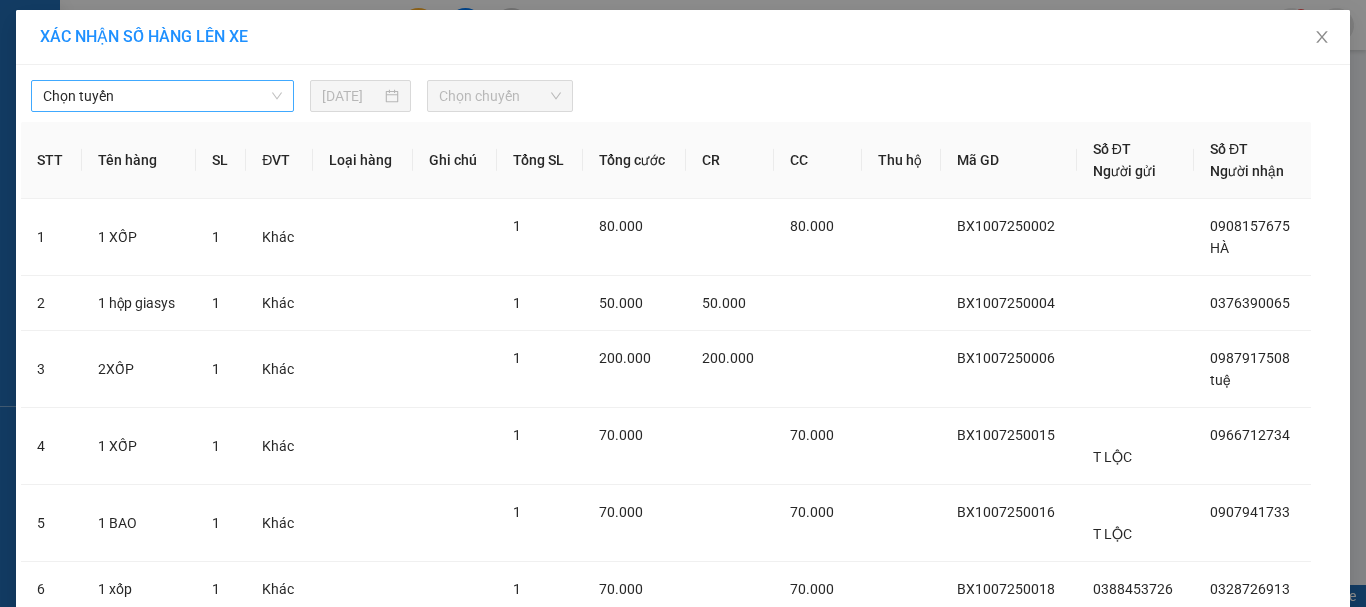 click on "Chọn tuyến" at bounding box center [162, 96] 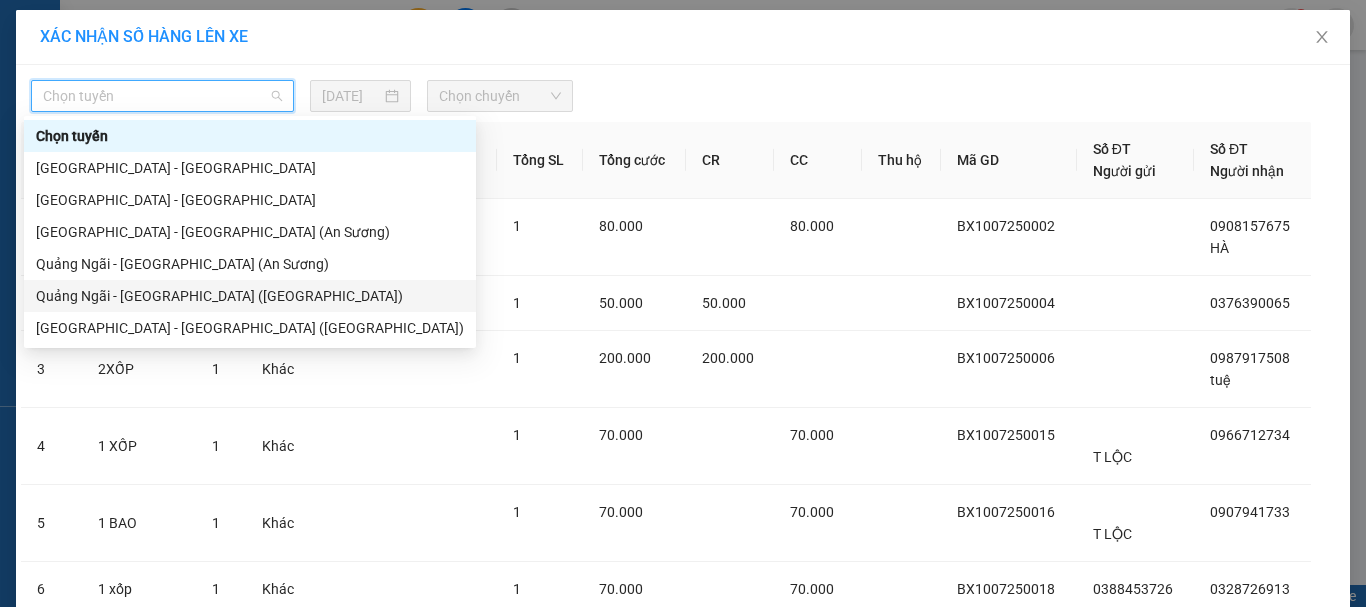 click on "Quảng Ngãi - [GEOGRAPHIC_DATA] ([GEOGRAPHIC_DATA])" at bounding box center (250, 296) 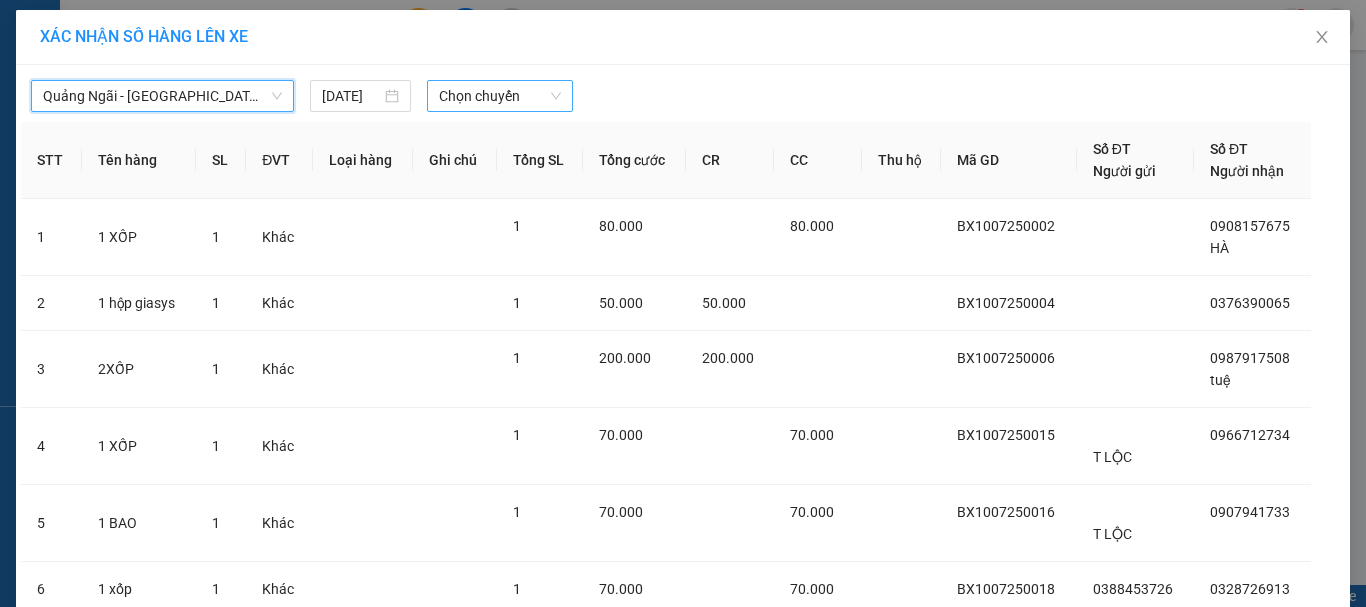 click on "Chọn chuyến" at bounding box center (500, 96) 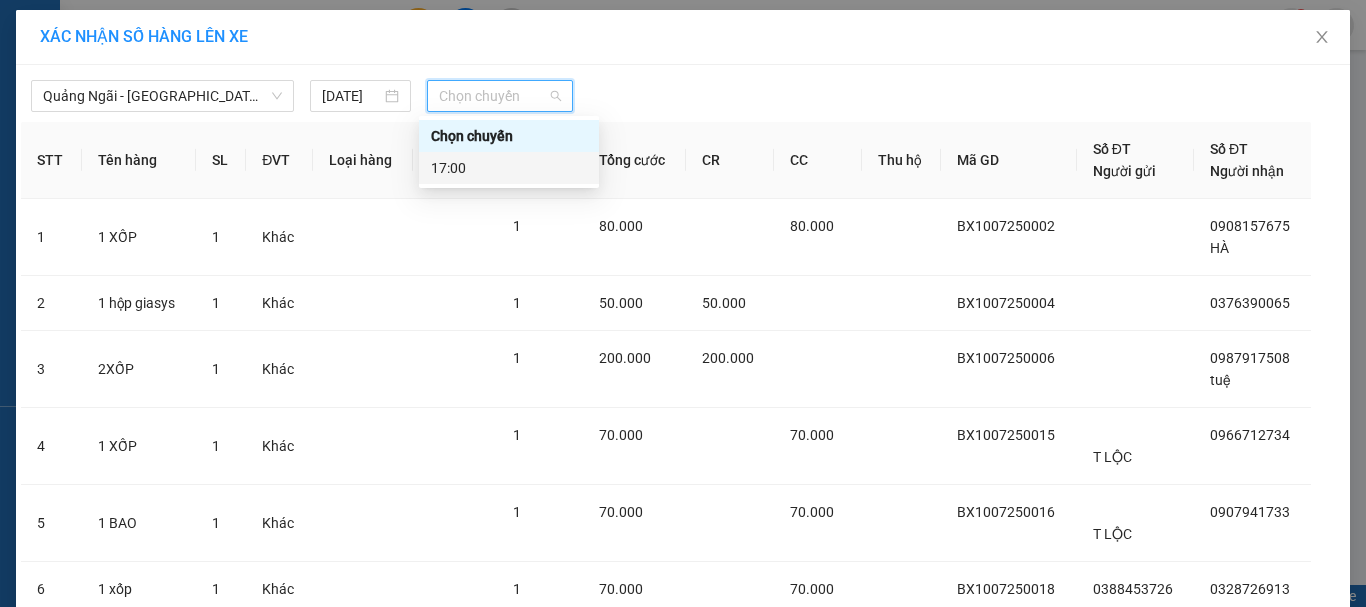 click on "17:00" at bounding box center [509, 168] 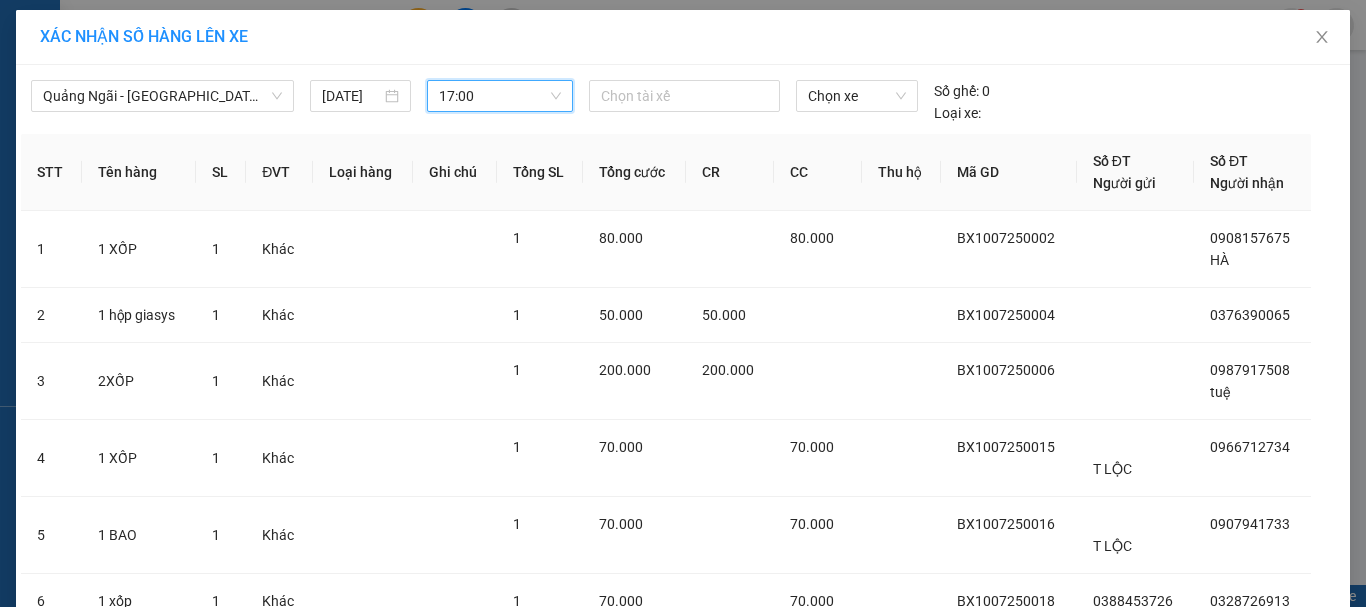 click on "STT Tên hàng SL ĐVT Loại hàng Ghi chú Tổng SL Tổng cước CR CC Thu hộ Mã GD Số ĐT Người gửi Số ĐT Người nhận 1 1    XỐP 1 Khác 1 80.000 80.000 BX1007250002 0908157675  HÀ 2 1 hộp giasys 1 Khác 1 50.000 50.000 BX1007250004 0376390065 3 2XỐP 1 Khác 1 200.000 200.000 BX1007250006 0987917508 tuệ 4 1 XỐP 1 Khác 1 70.000 70.000 BX1007250015 T LỘC 0966712734 5 1 BAO 1 Khác 1 70.000 70.000 BX1007250016 T LỘC 0907941733 6 1 xốp 1 Khác 1 70.000 70.000 BX1007250018 0388453726 0328726913 Tổng cộng 6 540.000 250.000 290.000 6" at bounding box center (683, 409) 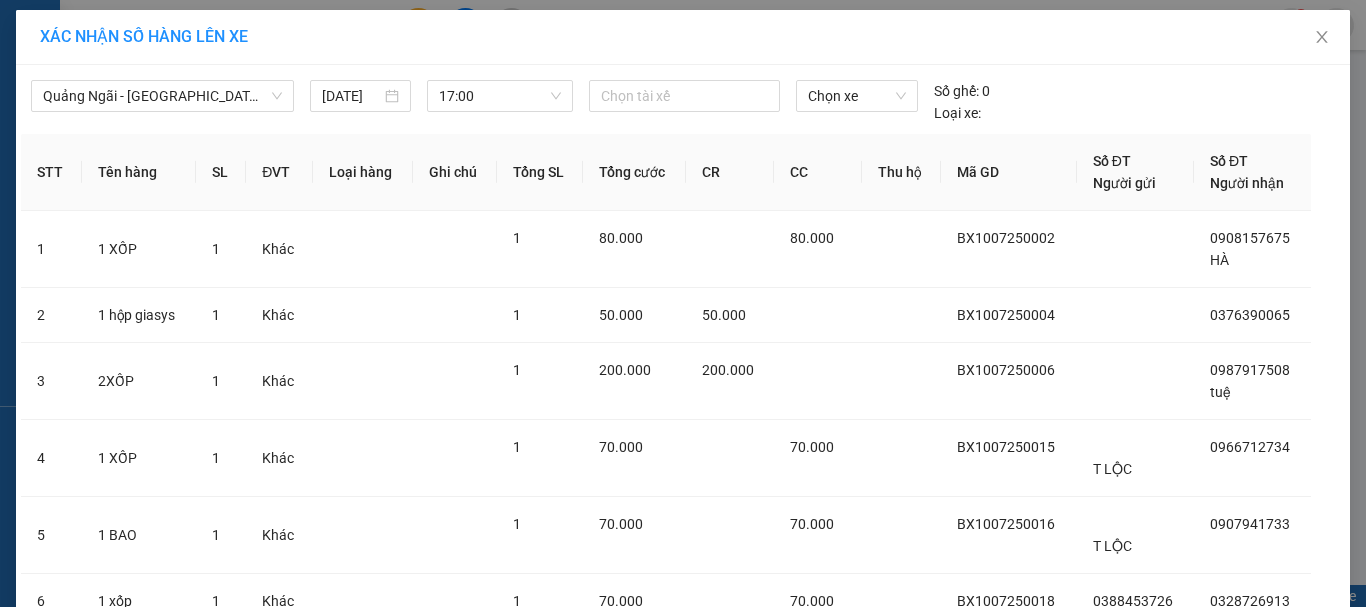 scroll, scrollTop: 168, scrollLeft: 0, axis: vertical 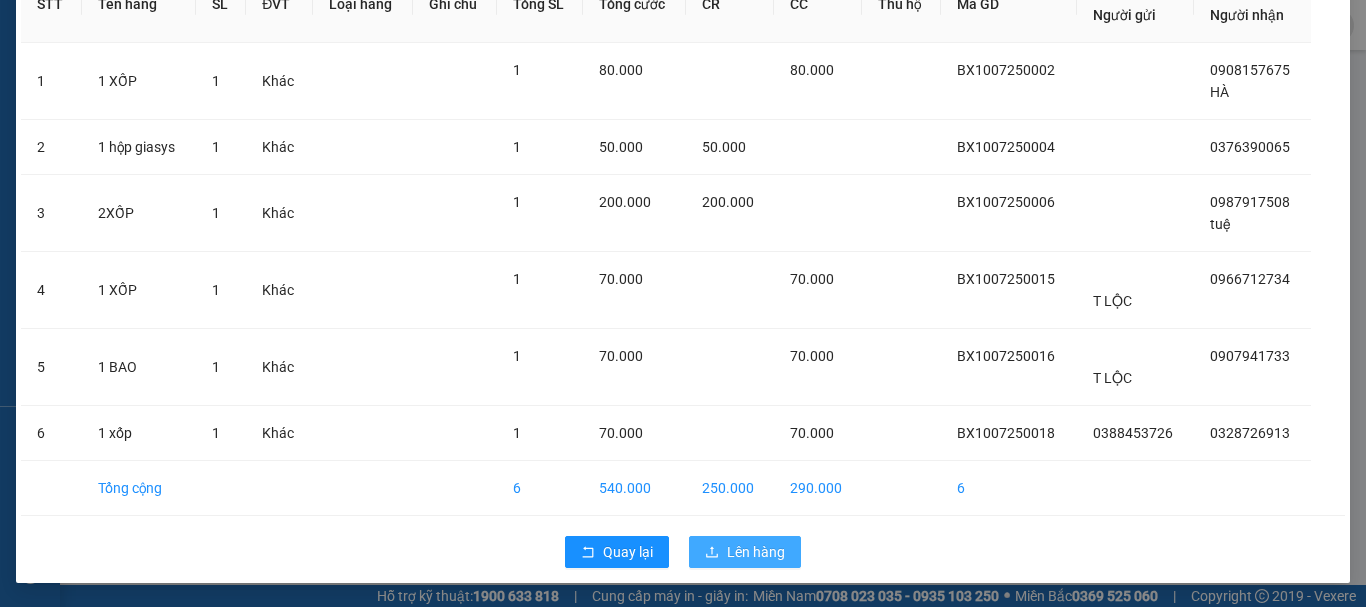 click on "Lên hàng" at bounding box center [756, 552] 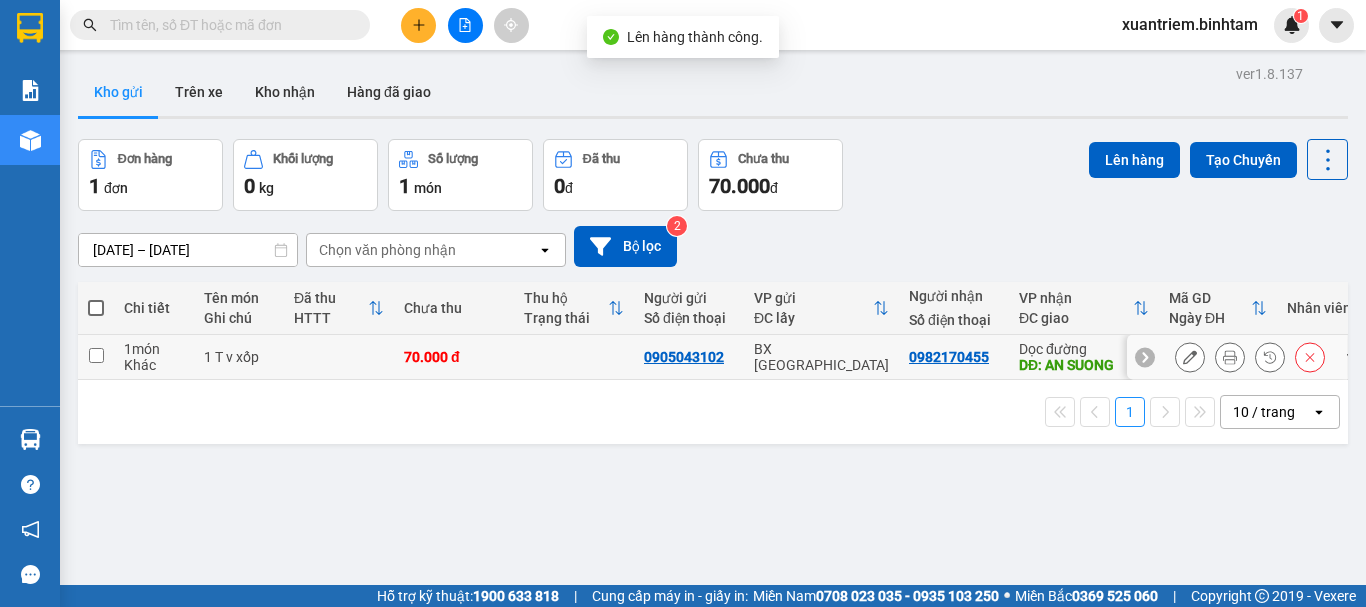 click at bounding box center [339, 357] 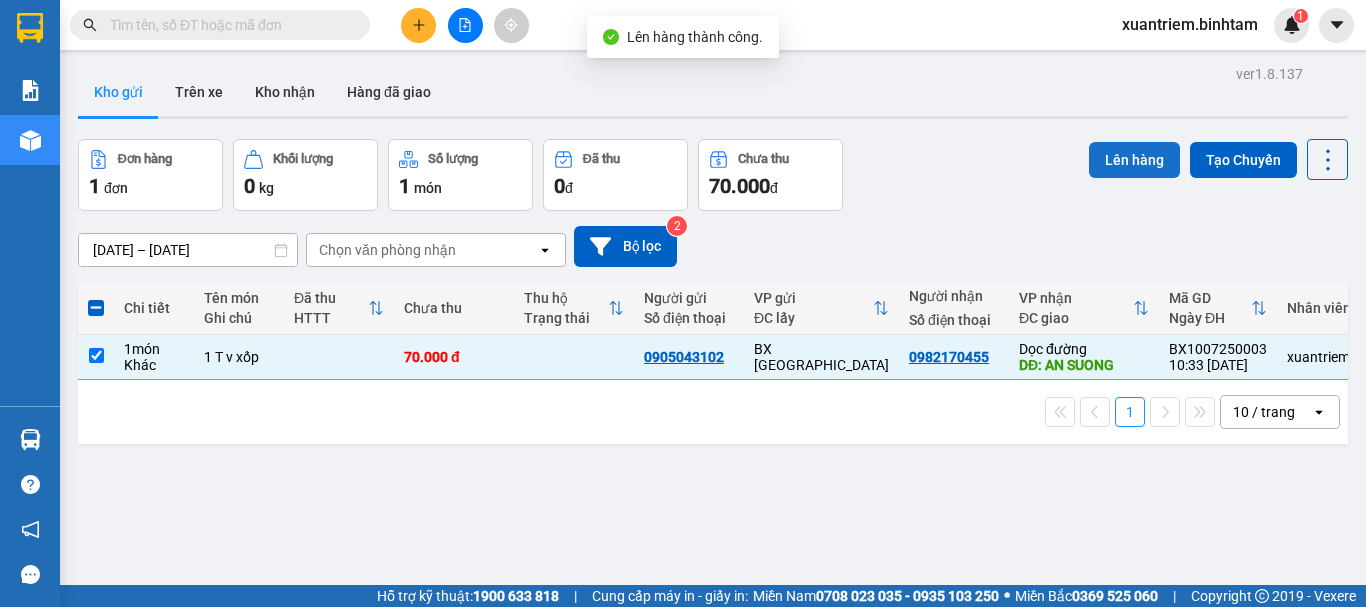 click on "Lên hàng" at bounding box center [1134, 160] 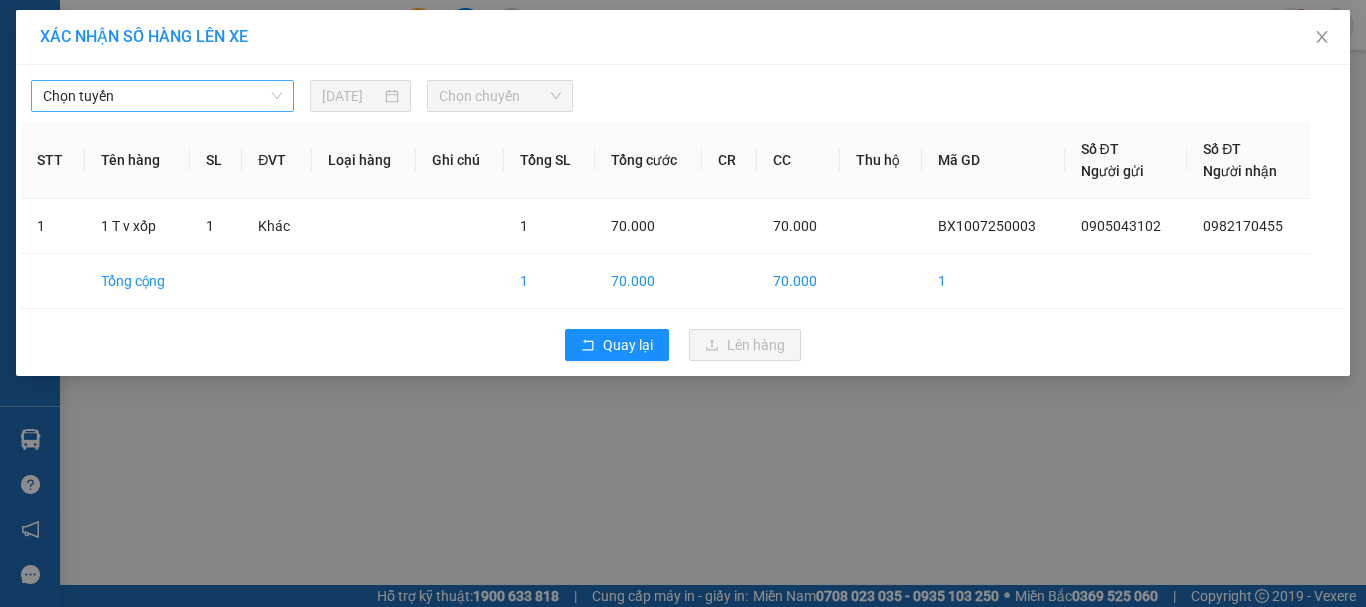 click on "Chọn tuyến" at bounding box center [162, 96] 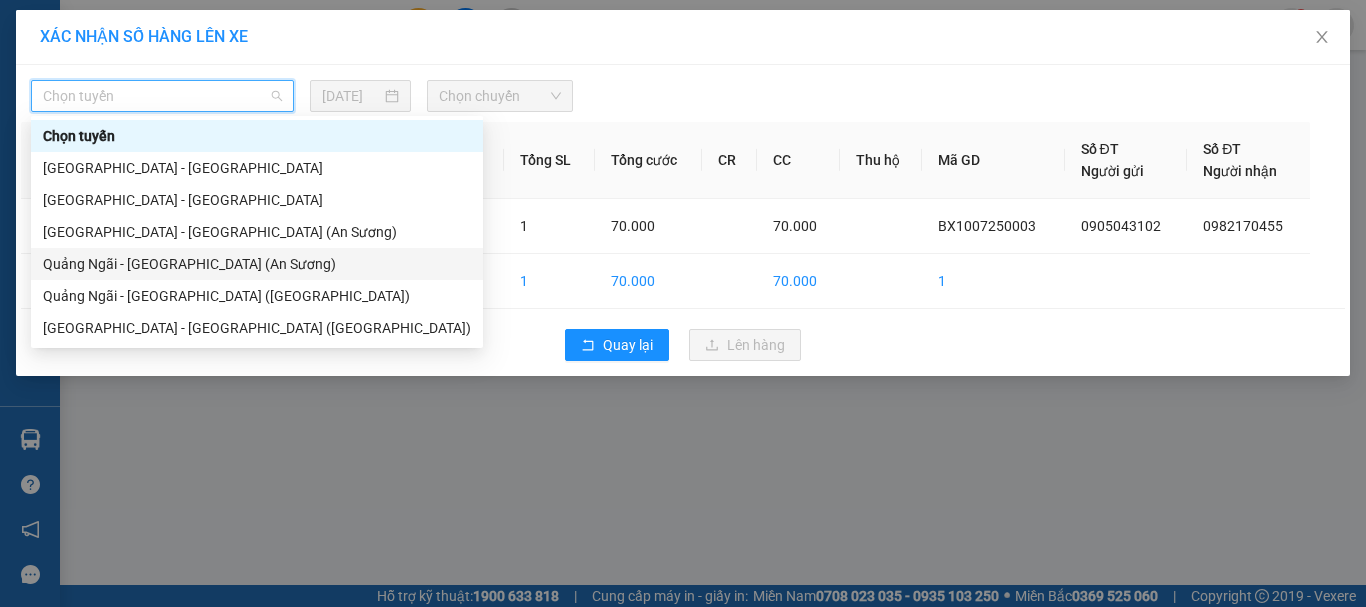 click on "Quảng Ngãi - [GEOGRAPHIC_DATA] (An Sương)" at bounding box center [257, 264] 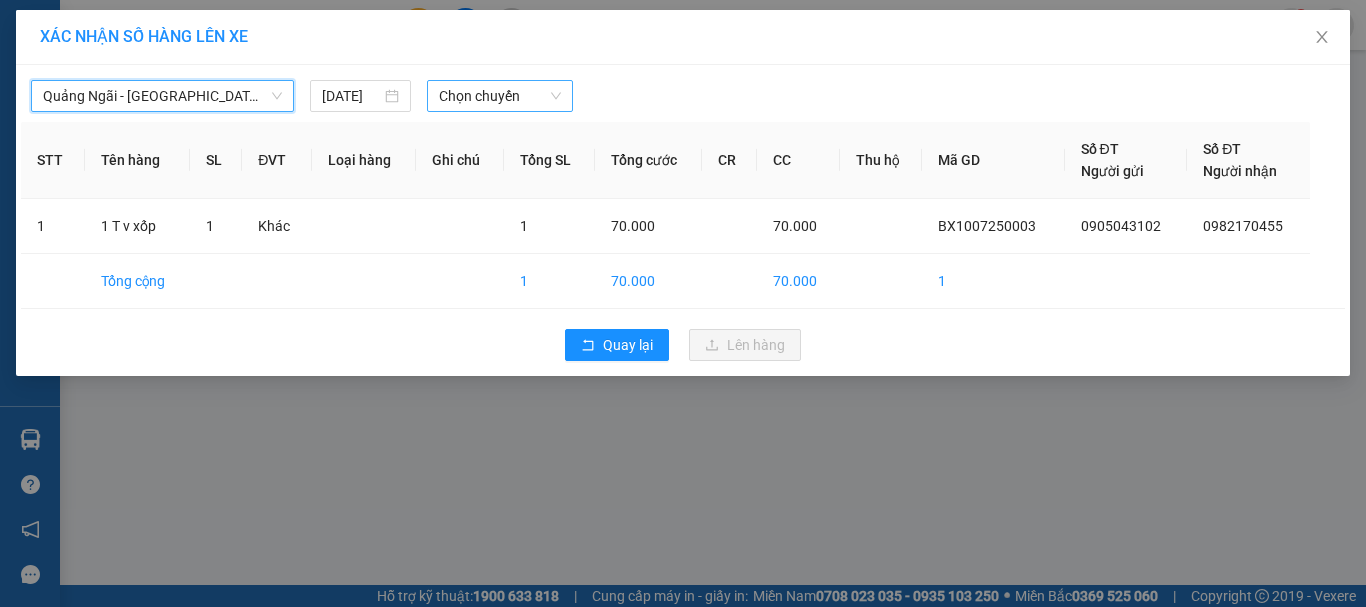 click on "Chọn chuyến" at bounding box center (500, 96) 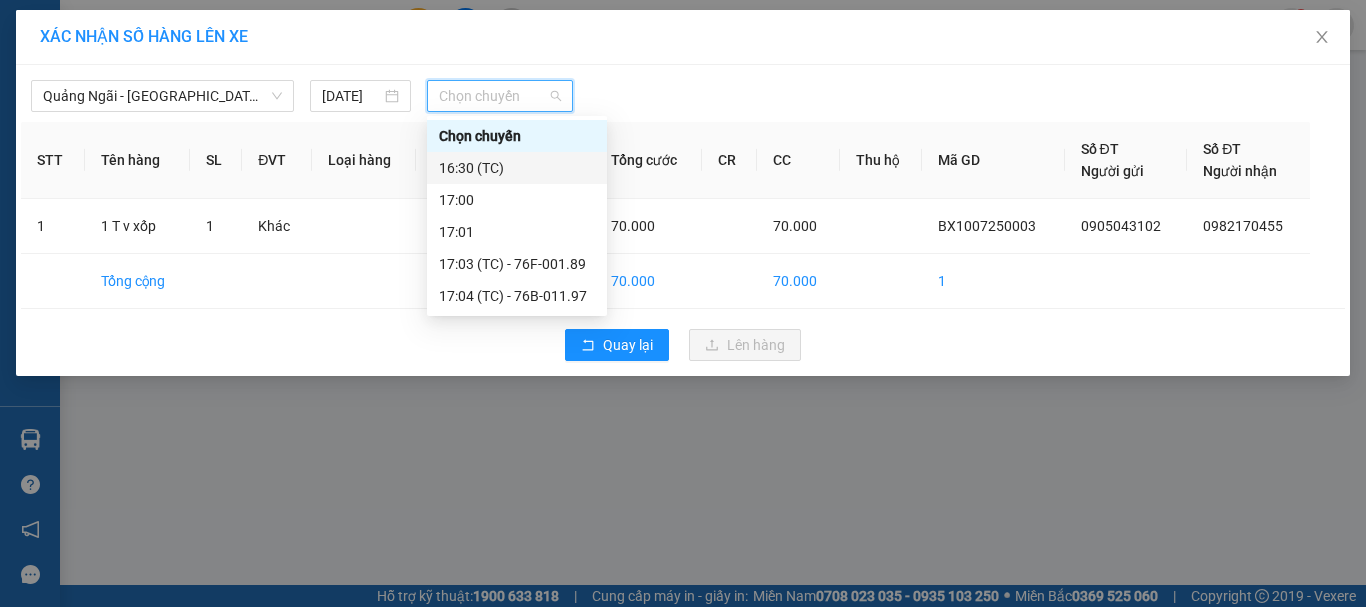 click on "16:30   (TC)" at bounding box center (517, 168) 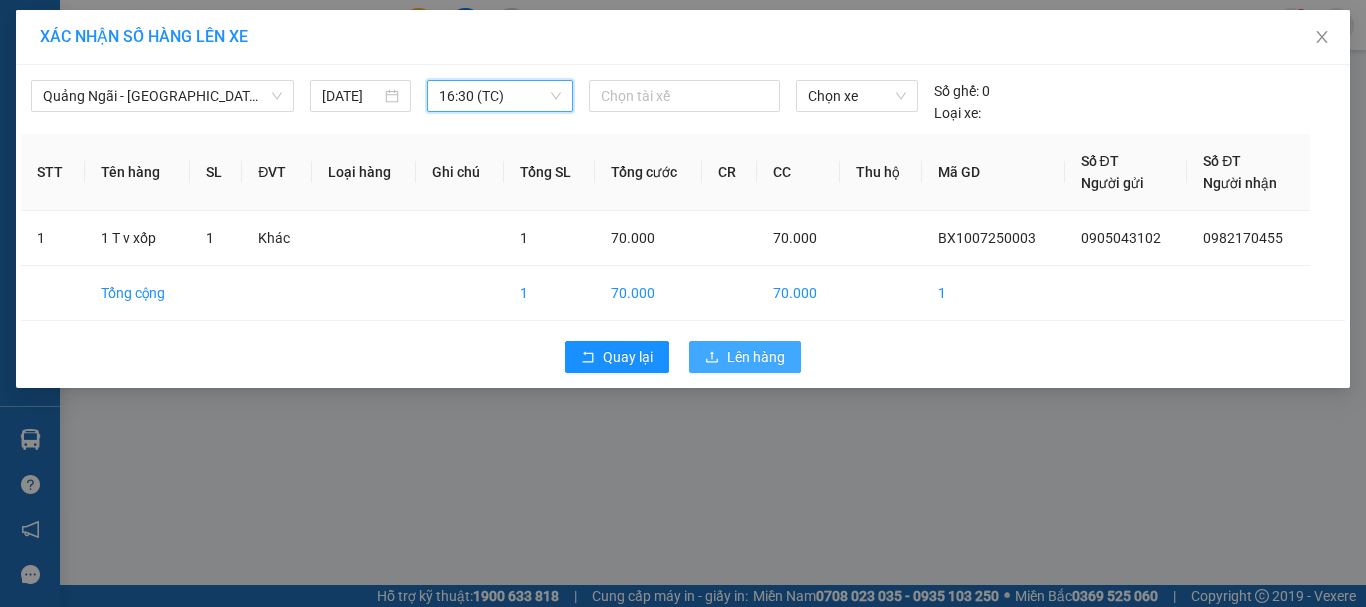 click on "Lên hàng" at bounding box center (756, 357) 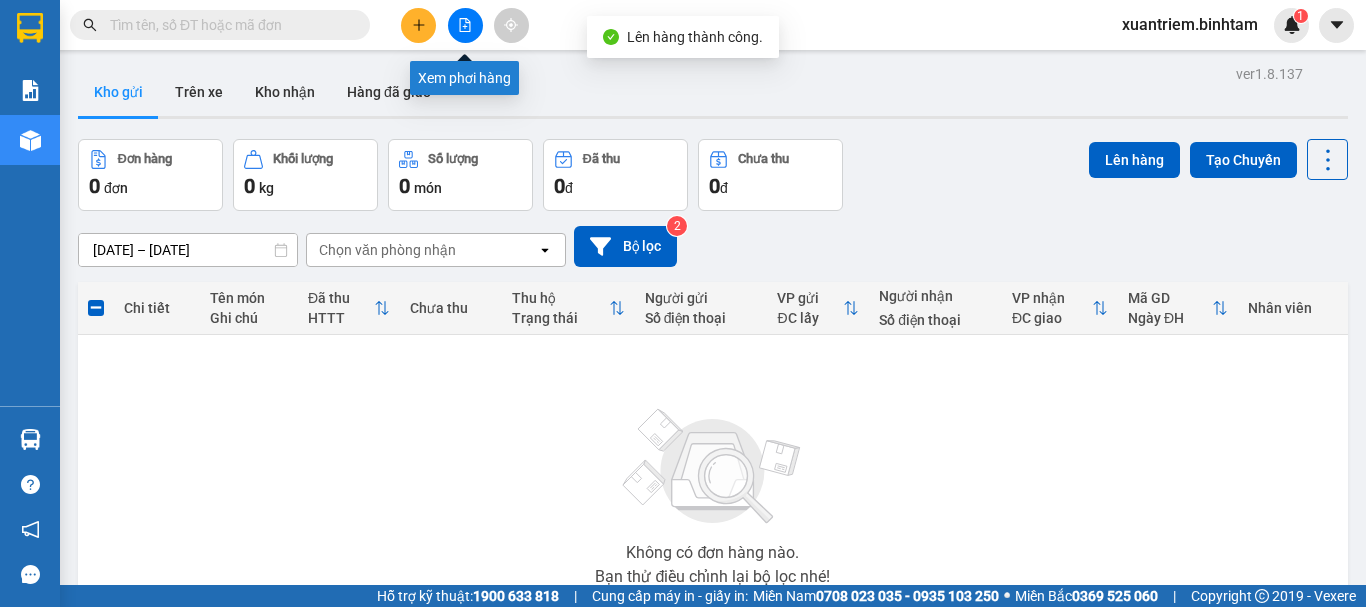 click 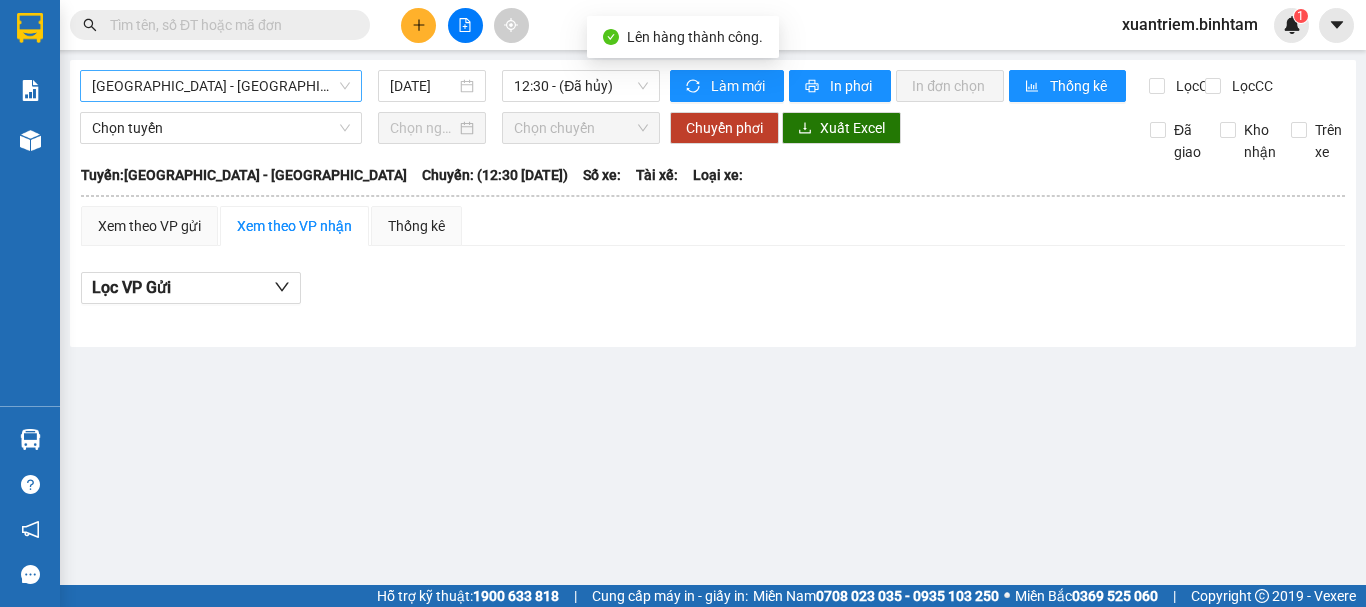 click on "[GEOGRAPHIC_DATA] - [GEOGRAPHIC_DATA]" at bounding box center (221, 86) 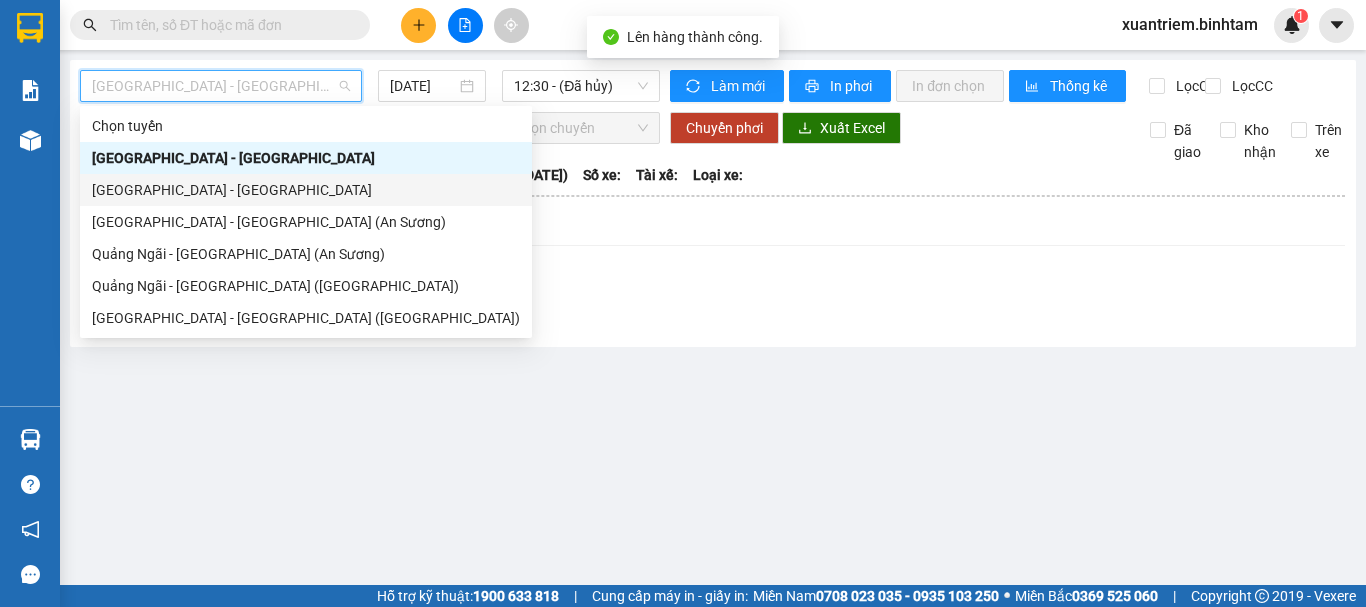 click on "[GEOGRAPHIC_DATA] - [GEOGRAPHIC_DATA]" at bounding box center (306, 190) 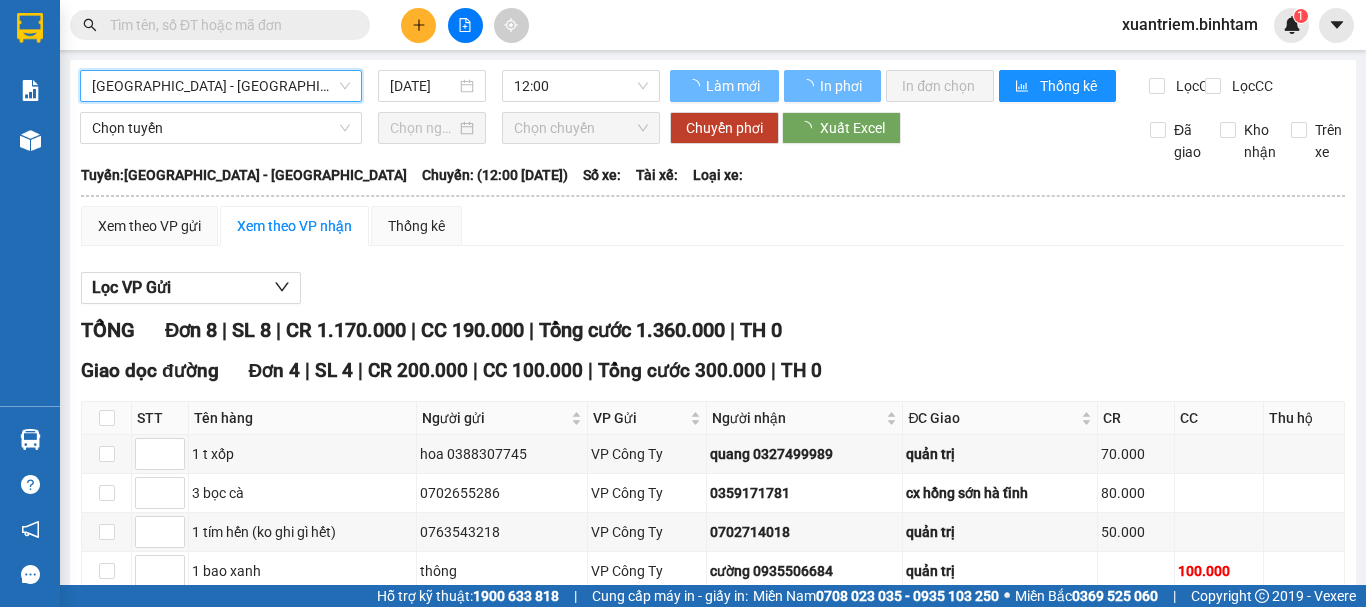 click on "[GEOGRAPHIC_DATA] - [GEOGRAPHIC_DATA]" at bounding box center [221, 86] 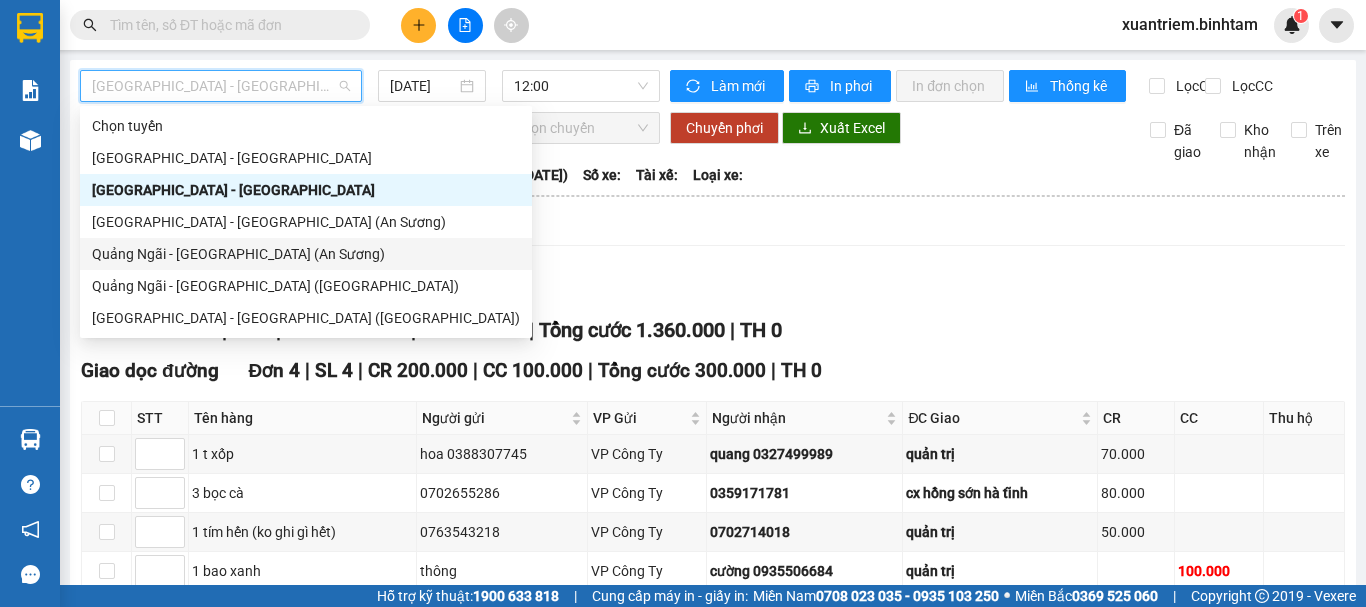 click on "Quảng Ngãi - [GEOGRAPHIC_DATA] (An Sương)" at bounding box center [306, 254] 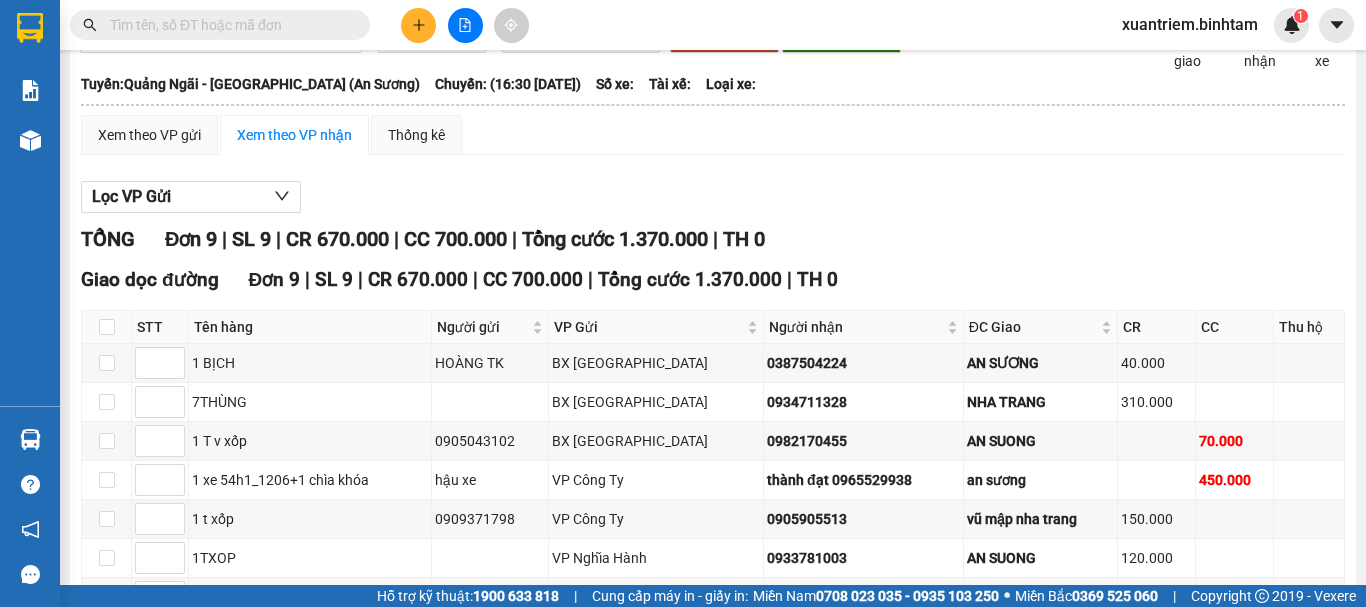 scroll, scrollTop: 0, scrollLeft: 0, axis: both 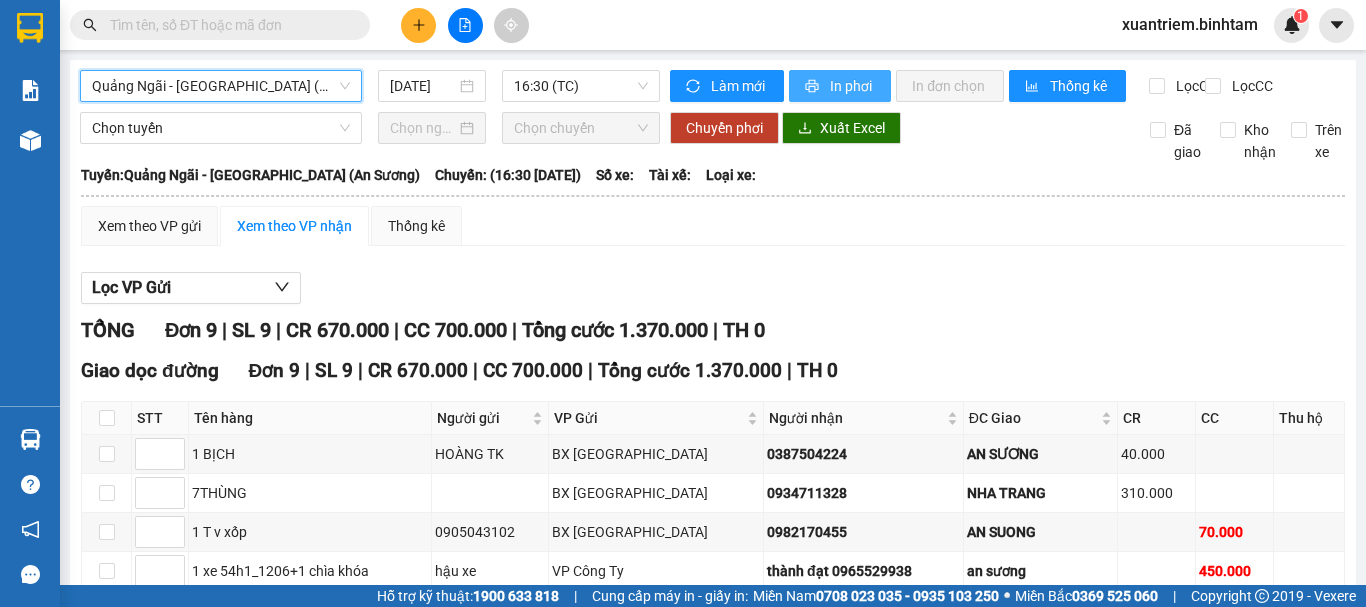 click on "In phơi" at bounding box center [852, 86] 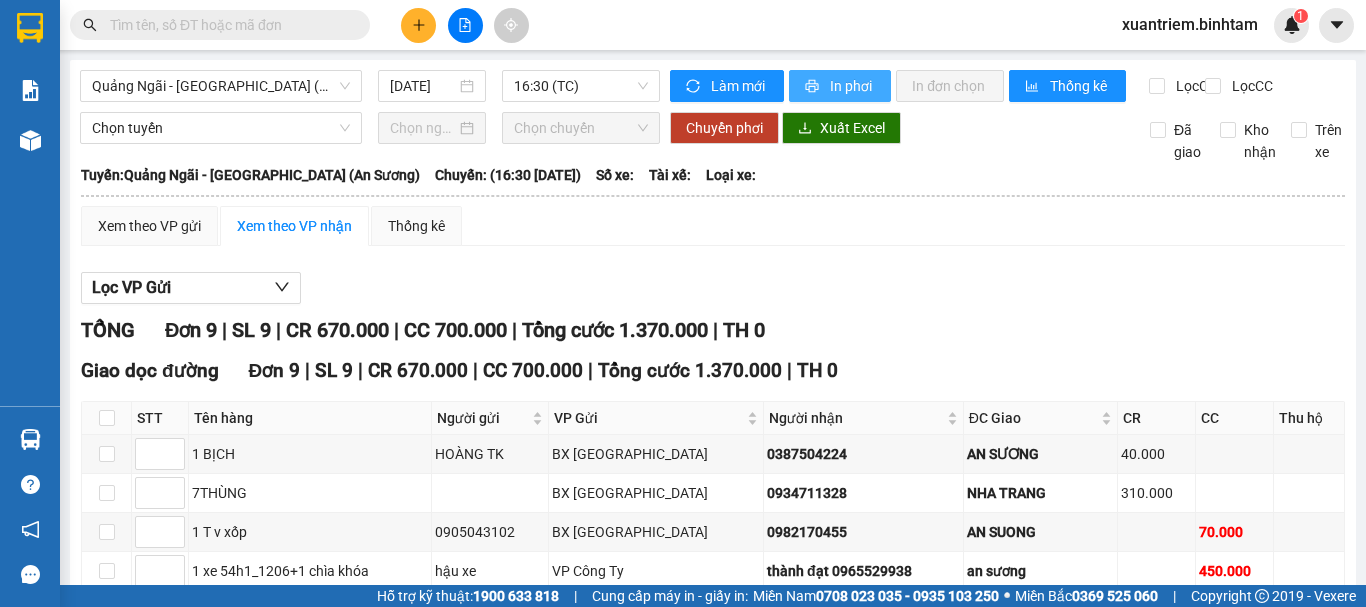 scroll, scrollTop: 0, scrollLeft: 0, axis: both 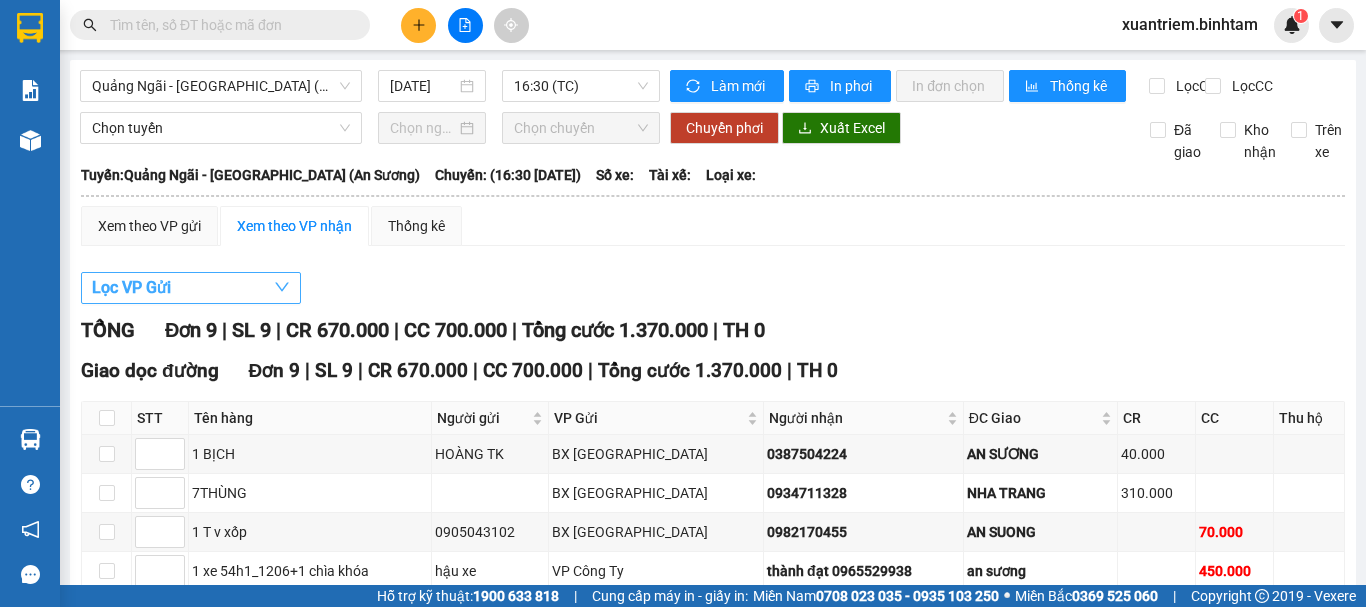 click on "Lọc VP Gửi" at bounding box center (191, 288) 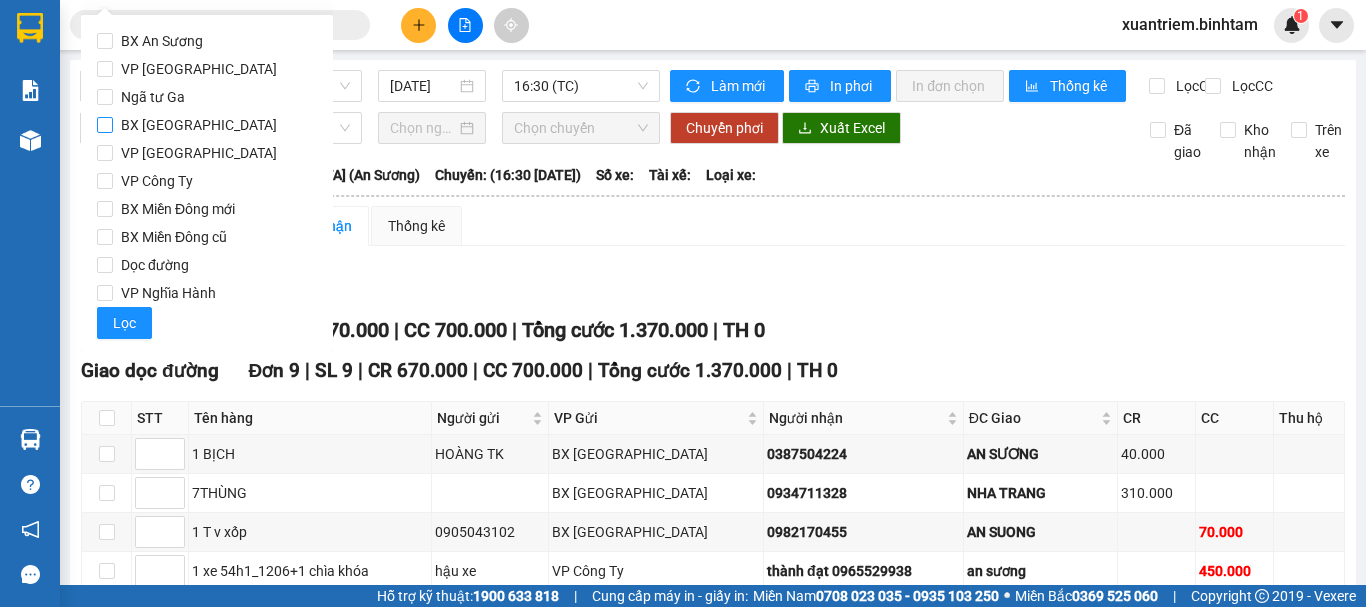 click on "BX [GEOGRAPHIC_DATA]" at bounding box center (199, 125) 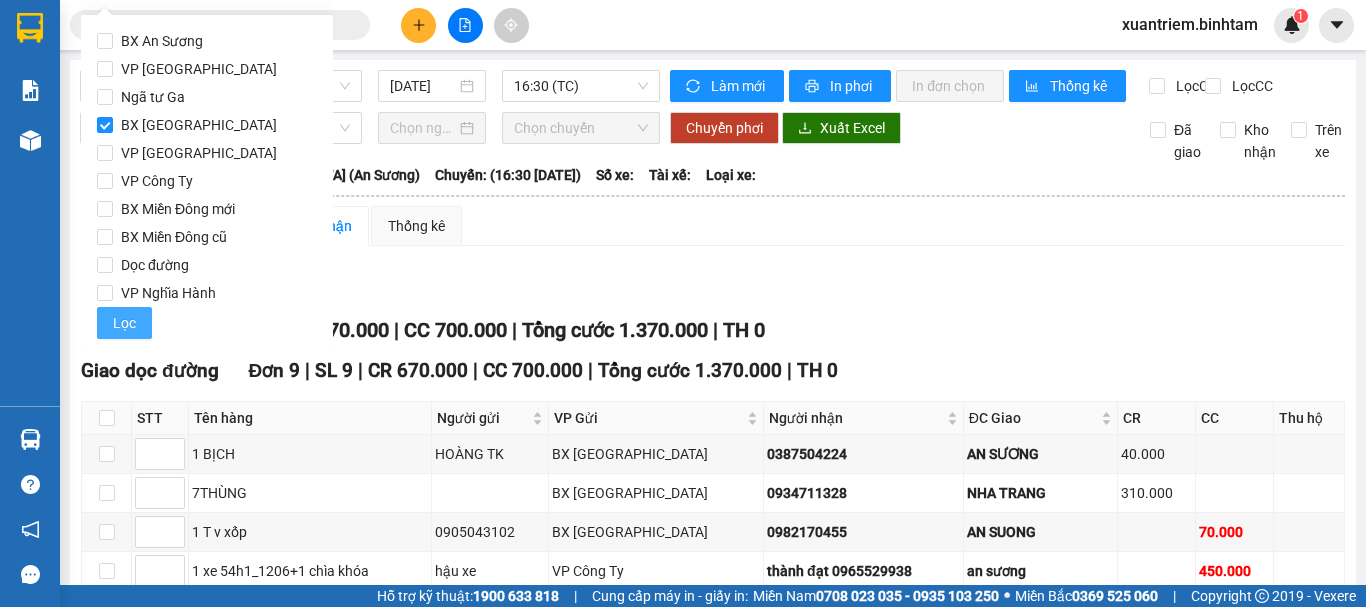 click on "Lọc" at bounding box center [124, 323] 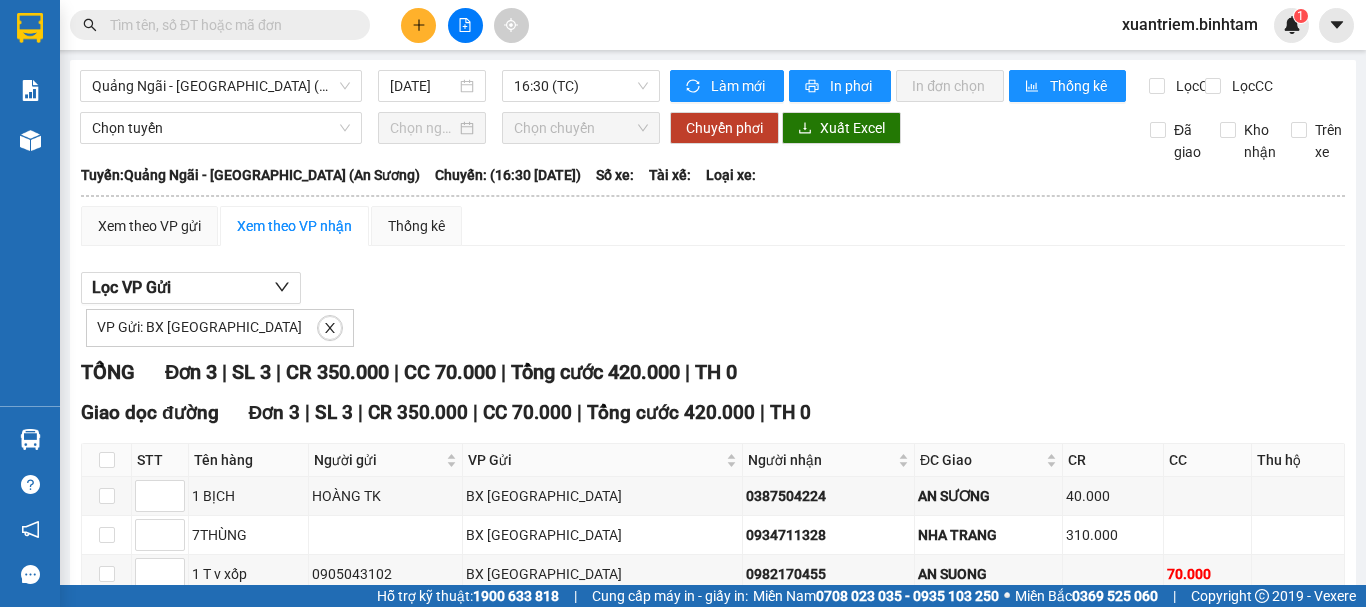 click on "VP Gửi: BX [GEOGRAPHIC_DATA]" at bounding box center (220, 328) 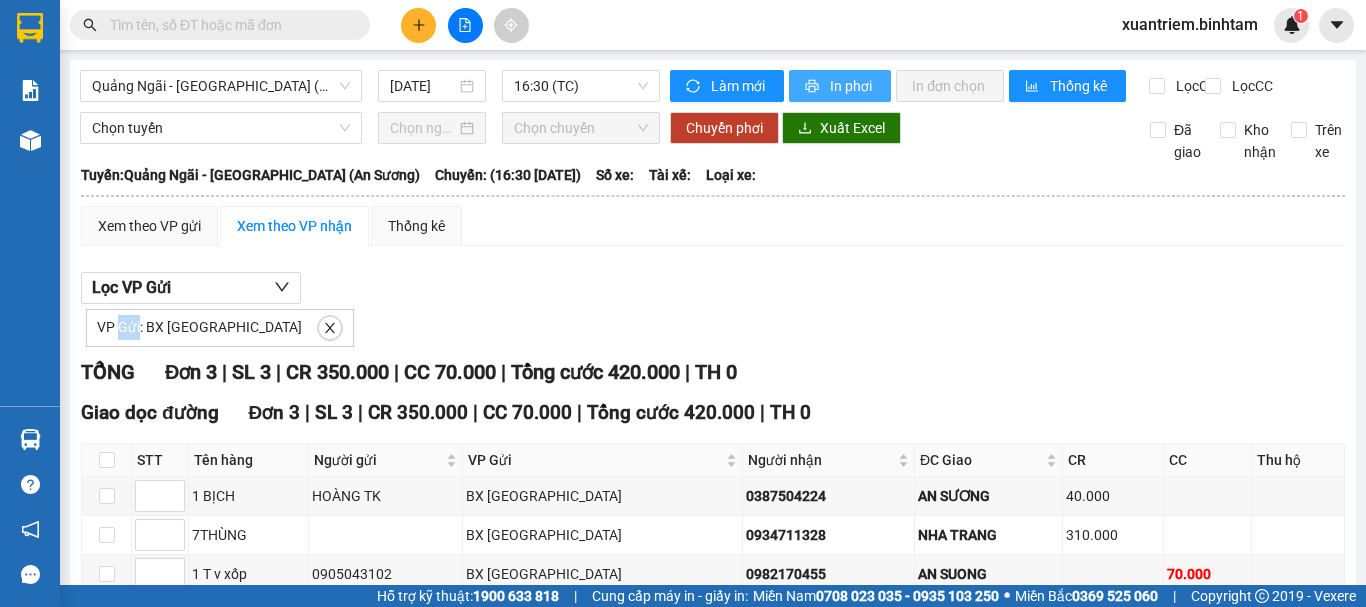 click on "In phơi" at bounding box center (852, 86) 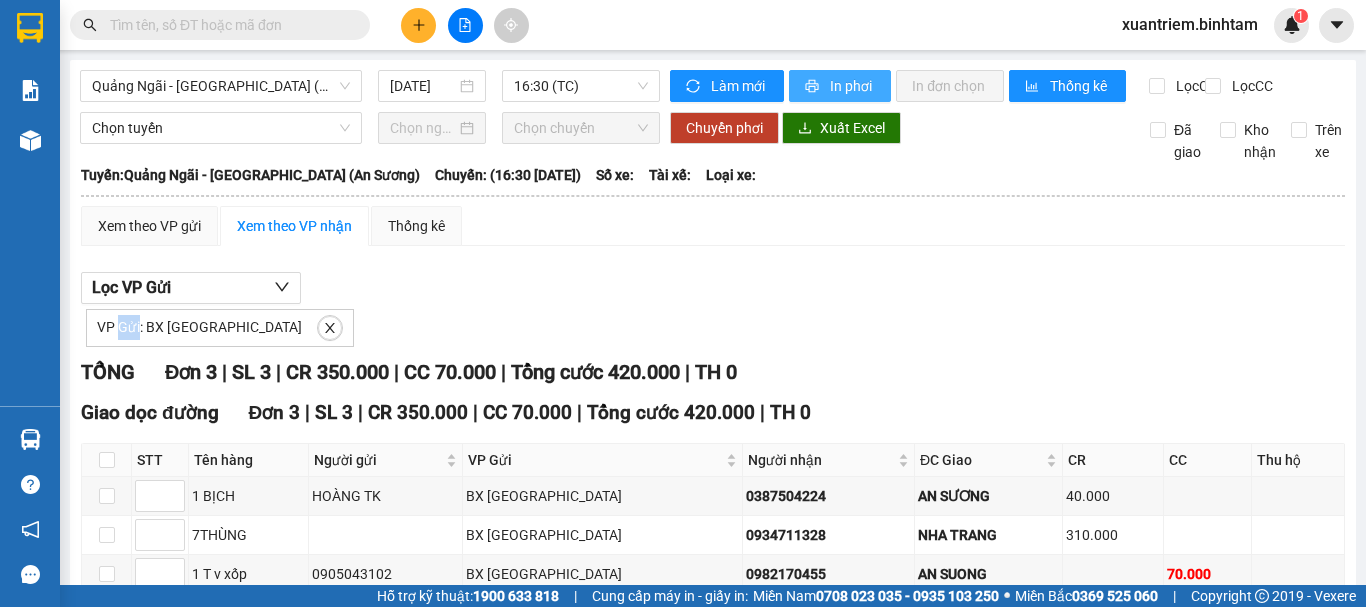 scroll, scrollTop: 0, scrollLeft: 0, axis: both 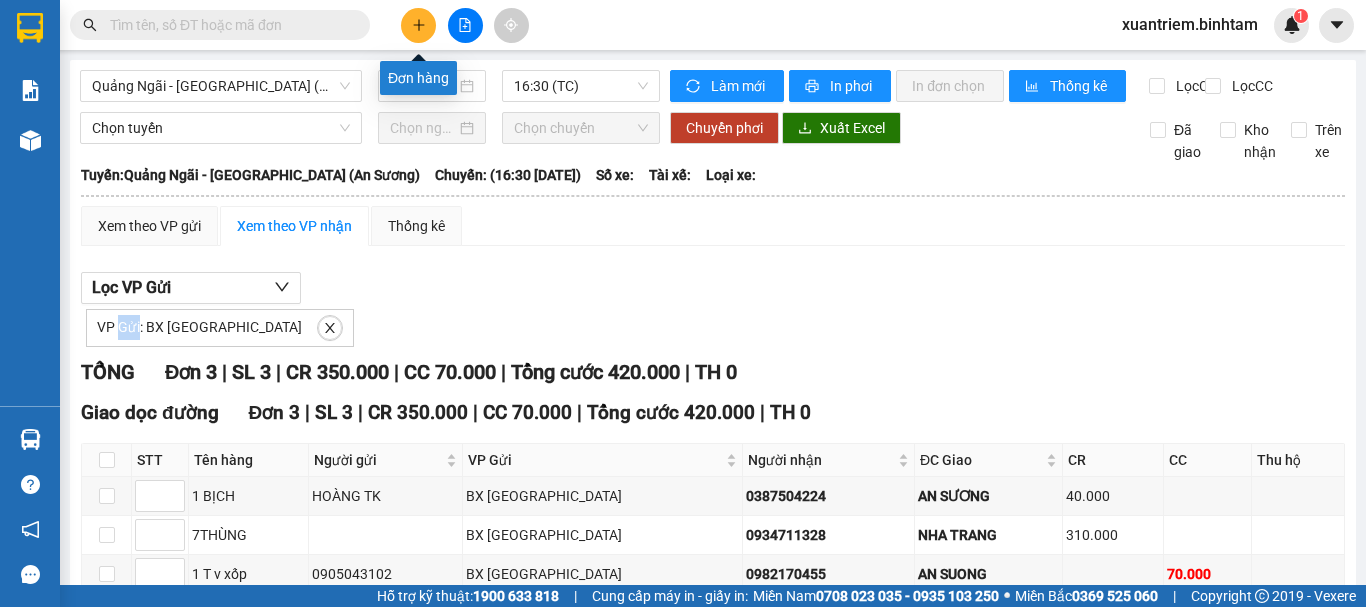 click at bounding box center (418, 25) 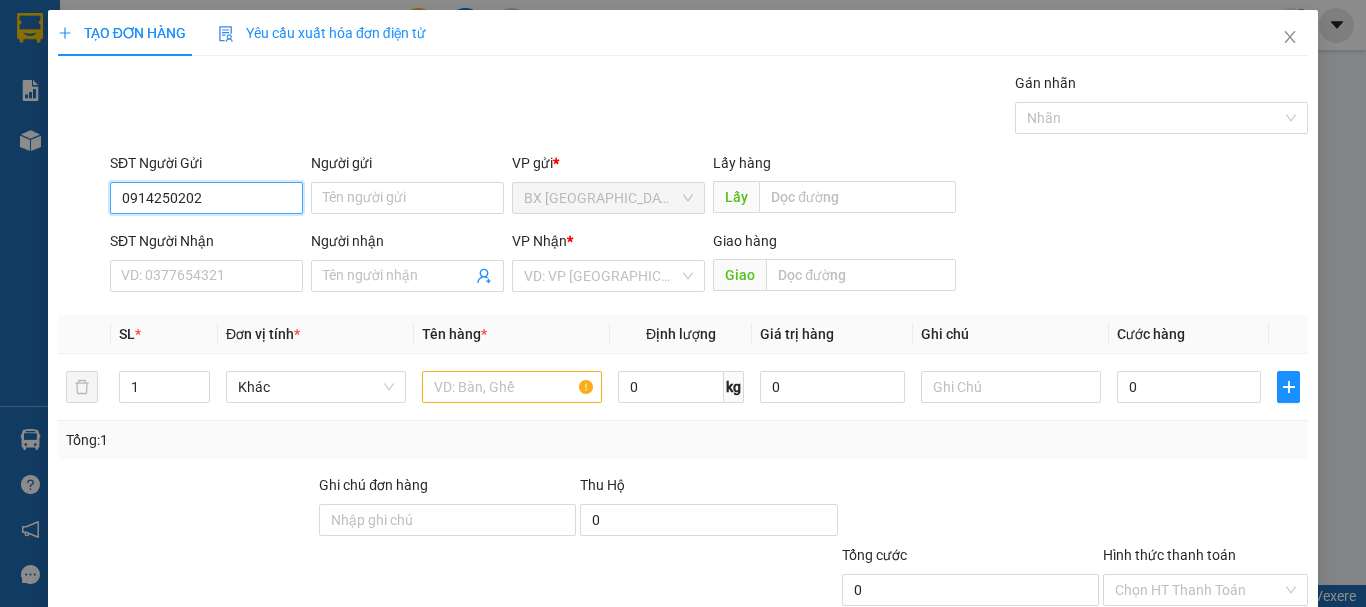 click on "0914250202" at bounding box center (206, 198) 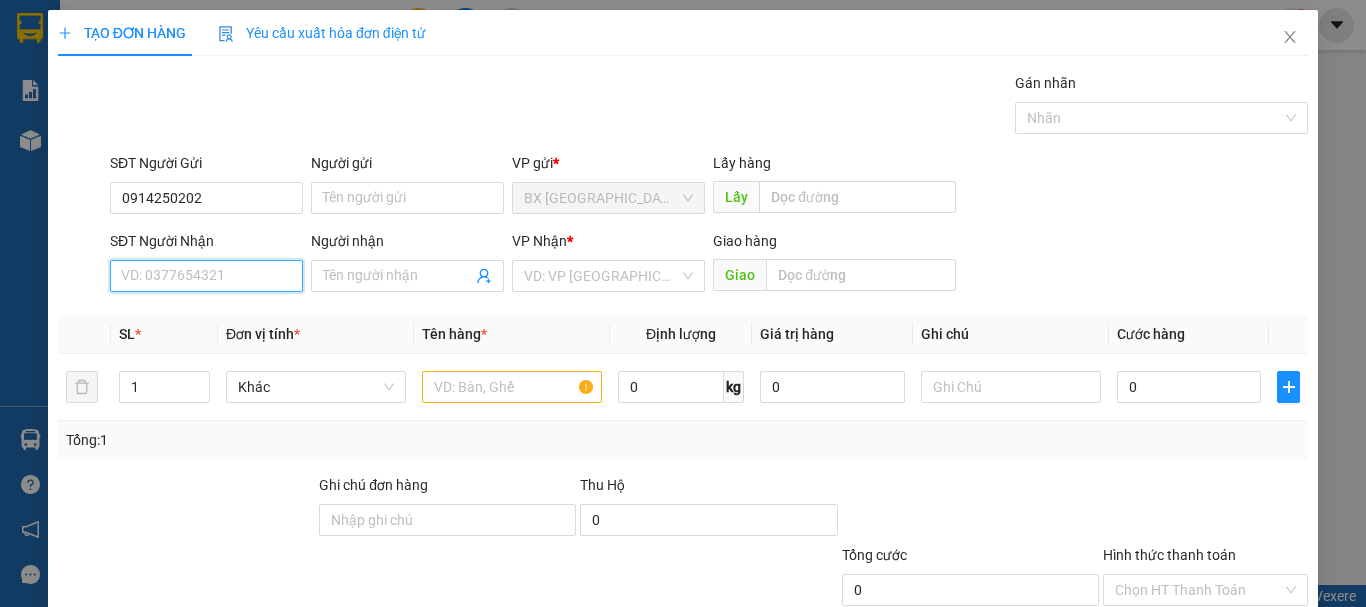click on "SĐT Người Nhận" at bounding box center (206, 276) 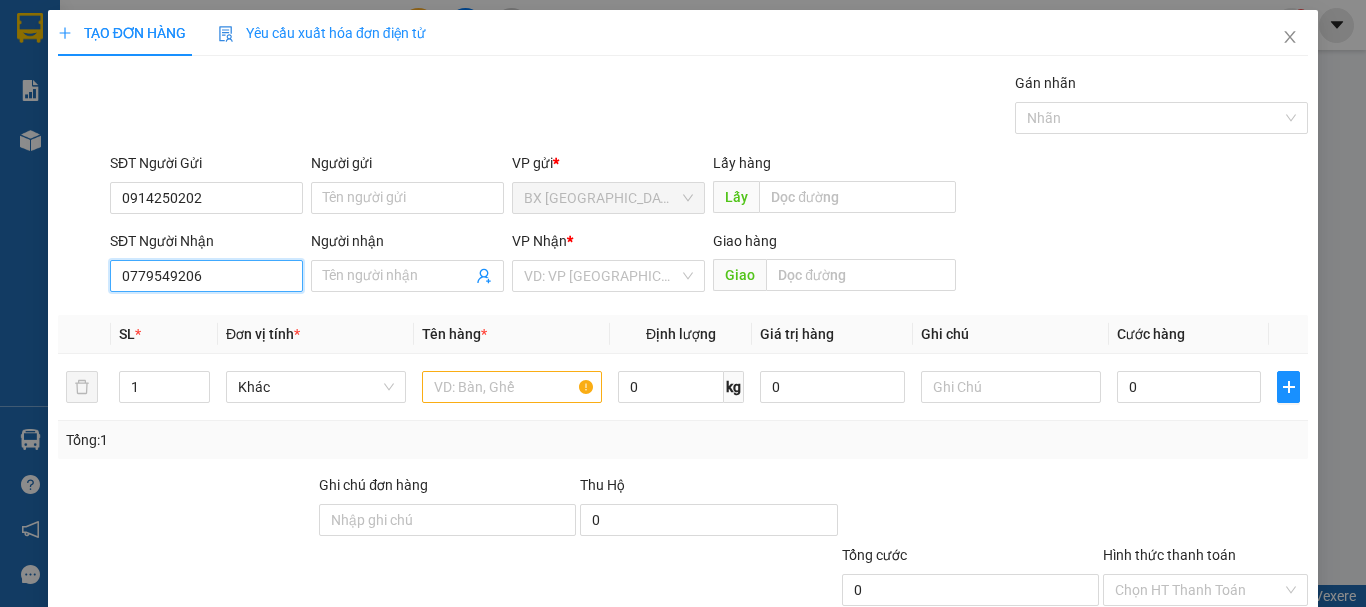 click on "0779549206" at bounding box center [206, 276] 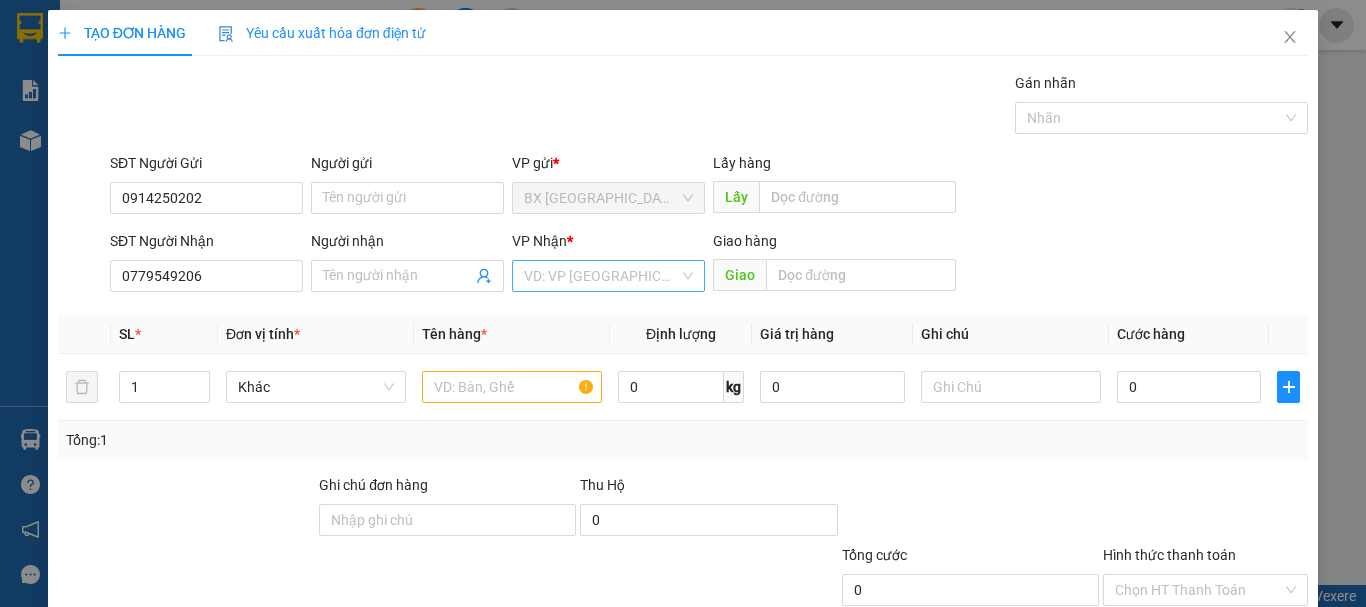click at bounding box center (601, 276) 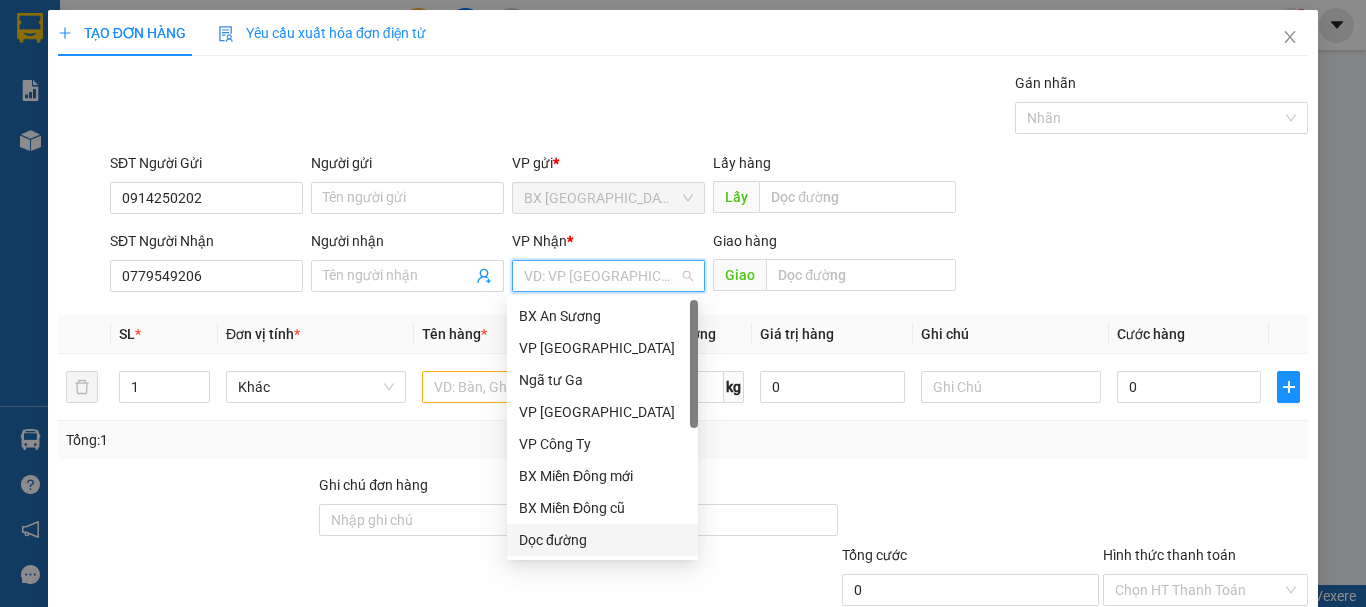 click on "Dọc đường" at bounding box center [602, 540] 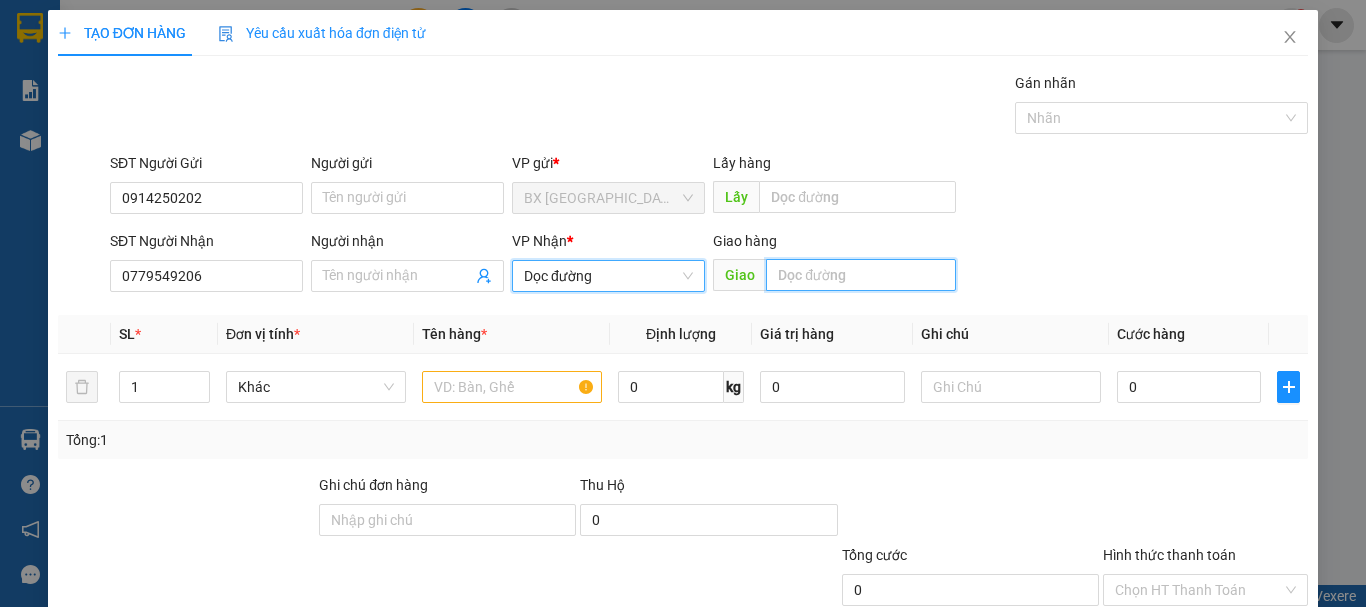 click at bounding box center (861, 275) 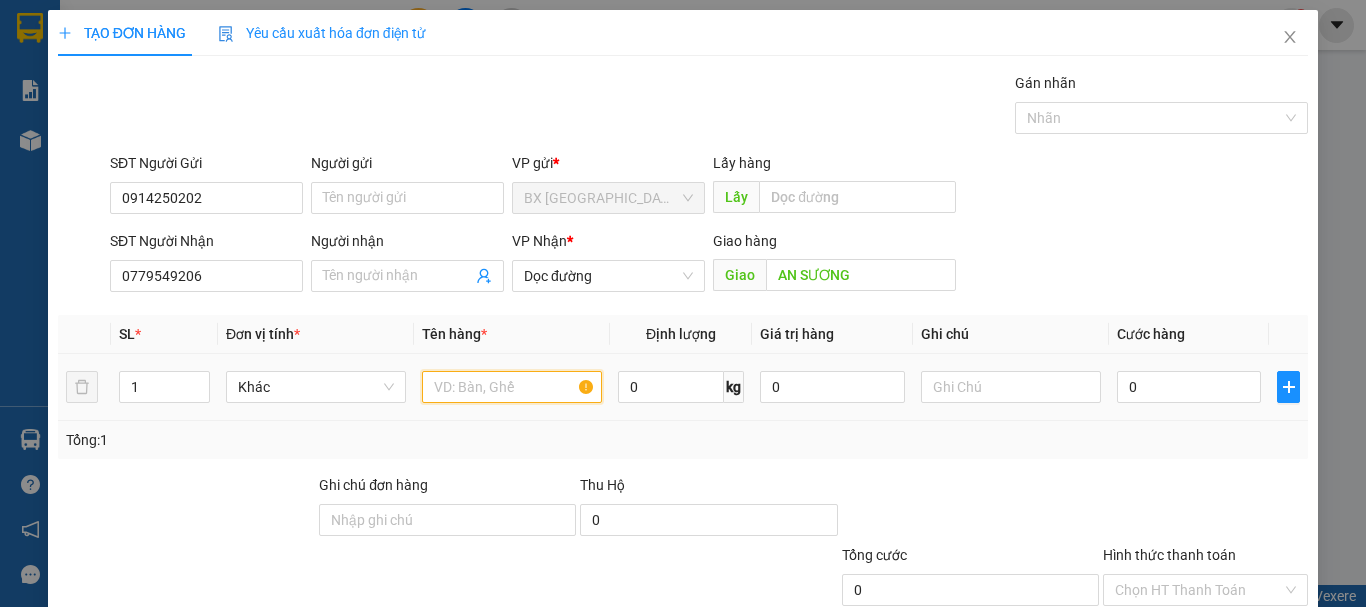 click at bounding box center [512, 387] 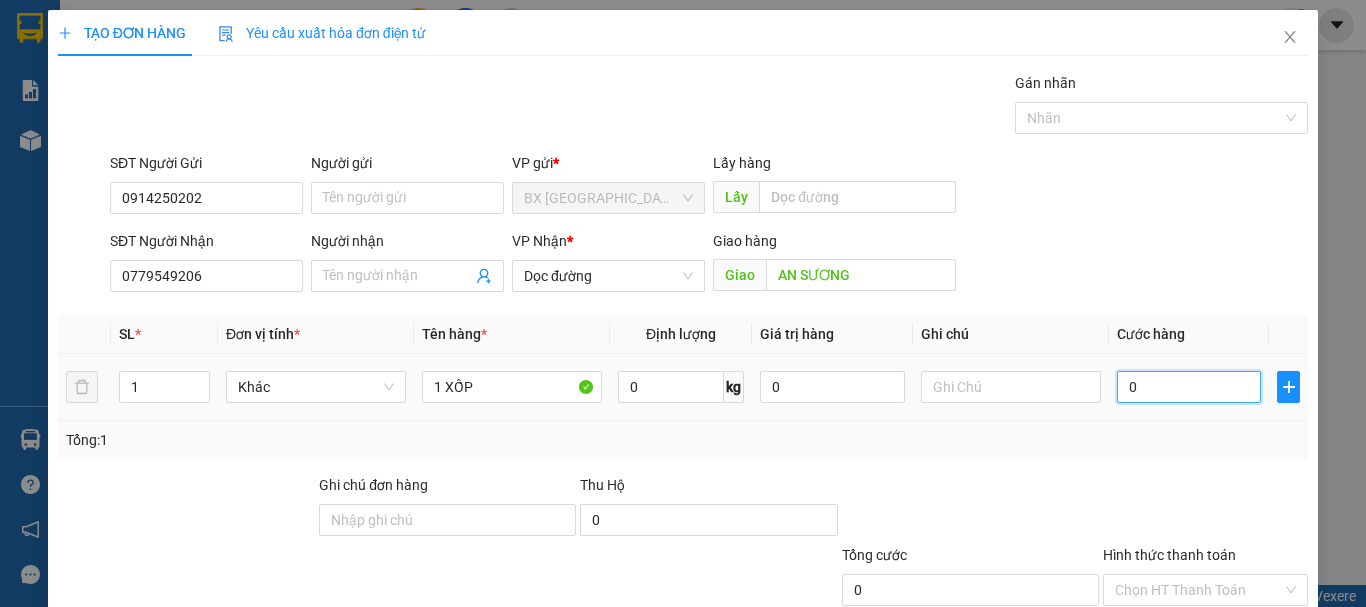 click on "0" at bounding box center [1189, 387] 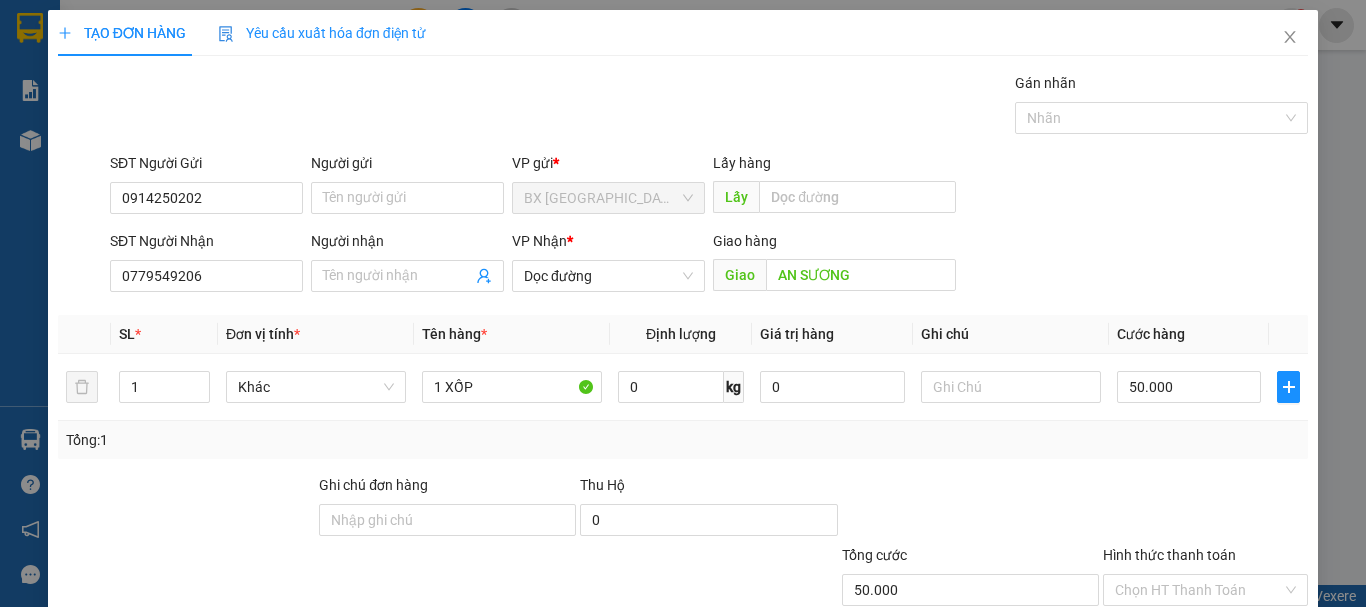 scroll, scrollTop: 133, scrollLeft: 0, axis: vertical 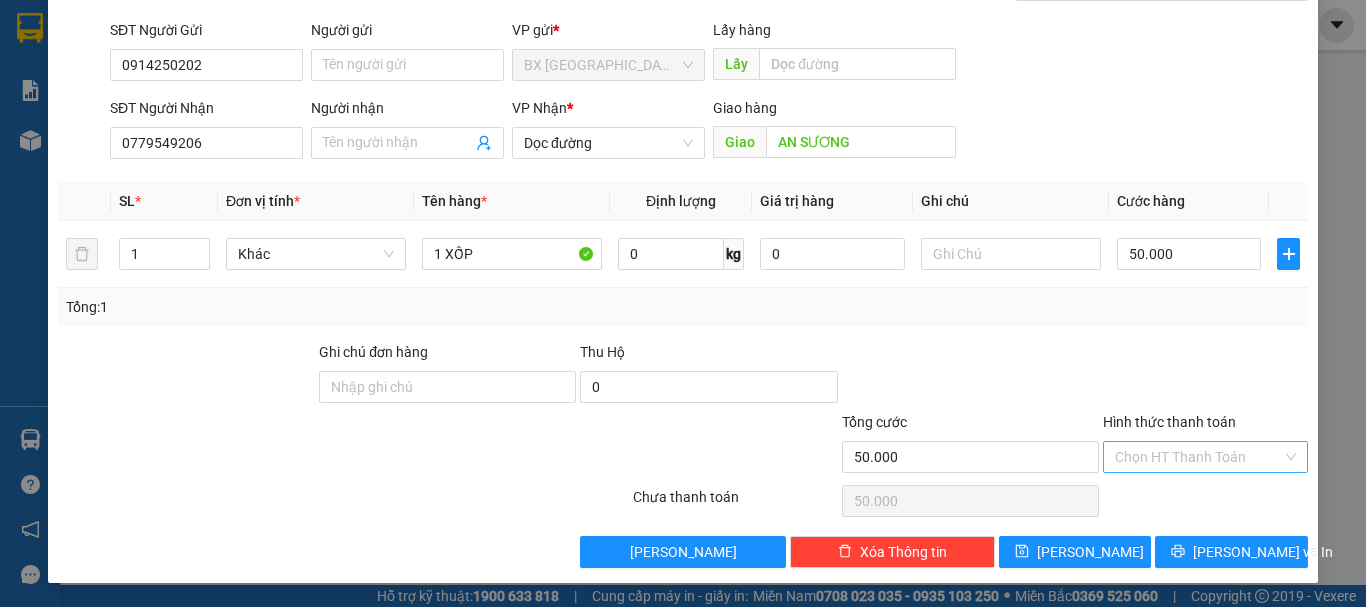 click on "Hình thức thanh toán" at bounding box center (1198, 457) 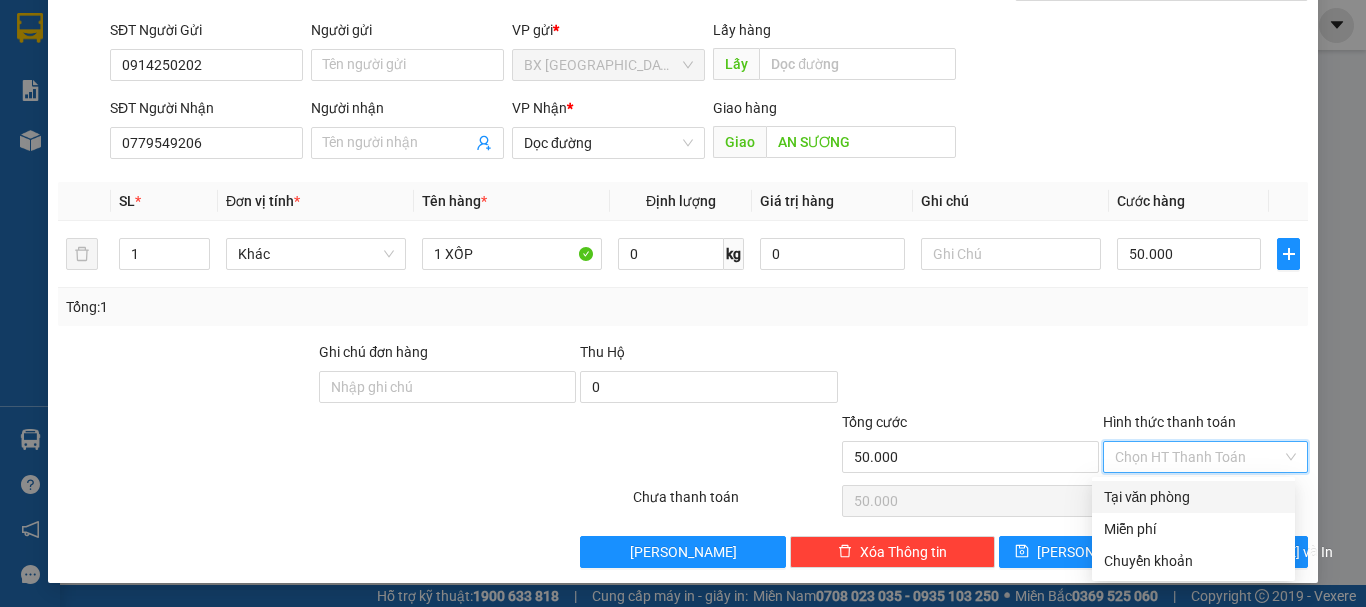 click on "Tại văn phòng" at bounding box center (1193, 497) 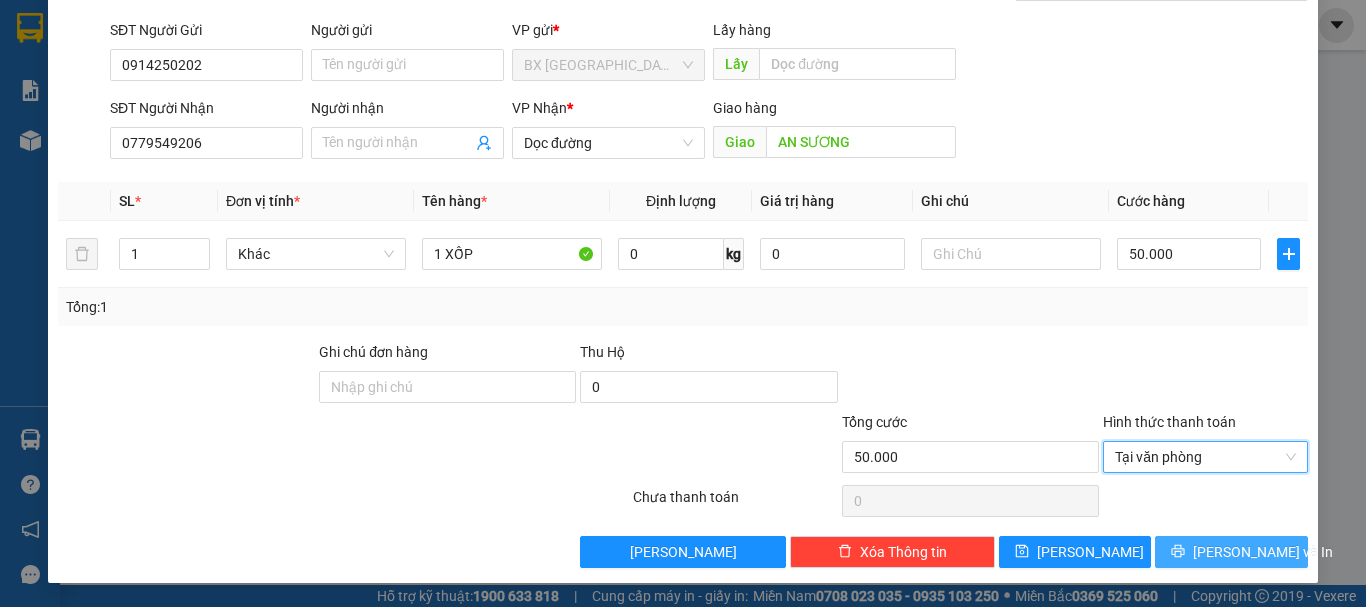 click on "[PERSON_NAME] và In" at bounding box center [1231, 552] 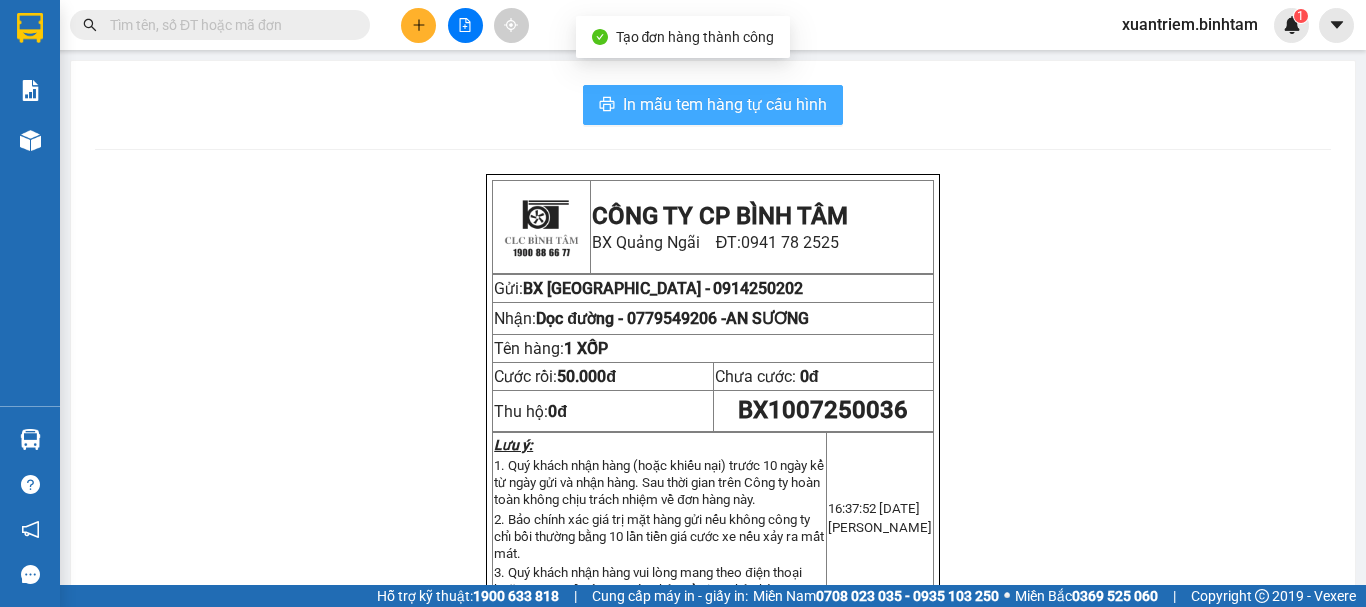 click on "In mẫu tem hàng tự cấu hình" at bounding box center (725, 104) 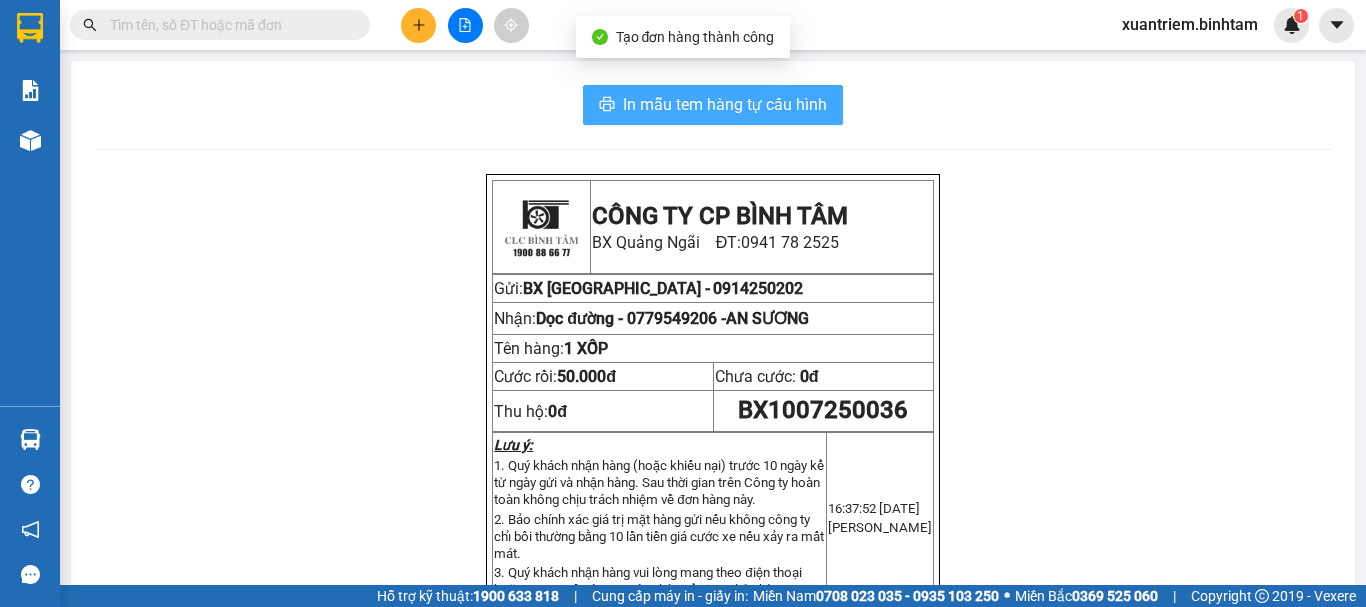scroll, scrollTop: 0, scrollLeft: 0, axis: both 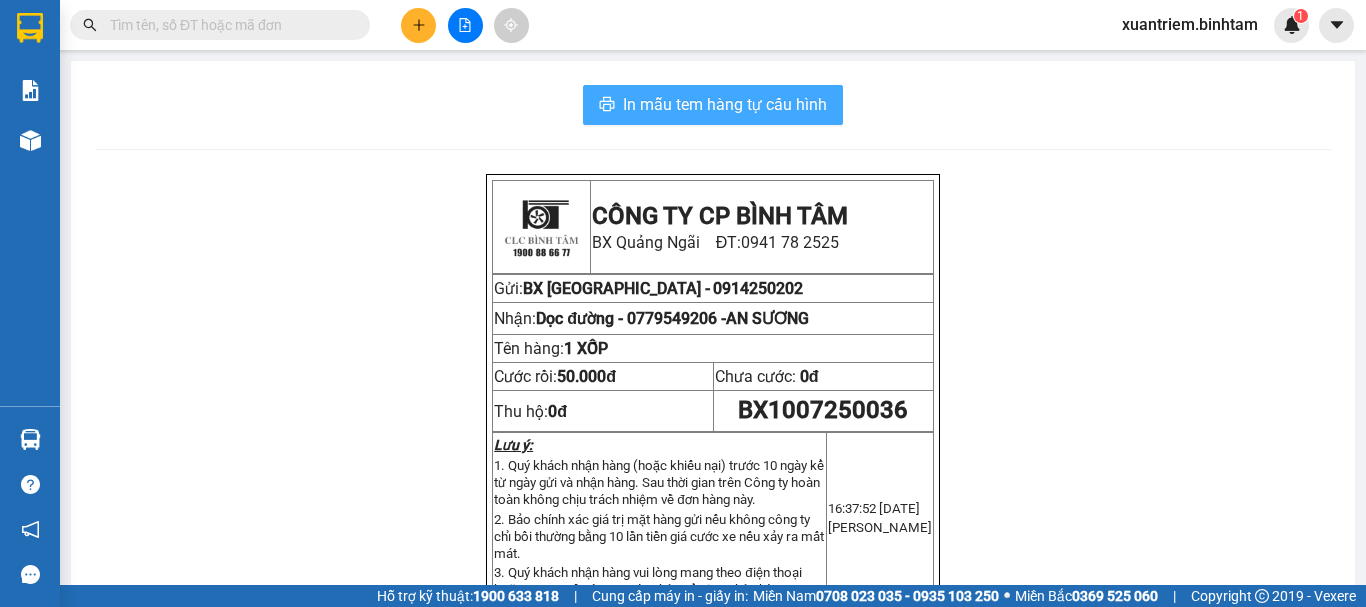 click on "In mẫu tem hàng tự cấu hình" at bounding box center [713, 105] 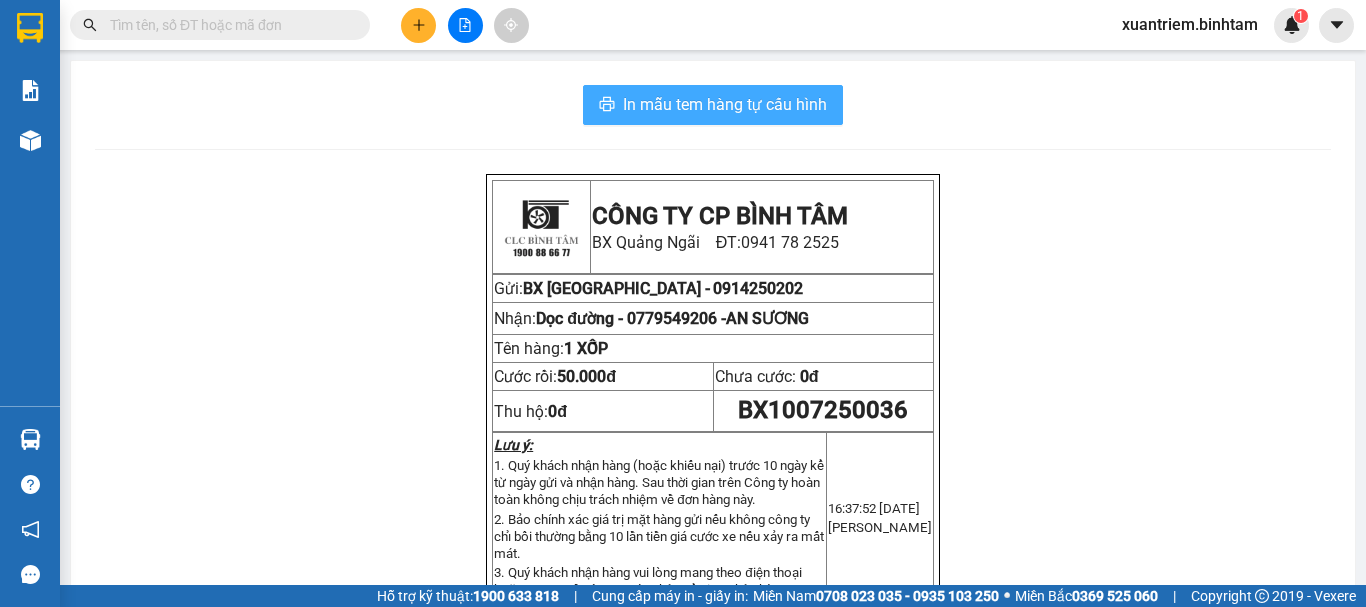scroll, scrollTop: 0, scrollLeft: 0, axis: both 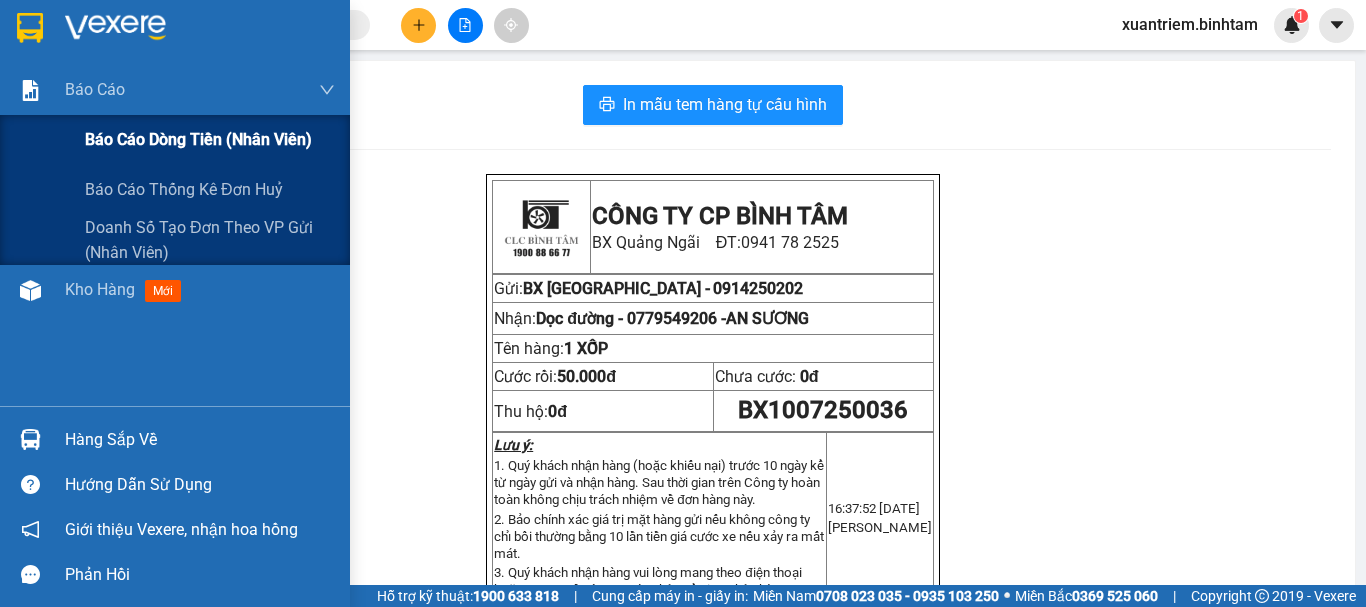 click on "Báo cáo dòng tiền (nhân viên)" at bounding box center (175, 140) 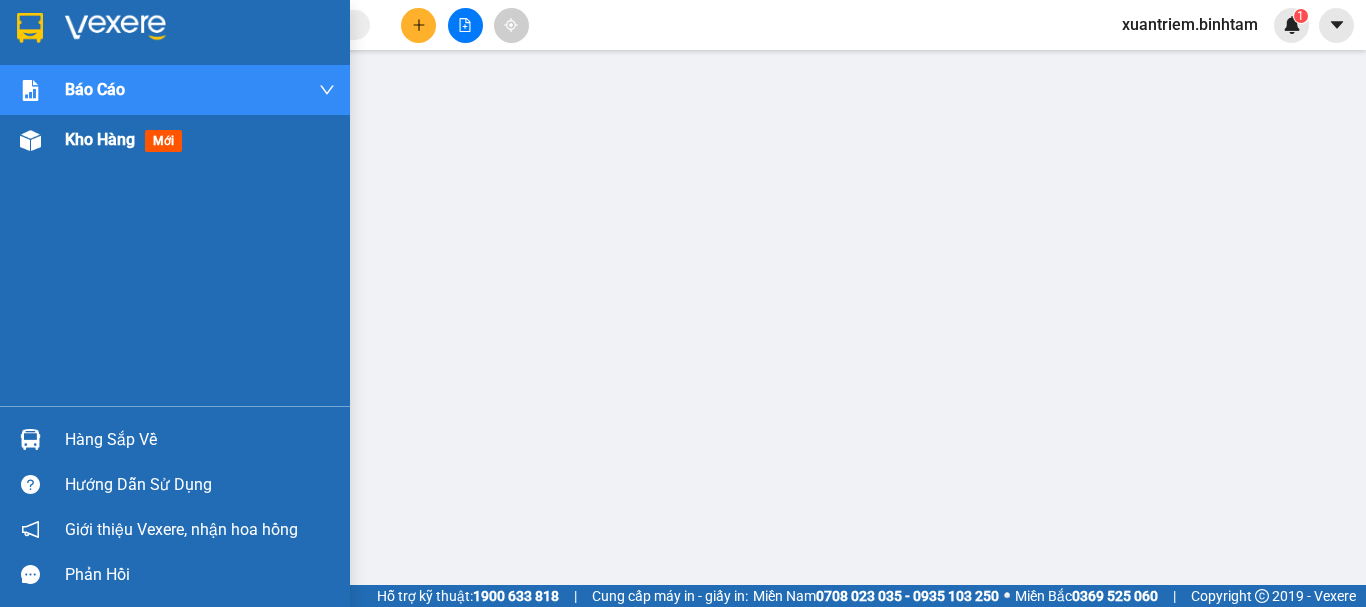 click on "Kho hàng" at bounding box center [100, 139] 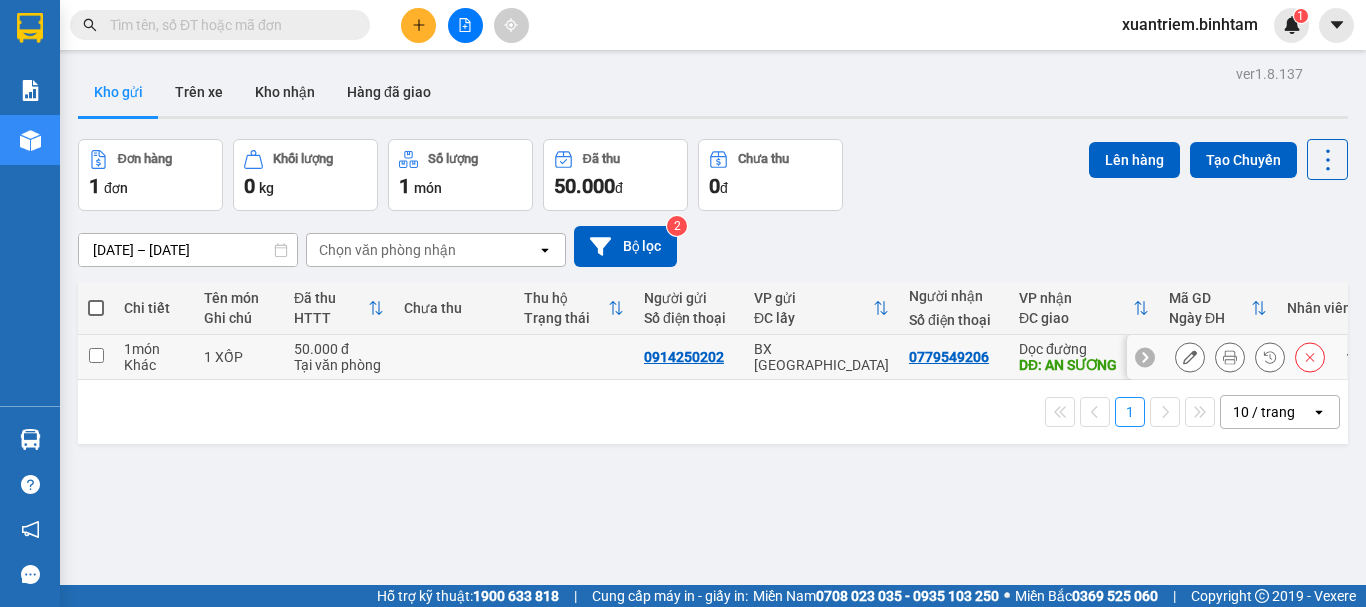 click at bounding box center [454, 357] 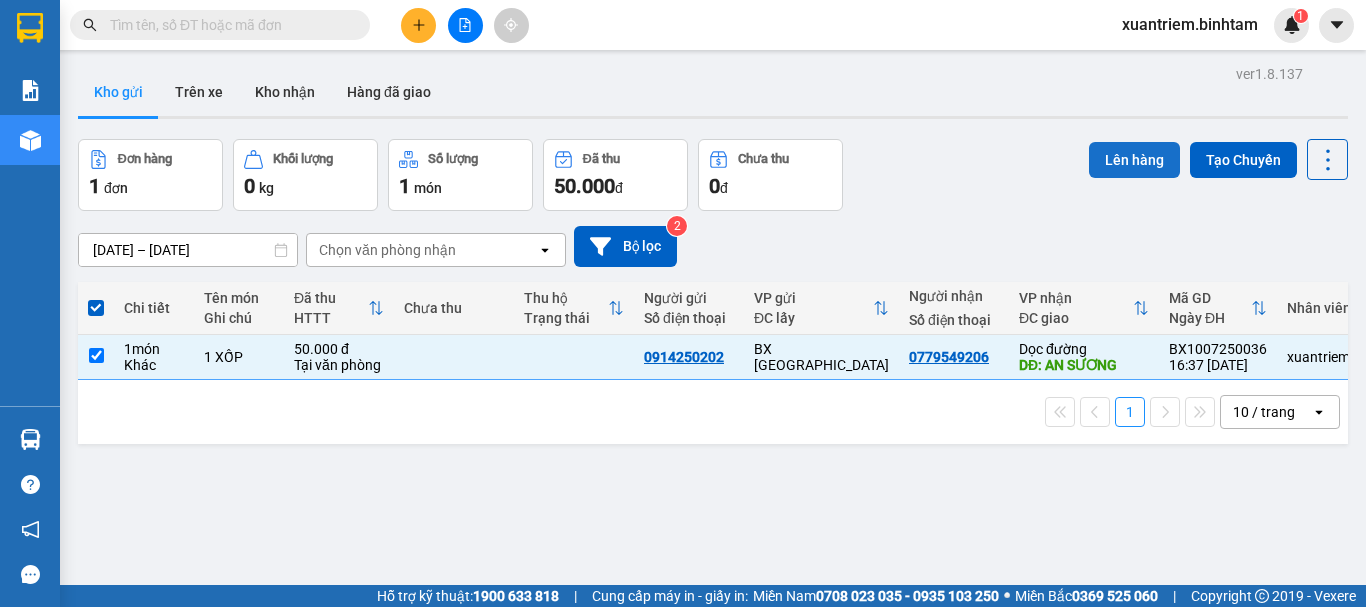 click on "Lên hàng" at bounding box center [1134, 160] 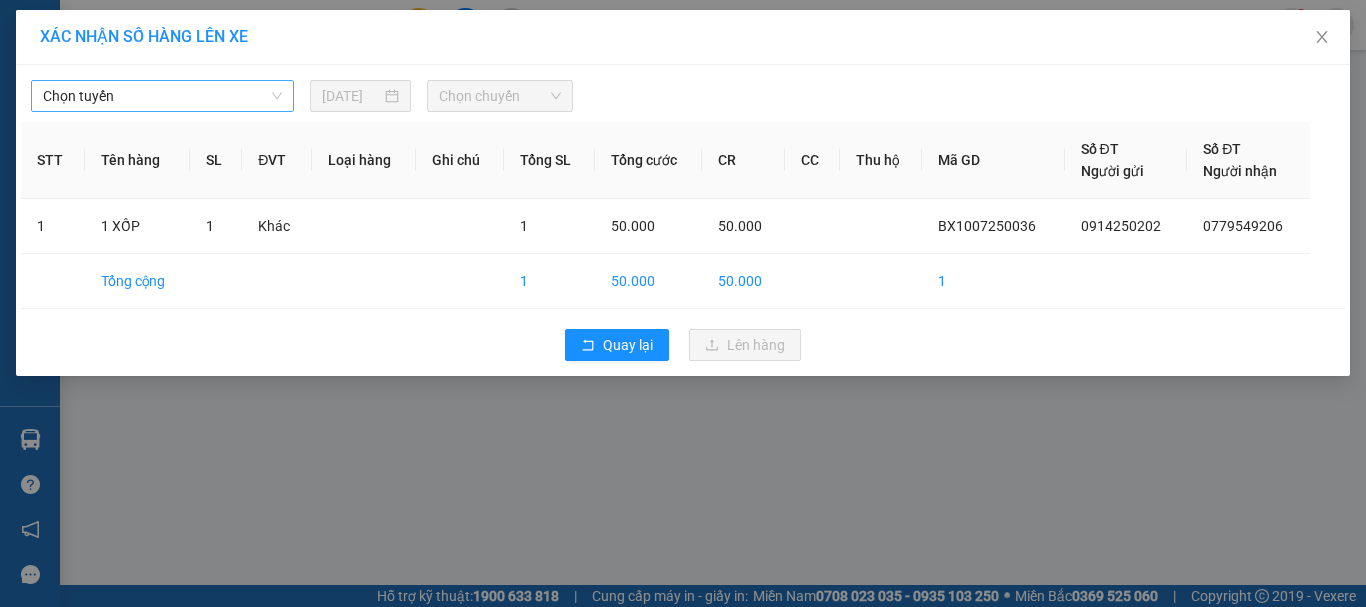 click on "Chọn tuyến" at bounding box center [162, 96] 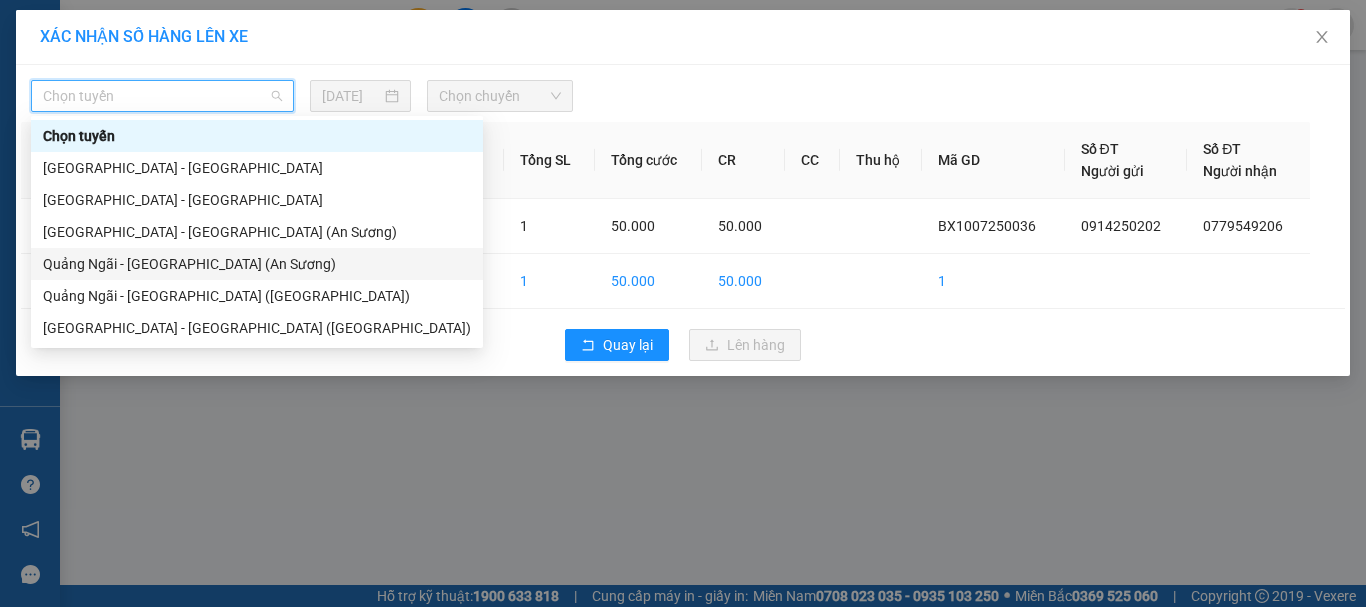 click on "Quảng Ngãi - [GEOGRAPHIC_DATA] (An Sương)" at bounding box center [257, 264] 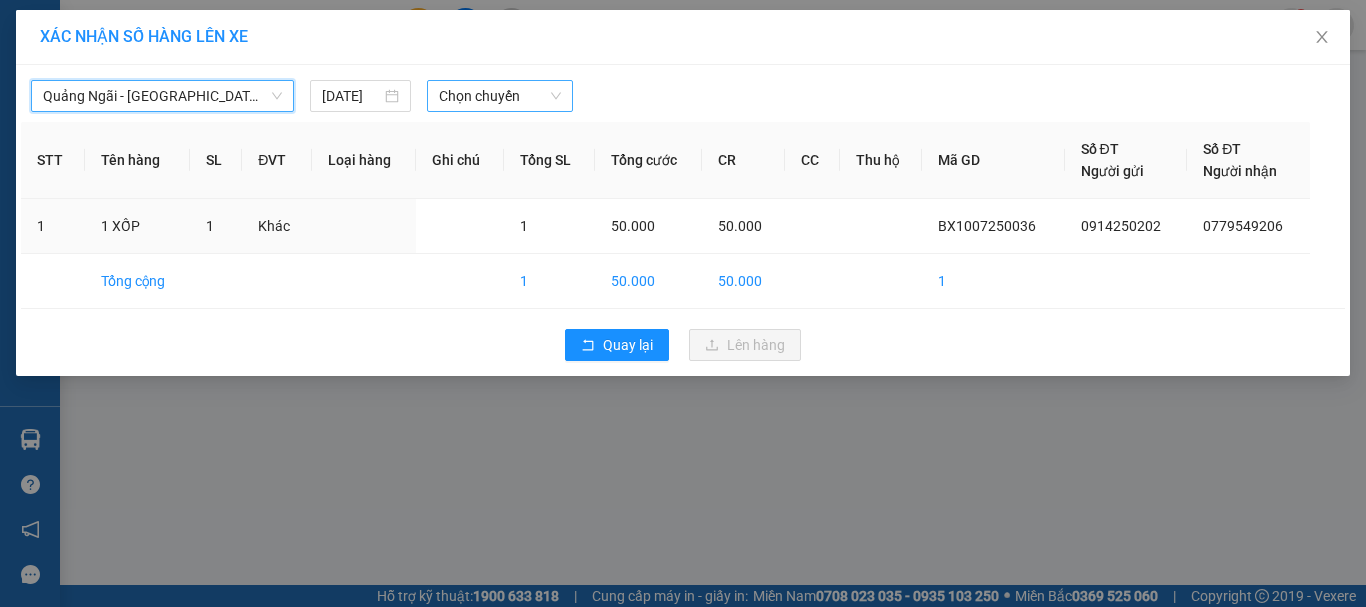 click on "Chọn chuyến" at bounding box center [500, 96] 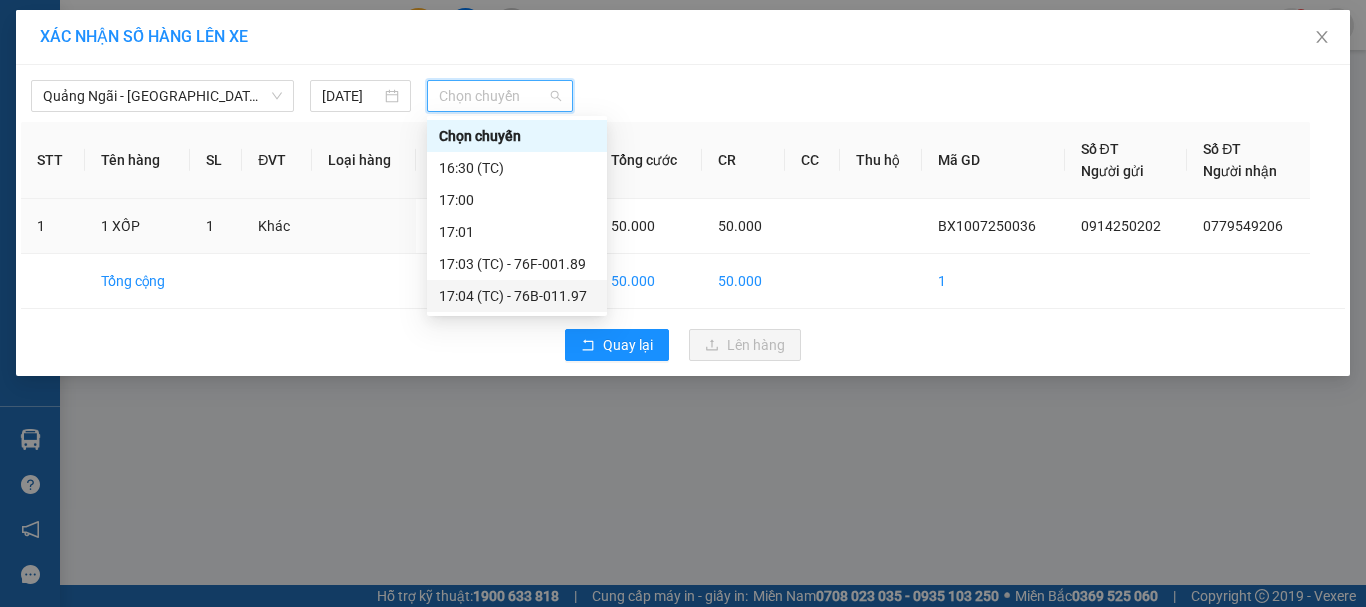 click on "17:04   (TC)   - 76B-011.97" at bounding box center [517, 296] 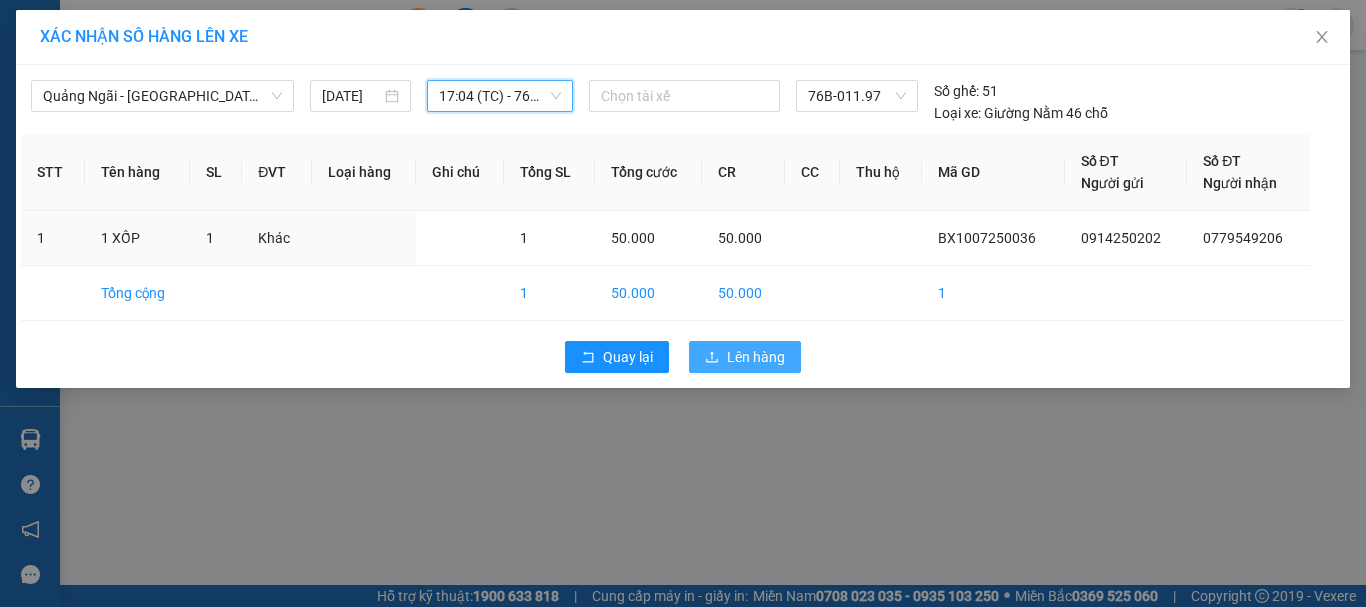 click on "Lên hàng" at bounding box center [756, 357] 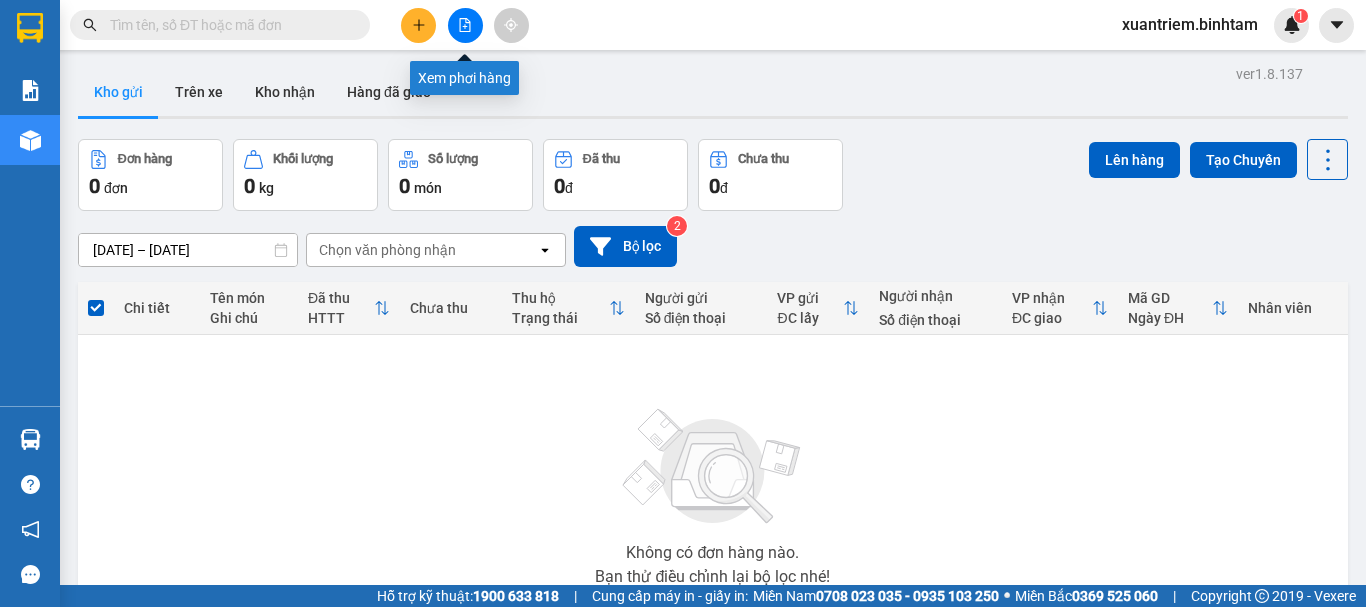 click at bounding box center [465, 25] 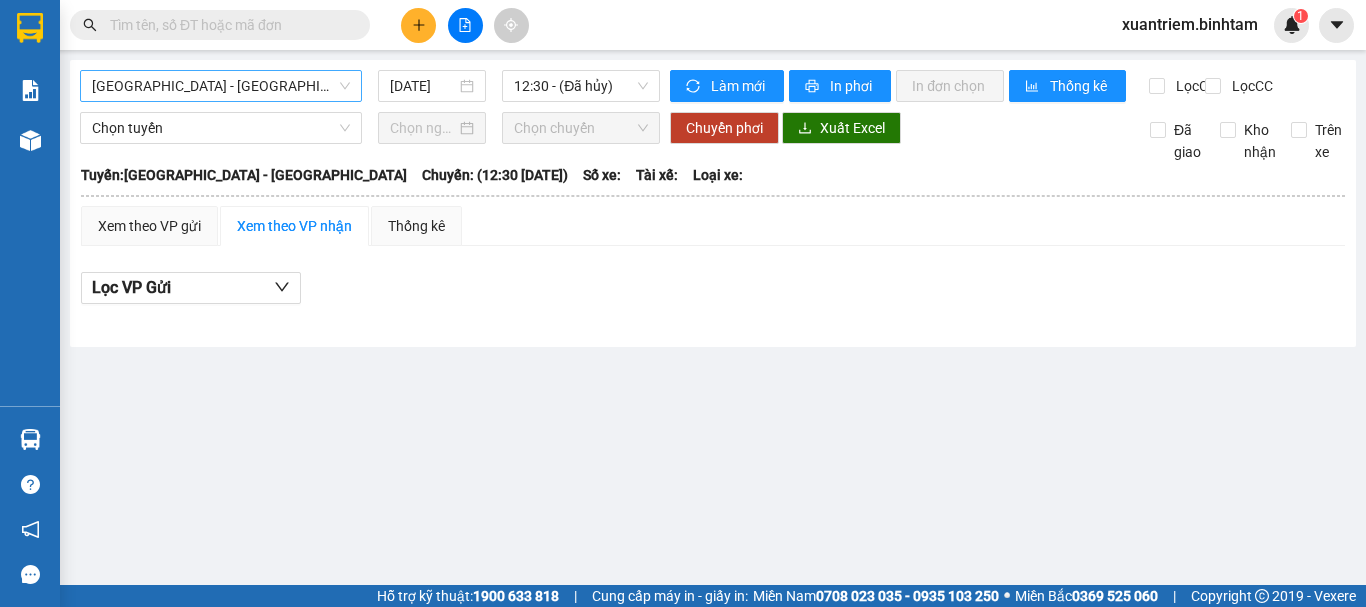 click on "[GEOGRAPHIC_DATA] - [GEOGRAPHIC_DATA]" at bounding box center [221, 86] 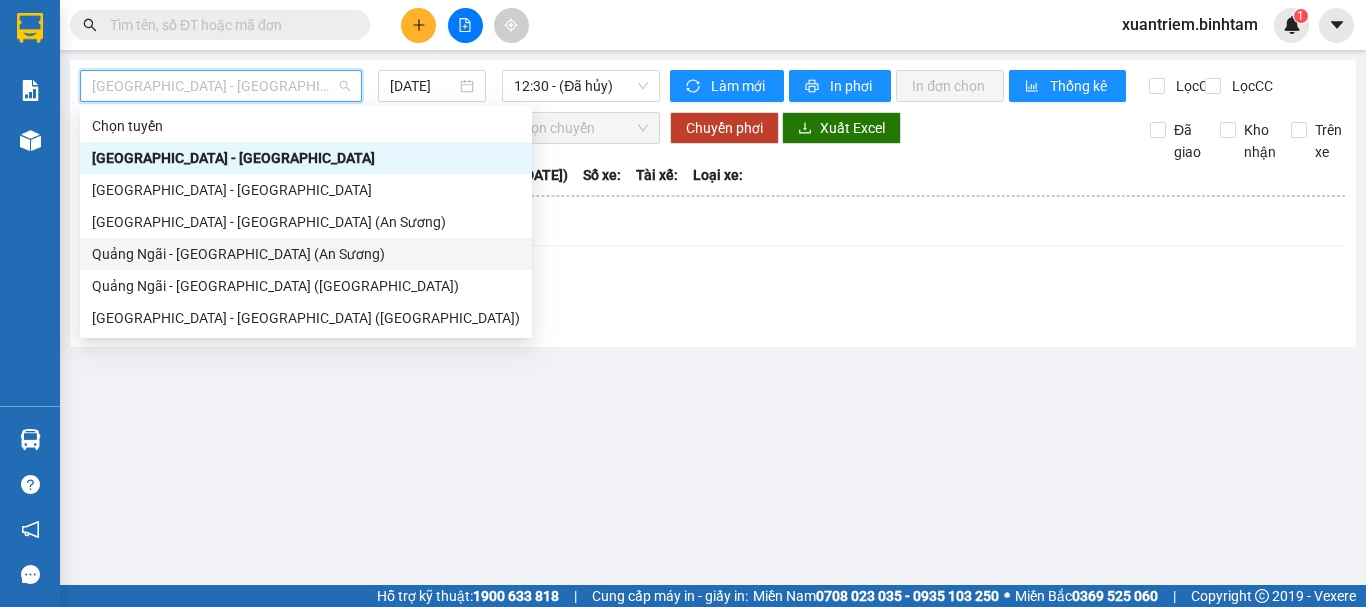 click on "Quảng Ngãi - [GEOGRAPHIC_DATA] (An Sương)" at bounding box center (306, 254) 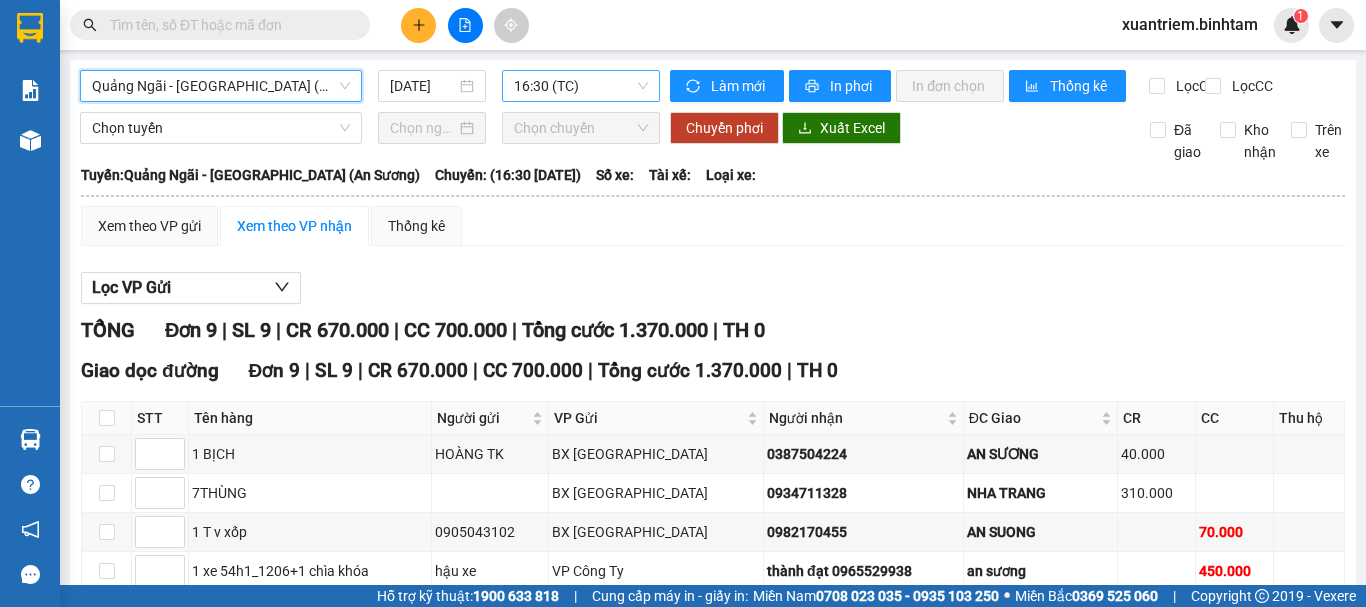 click on "16:30   (TC)" at bounding box center (581, 86) 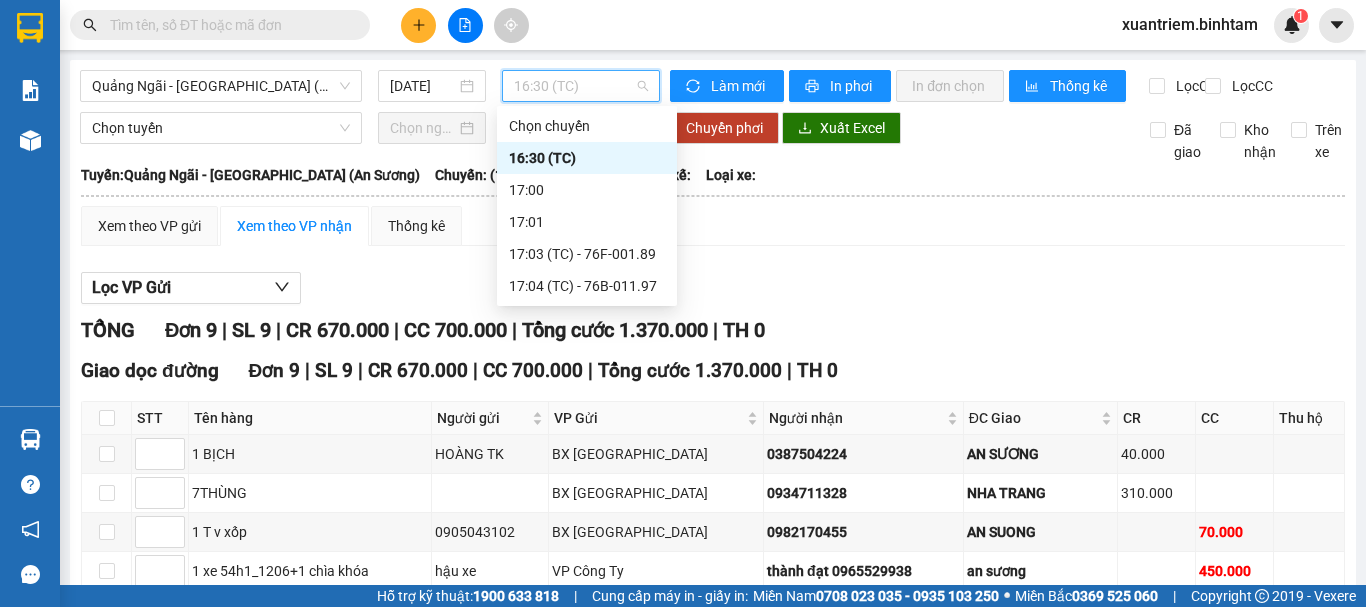 click on "16:30   (TC)" at bounding box center [587, 158] 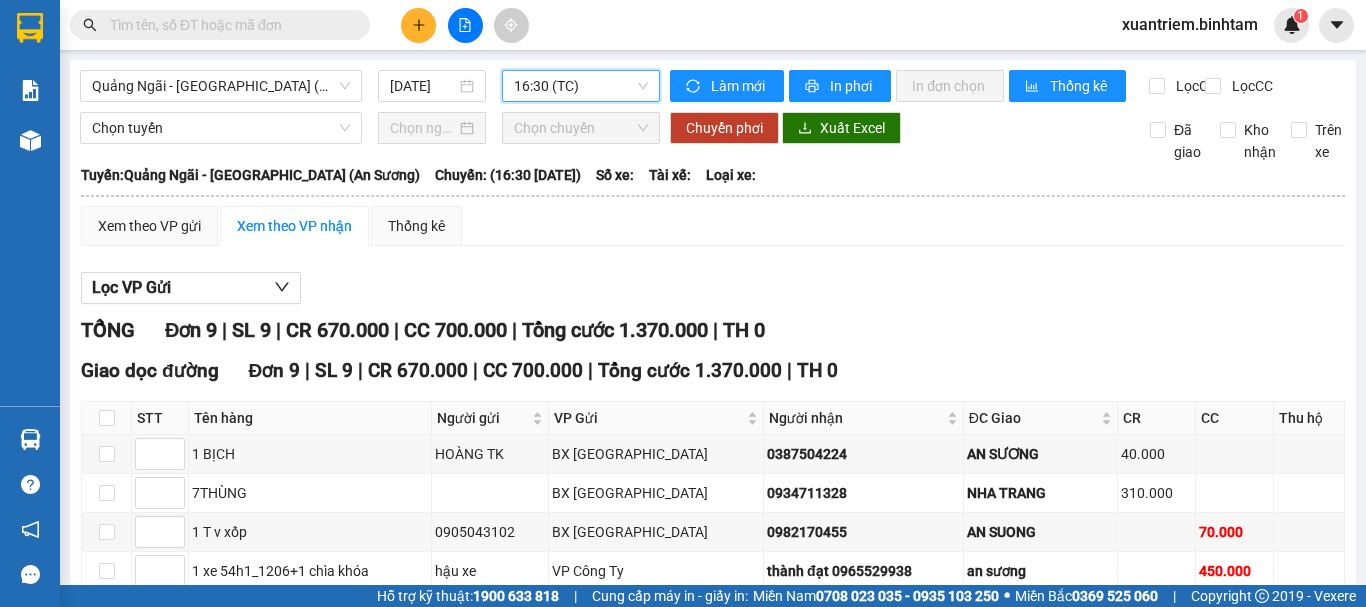 click on "16:30   (TC)" at bounding box center [581, 86] 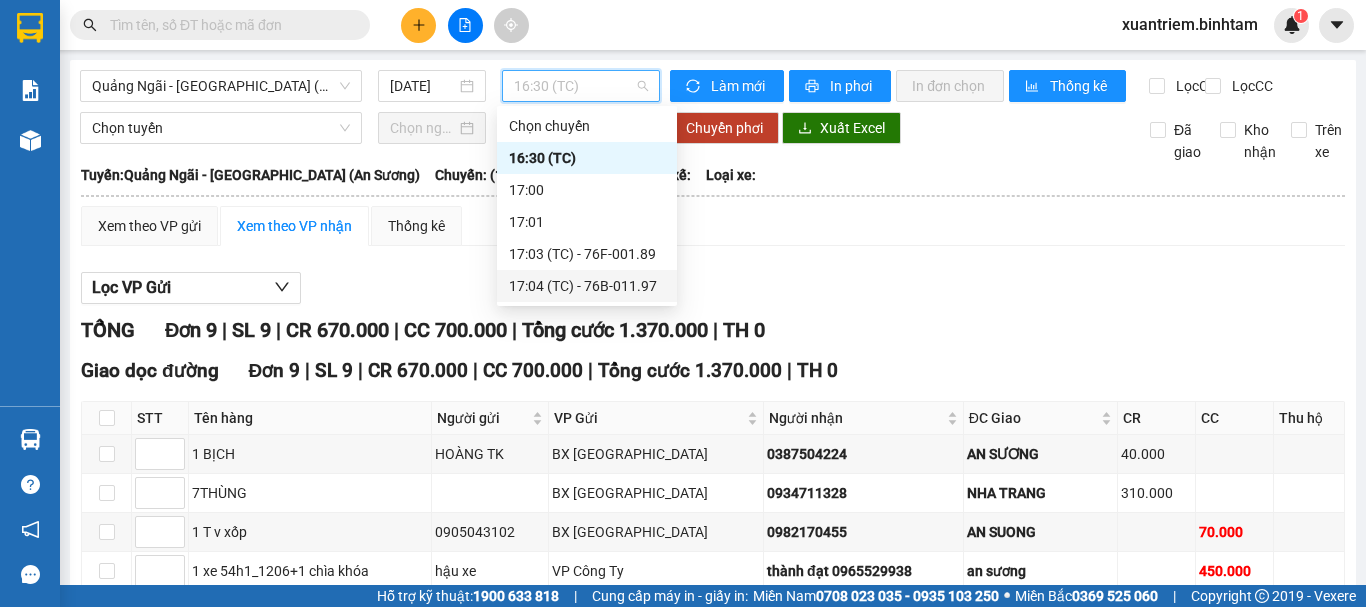 click on "17:04   (TC)   - 76B-011.97" at bounding box center [587, 286] 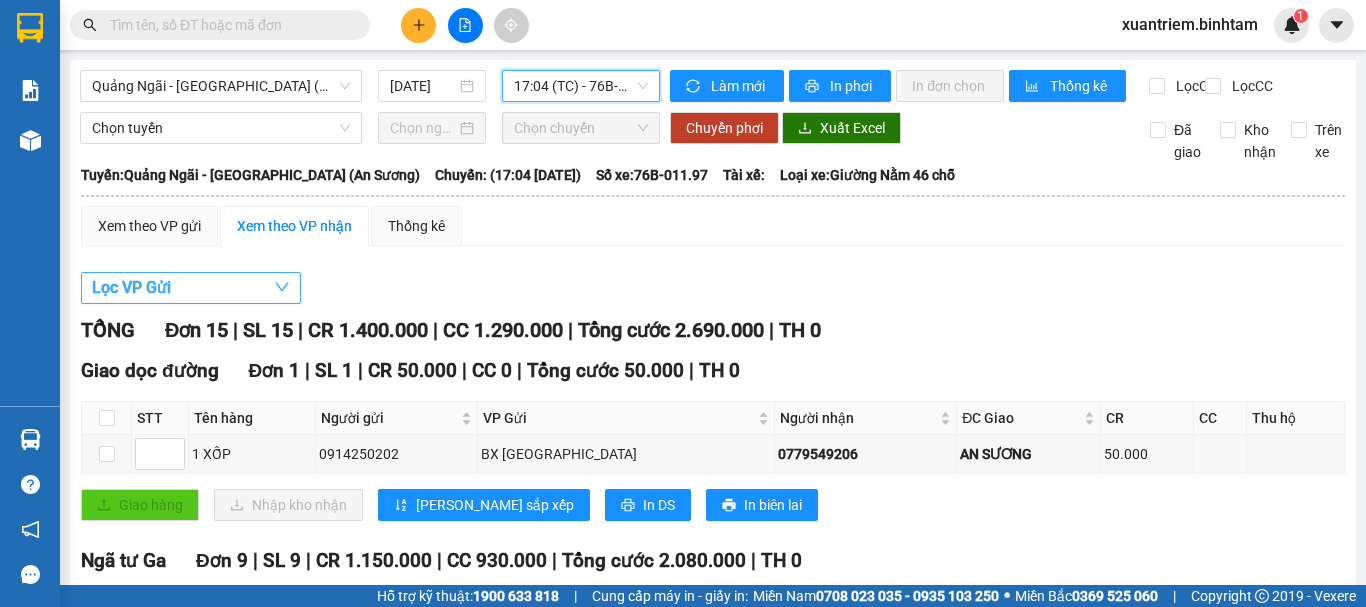 click on "Lọc VP Gửi" at bounding box center (191, 288) 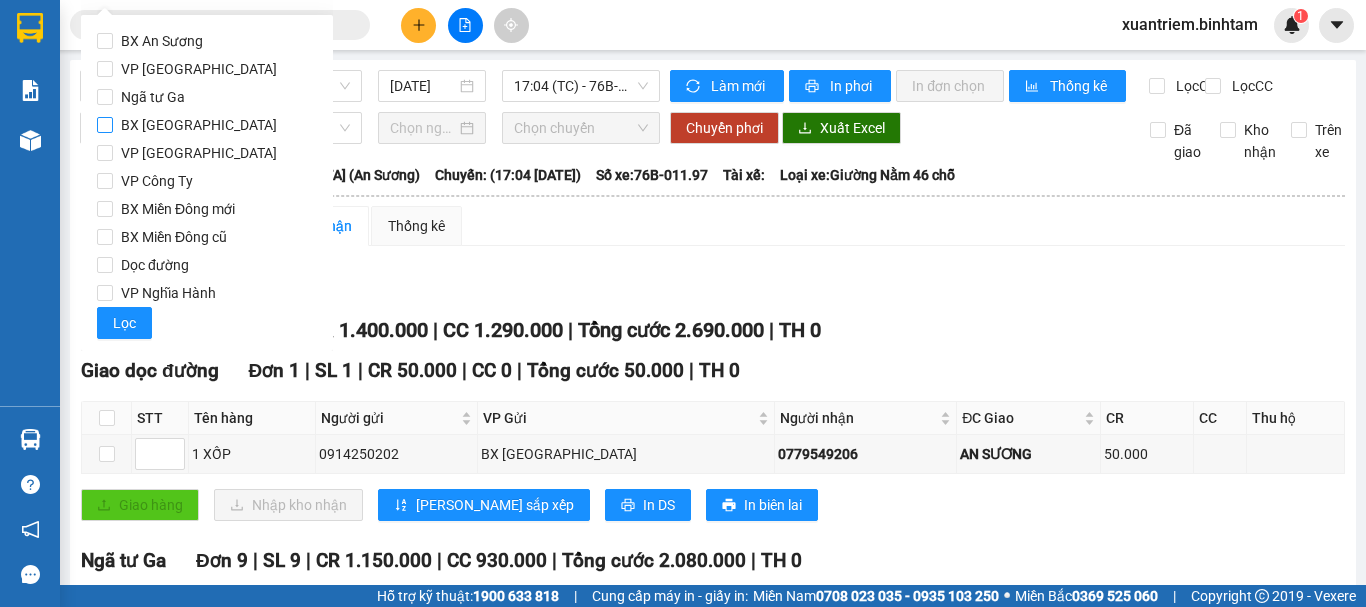 click on "BX [GEOGRAPHIC_DATA]" at bounding box center (199, 125) 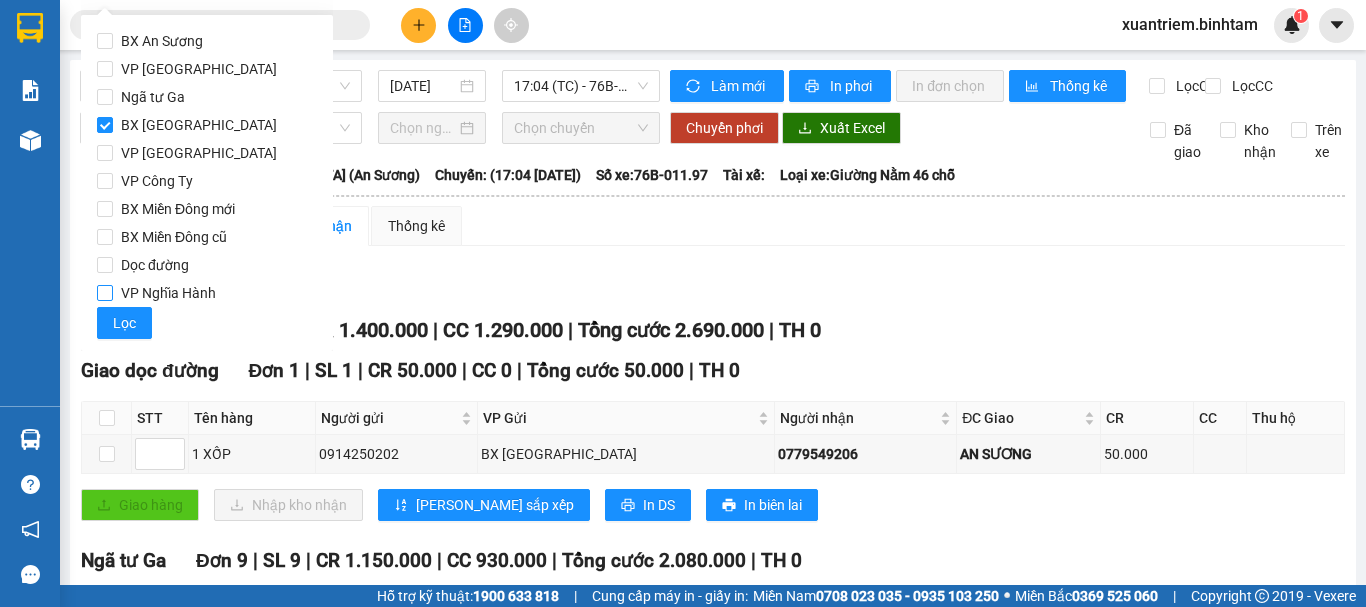 click on "VP Nghĩa Hành" at bounding box center (168, 293) 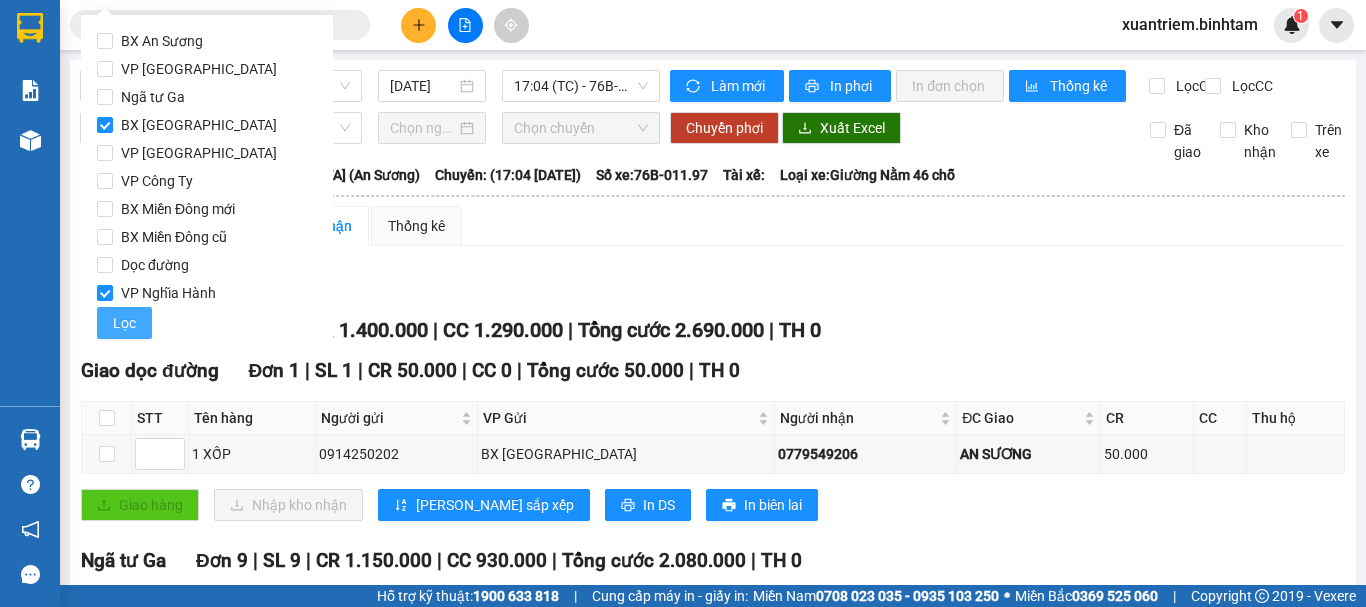 click on "Lọc" at bounding box center [124, 323] 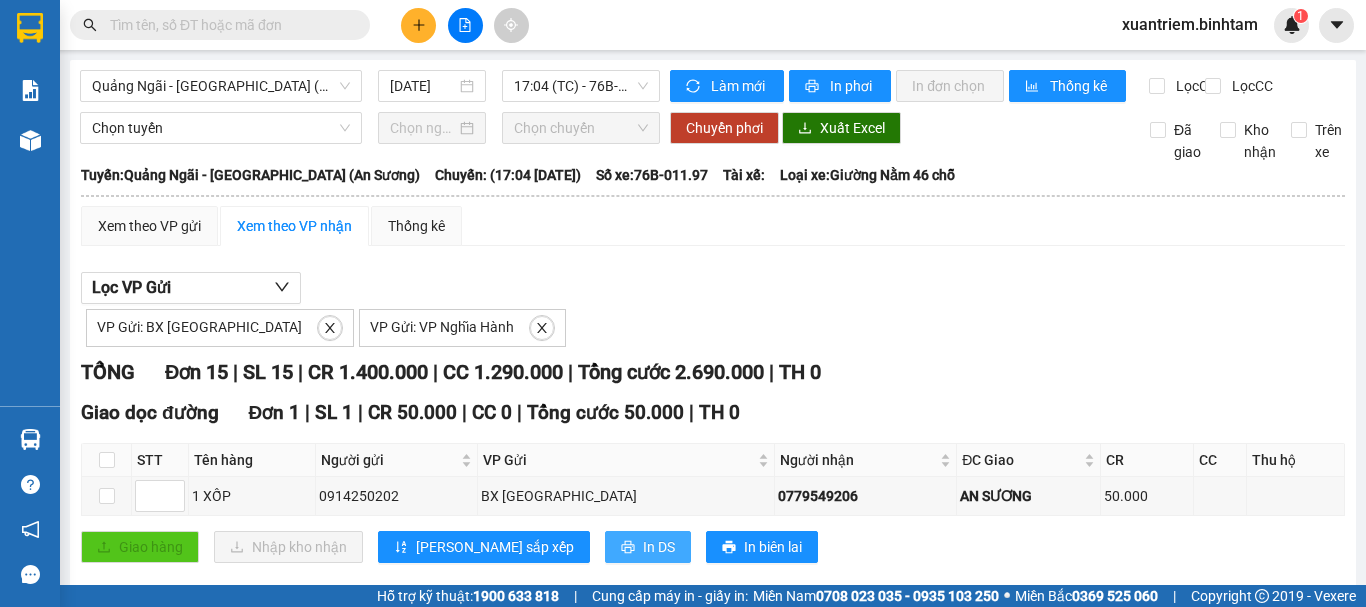 click on "In DS" at bounding box center (659, 547) 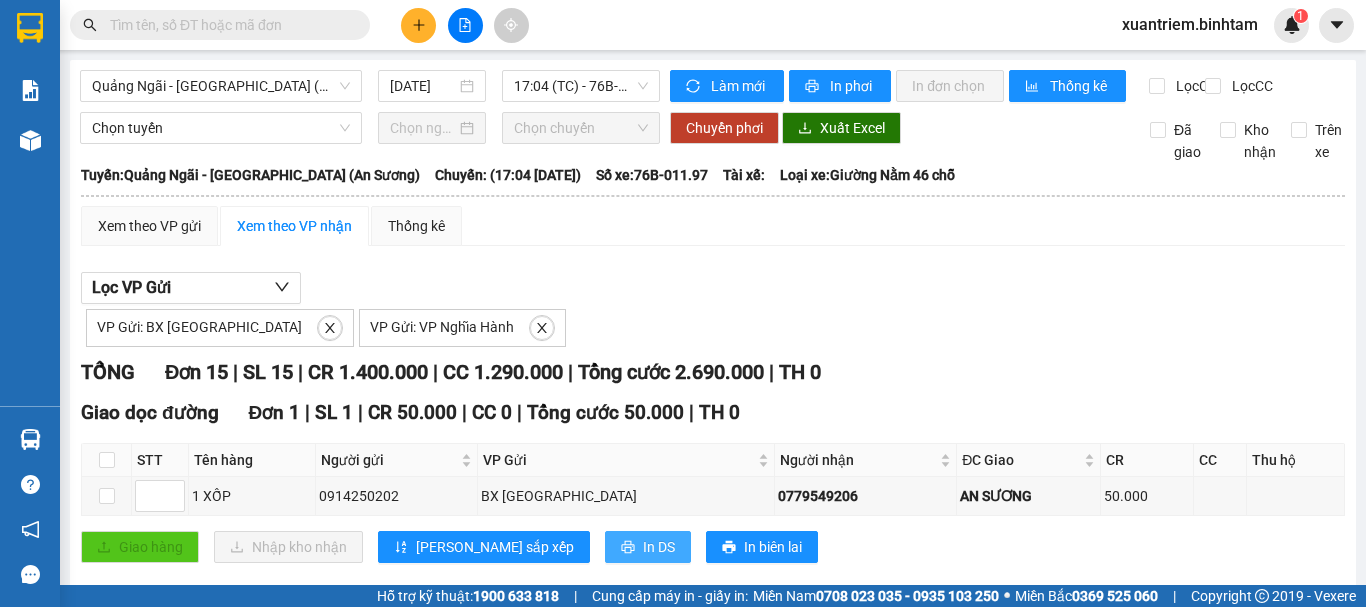 scroll, scrollTop: 0, scrollLeft: 0, axis: both 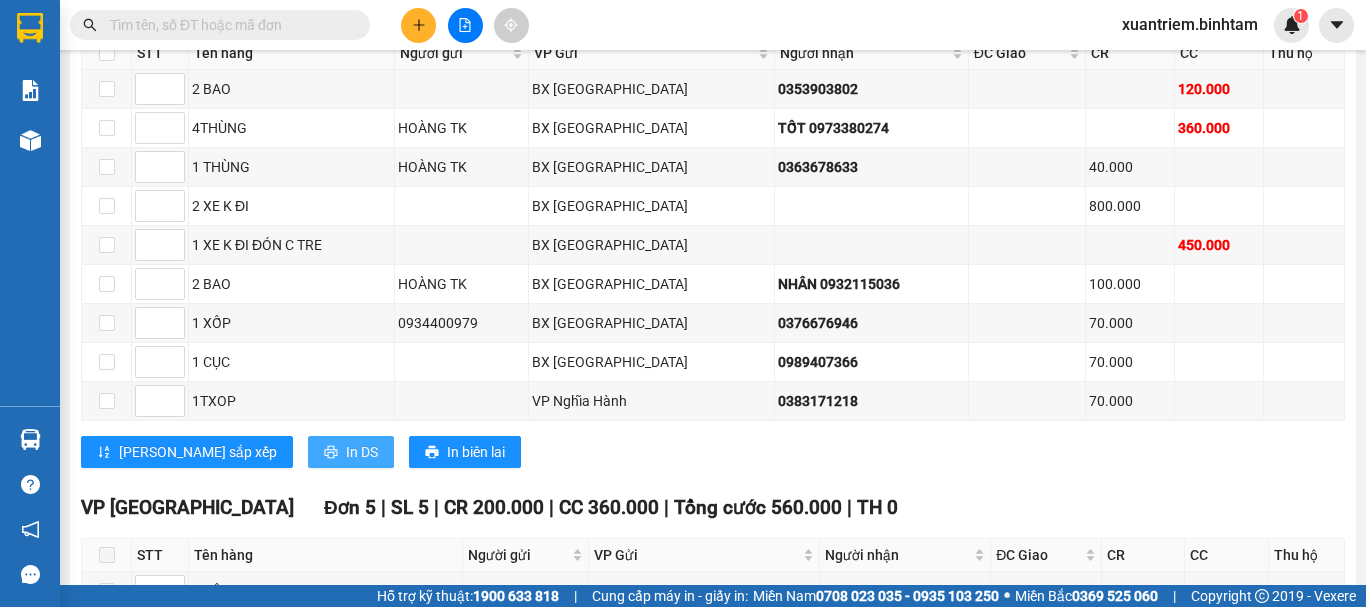 click on "In DS" at bounding box center (362, 452) 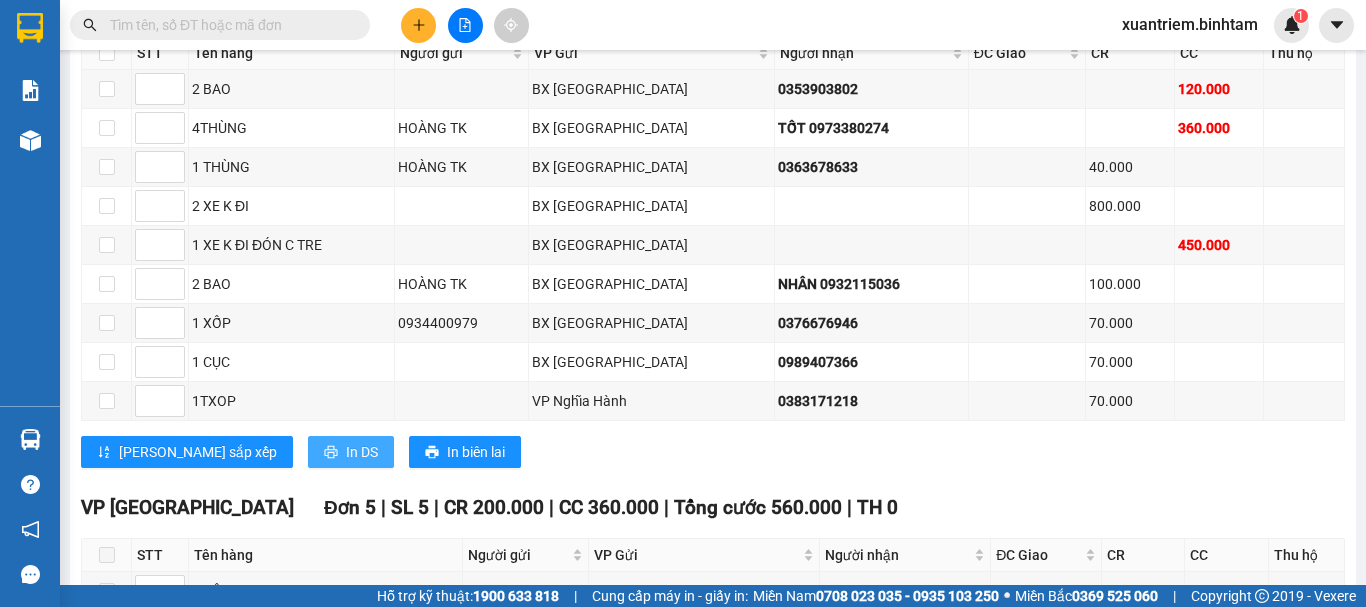 scroll, scrollTop: 0, scrollLeft: 0, axis: both 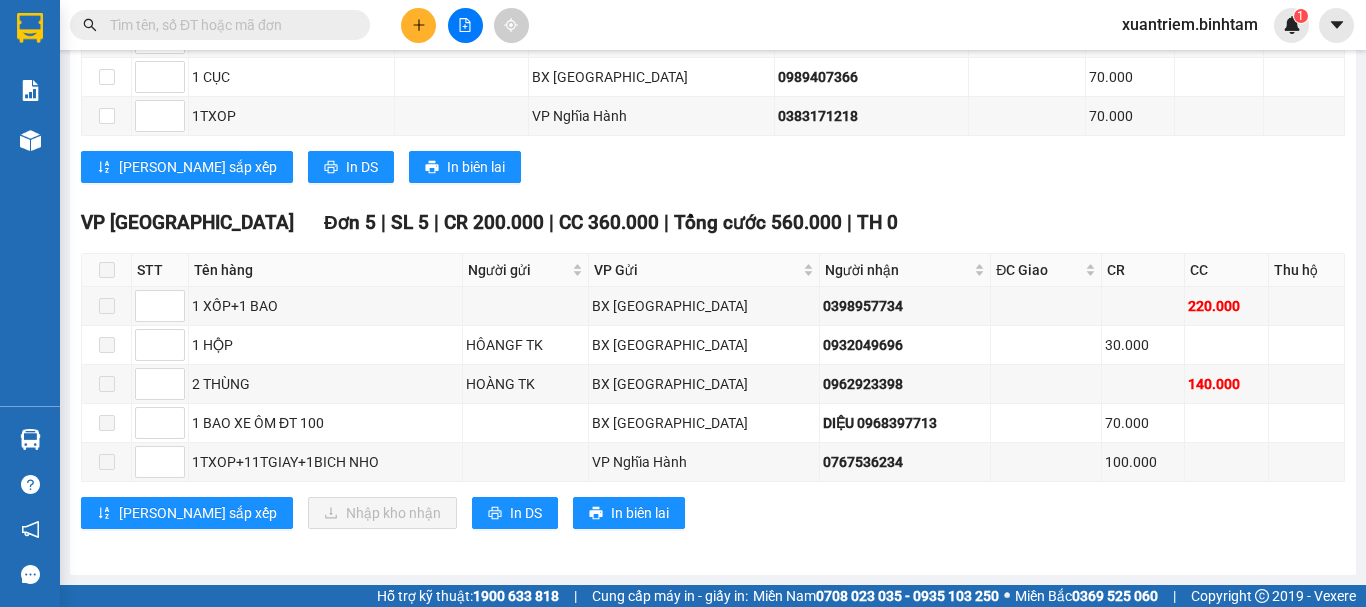 click on "Hỗ trợ kỹ thuật:  1900 633 818 | Cung cấp máy in - giấy in:  [GEOGRAPHIC_DATA]  0708 023 035 - 0935 103 250 ⚪️ Miền Bắc  0369 525 060 | Copyright   2019 - Vexere" at bounding box center [683, 596] 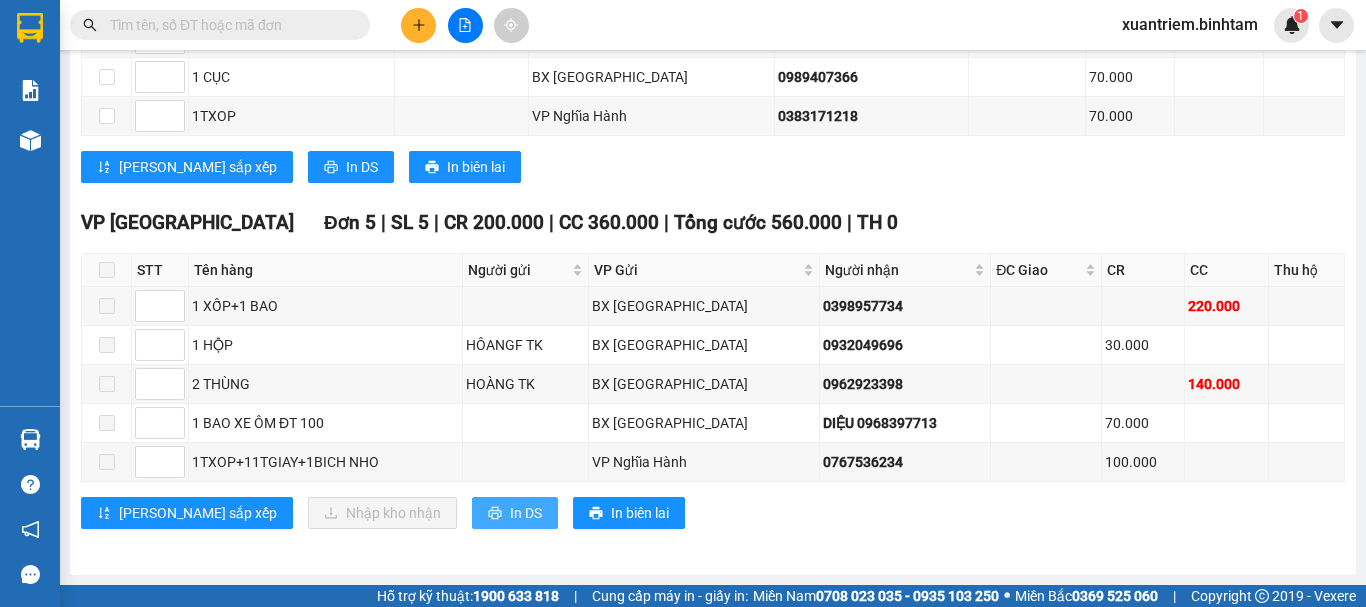 click on "In DS" at bounding box center (526, 513) 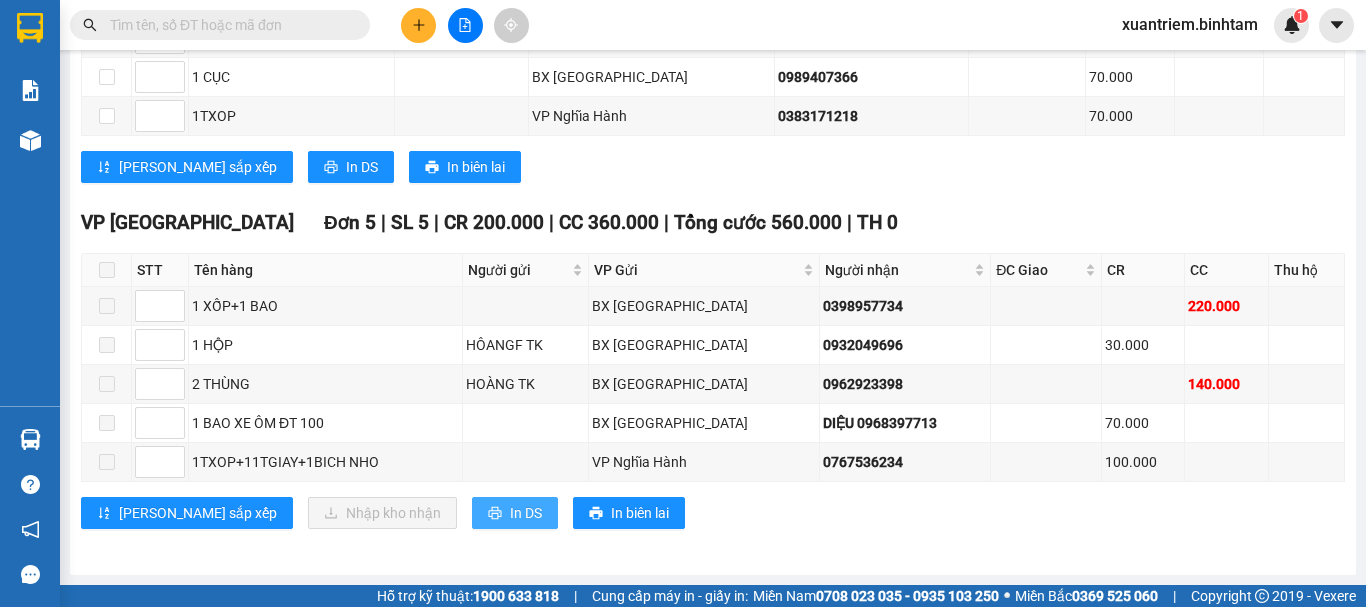 scroll, scrollTop: 0, scrollLeft: 0, axis: both 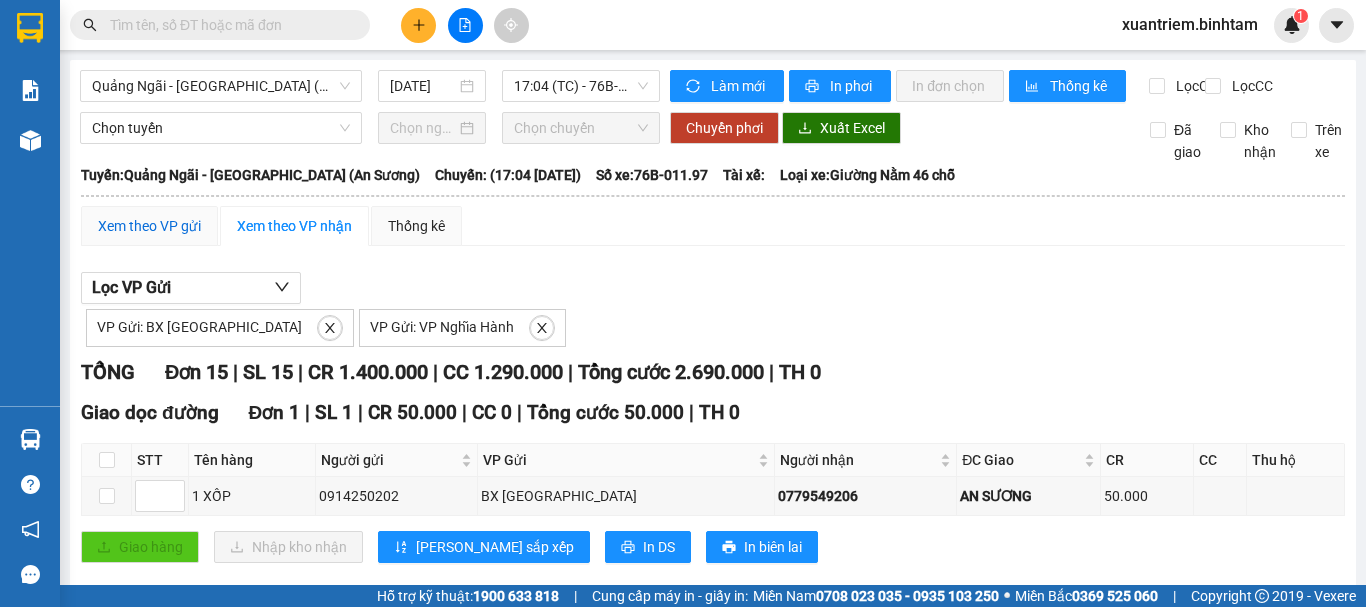 click on "Xem theo VP gửi" at bounding box center [149, 226] 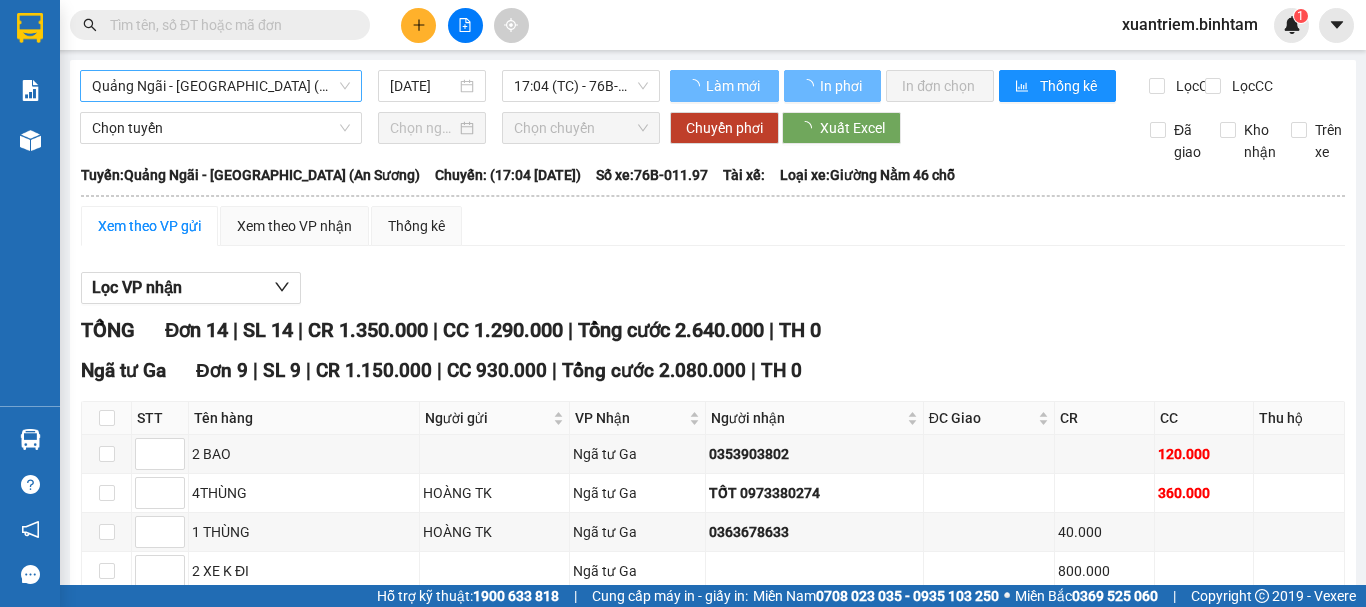 click on "Quảng Ngãi - [GEOGRAPHIC_DATA] (An Sương)" at bounding box center (221, 86) 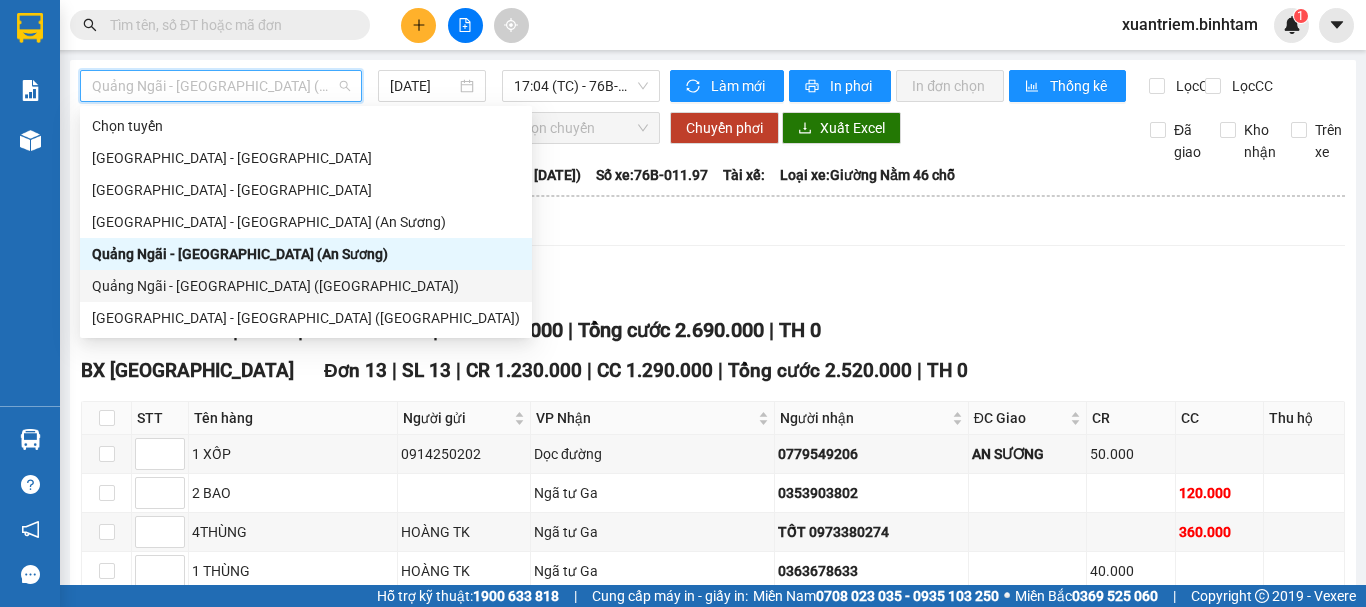 click on "Quảng Ngãi - [GEOGRAPHIC_DATA] ([GEOGRAPHIC_DATA])" at bounding box center (306, 286) 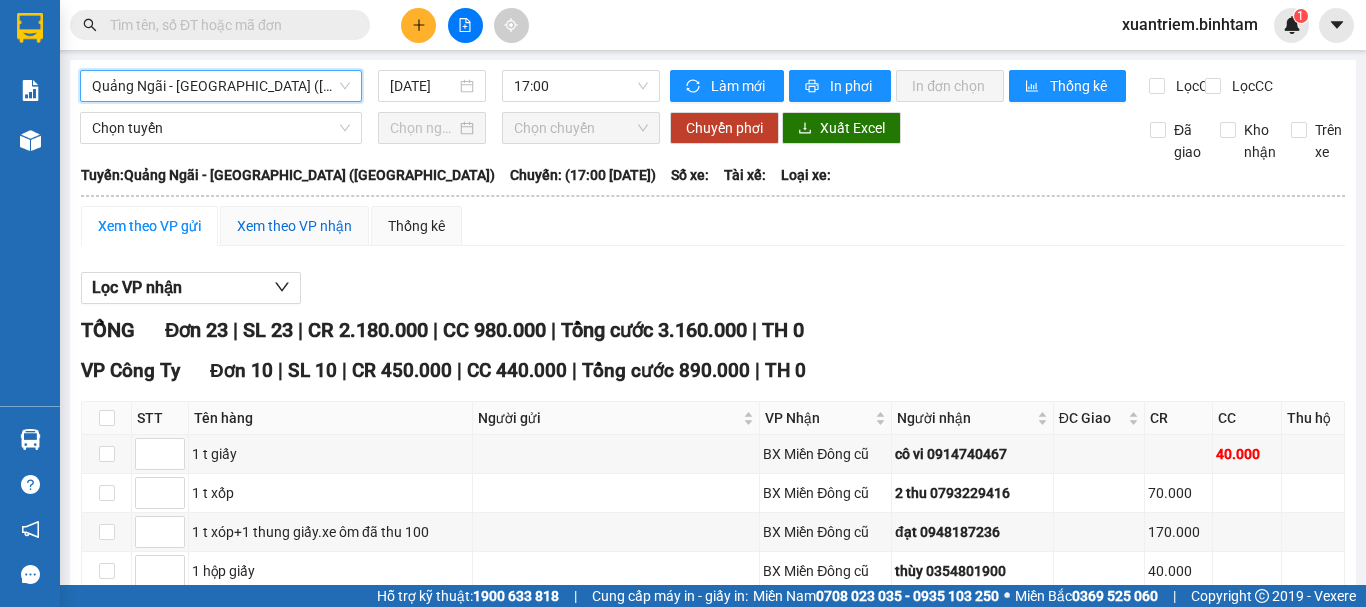 click on "Xem theo VP nhận" at bounding box center (294, 226) 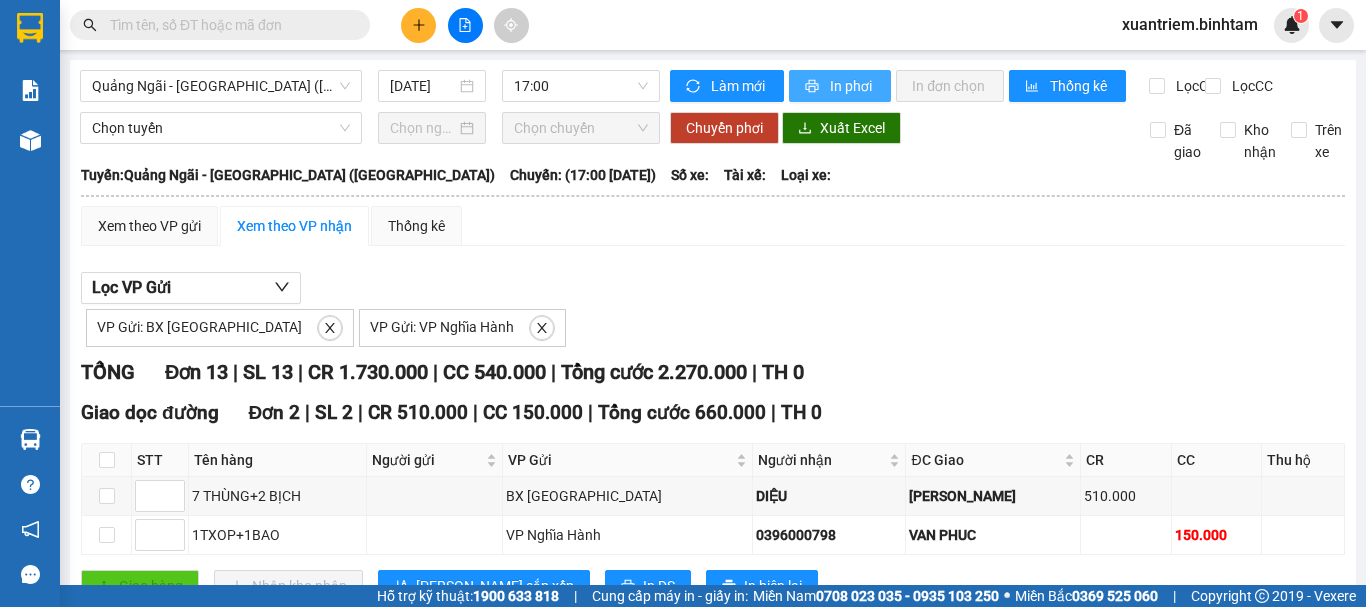 click on "In phơi" at bounding box center [852, 86] 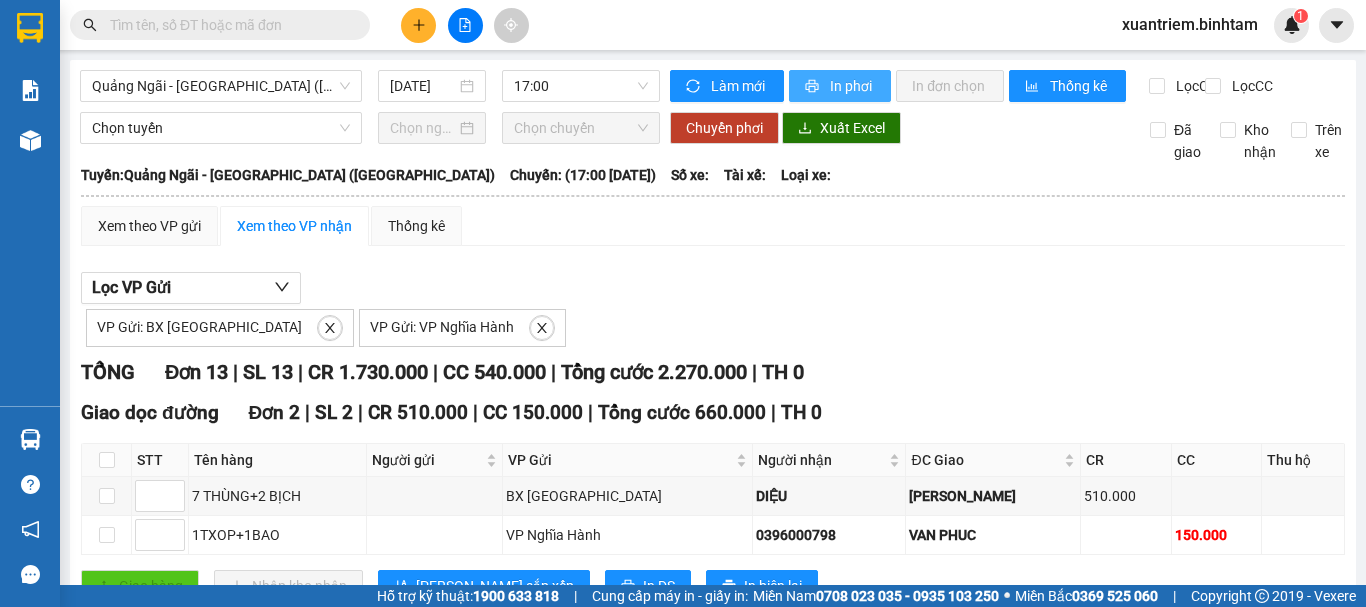 scroll, scrollTop: 0, scrollLeft: 0, axis: both 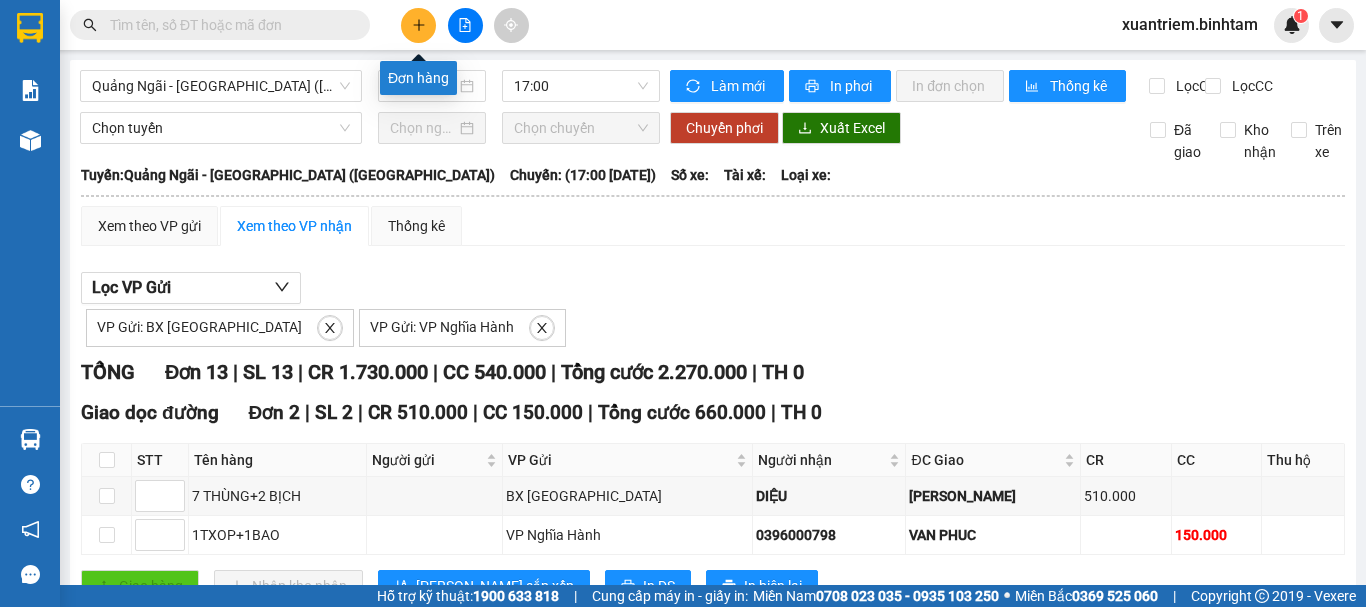 click 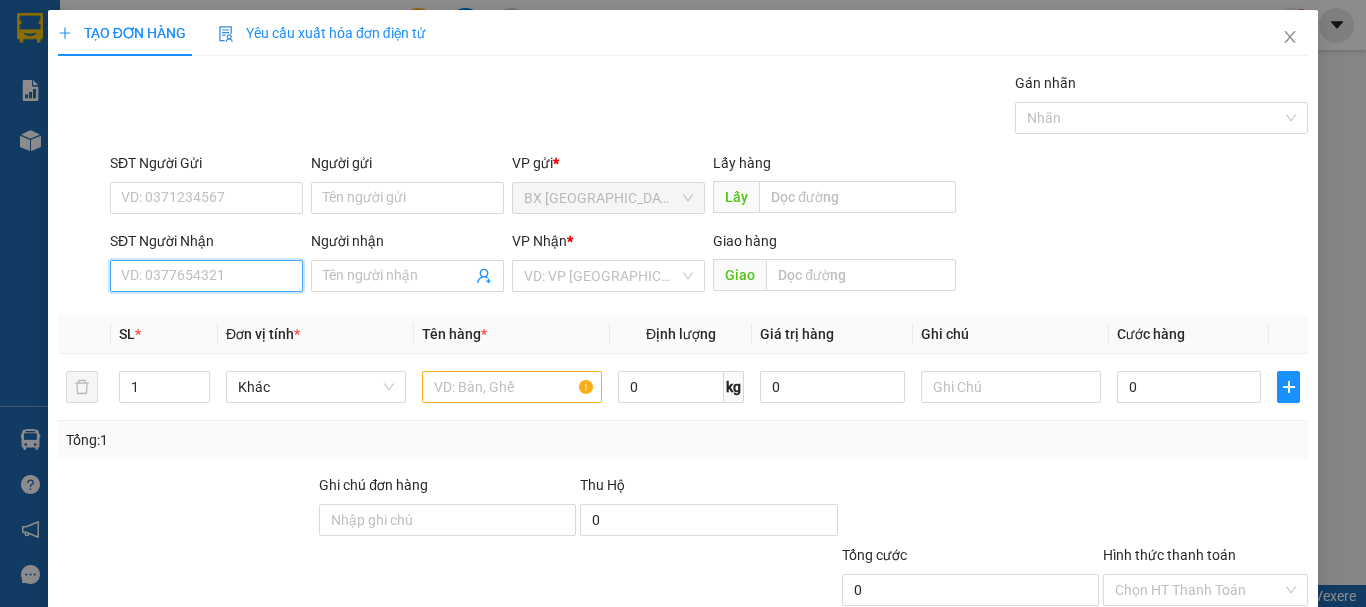 click on "SĐT Người Nhận" at bounding box center (206, 276) 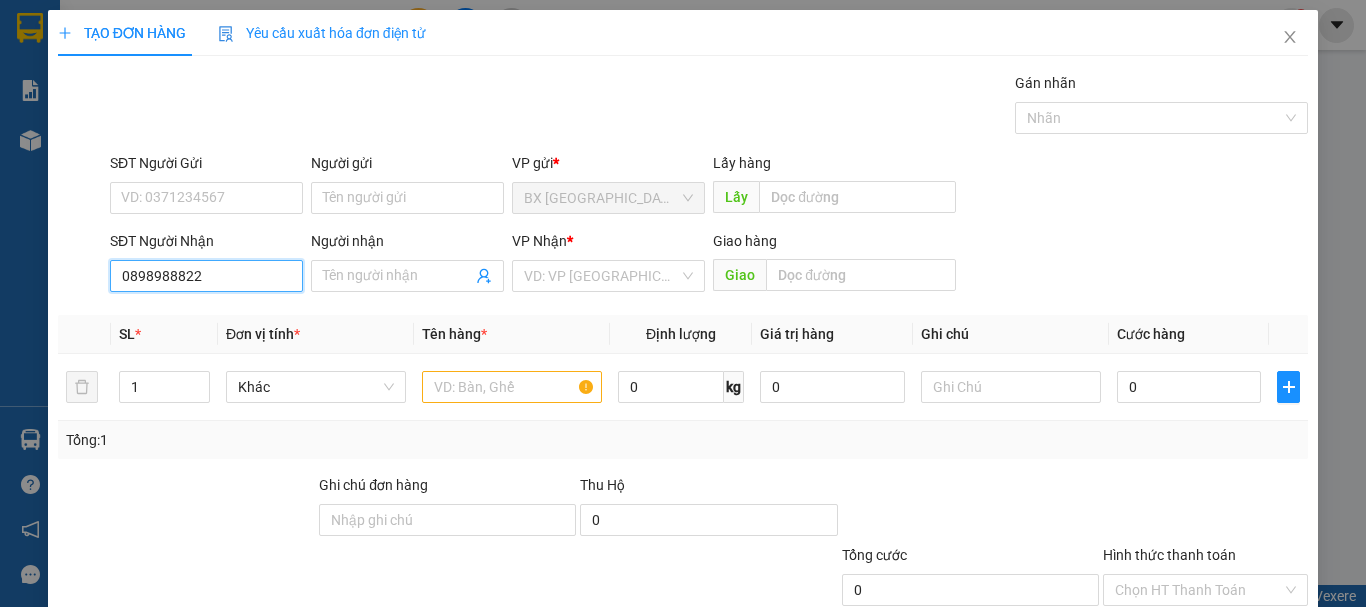 click on "0898988822" at bounding box center (206, 276) 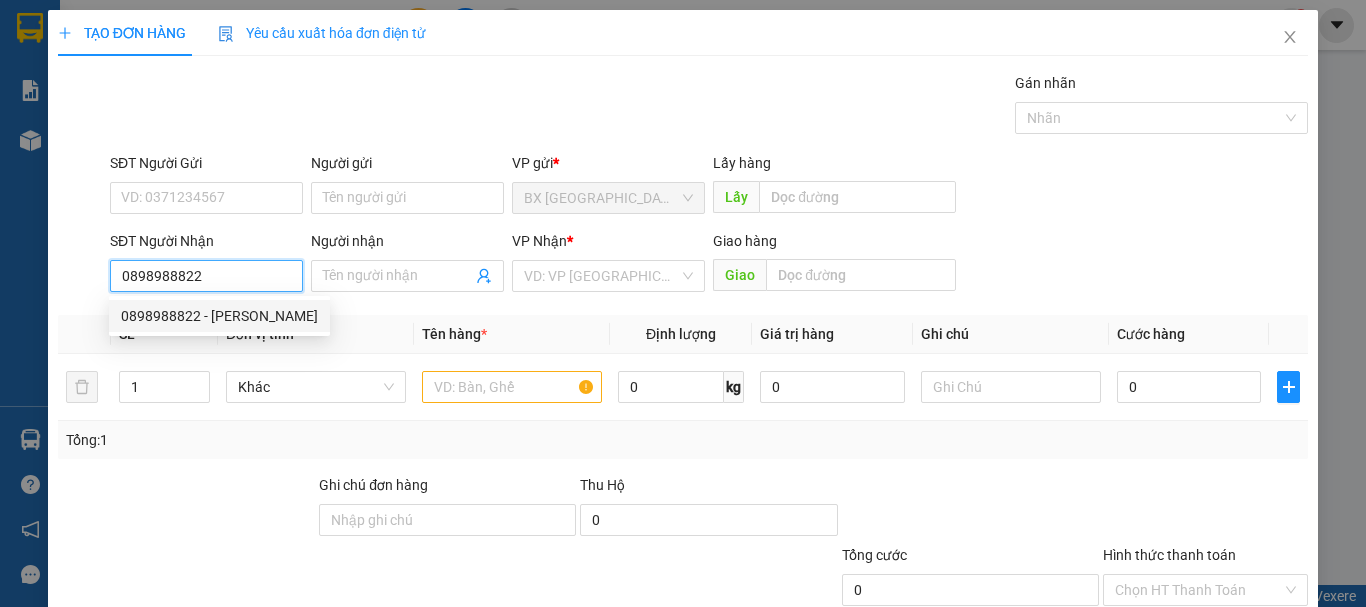 click on "0898988822 - [PERSON_NAME]" at bounding box center (219, 316) 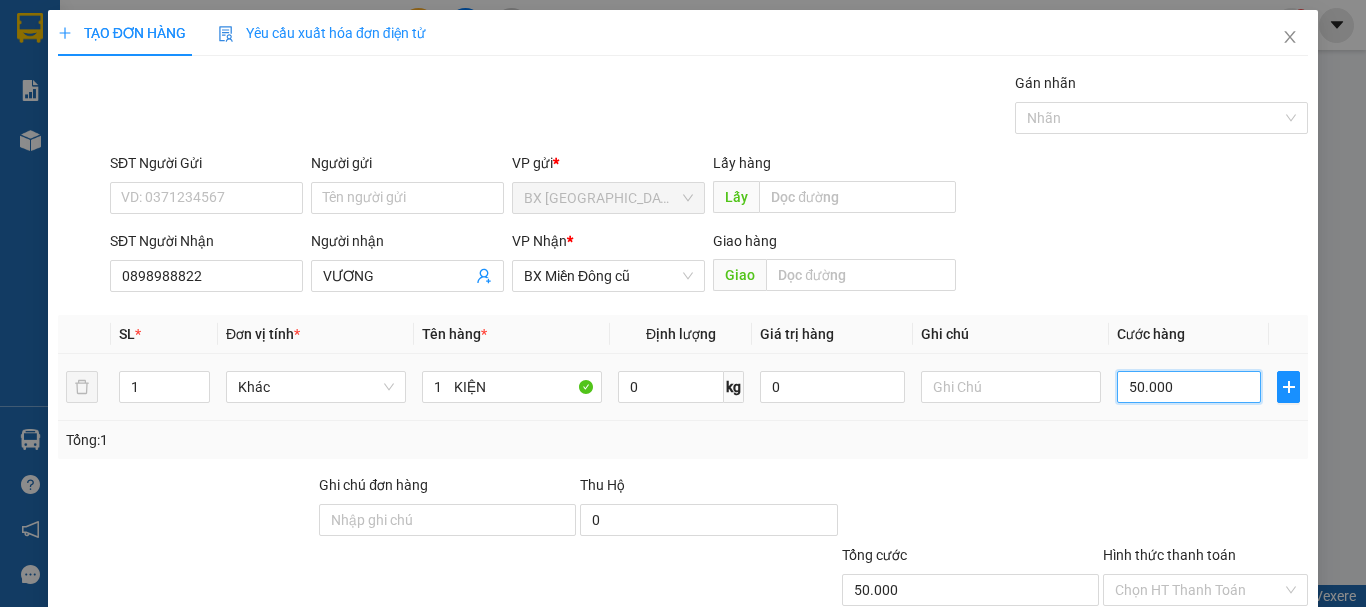 click on "50.000" at bounding box center [1189, 387] 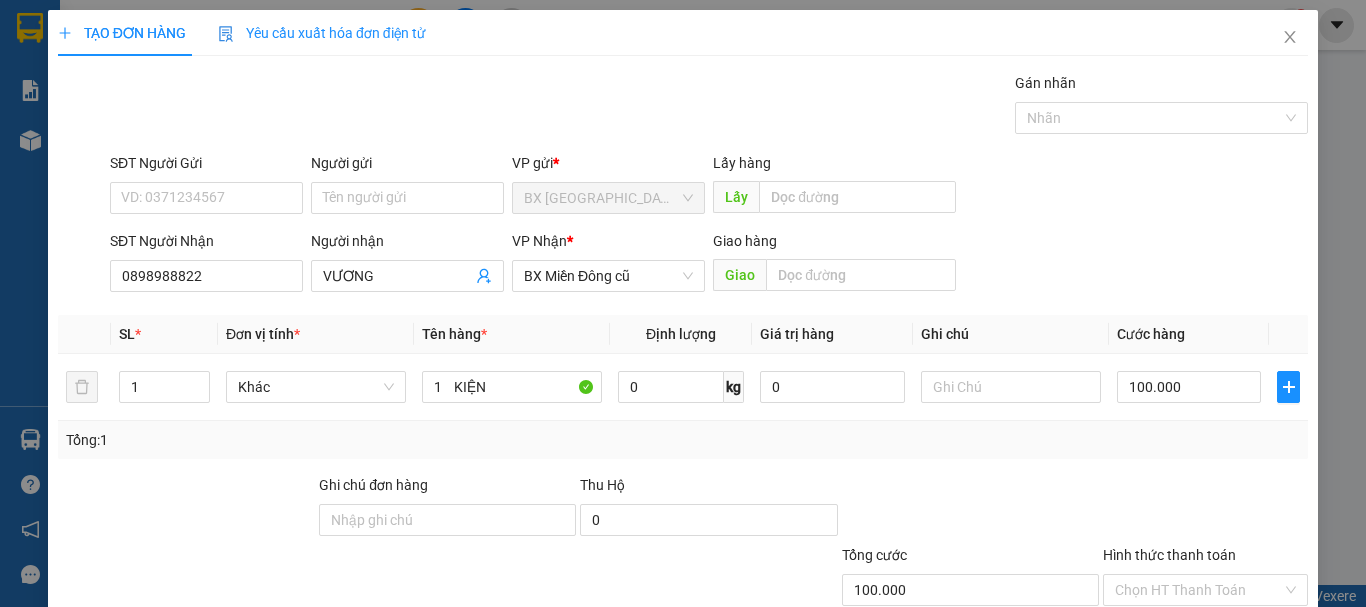 scroll, scrollTop: 133, scrollLeft: 0, axis: vertical 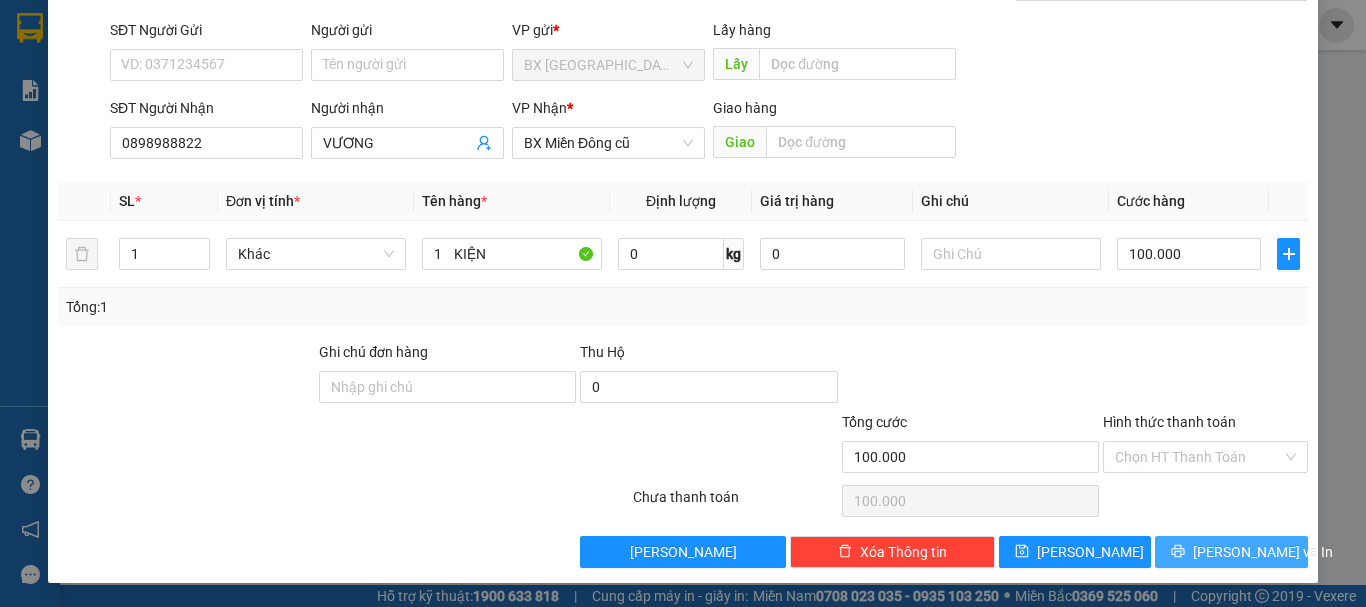 click on "[PERSON_NAME] và In" at bounding box center [1263, 552] 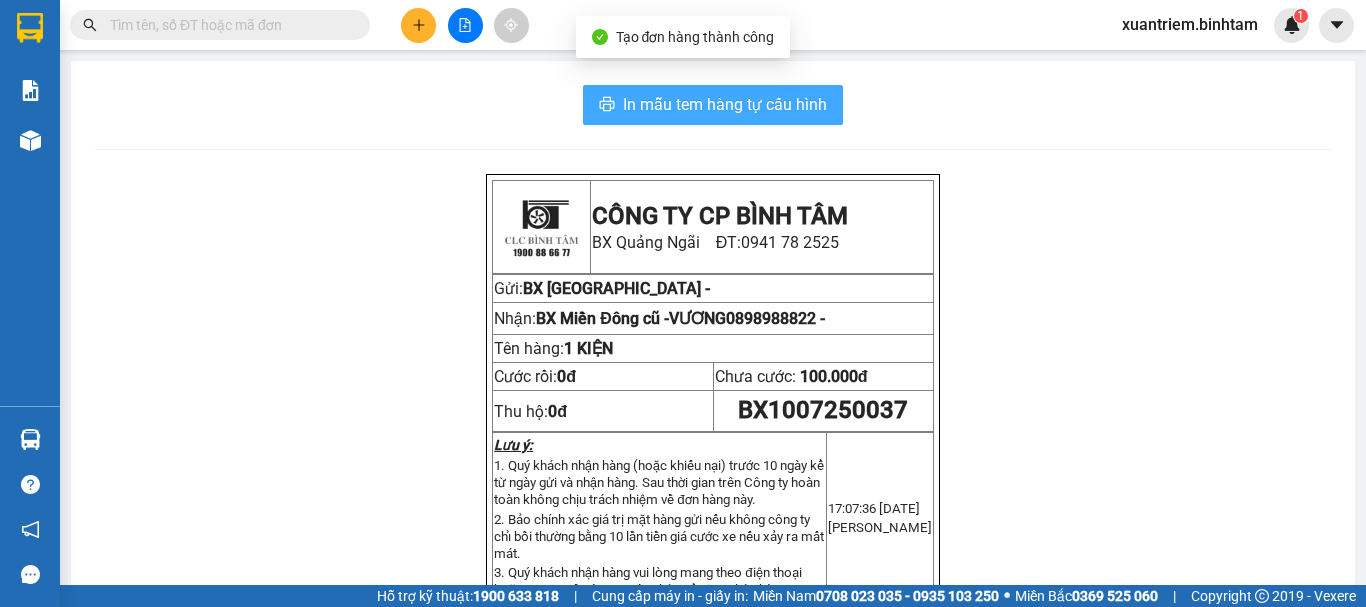 click on "In mẫu tem hàng tự cấu hình" at bounding box center (725, 104) 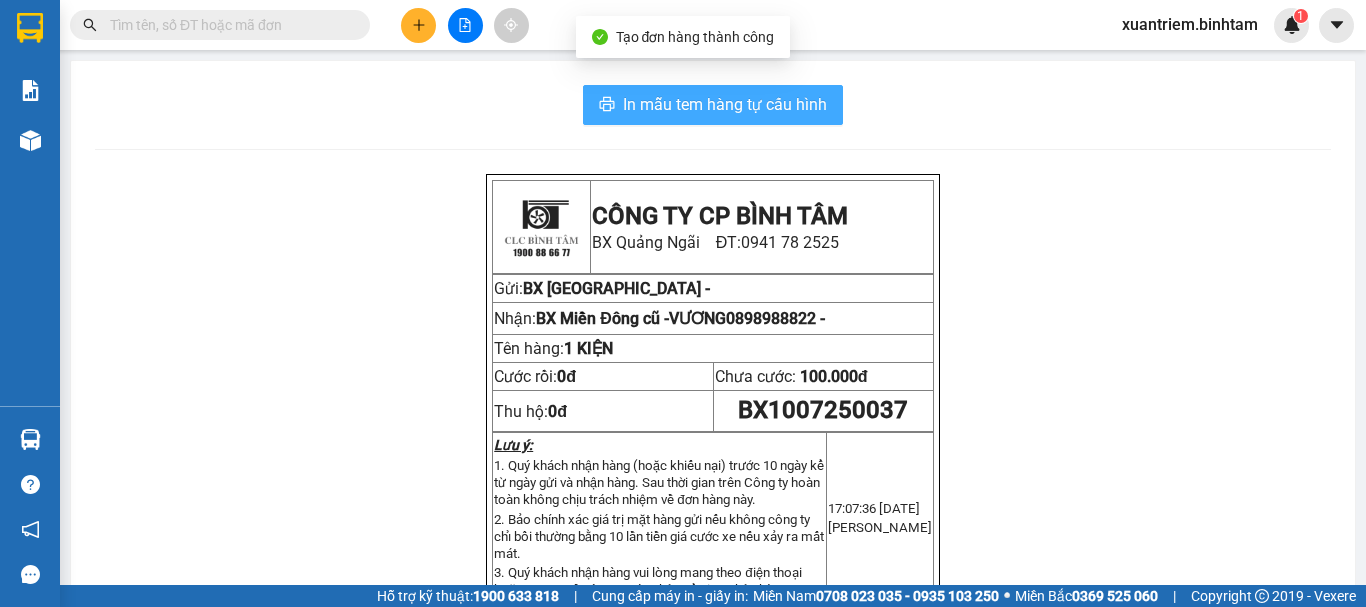 scroll, scrollTop: 0, scrollLeft: 0, axis: both 